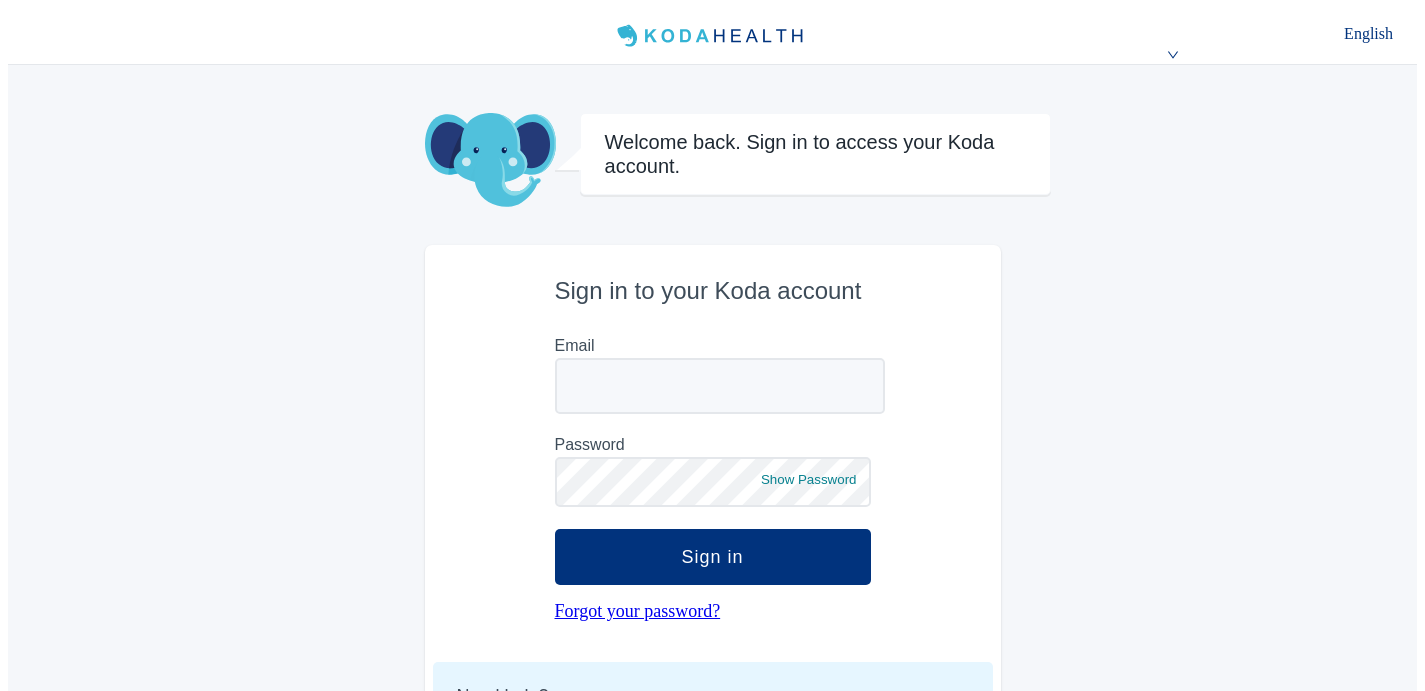 scroll, scrollTop: 0, scrollLeft: 0, axis: both 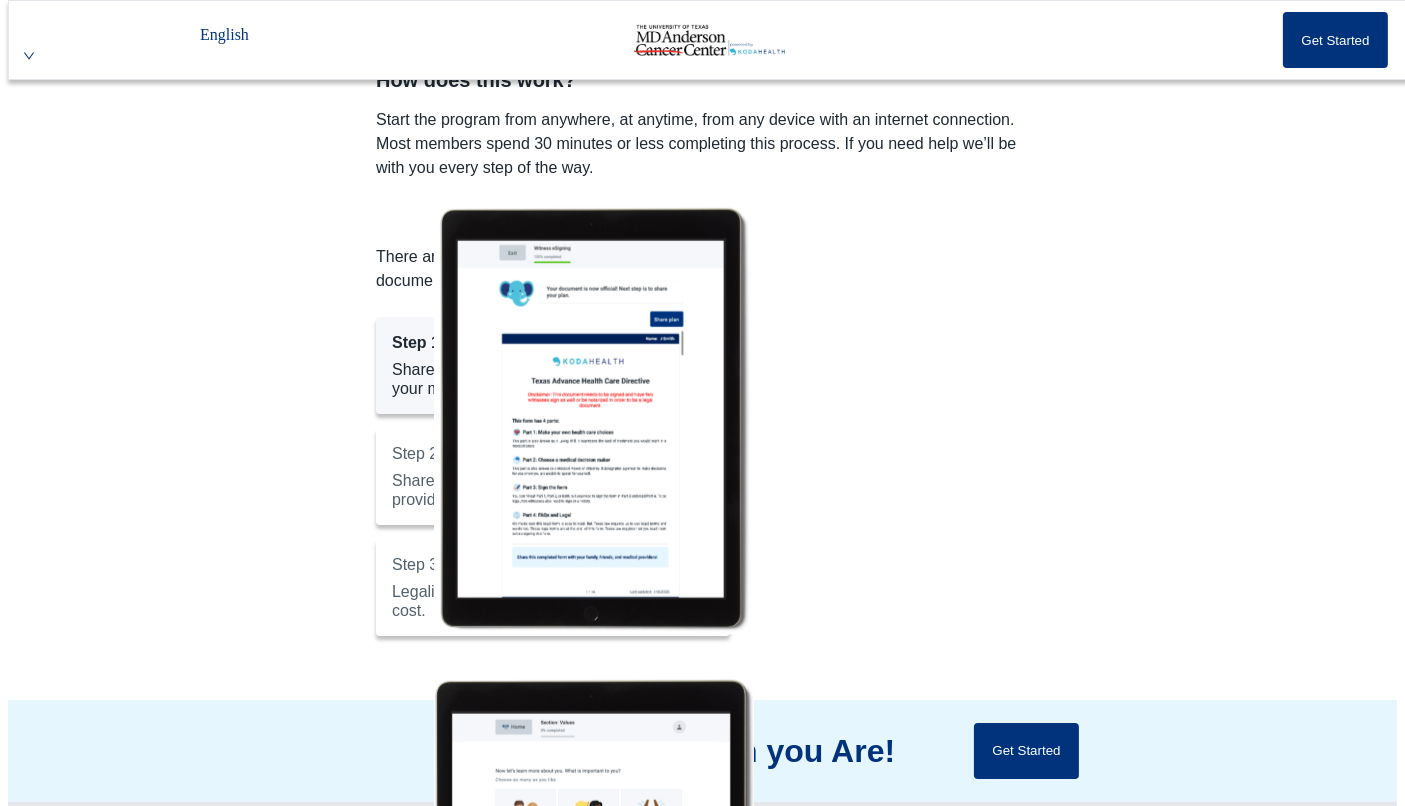 click on "Step 2: Share your Plan Share your plan with loved ones and medical providers." at bounding box center [553, 476] 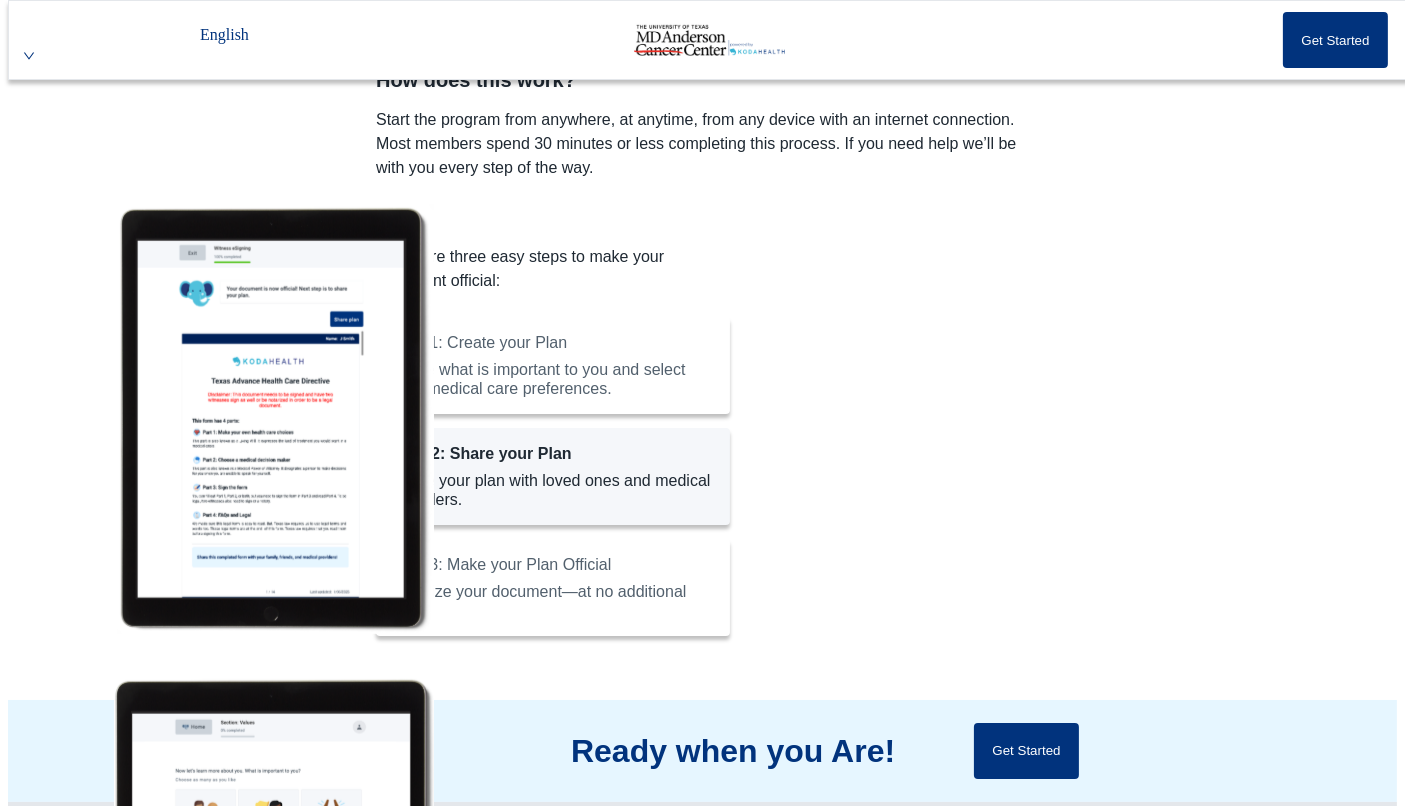 click on "Step 3: Make your Plan Official Legalize your document—at no additional cost." at bounding box center [553, 365] 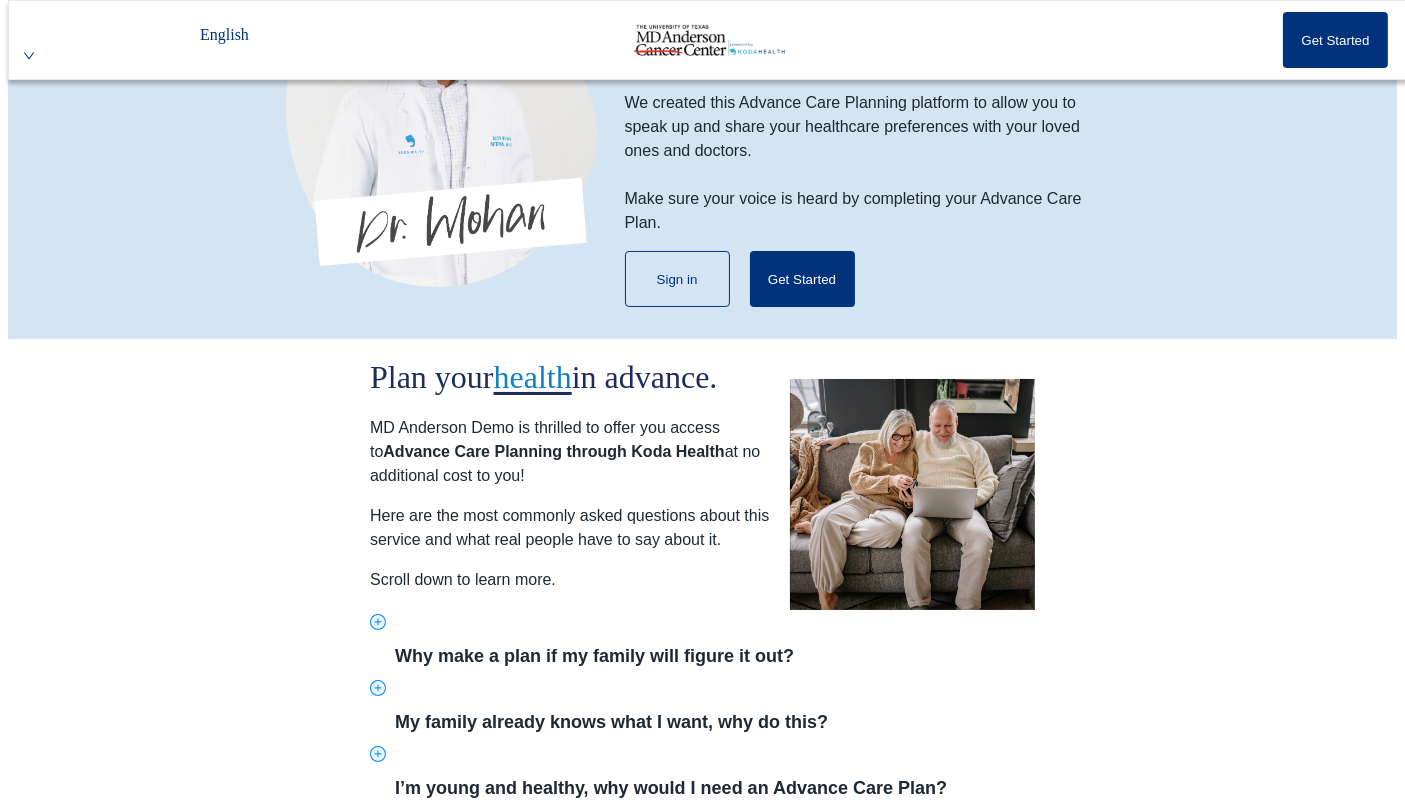 scroll, scrollTop: 0, scrollLeft: 0, axis: both 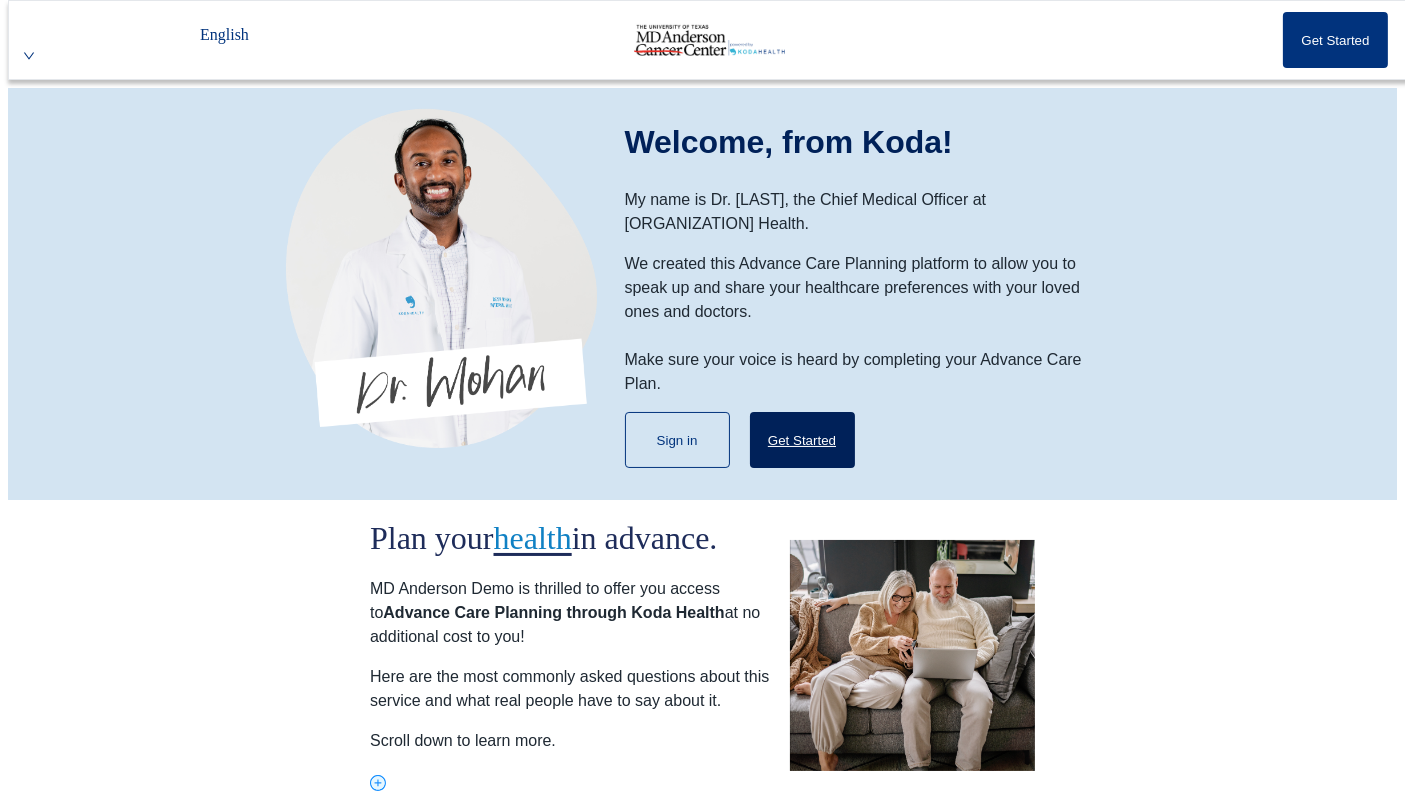 click on "Get Started" at bounding box center [802, 440] 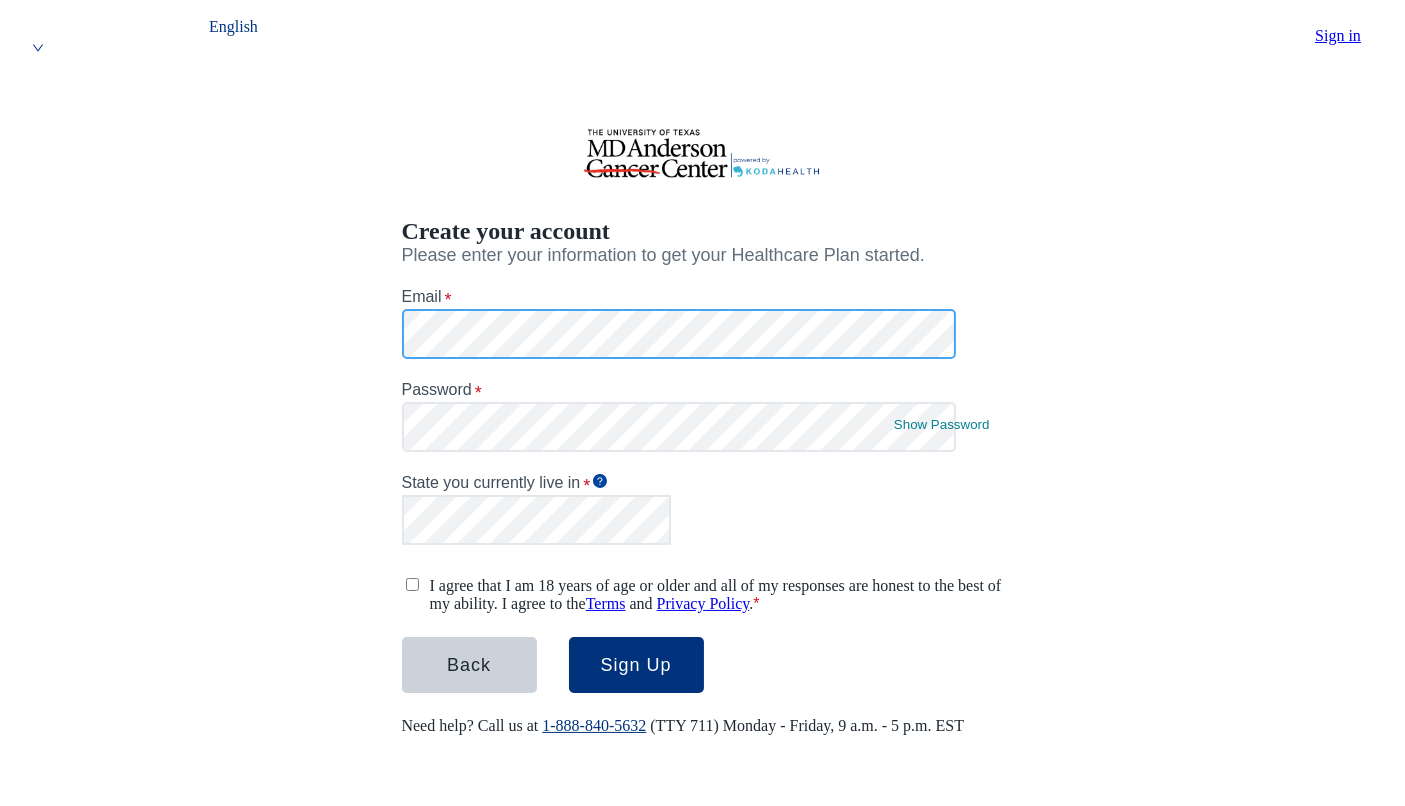 scroll, scrollTop: 1, scrollLeft: 0, axis: vertical 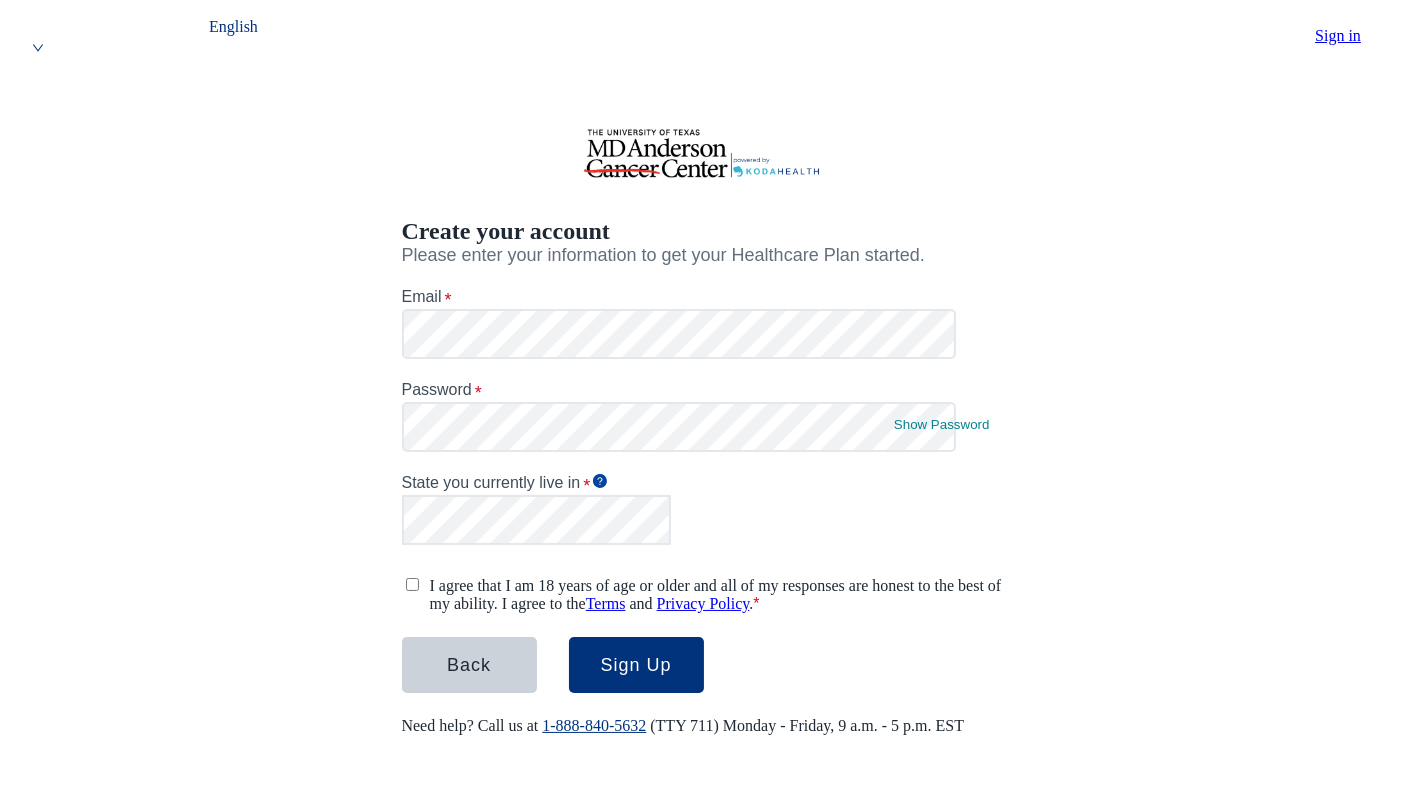type 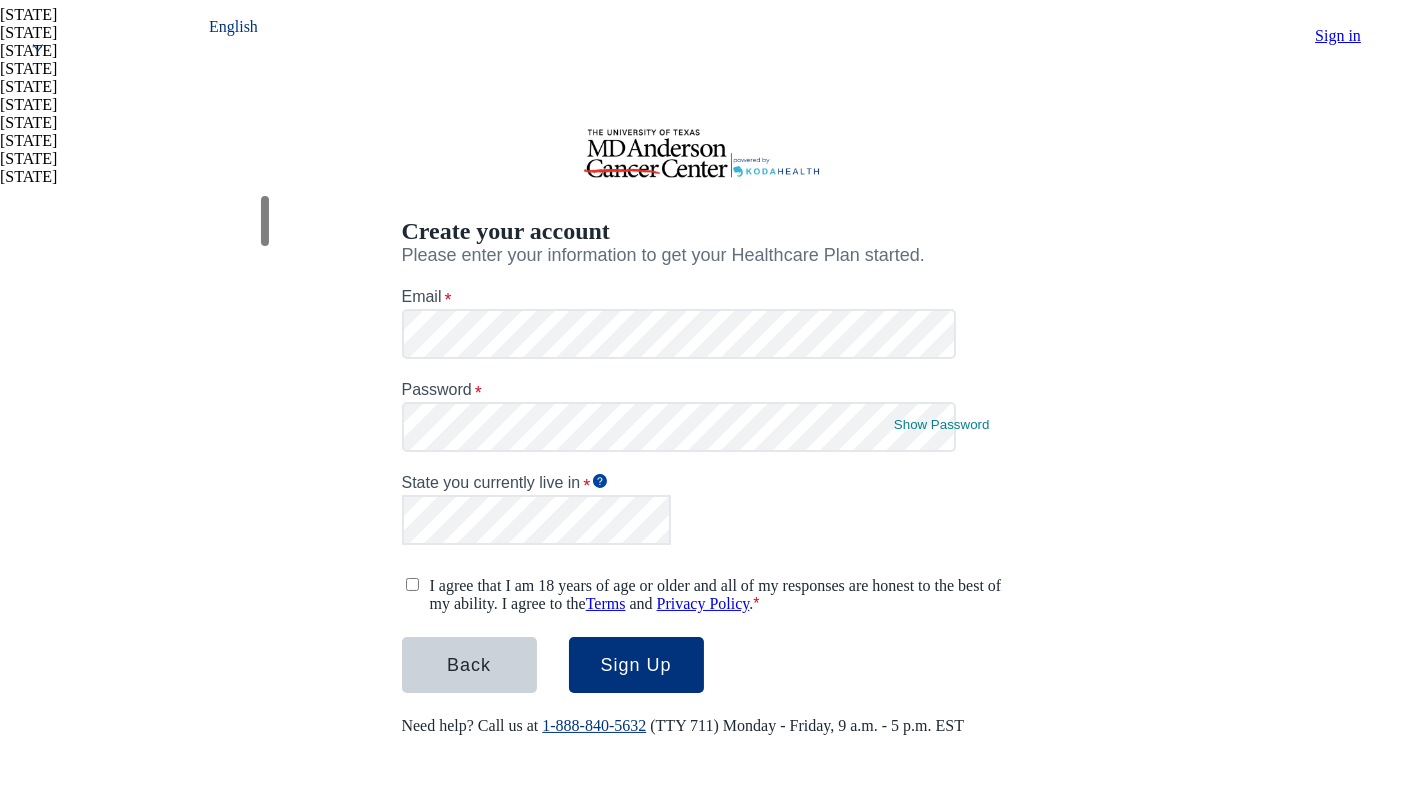 scroll, scrollTop: 1309, scrollLeft: 0, axis: vertical 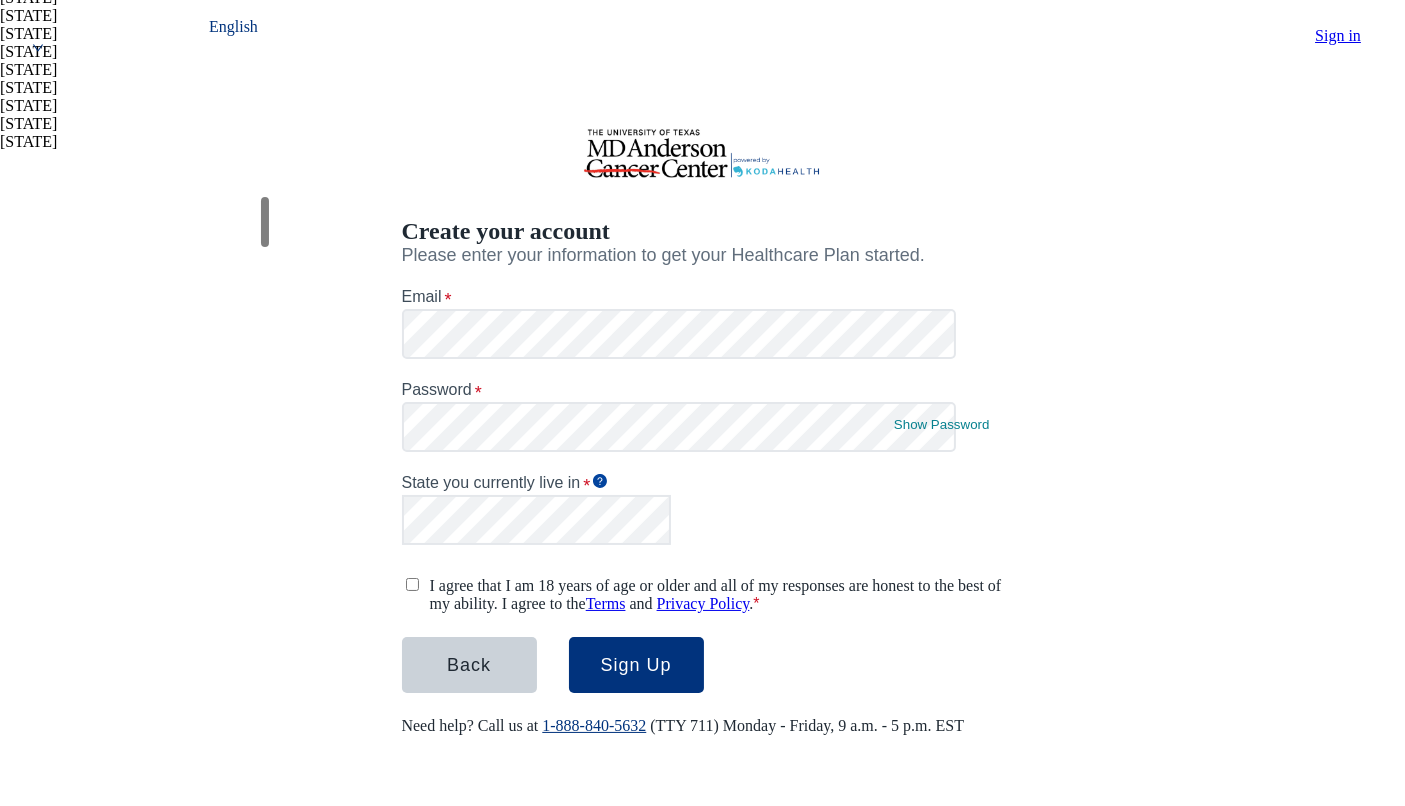 click on "[STATE]" at bounding box center (134, 34) 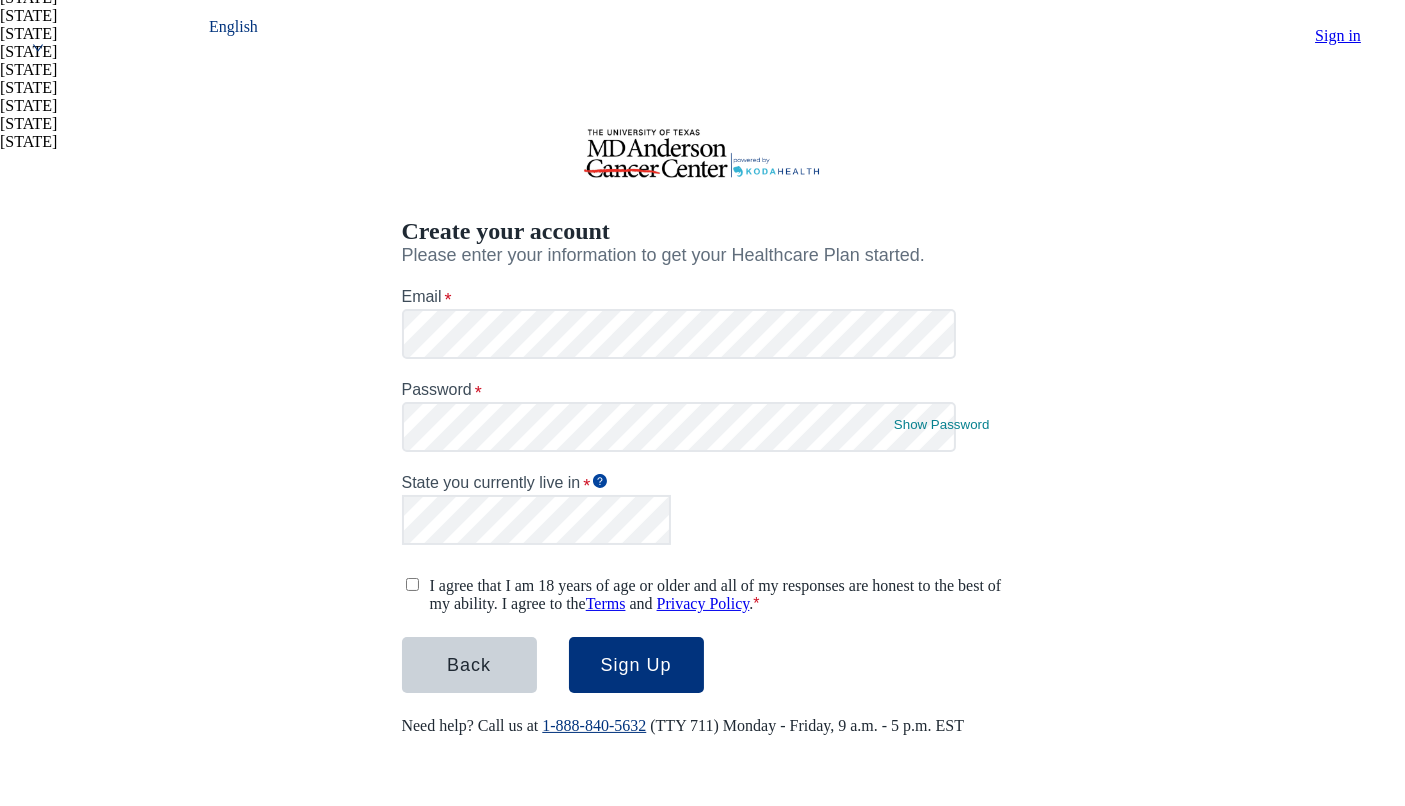 click on "I agree that I am 18 years of age or older and all of my responses are honest to the best of my ability. I agree to the  Terms   and   Privacy Policy . *" at bounding box center [412, 584] 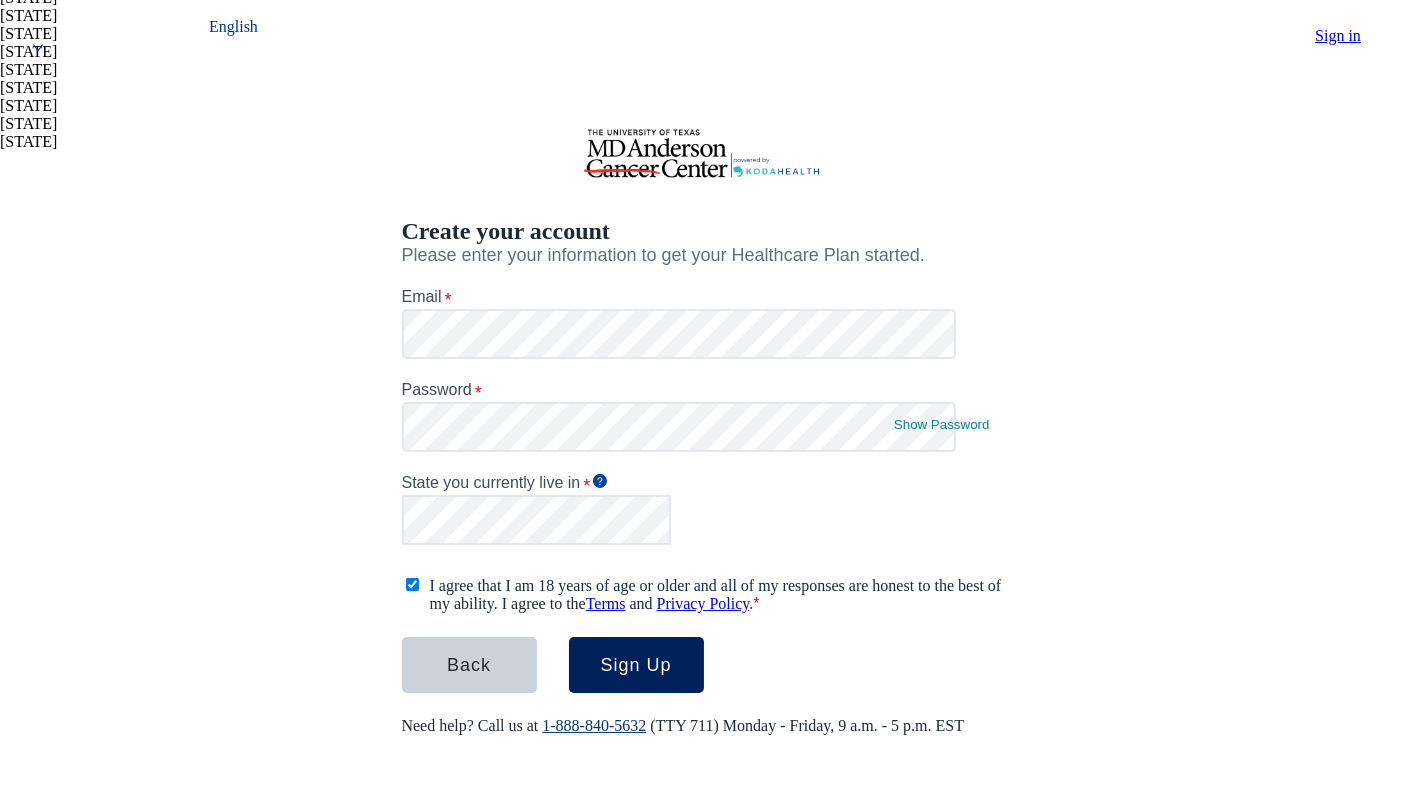 click on "Sign Up" at bounding box center (635, 665) 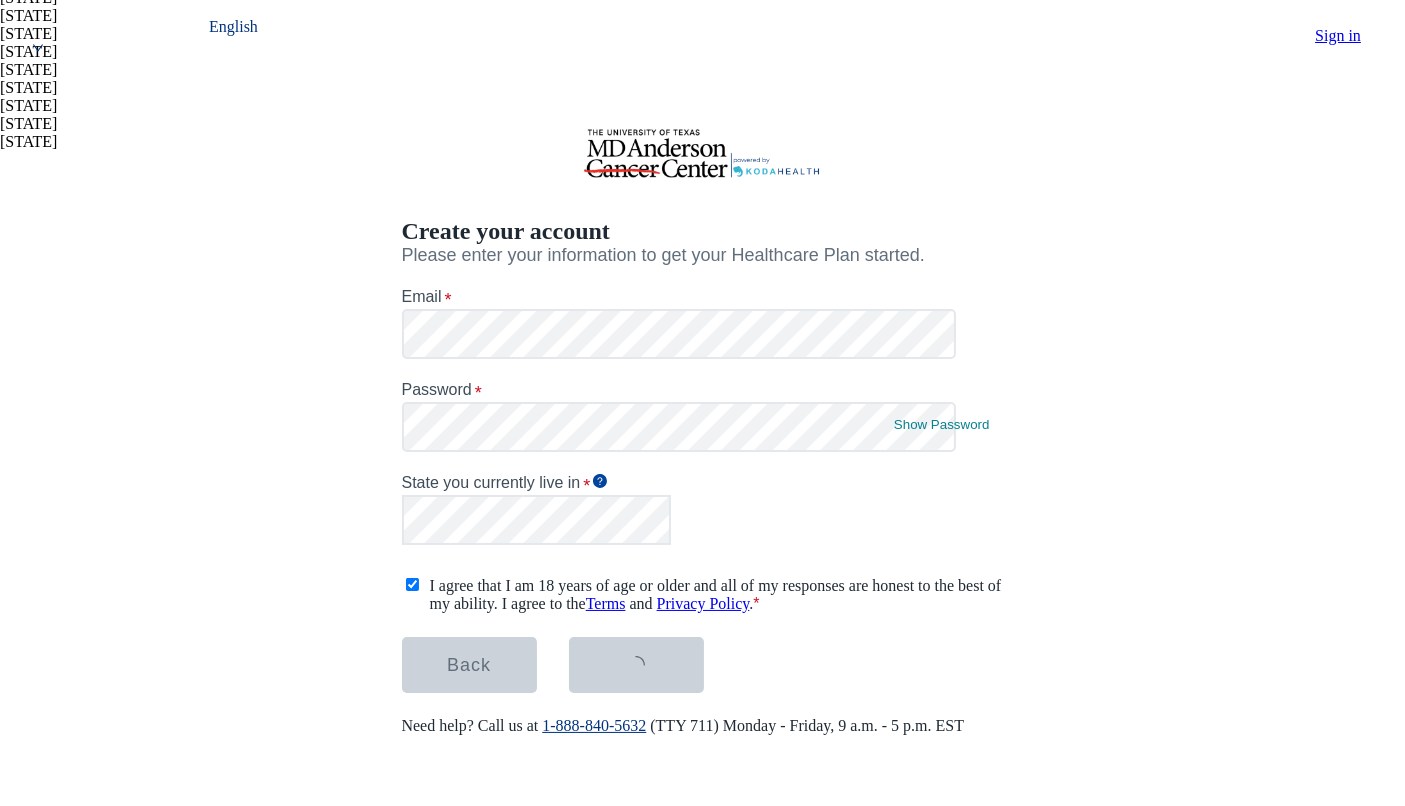 scroll, scrollTop: 0, scrollLeft: 0, axis: both 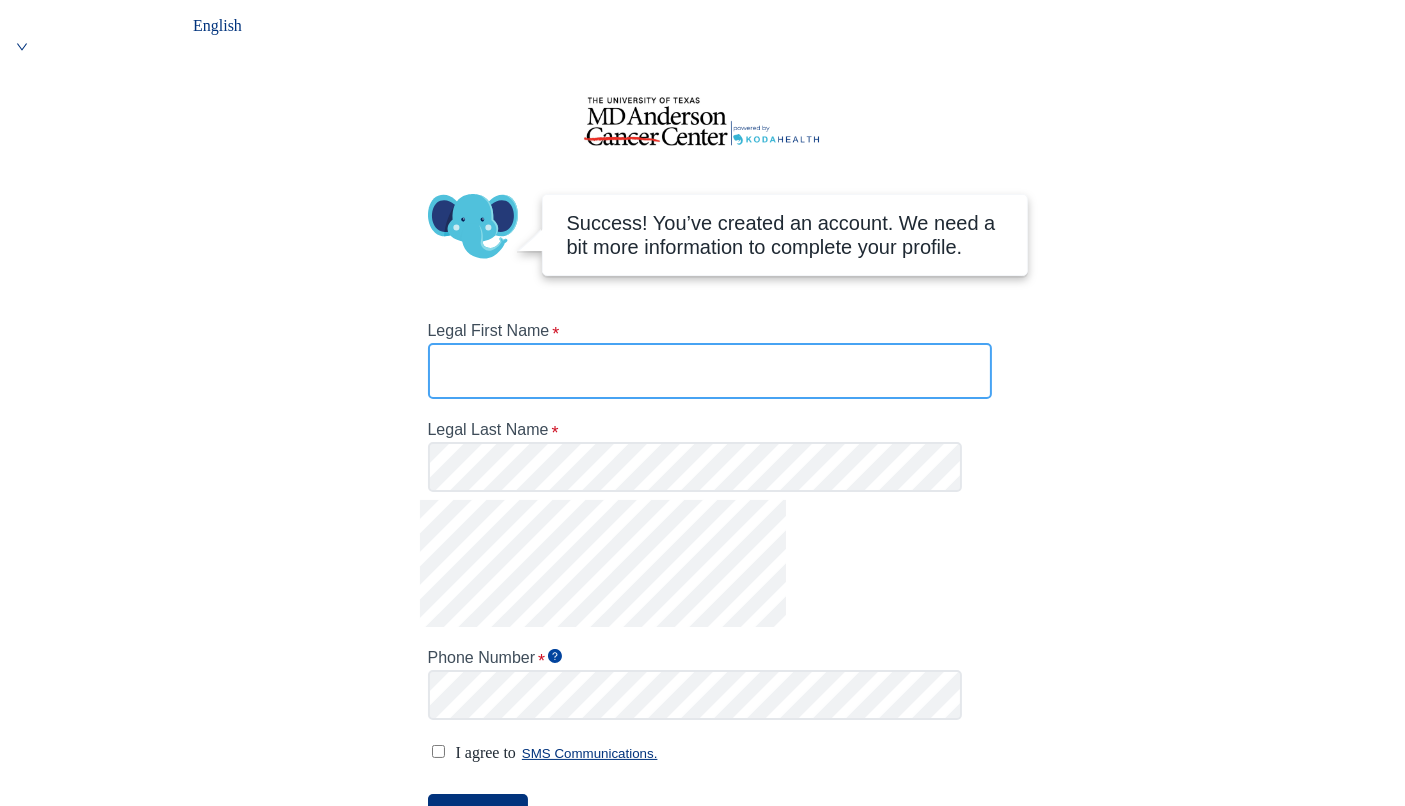 click on "Legal [FIRST] *" at bounding box center [710, 371] 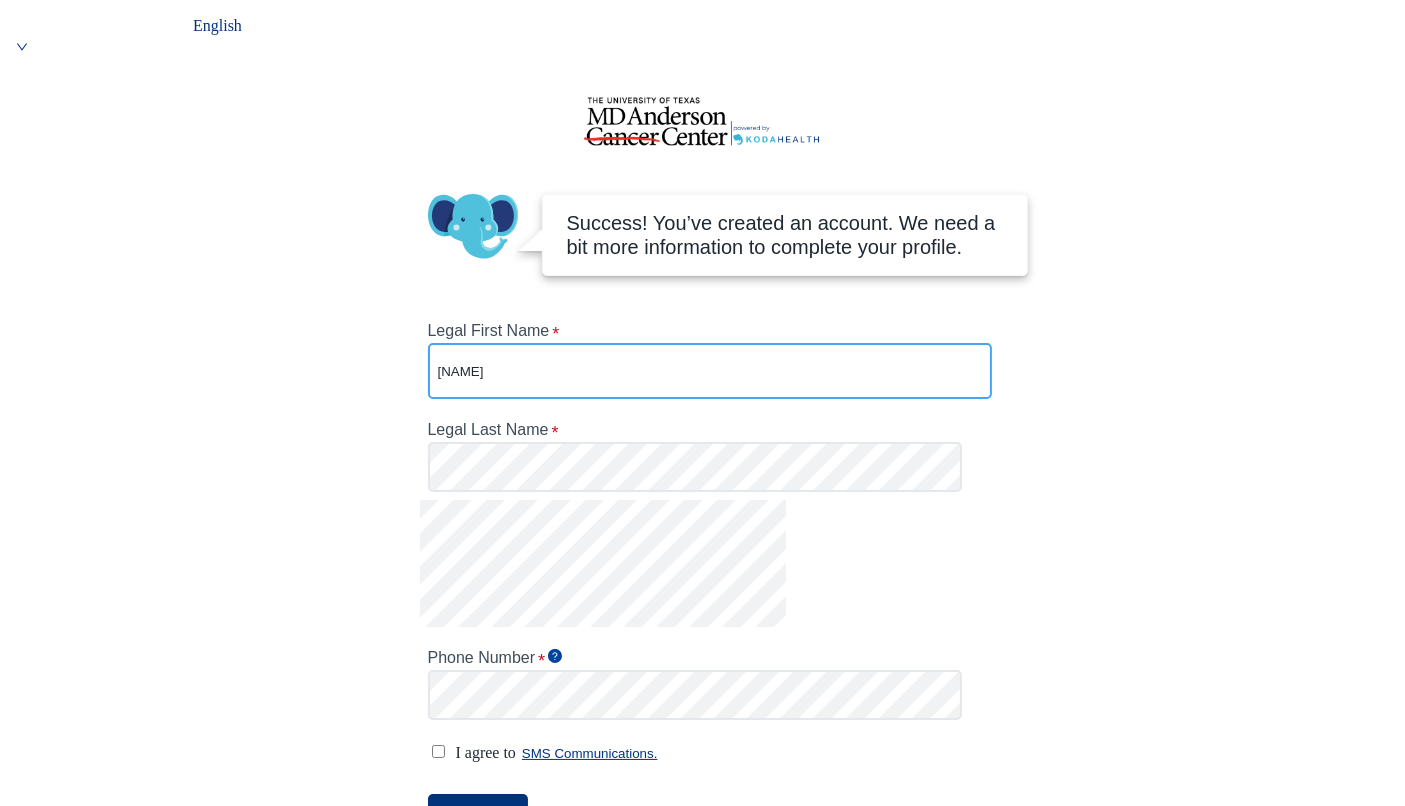 type on "[NAME]" 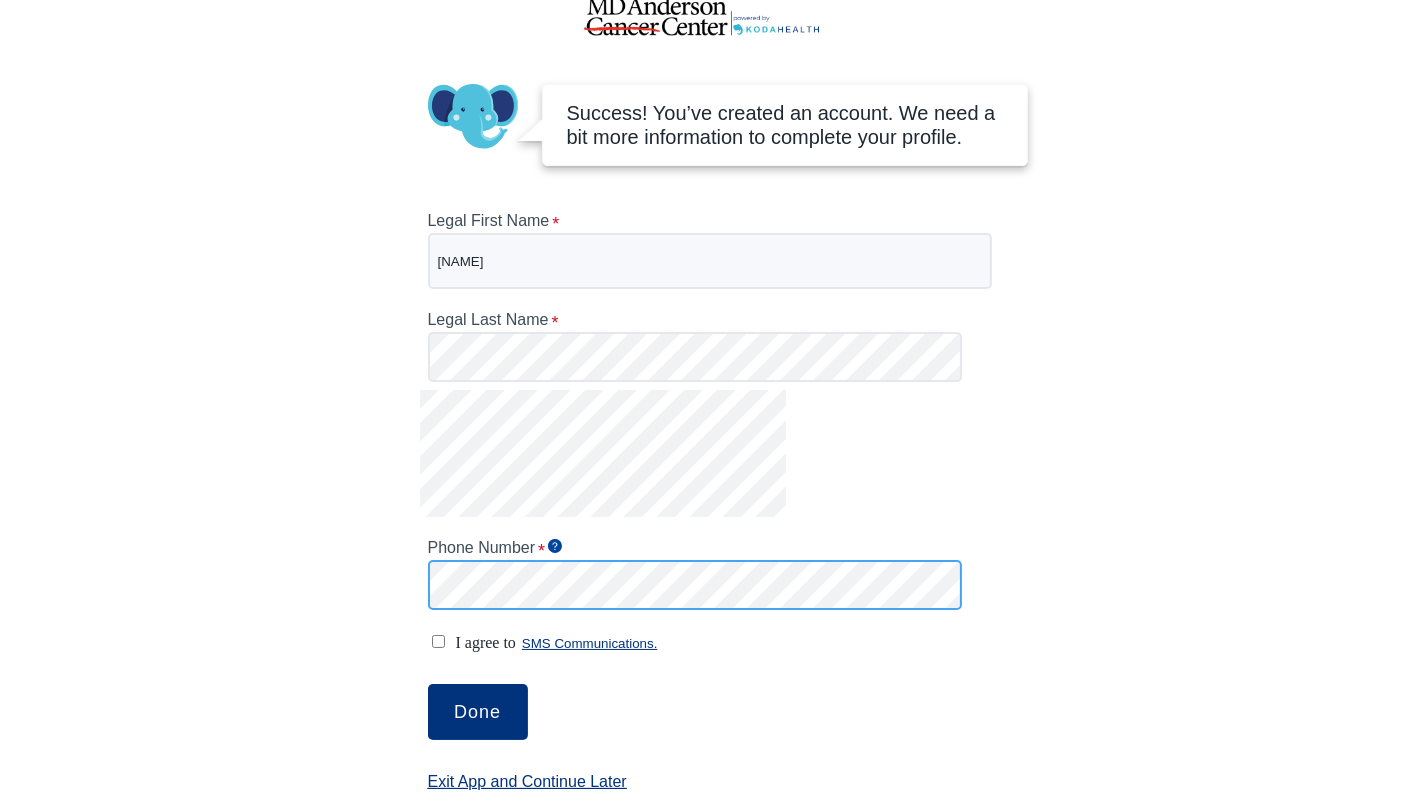scroll, scrollTop: 120, scrollLeft: 0, axis: vertical 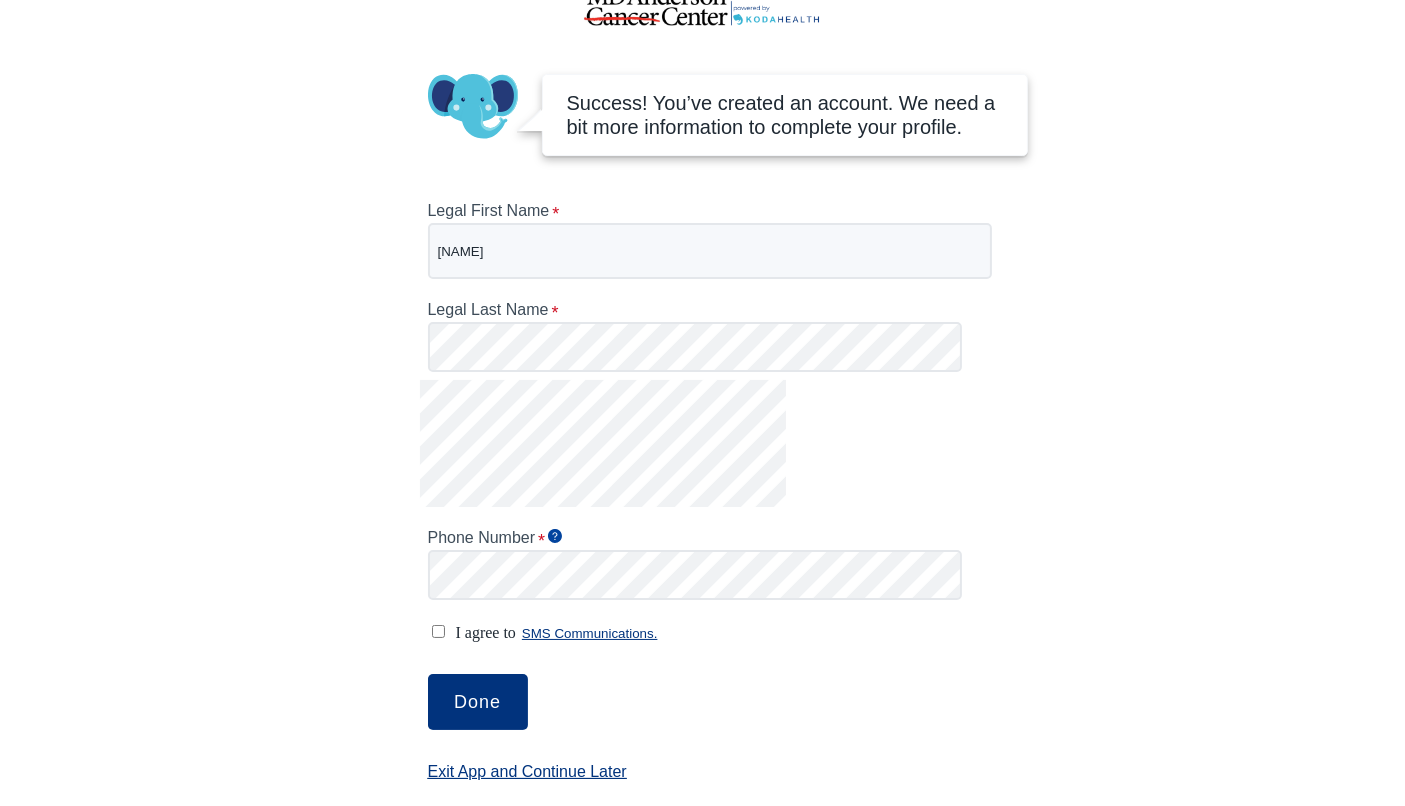 click on "I agree to SMS Communications." at bounding box center (438, 631) 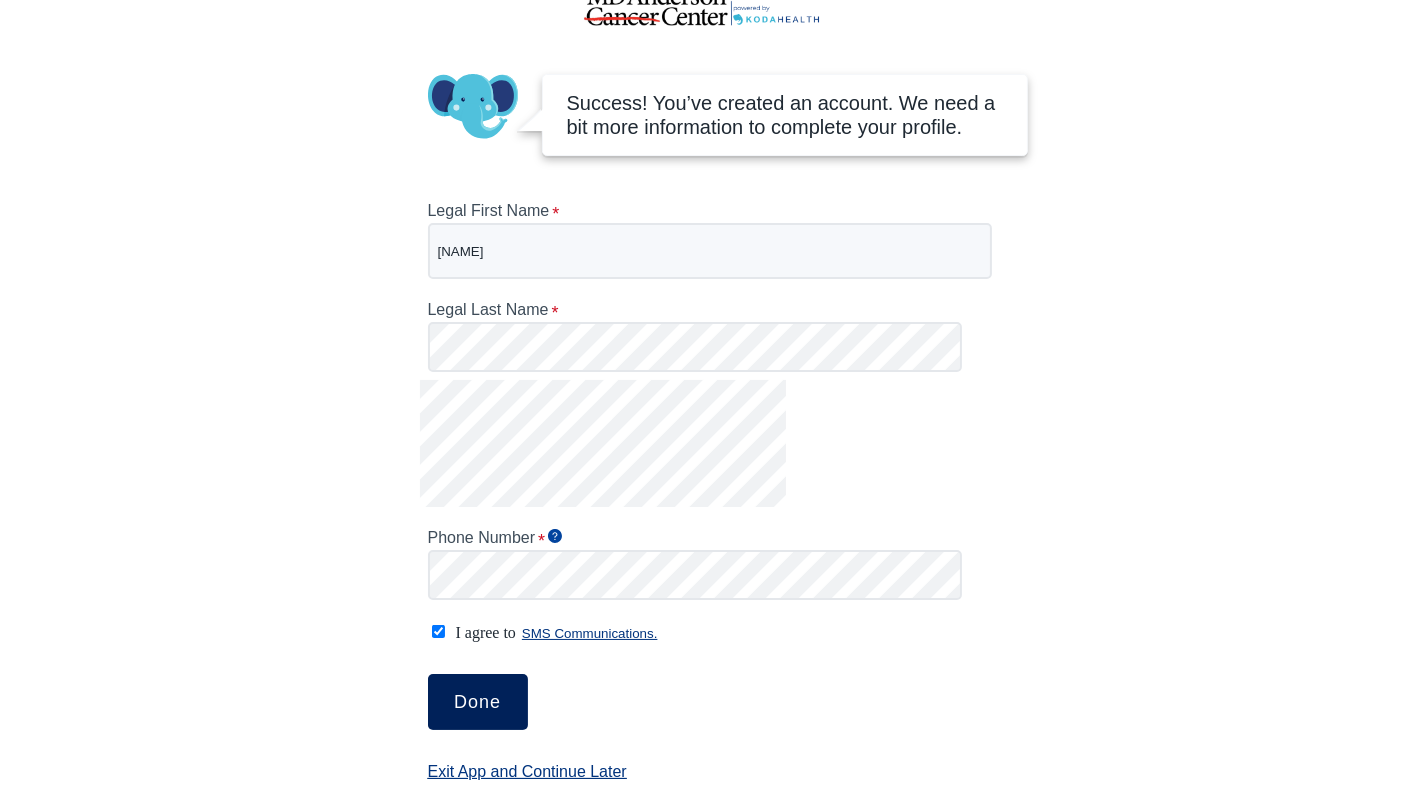 click on "Done" at bounding box center [477, 702] 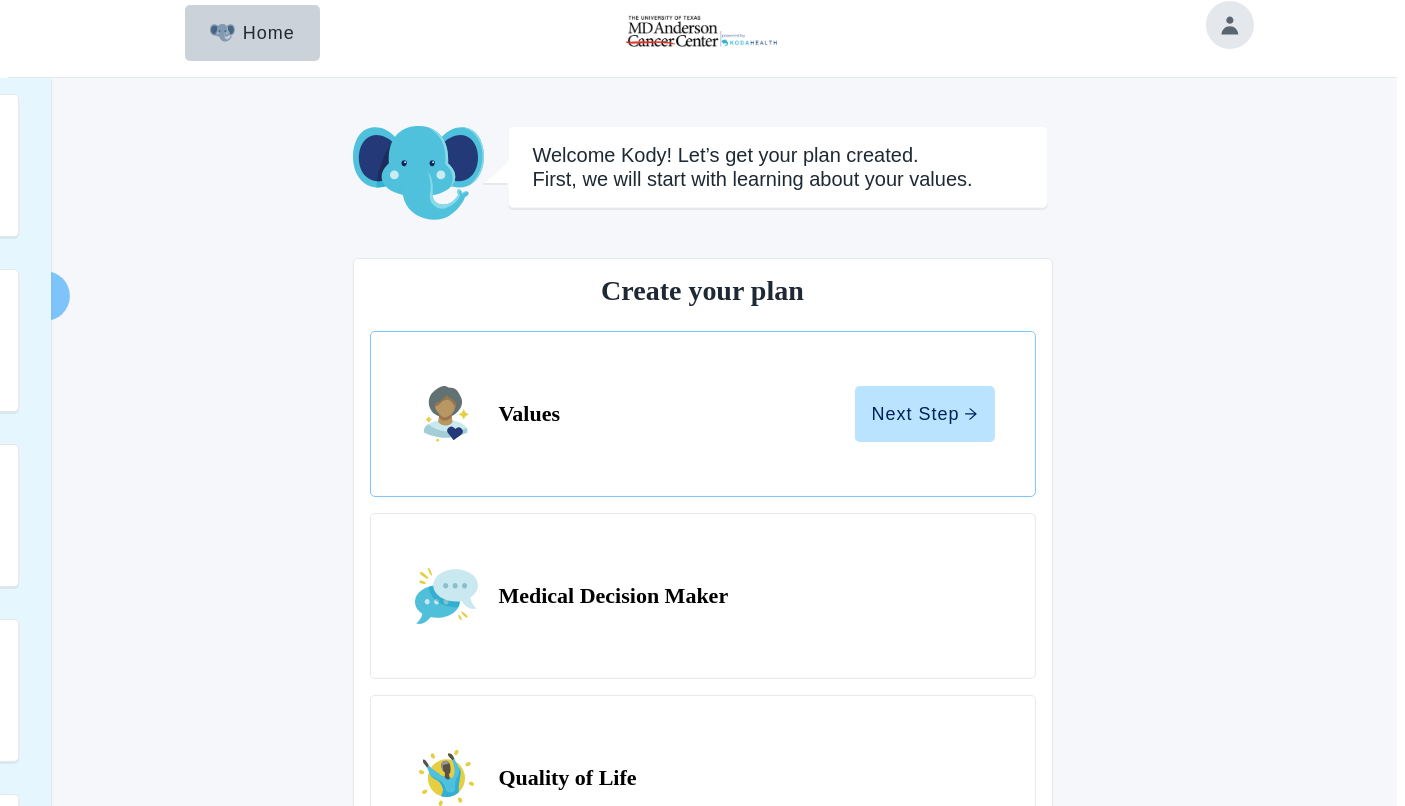 scroll, scrollTop: 0, scrollLeft: 0, axis: both 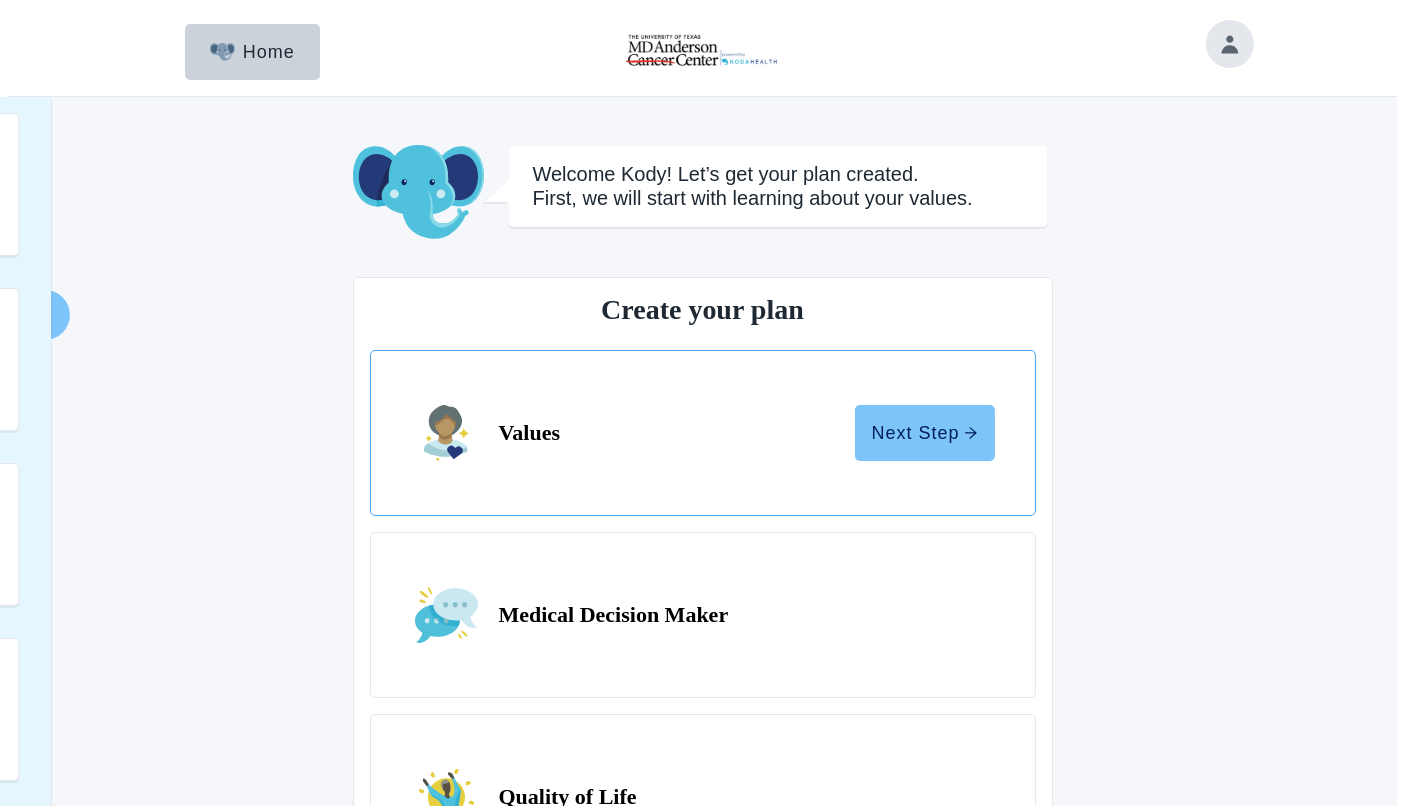 click on "Next Step" at bounding box center [924, 433] 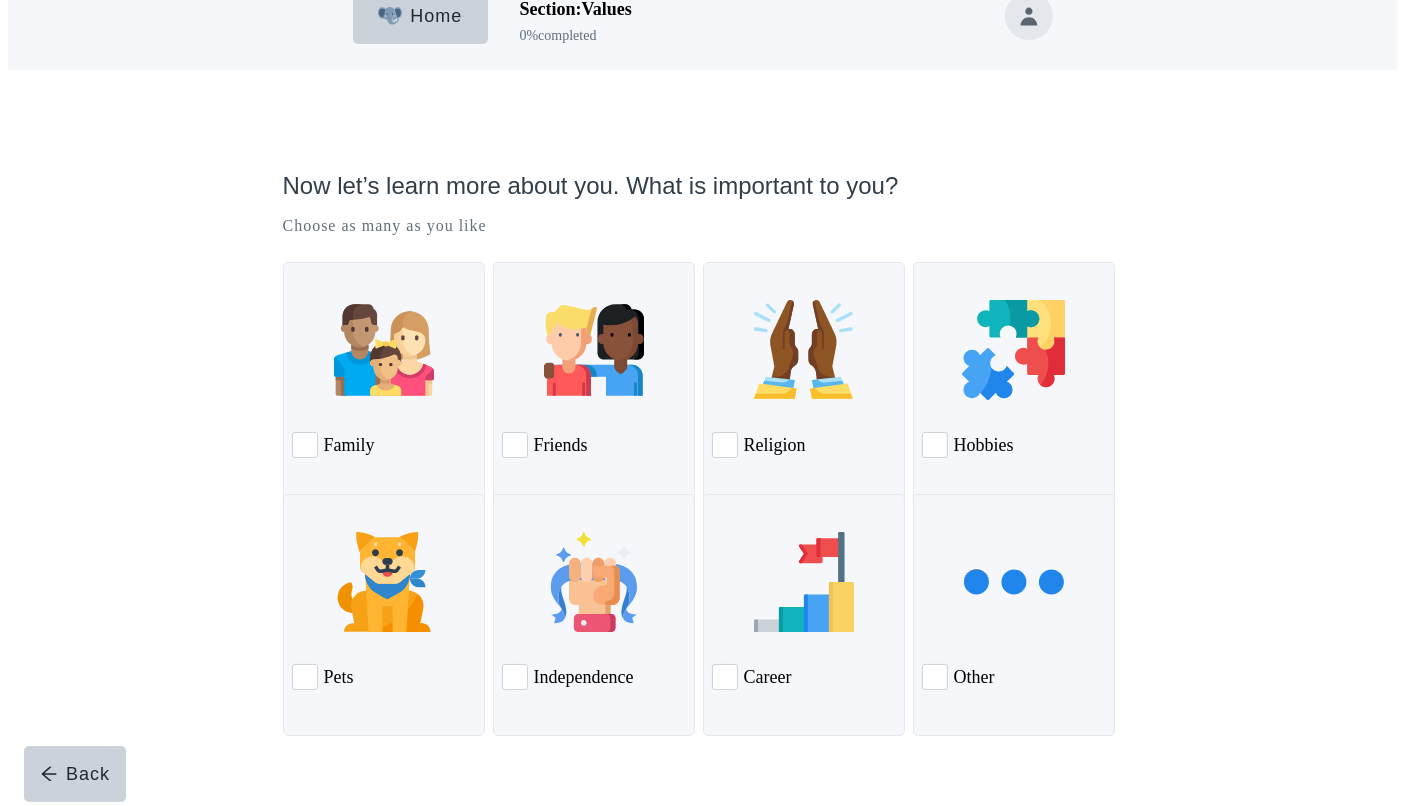 scroll, scrollTop: 52, scrollLeft: 0, axis: vertical 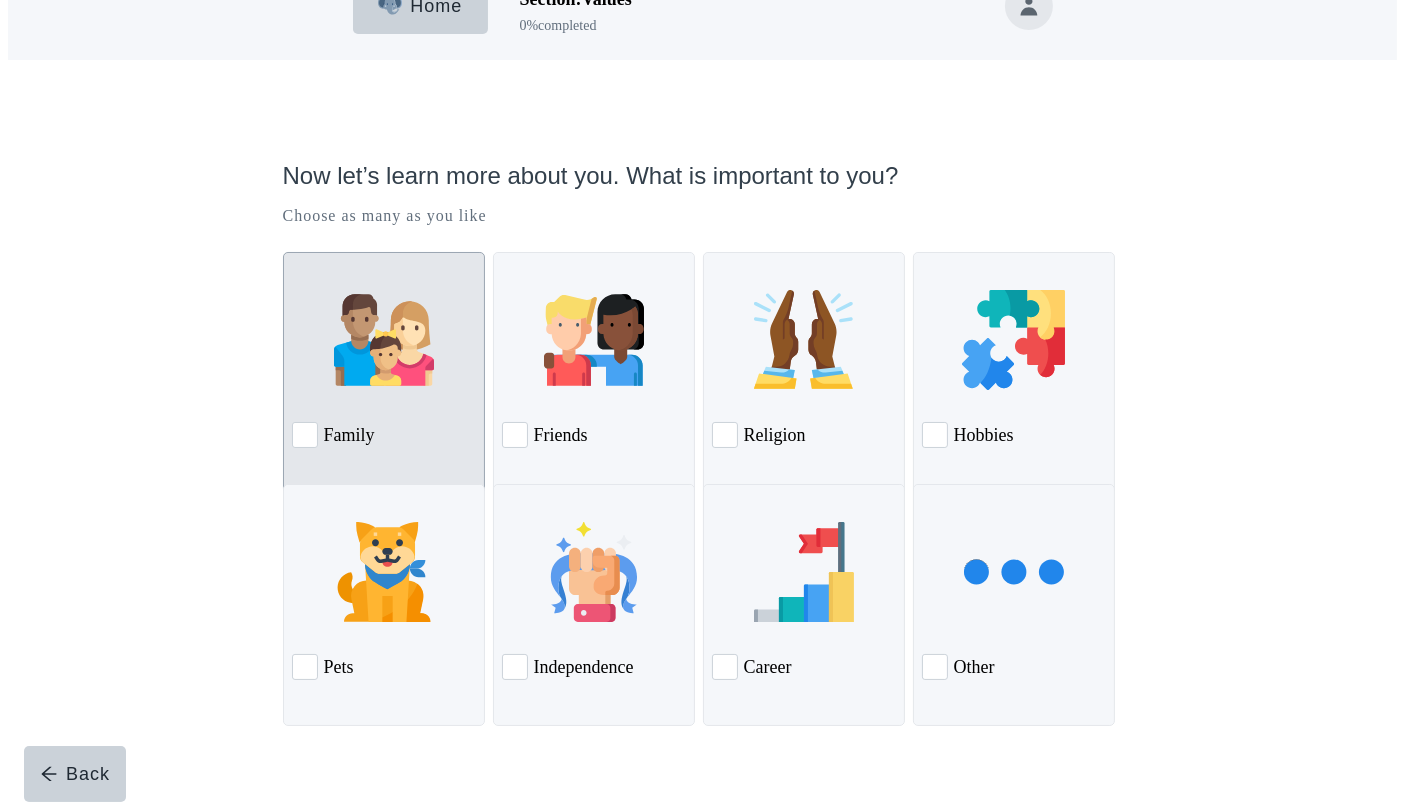 click at bounding box center (384, 340) 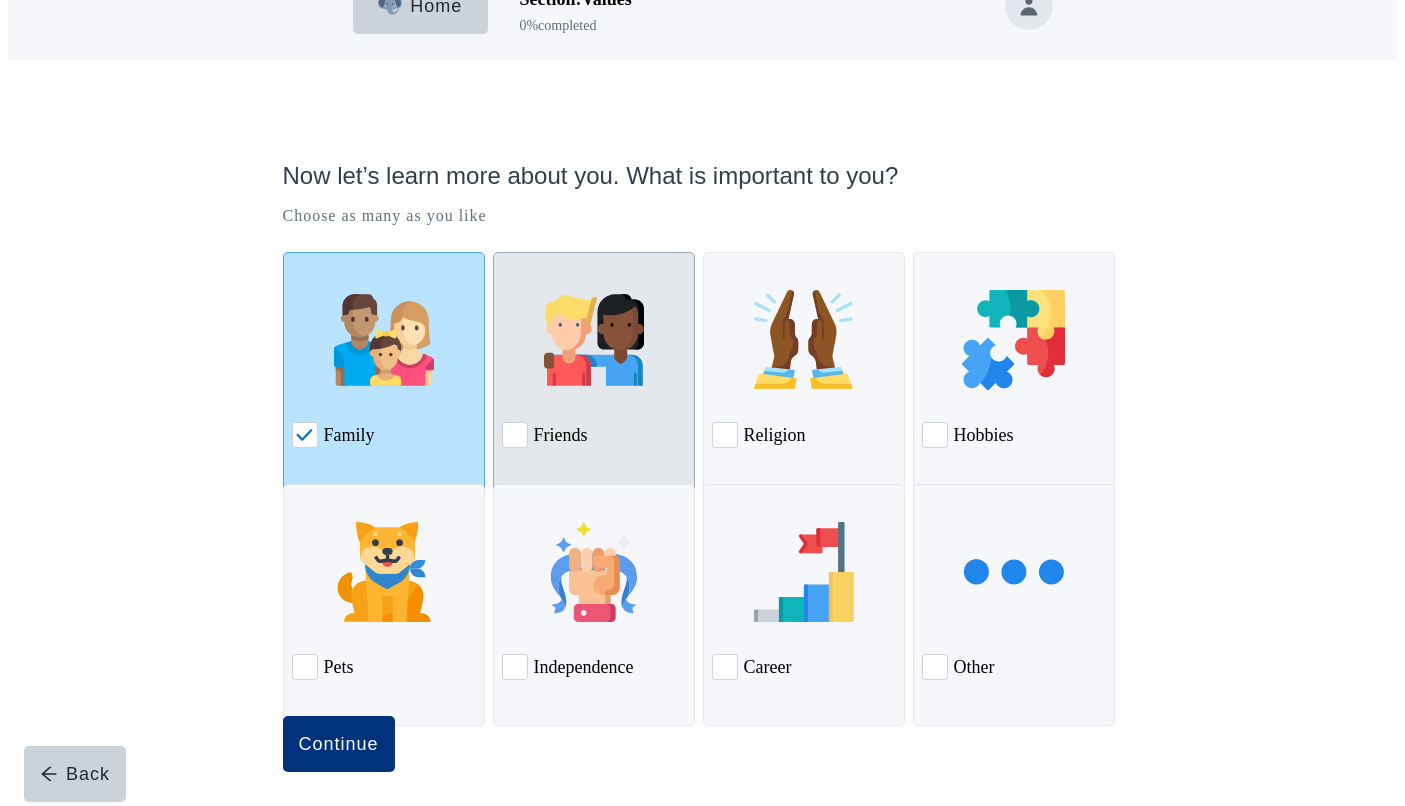 click at bounding box center (594, 340) 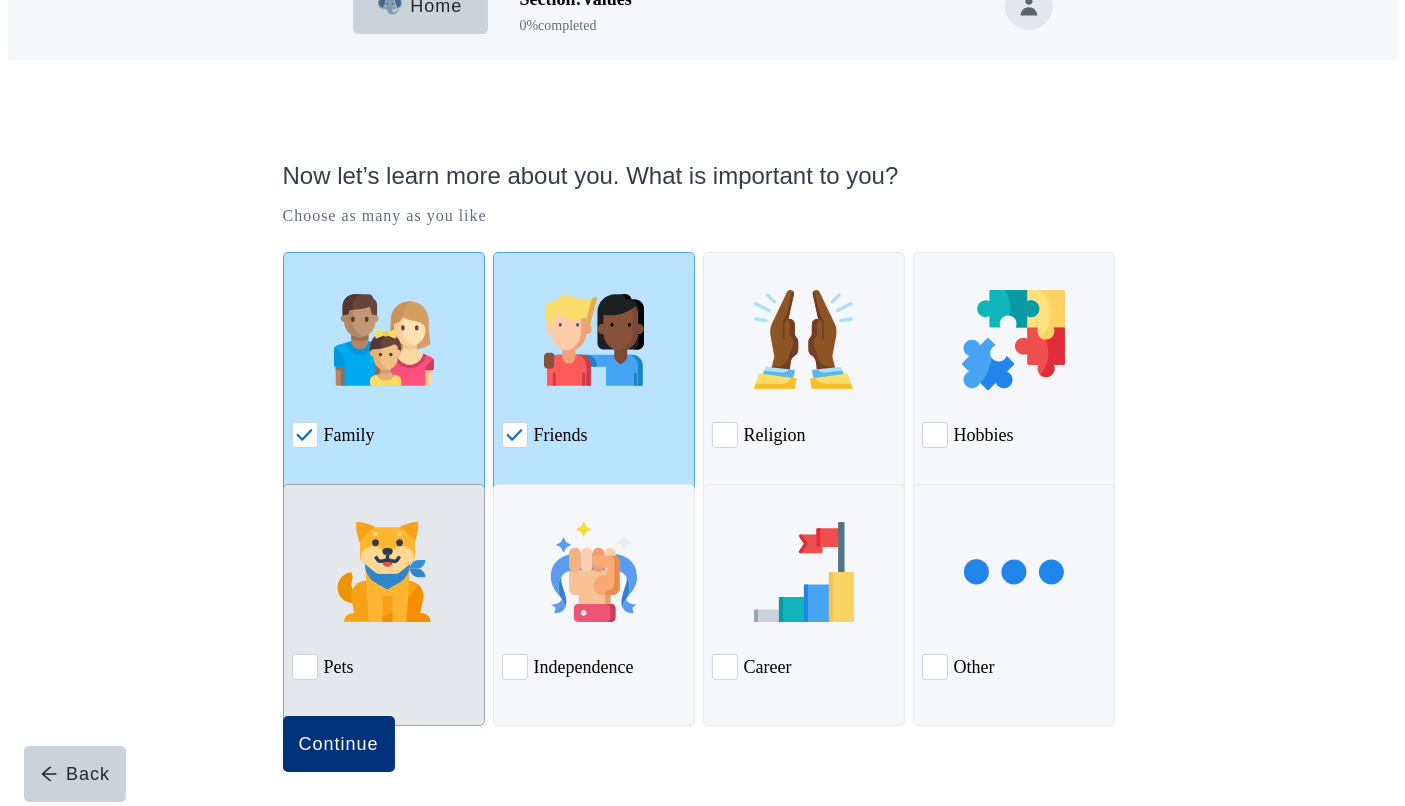 click at bounding box center (384, 572) 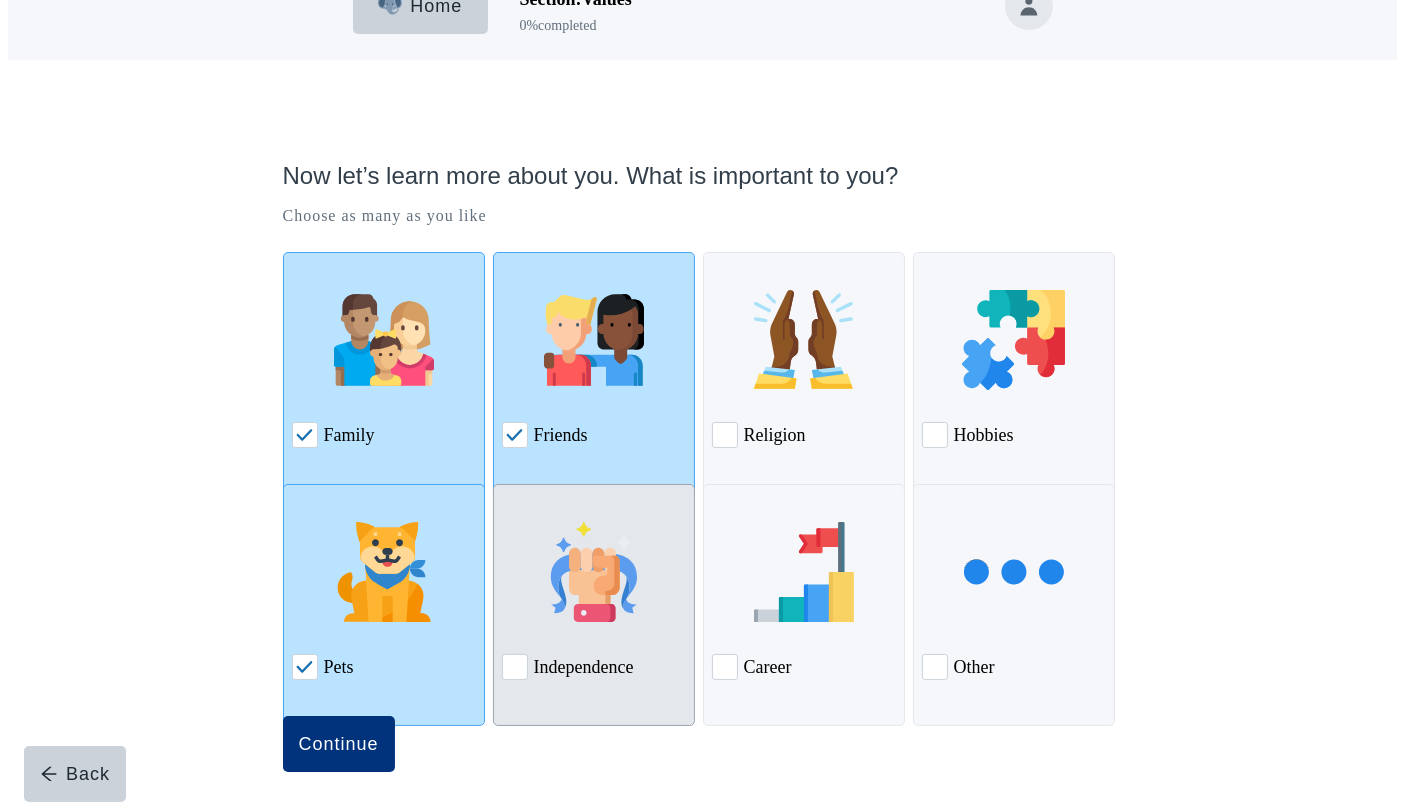 click at bounding box center [594, 572] 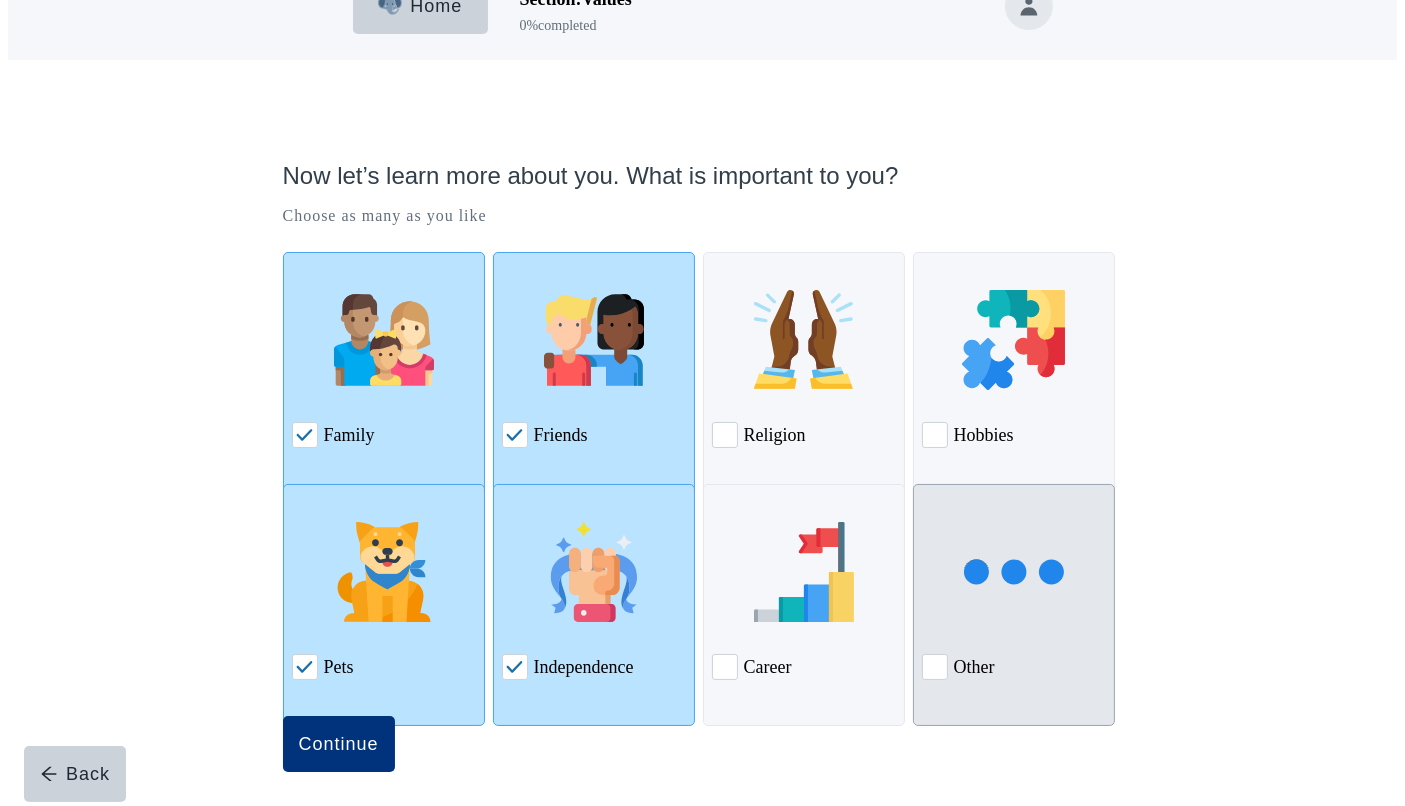 click at bounding box center (935, 667) 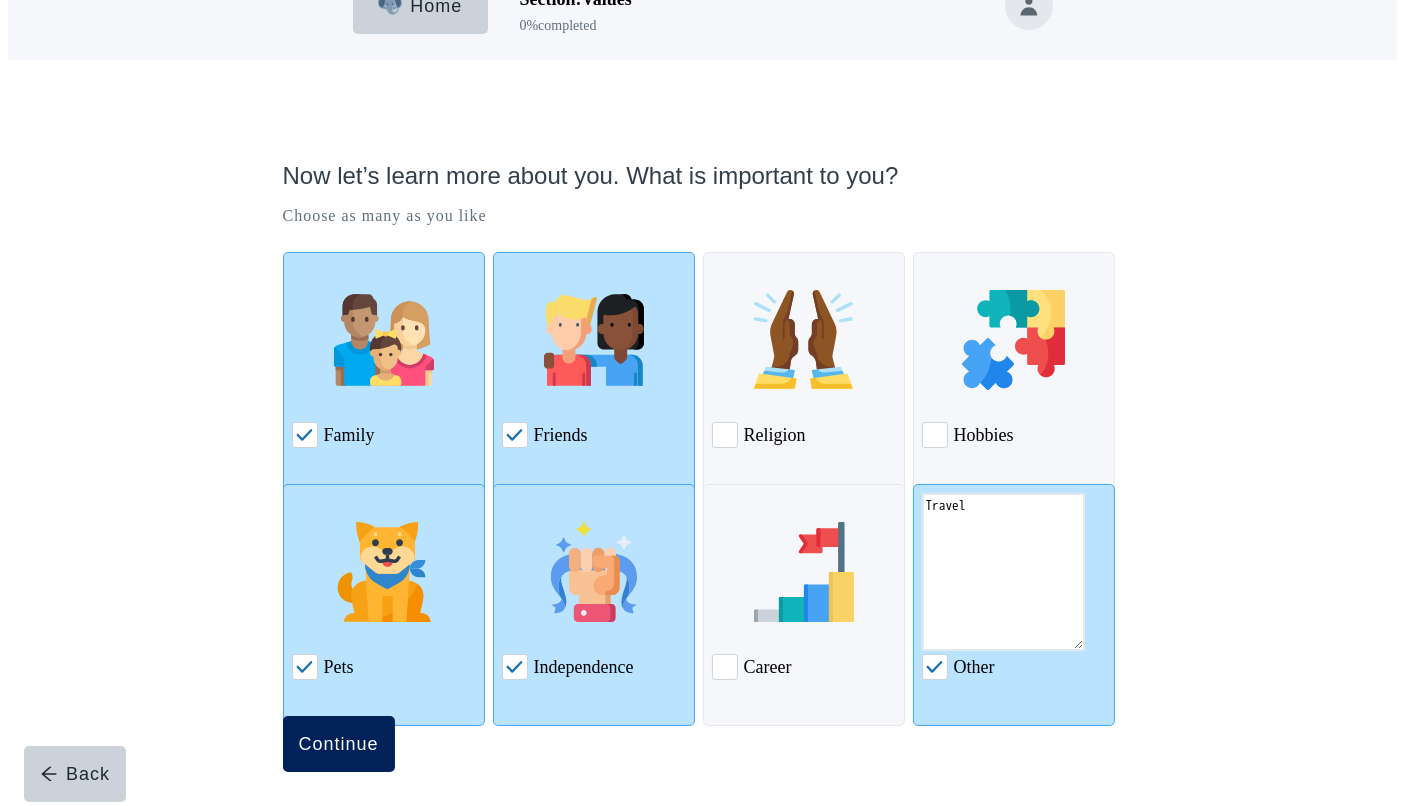 type on "Travel" 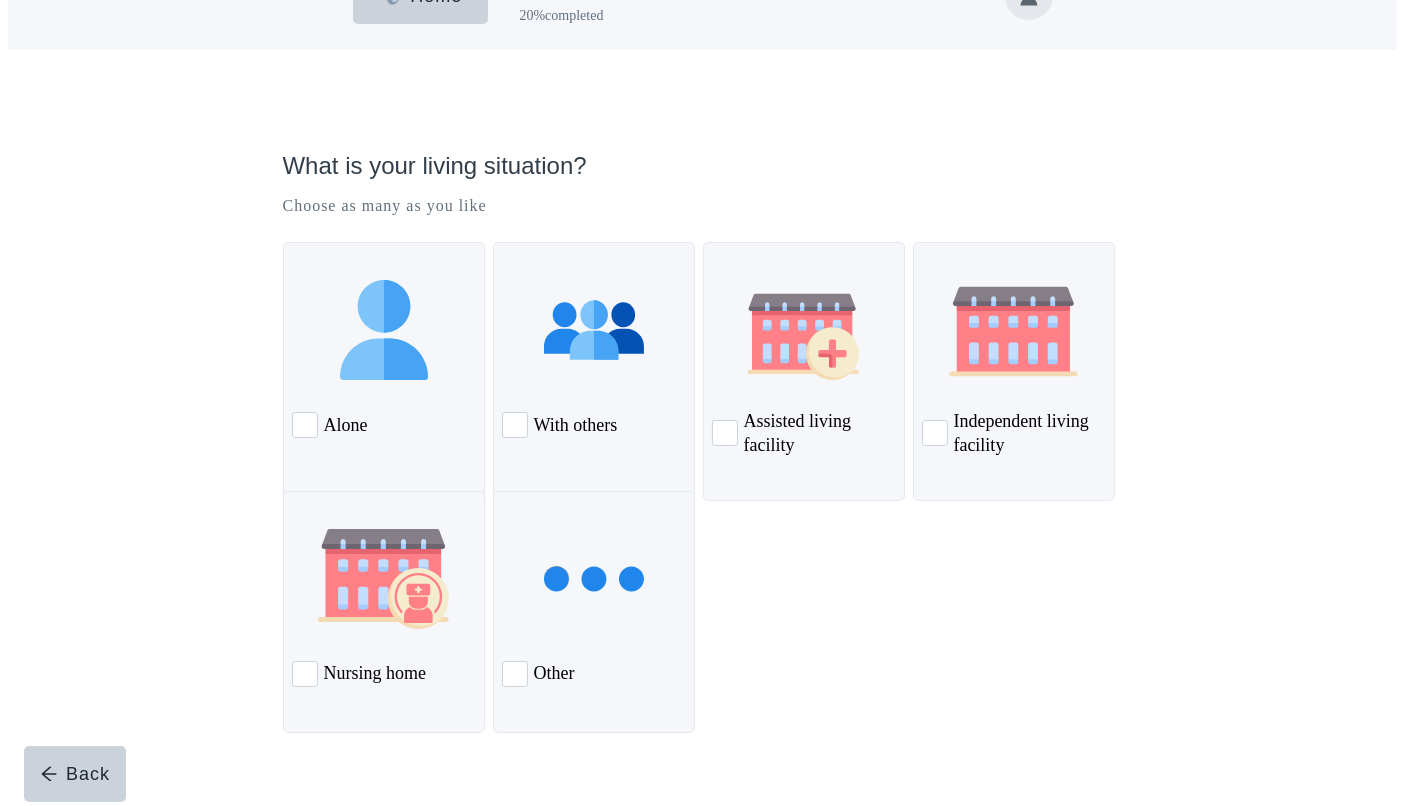 scroll, scrollTop: 68, scrollLeft: 0, axis: vertical 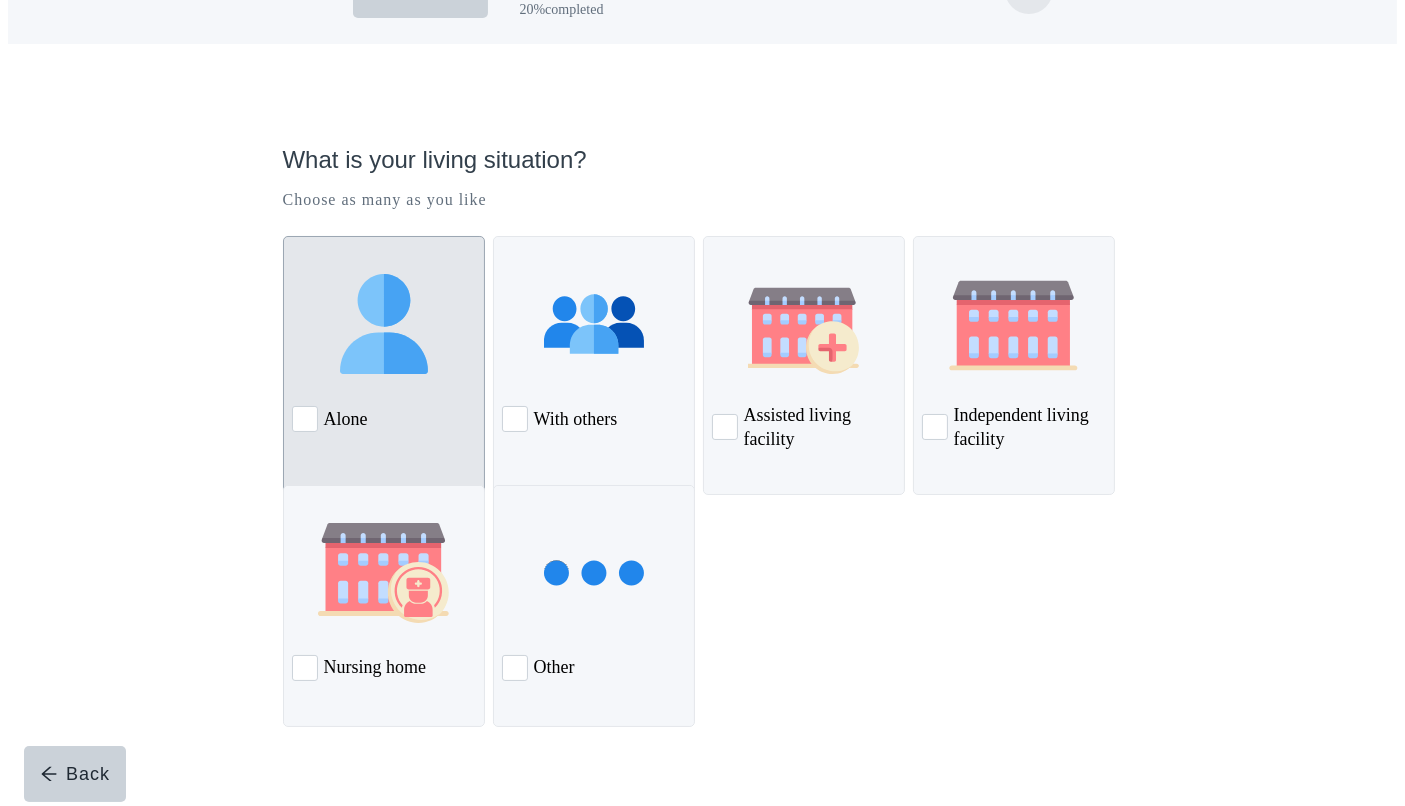 click on "Alone" at bounding box center [384, 419] 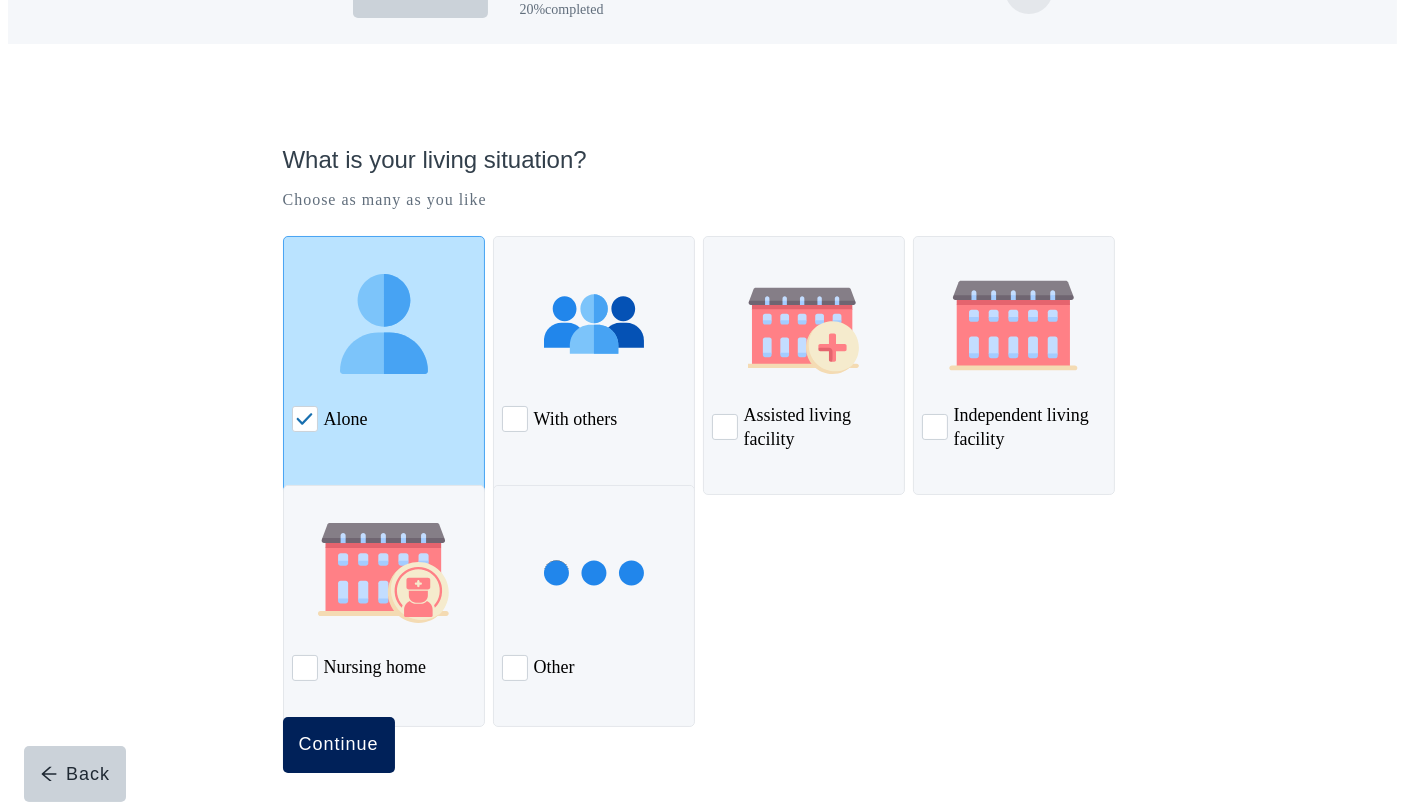 click on "Continue" at bounding box center (339, 745) 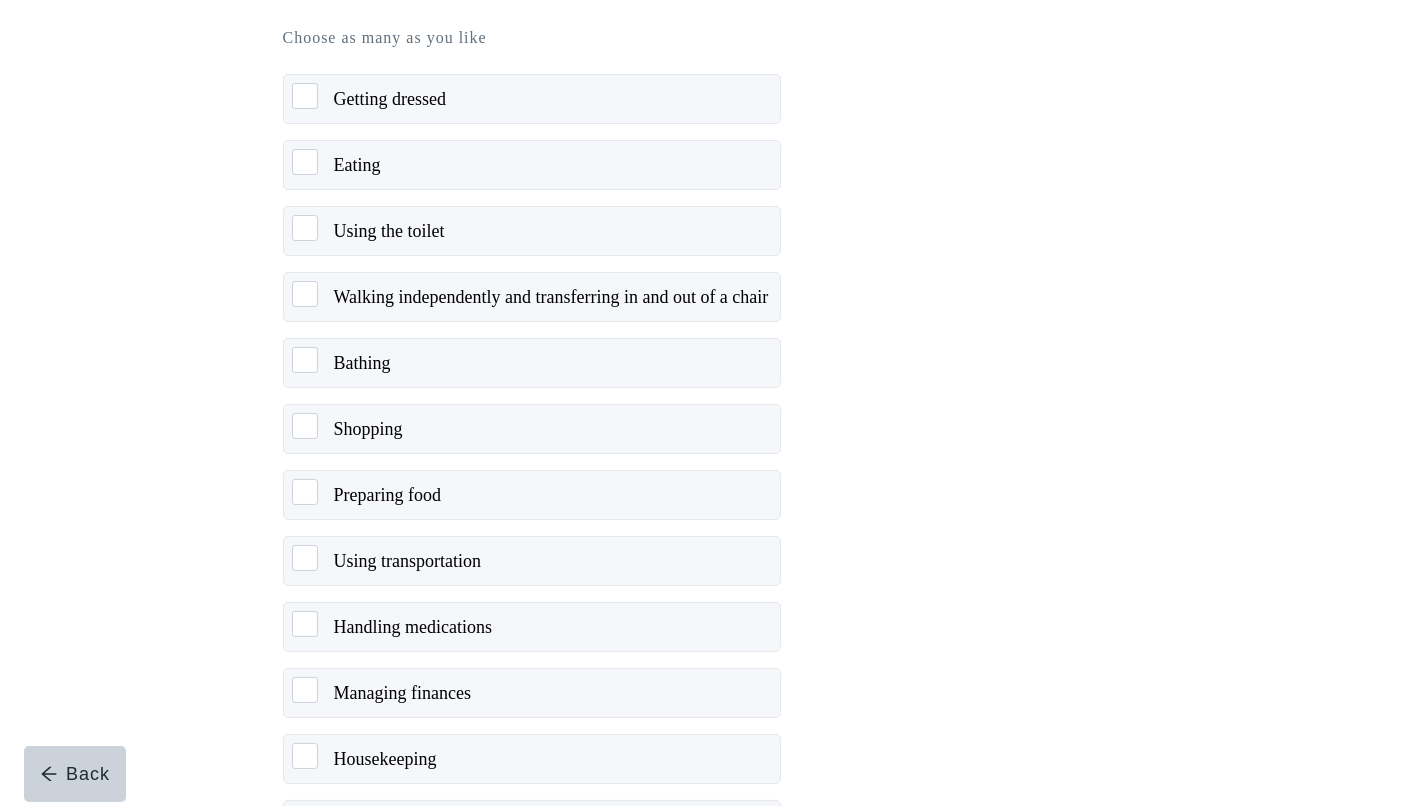 scroll, scrollTop: 254, scrollLeft: 0, axis: vertical 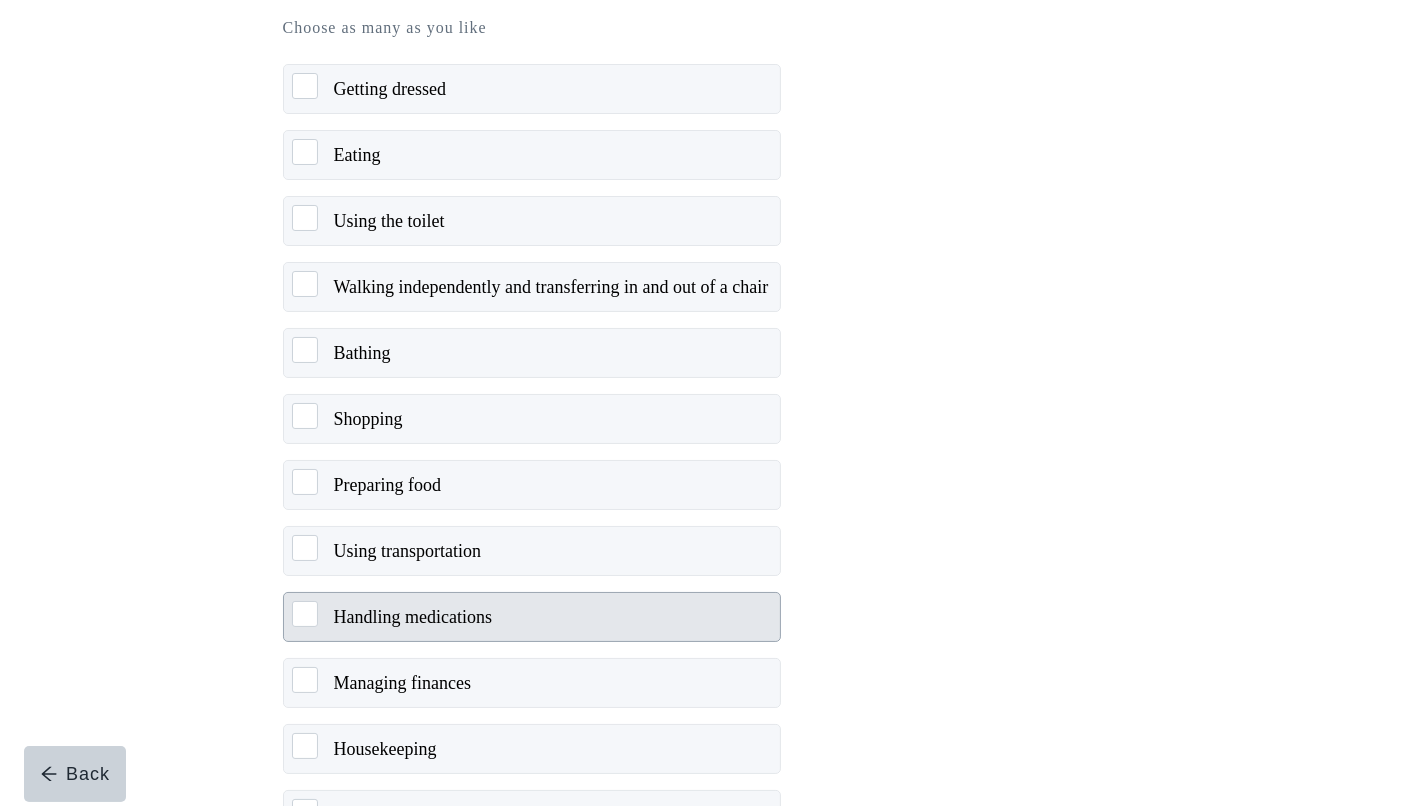 click on "Handling medications" at bounding box center [413, 617] 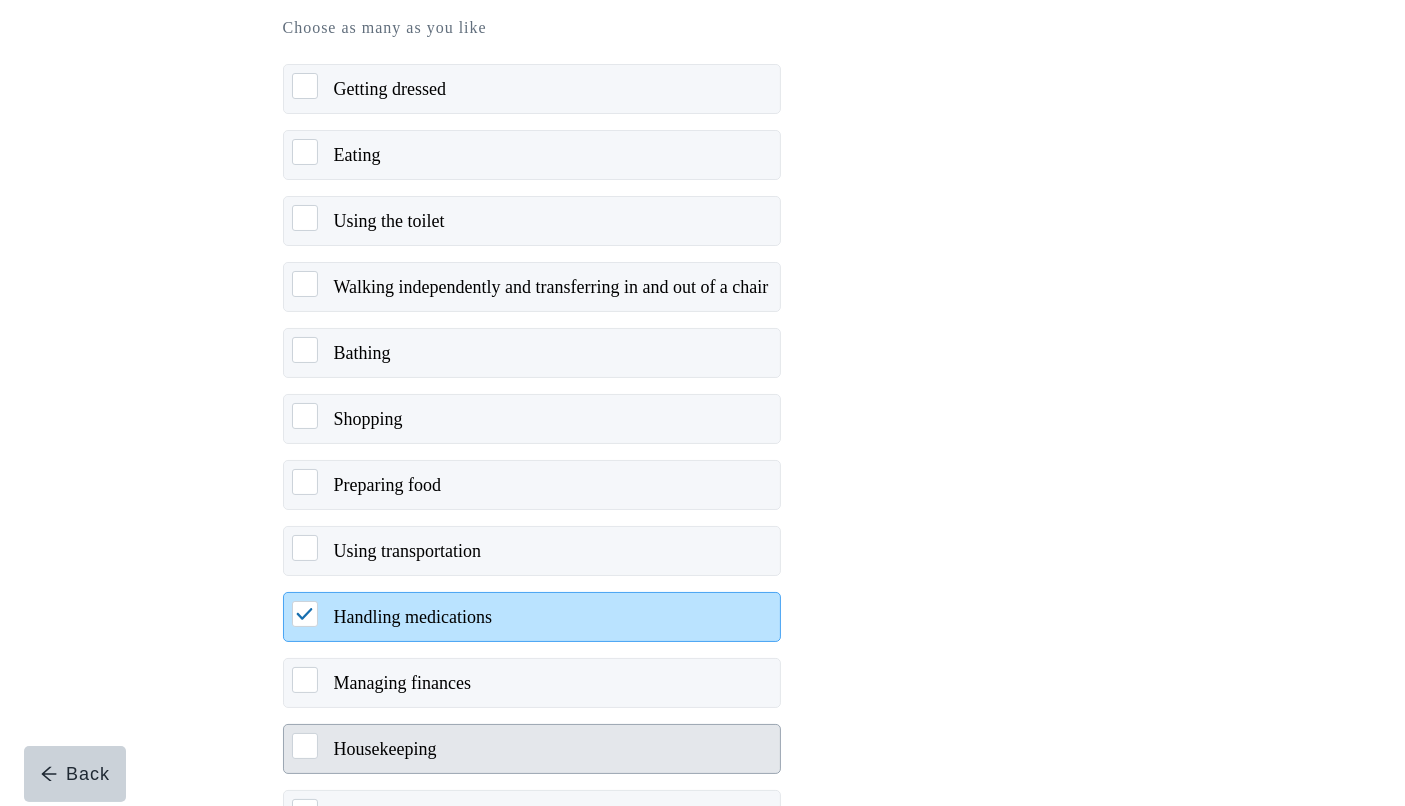 click on "Housekeeping" at bounding box center [385, 749] 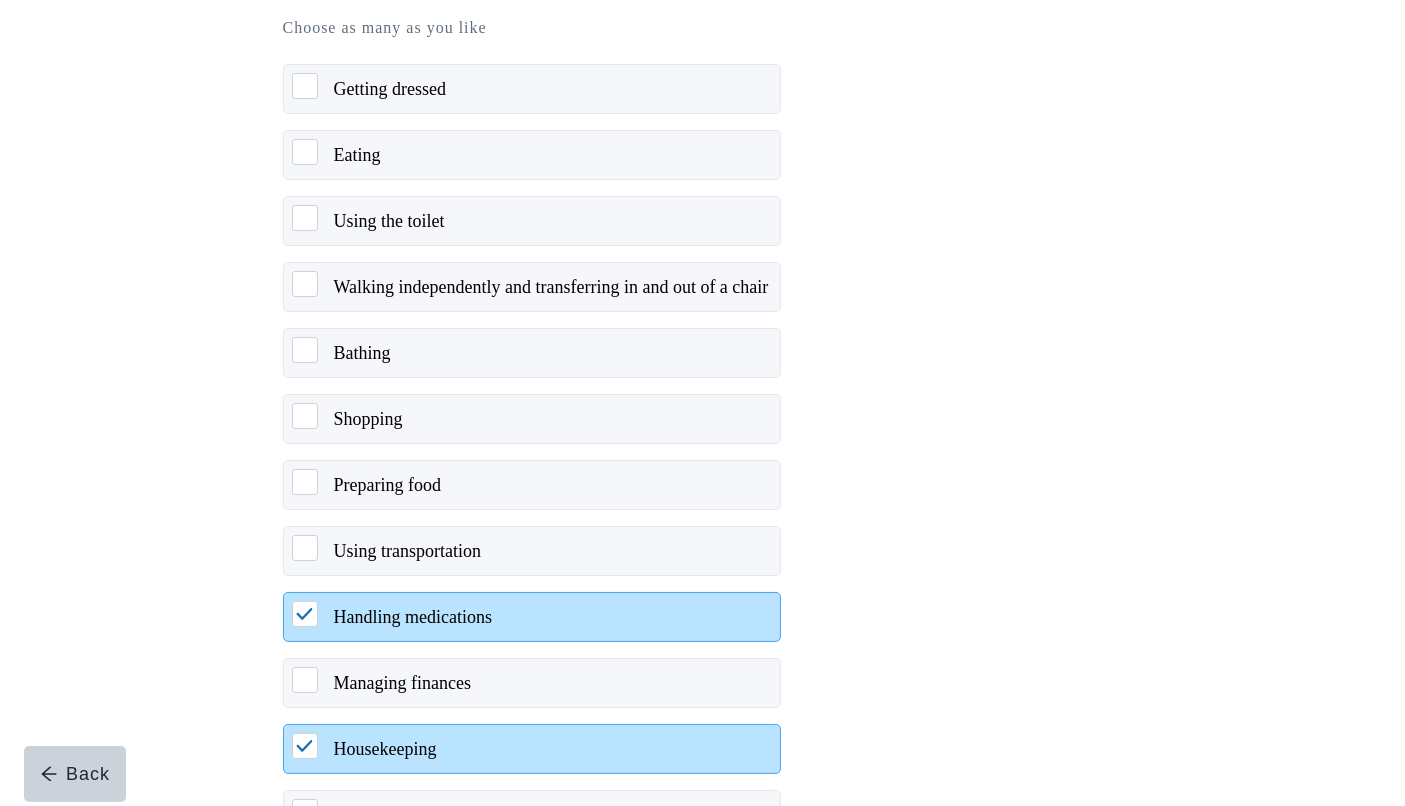 scroll, scrollTop: 289, scrollLeft: 0, axis: vertical 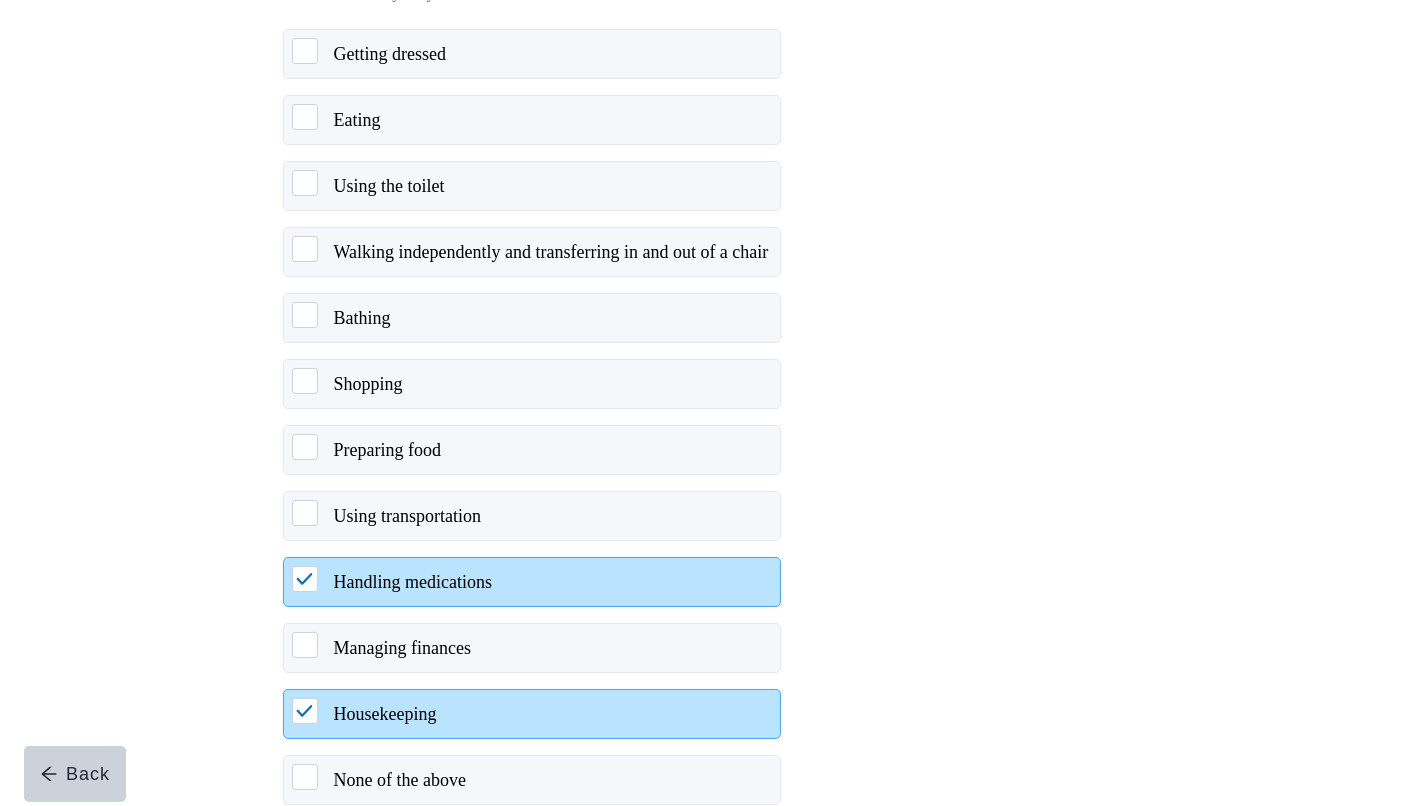 click on "Continue" at bounding box center (339, 849) 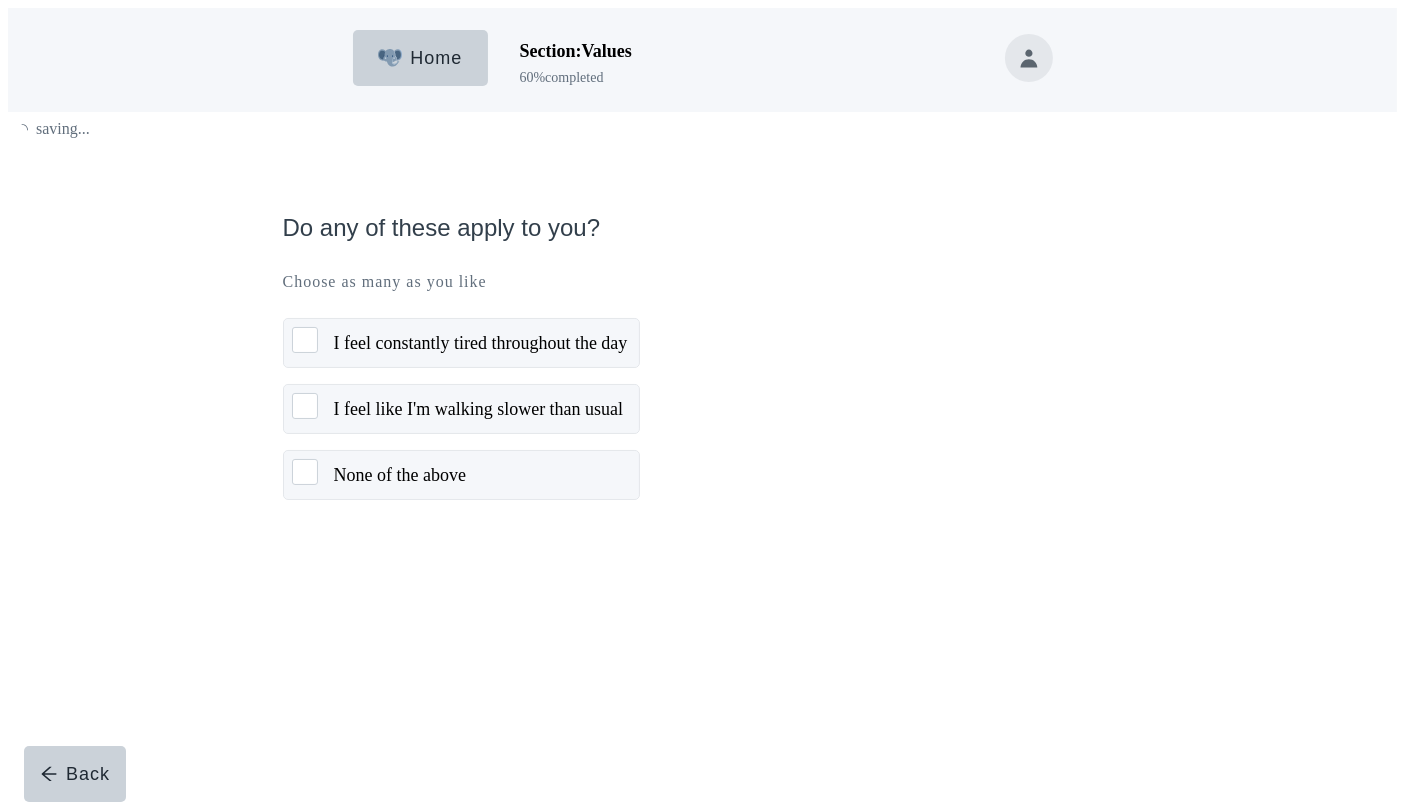 scroll, scrollTop: 0, scrollLeft: 0, axis: both 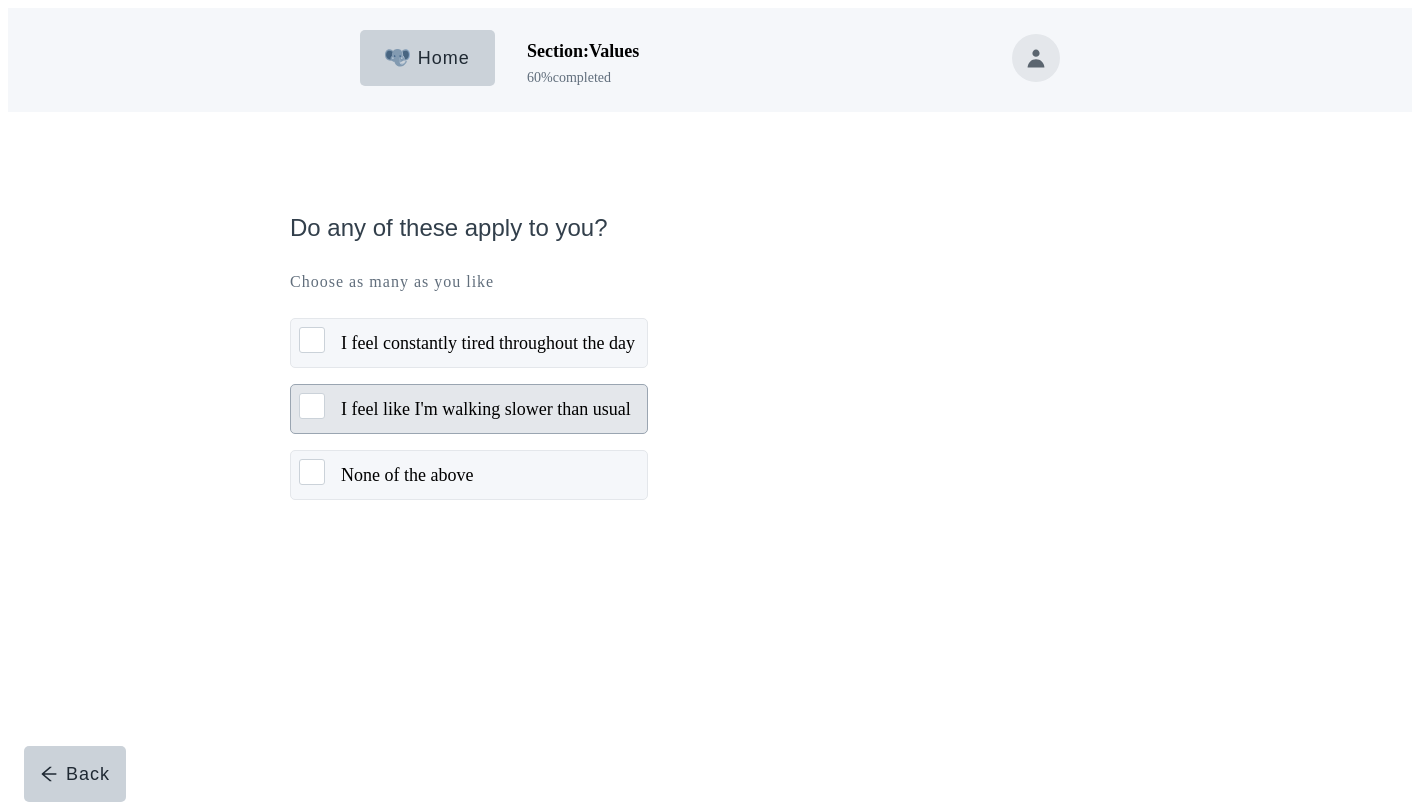 click on "I feel like I'm walking slower than usual" at bounding box center (486, 409) 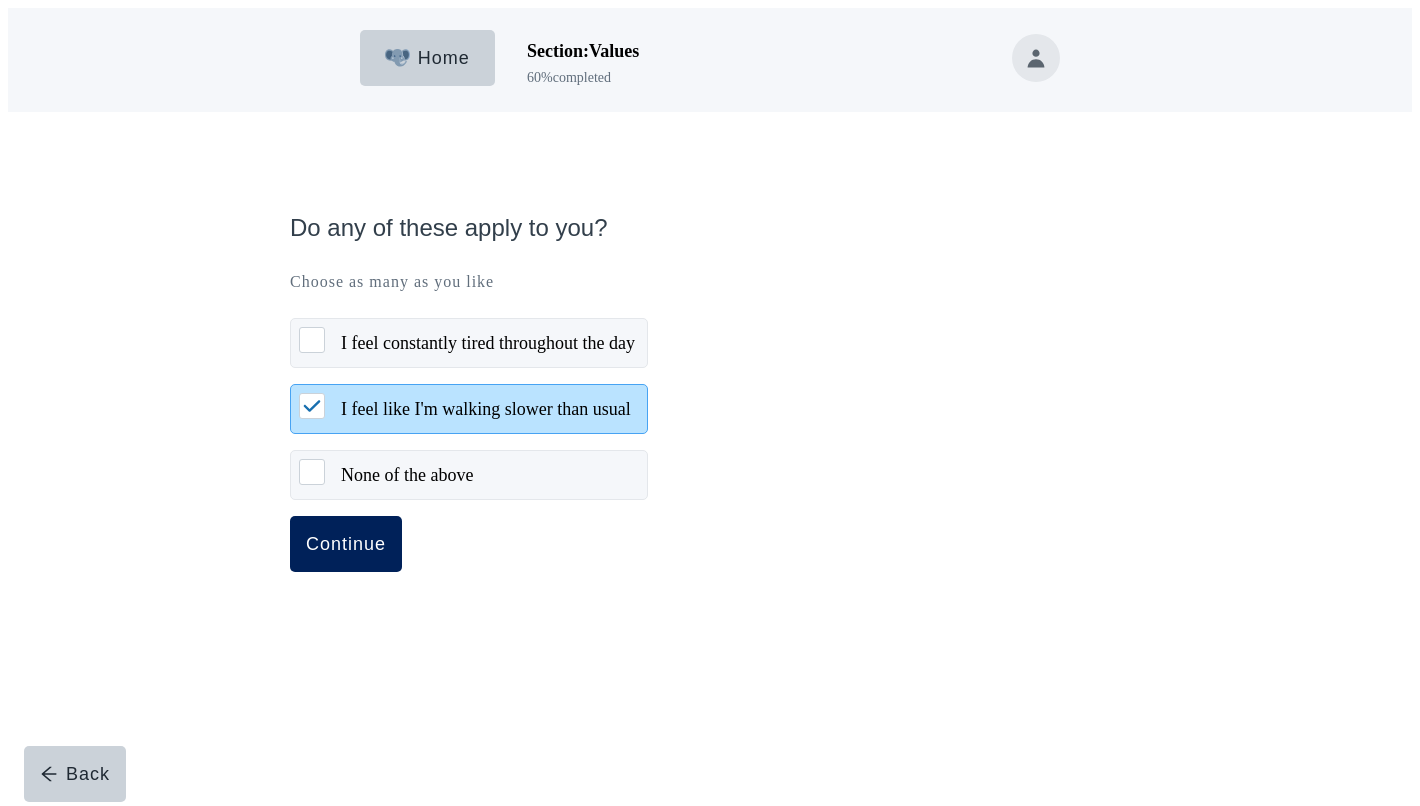 click on "Continue" at bounding box center (346, 544) 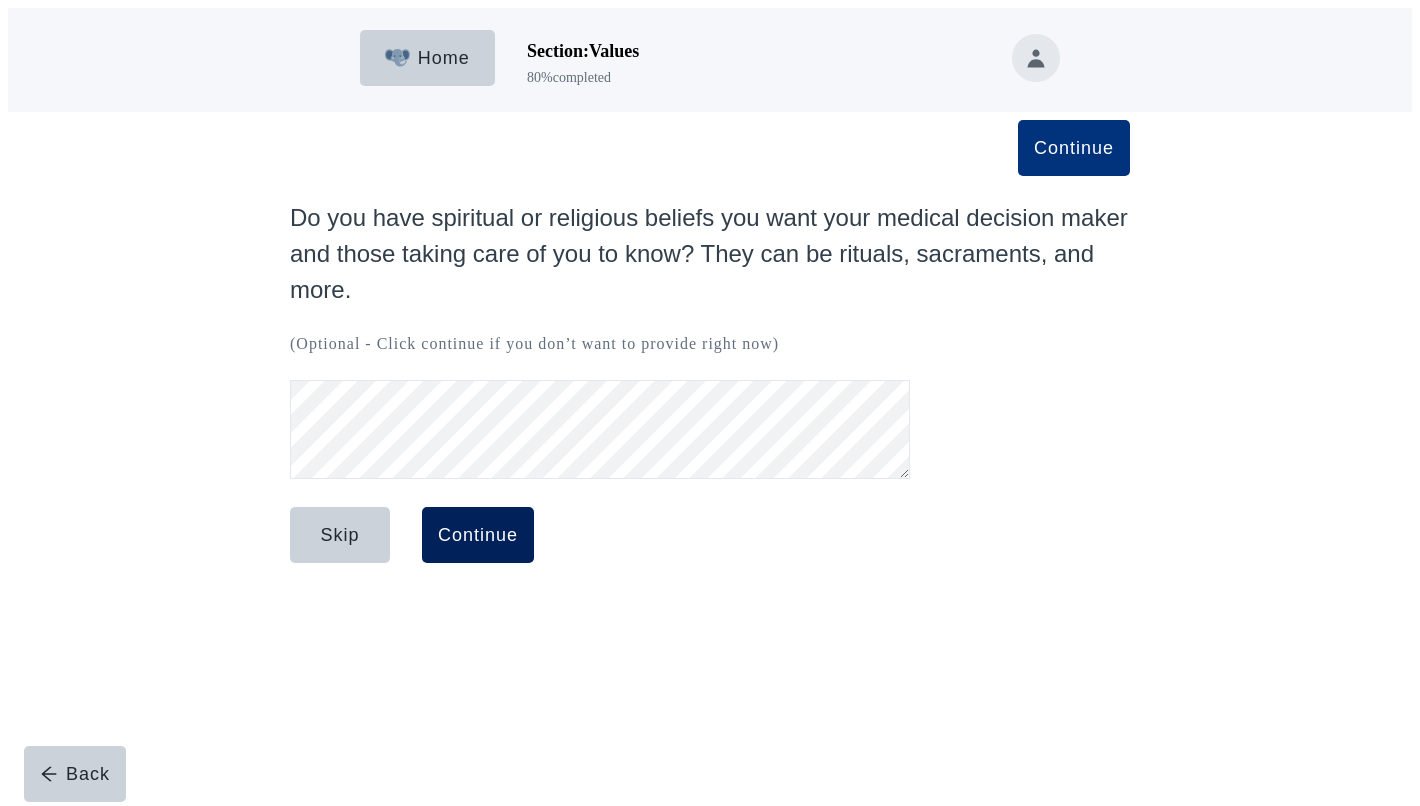 click on "Continue" at bounding box center [478, 535] 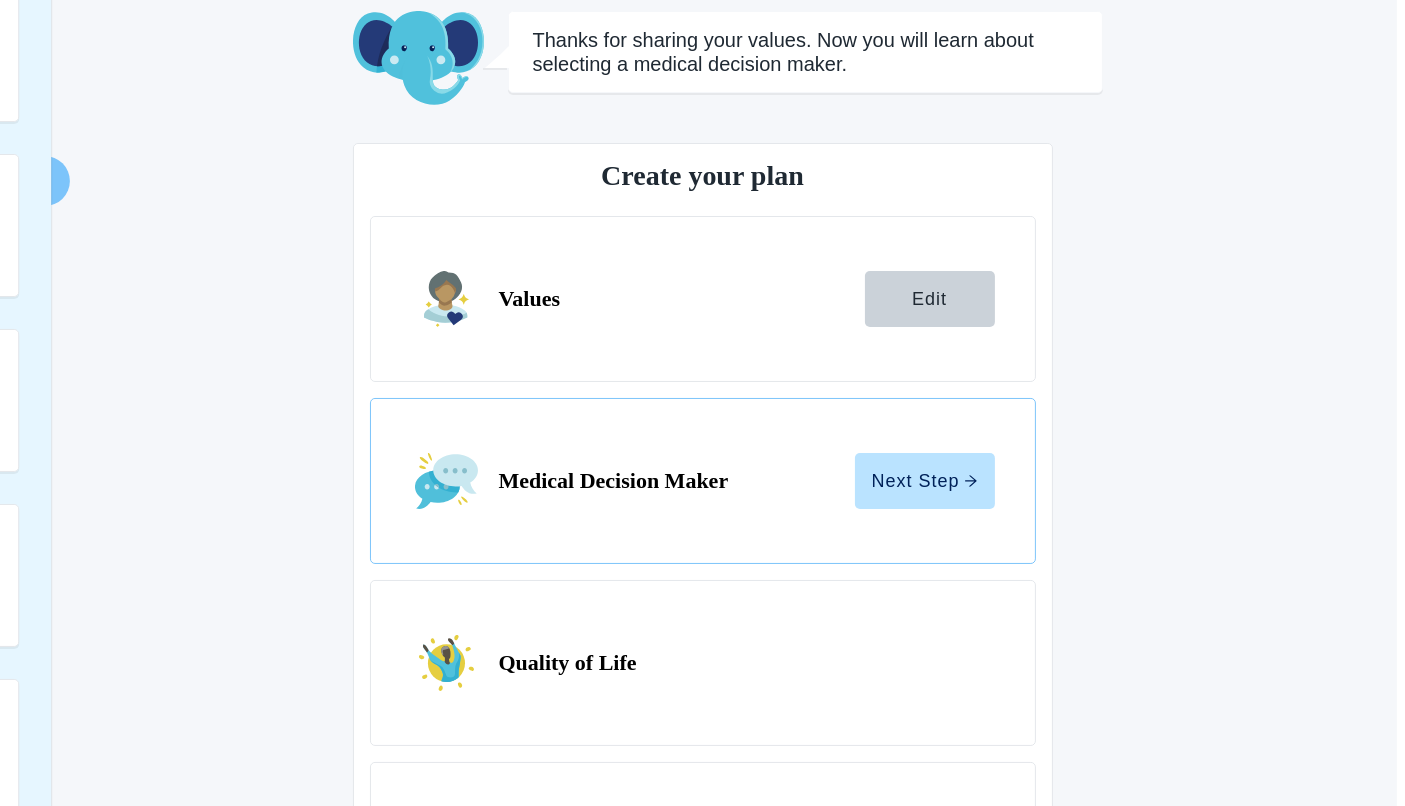 scroll, scrollTop: 142, scrollLeft: 0, axis: vertical 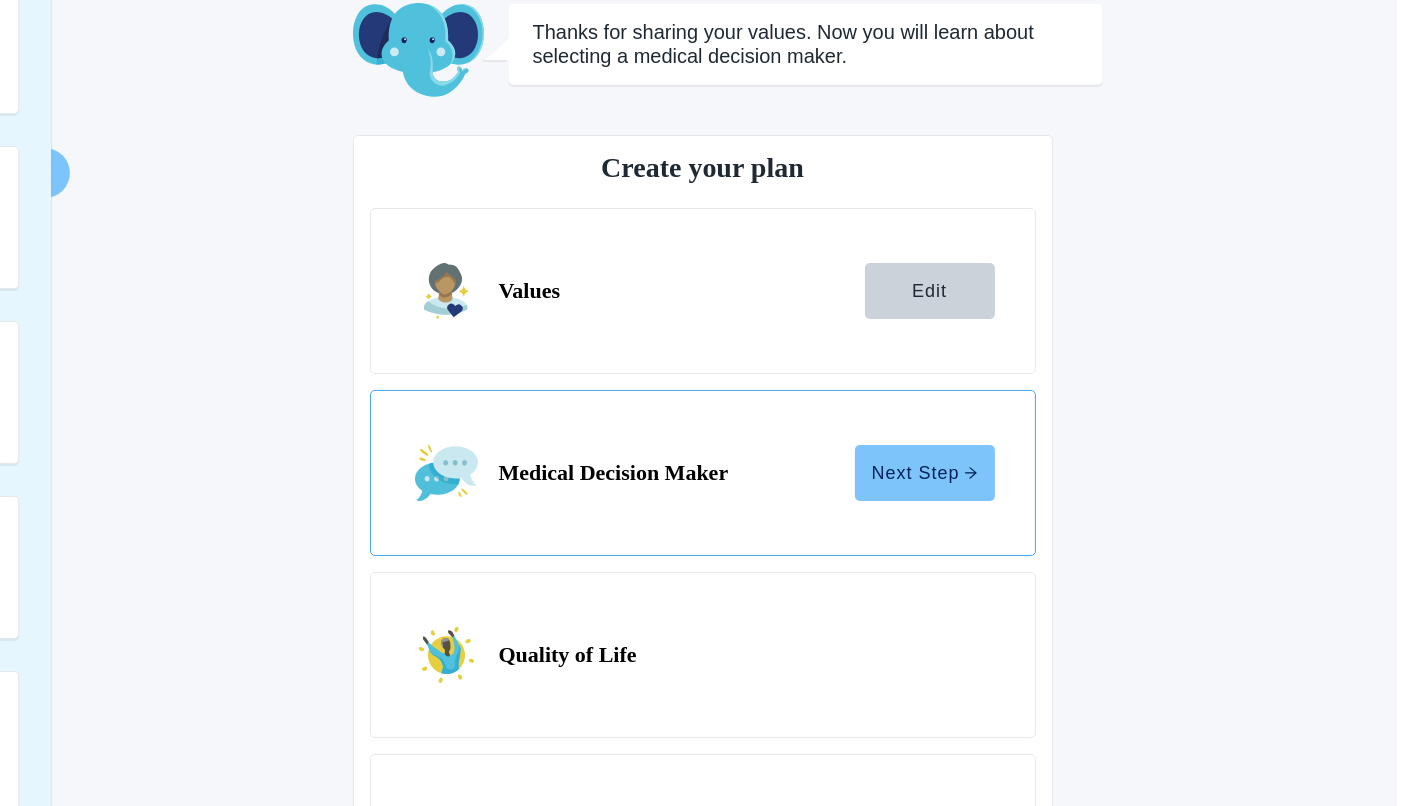 click on "Next Step" at bounding box center [925, 473] 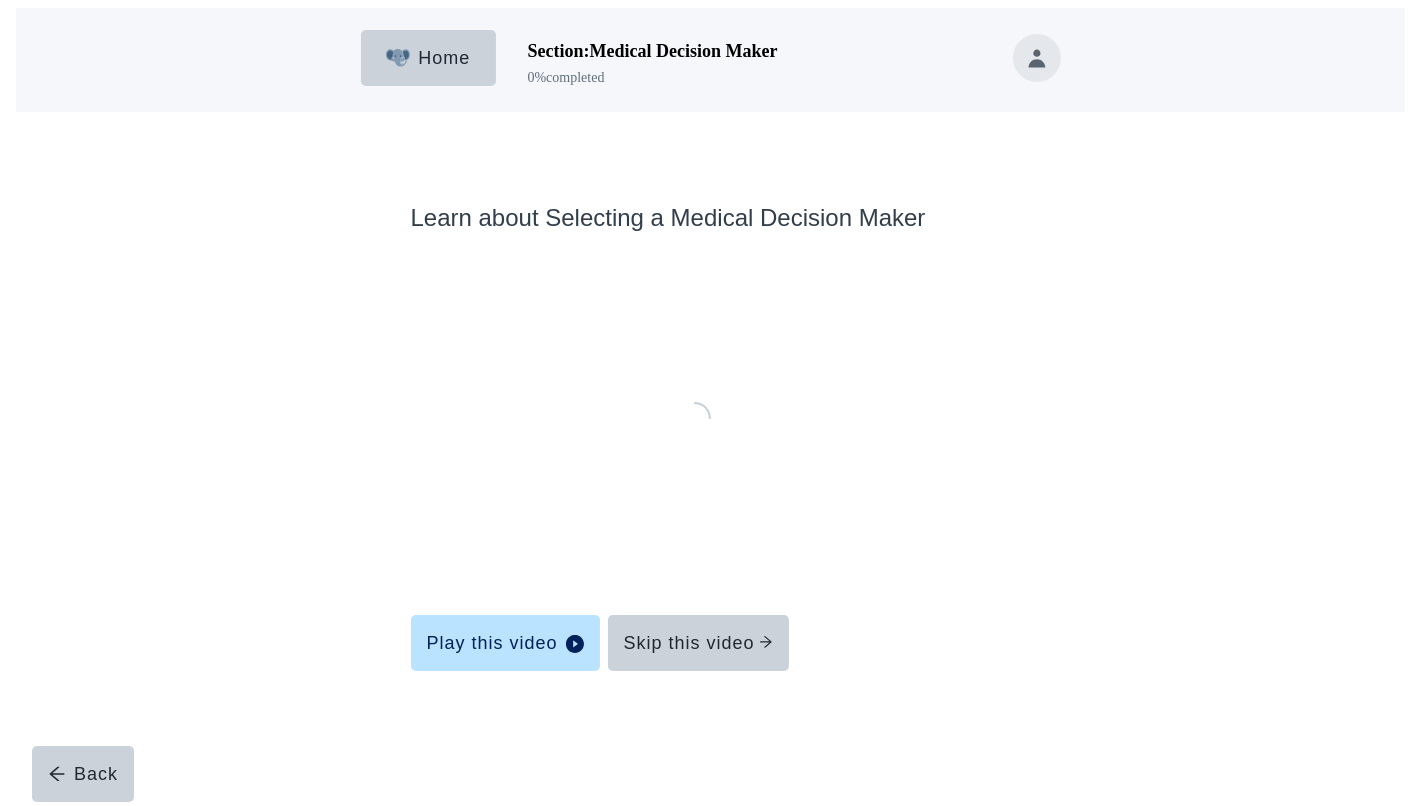 scroll, scrollTop: 0, scrollLeft: 0, axis: both 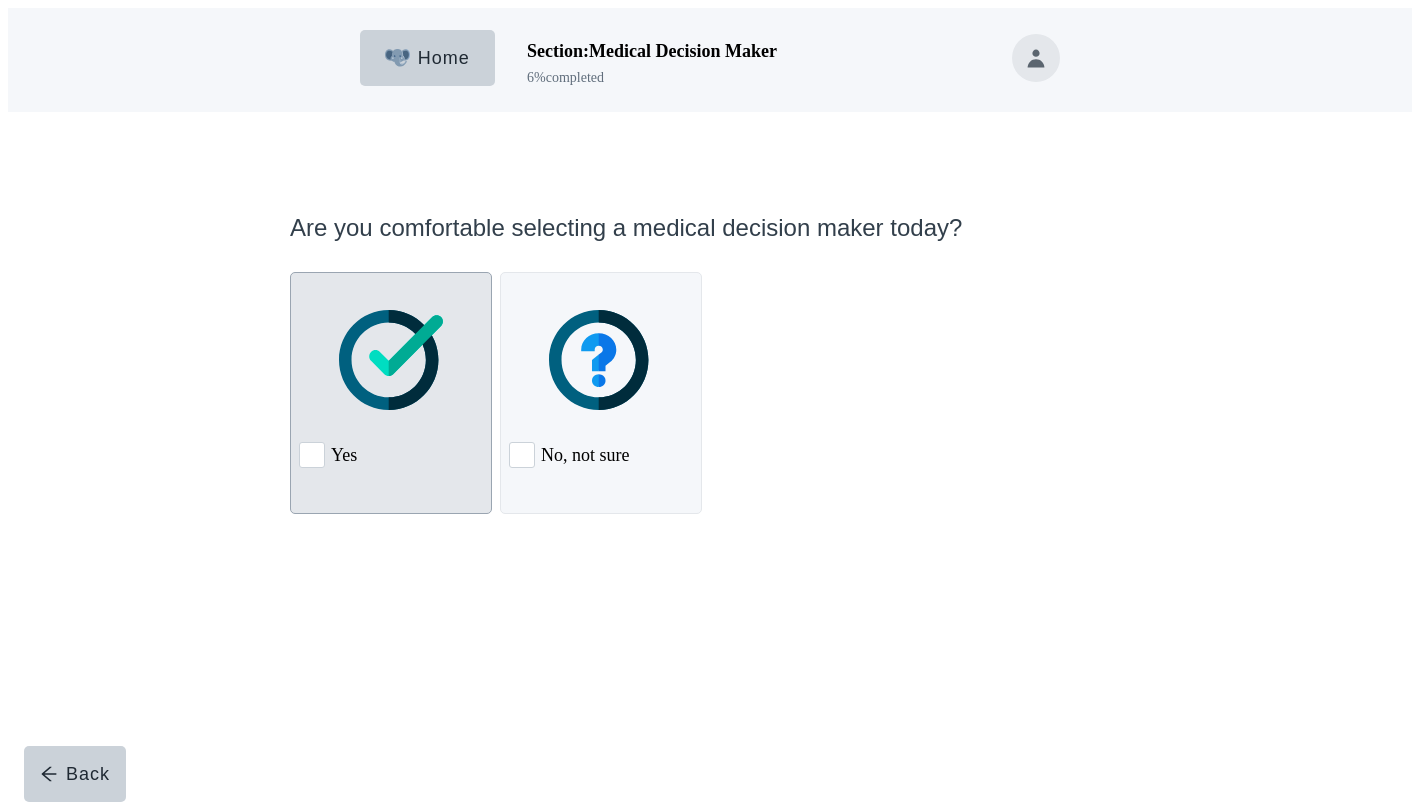 click at bounding box center (312, 455) 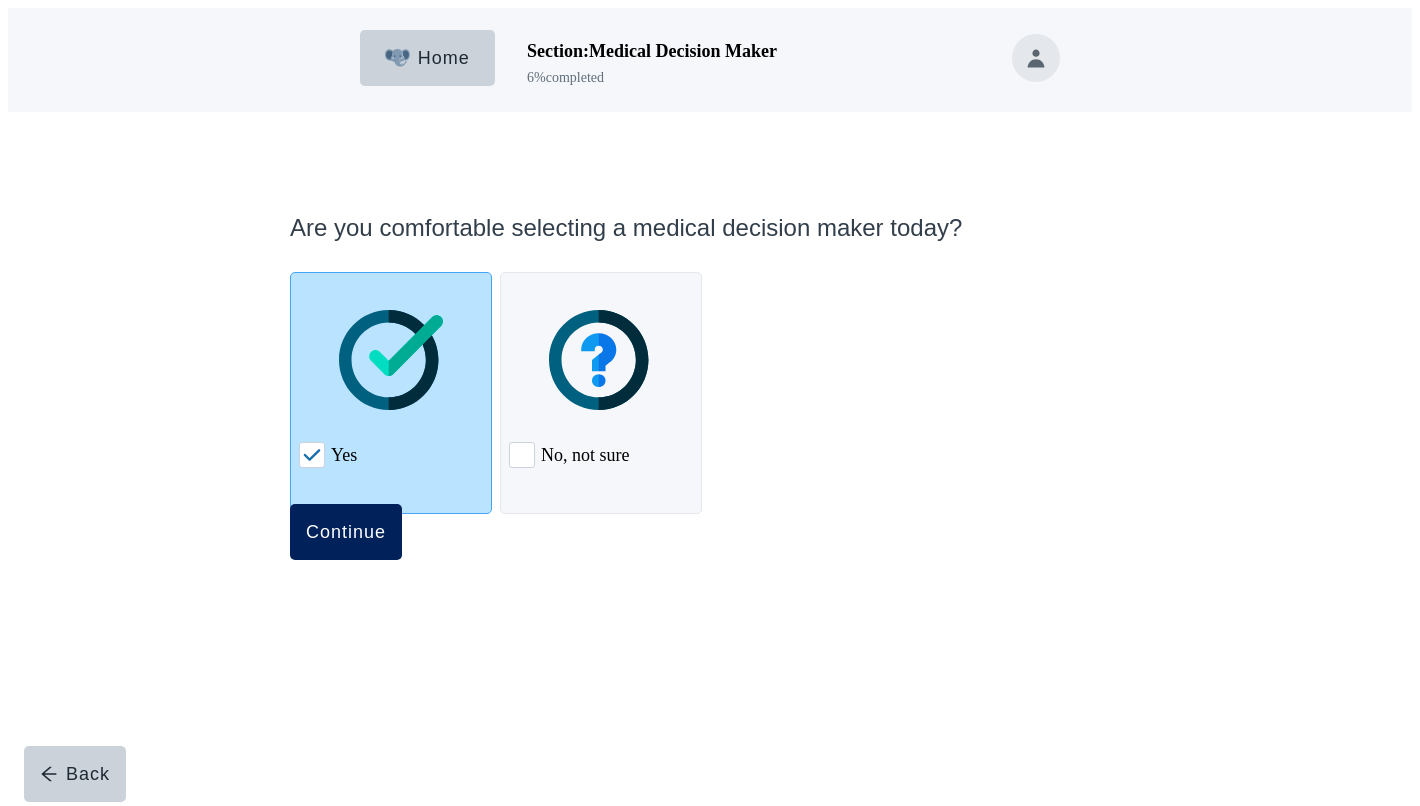 click on "Continue" at bounding box center (346, 532) 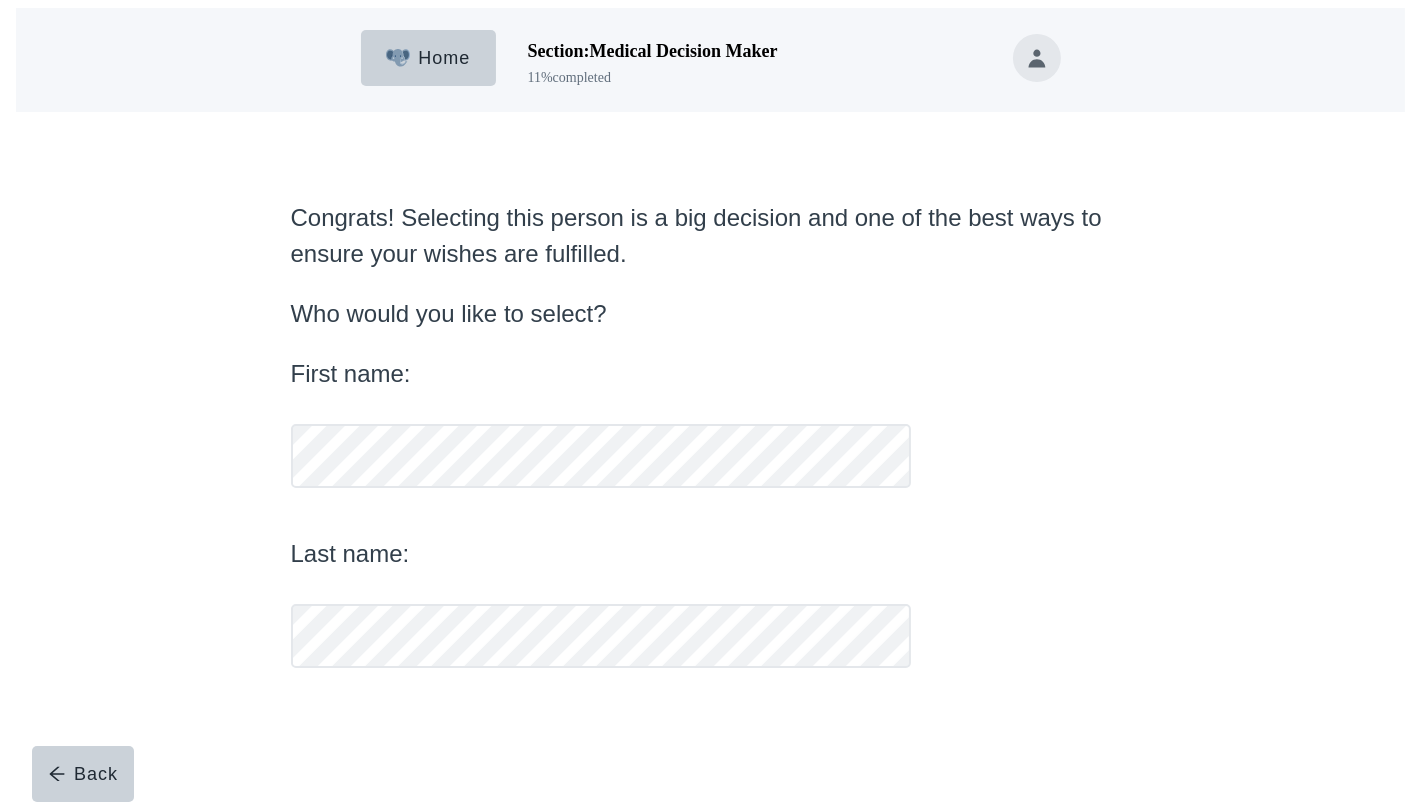 scroll, scrollTop: 0, scrollLeft: 0, axis: both 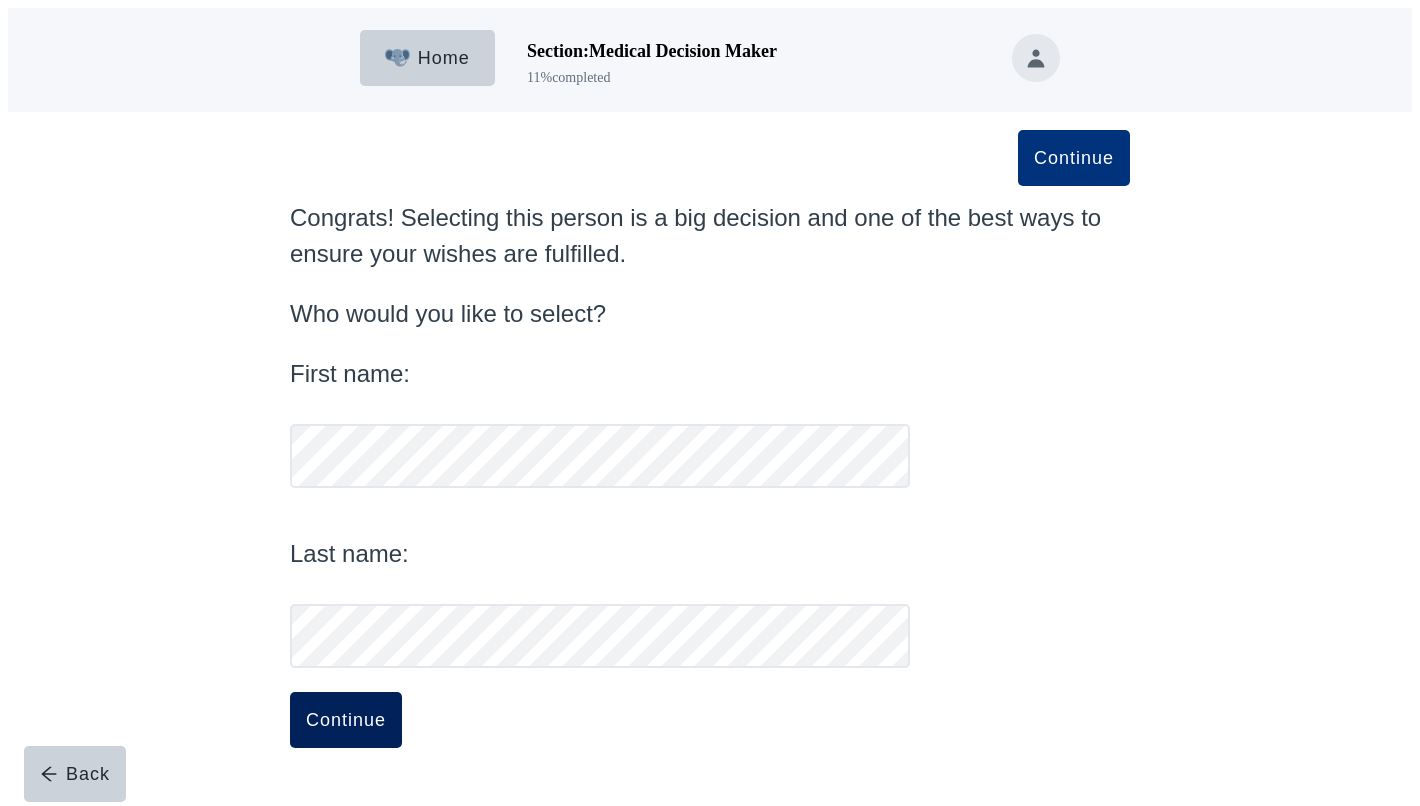 click on "Continue" at bounding box center (346, 720) 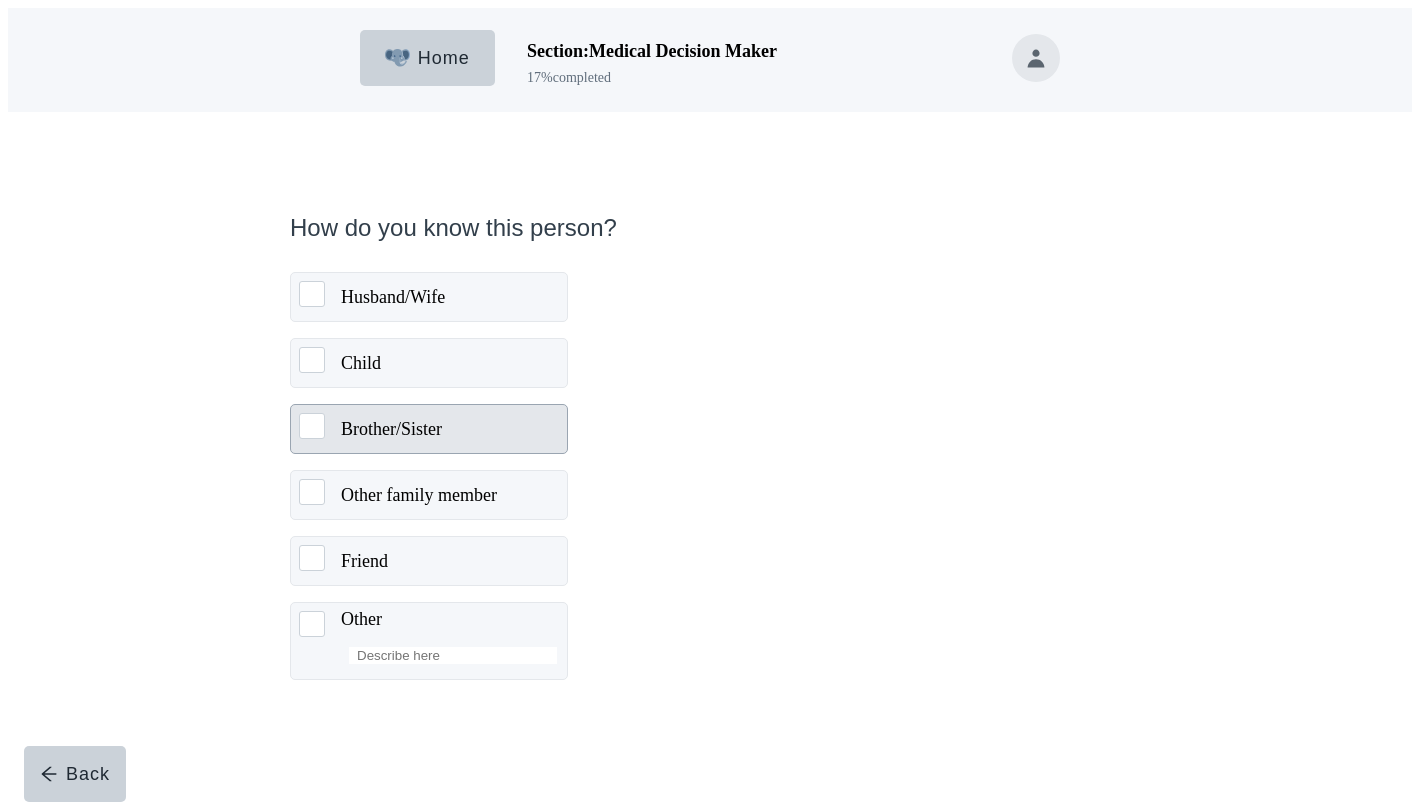 click on "Brother/Sister" at bounding box center [391, 429] 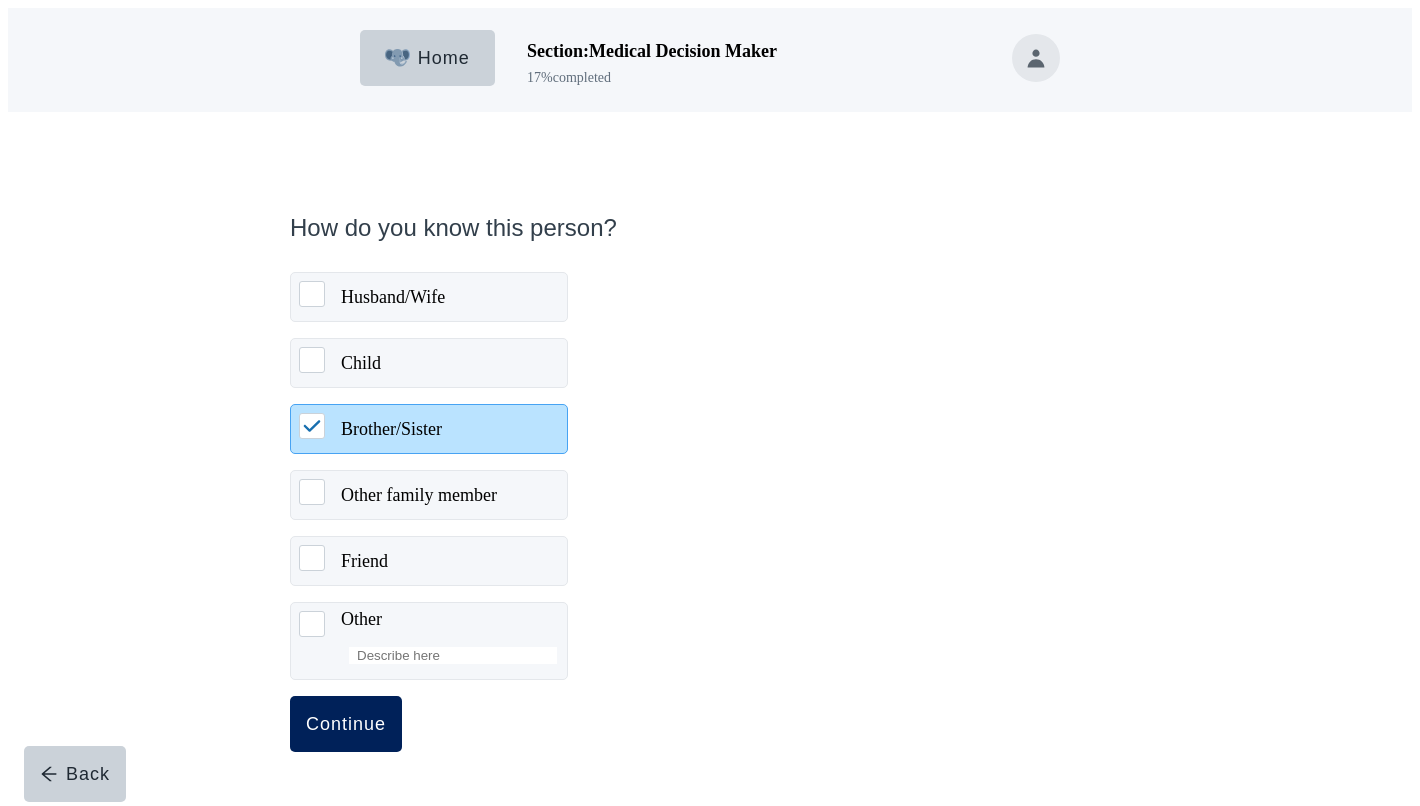 click on "Continue" at bounding box center (346, 724) 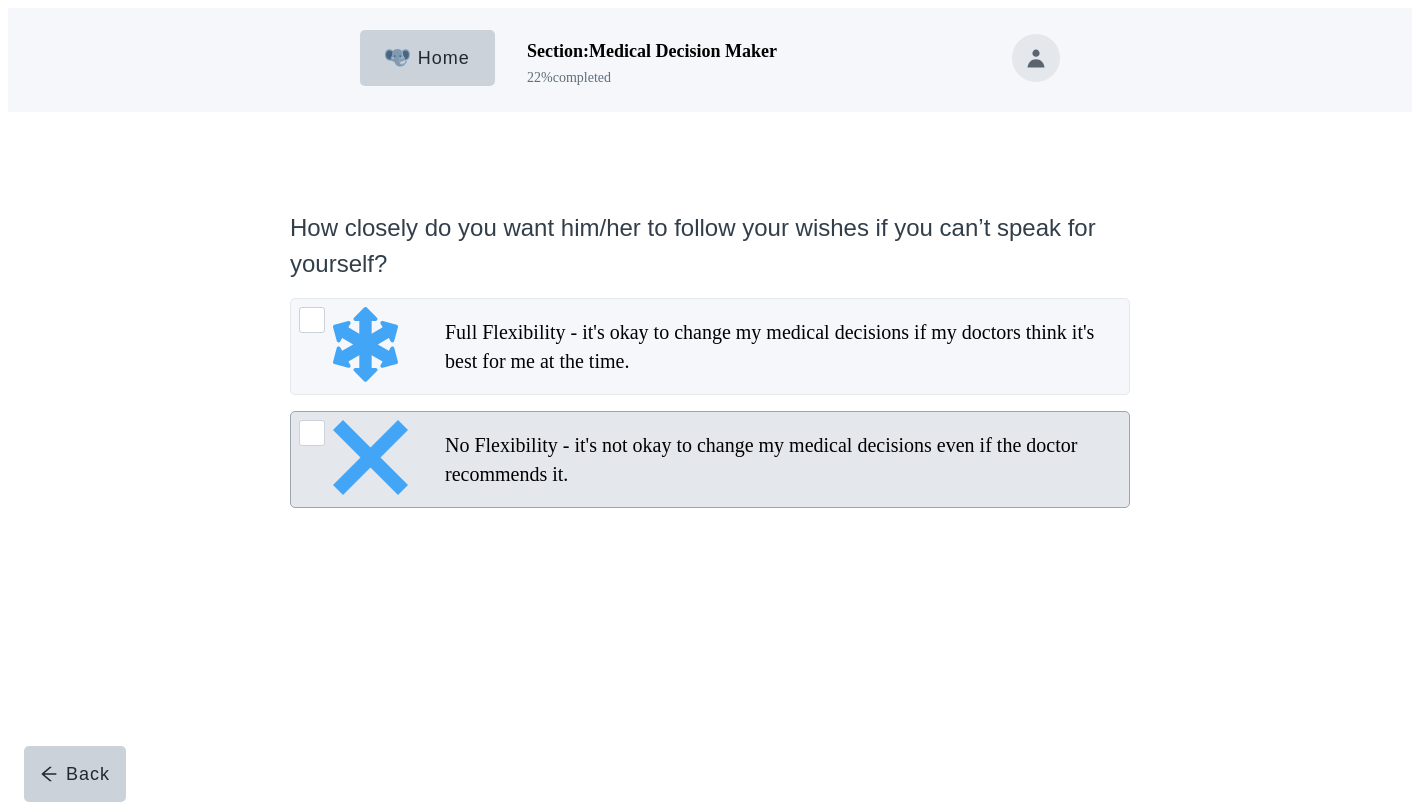 click on "No Flexibility - it's not okay to change my medical decisions even if the doctor recommends it." at bounding box center [781, 460] 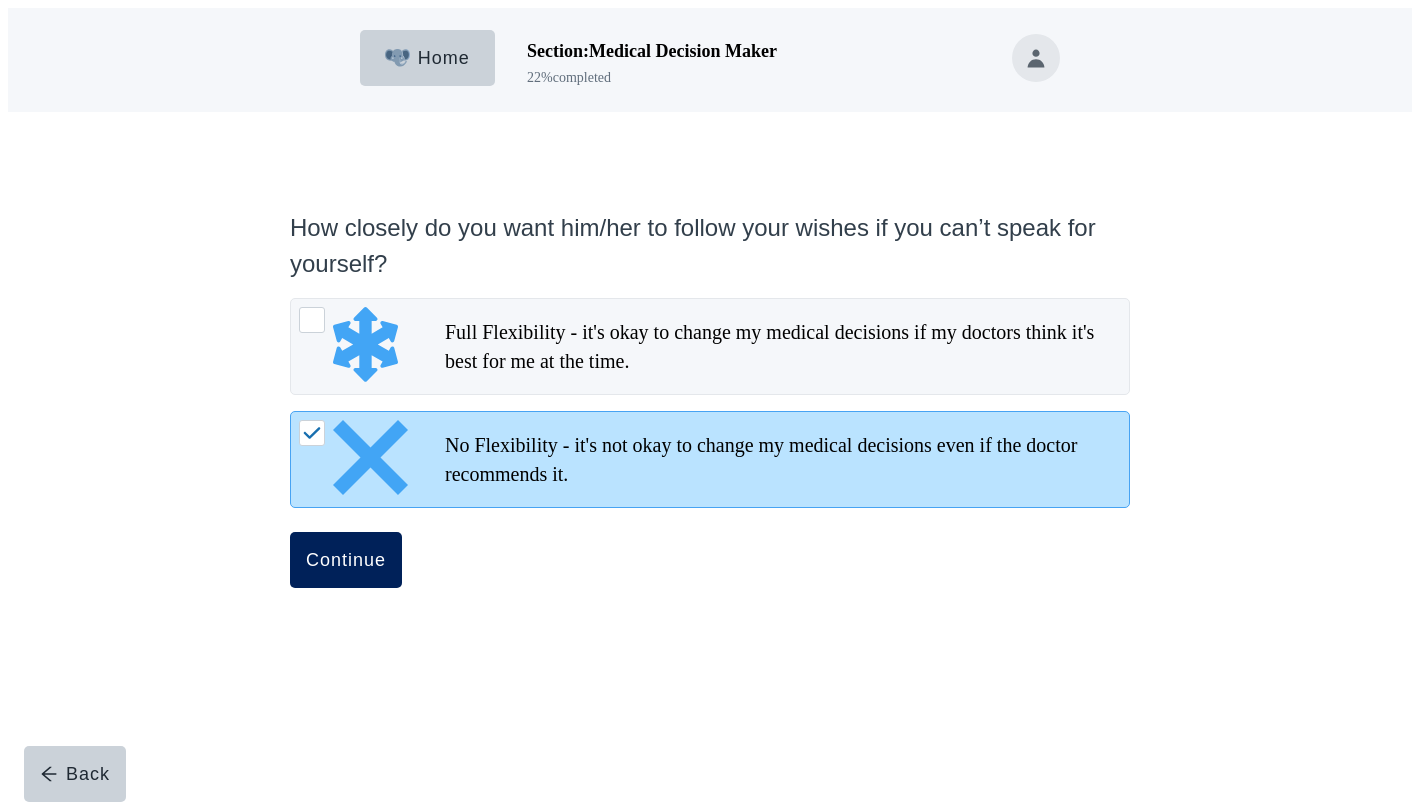 click on "Continue" at bounding box center (346, 560) 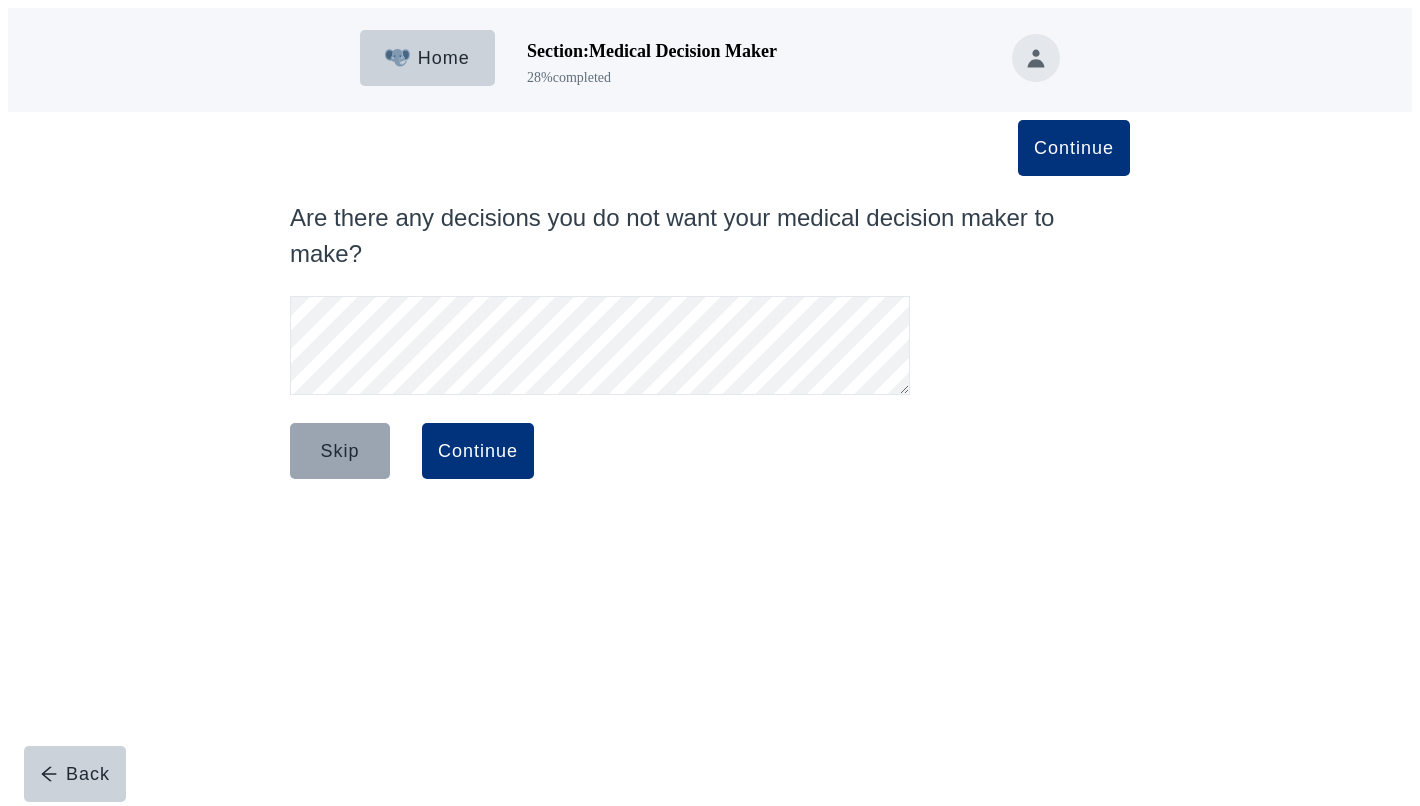 click on "Skip" at bounding box center (340, 451) 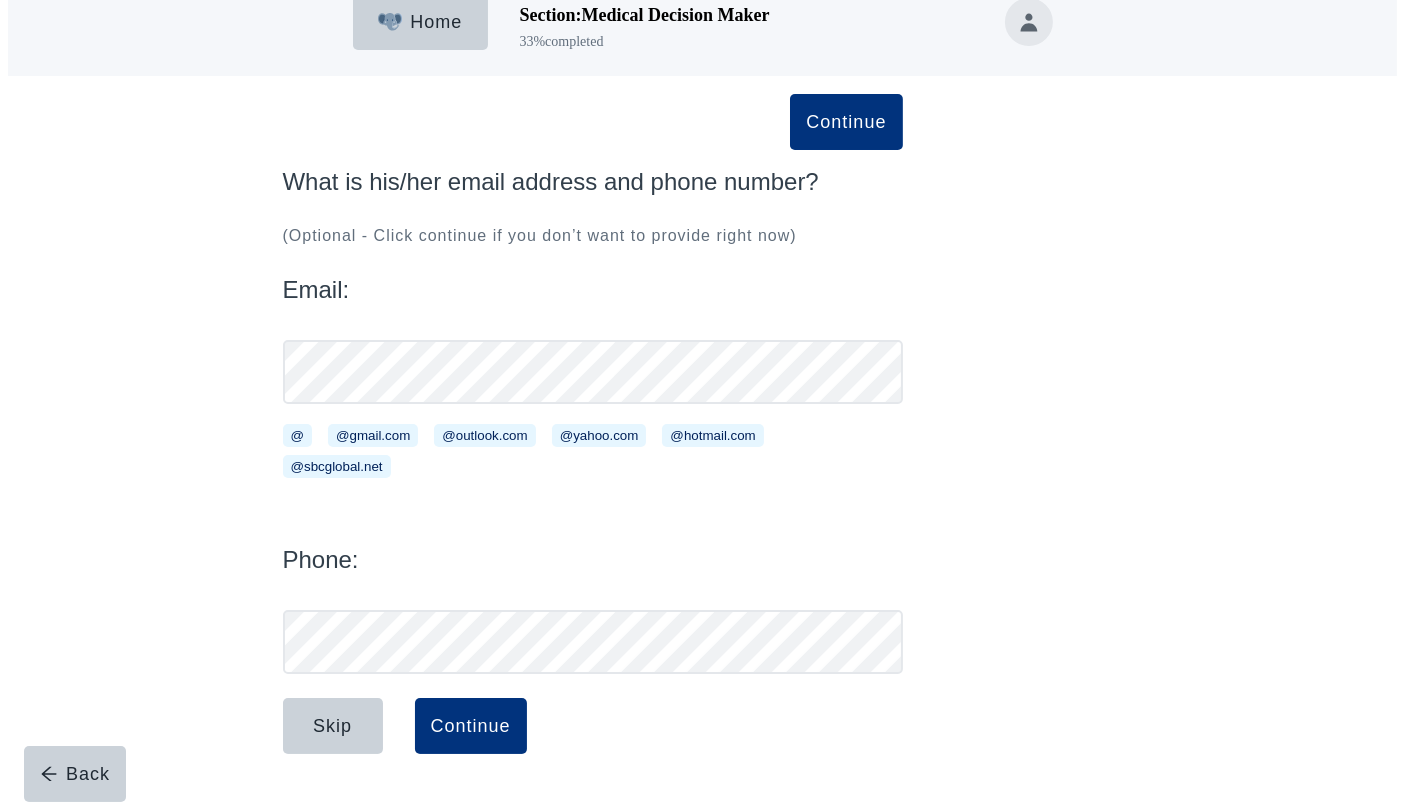 scroll, scrollTop: 40, scrollLeft: 0, axis: vertical 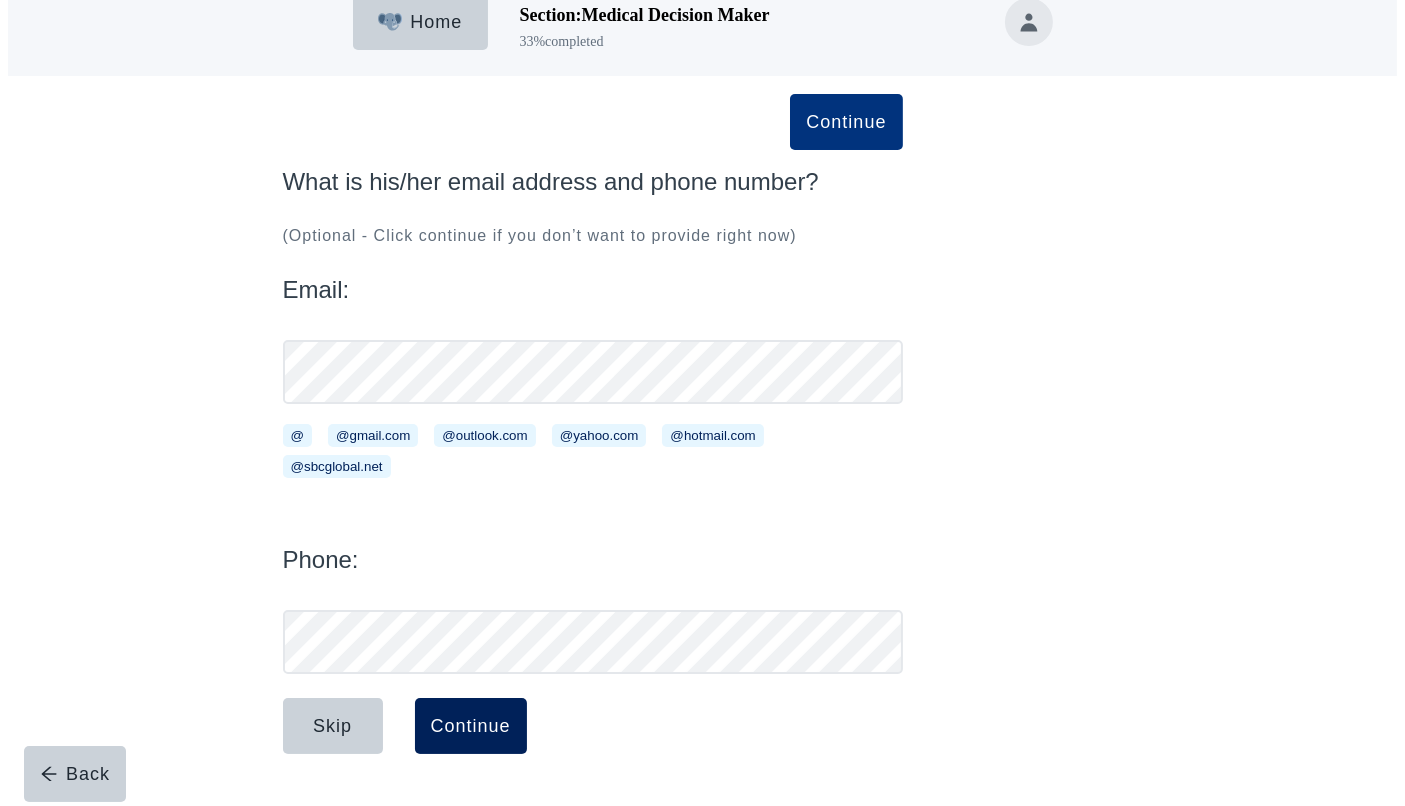 click on "Continue" at bounding box center [471, 726] 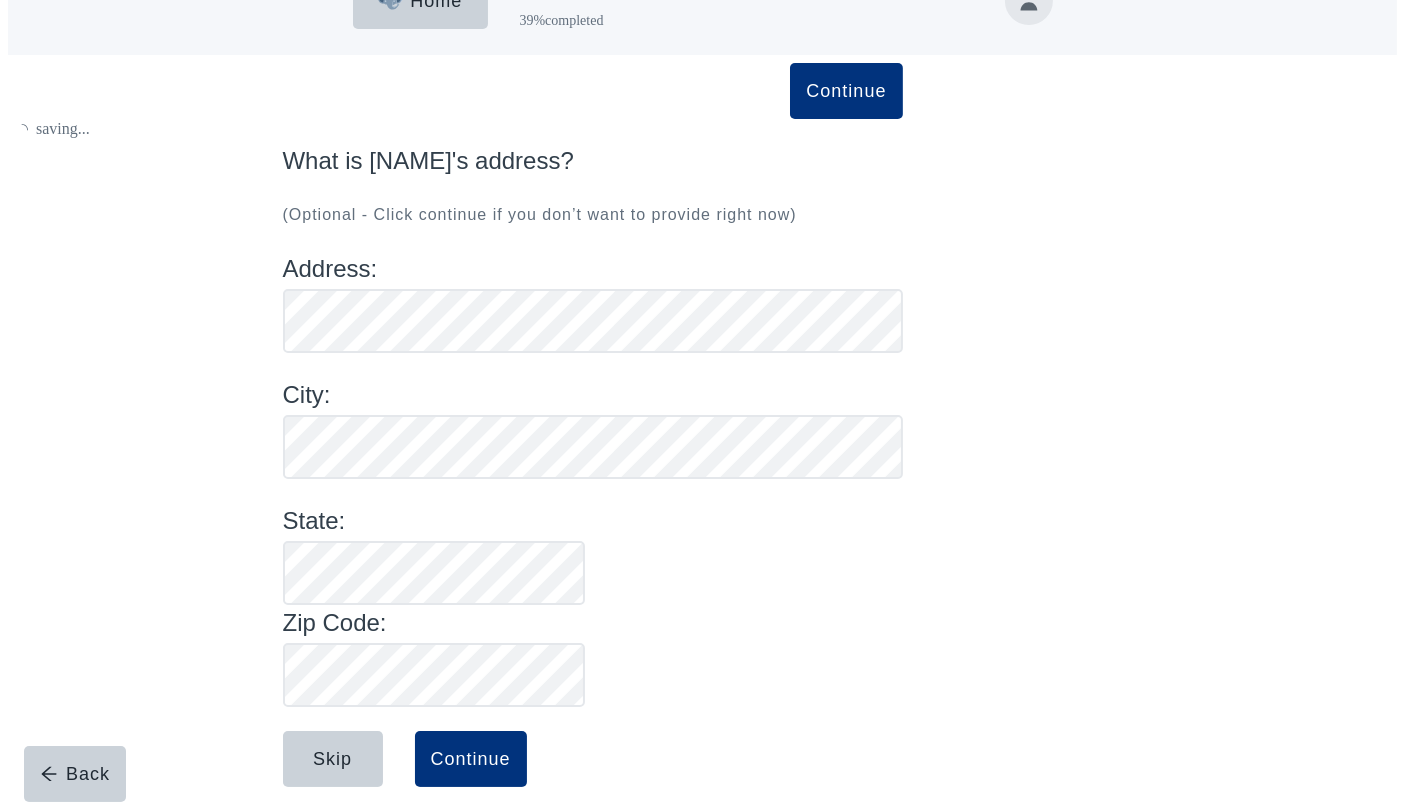 scroll, scrollTop: 0, scrollLeft: 0, axis: both 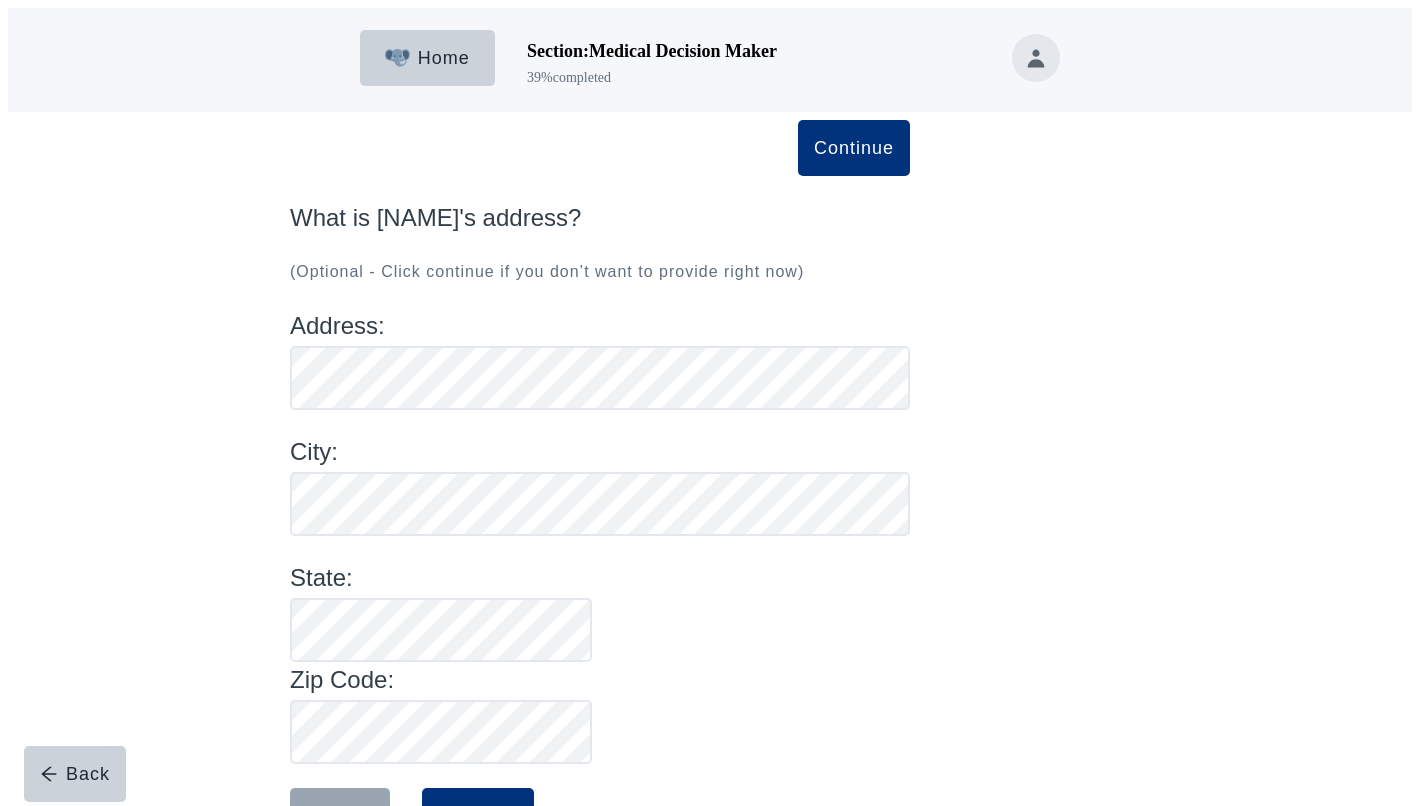 click on "Skip" at bounding box center [339, 816] 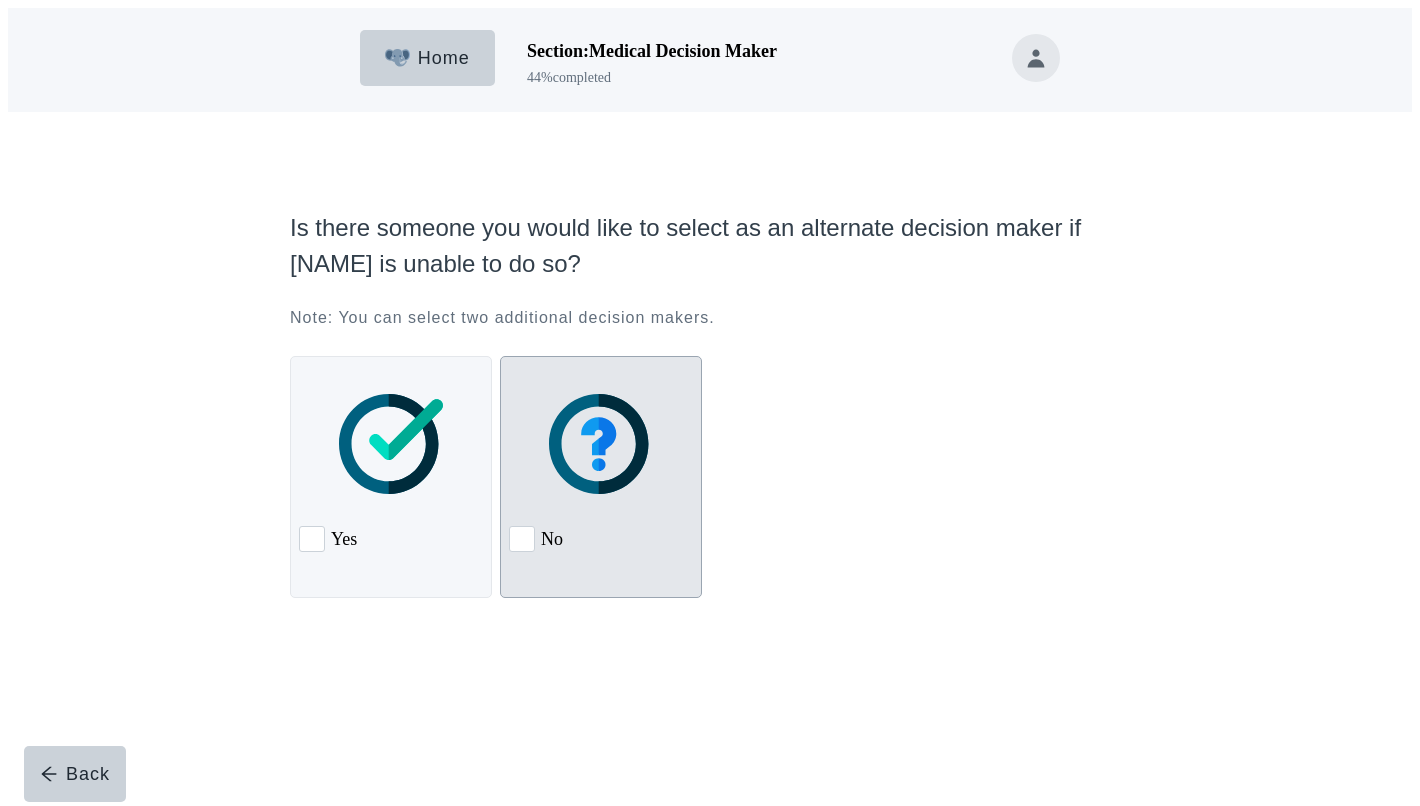 click on "No" at bounding box center [601, 539] 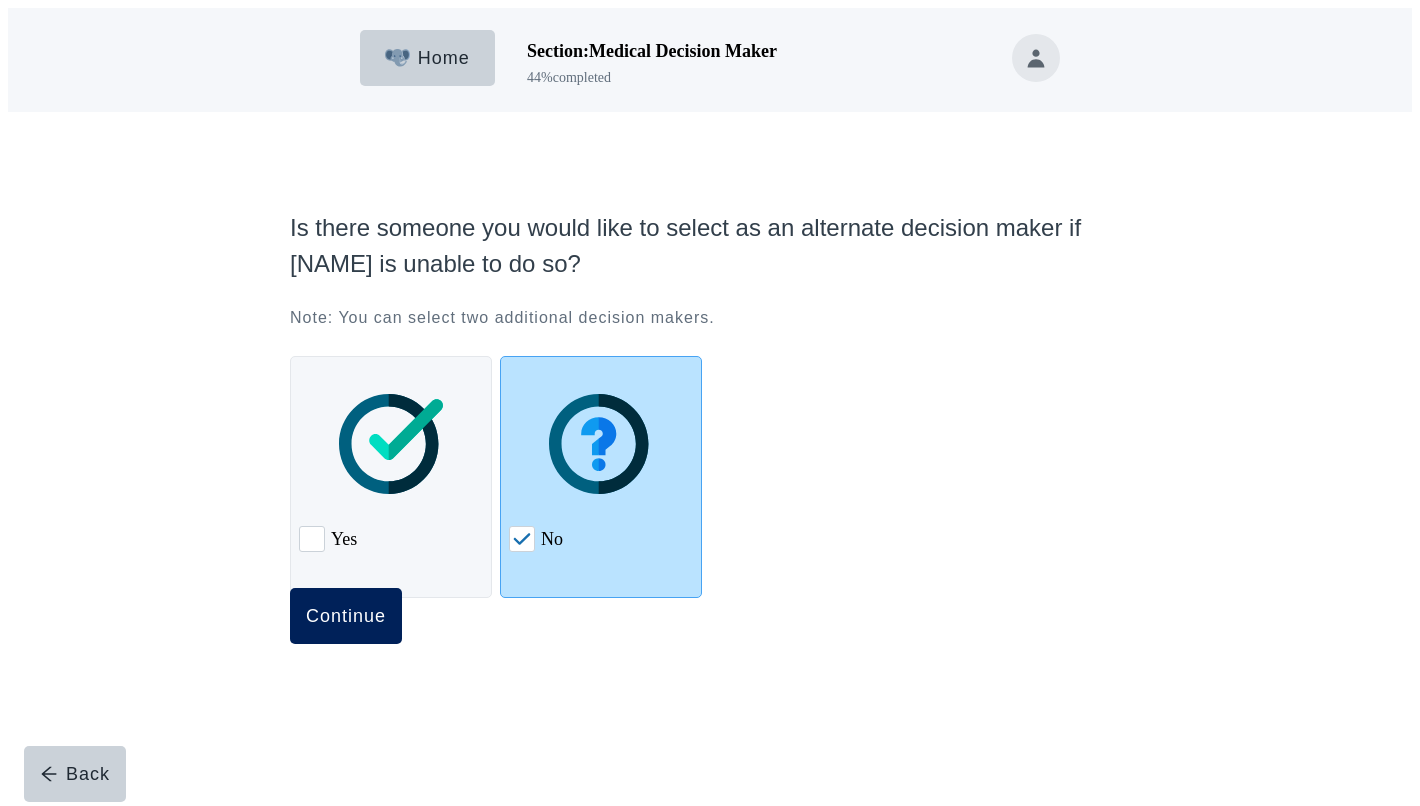 click on "Continue" at bounding box center (346, 616) 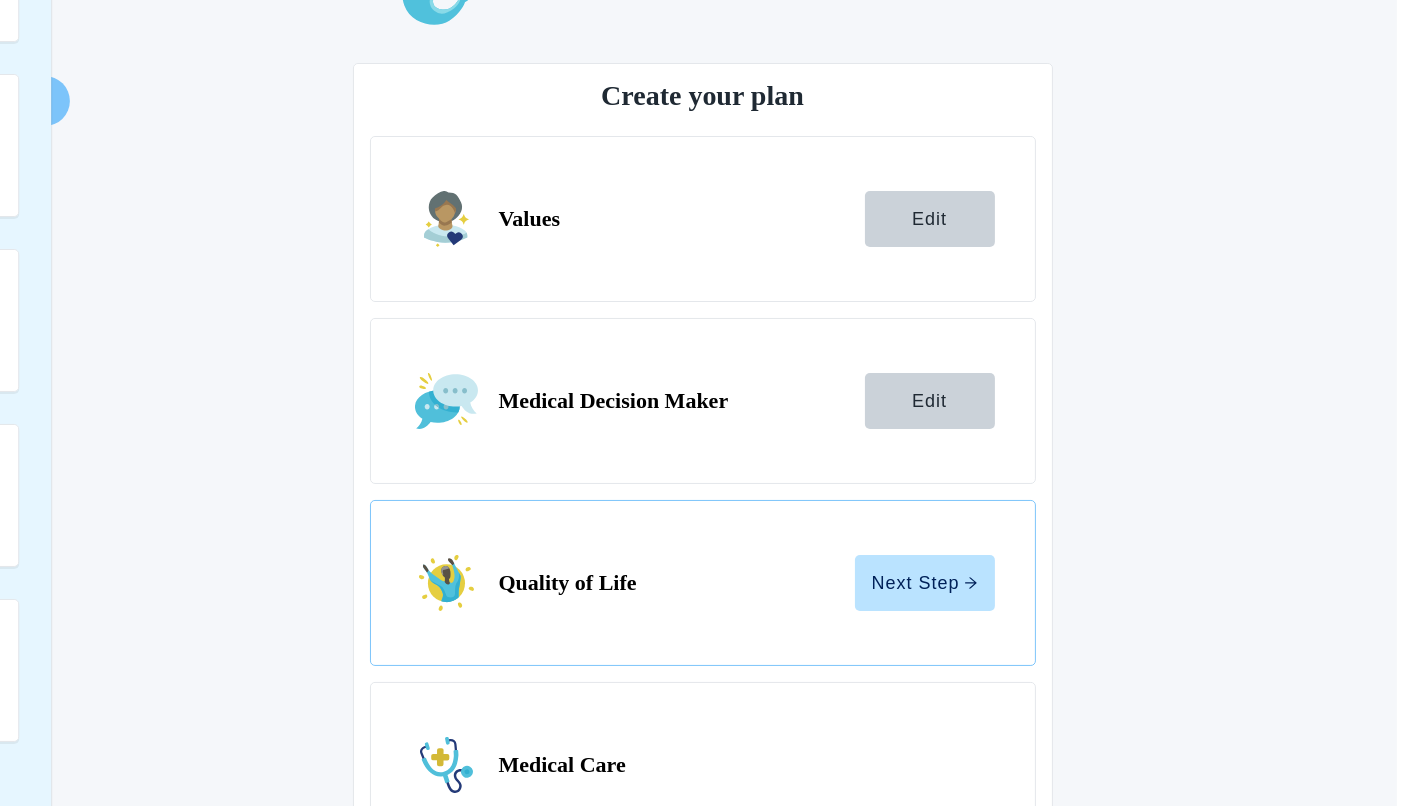 scroll, scrollTop: 218, scrollLeft: 0, axis: vertical 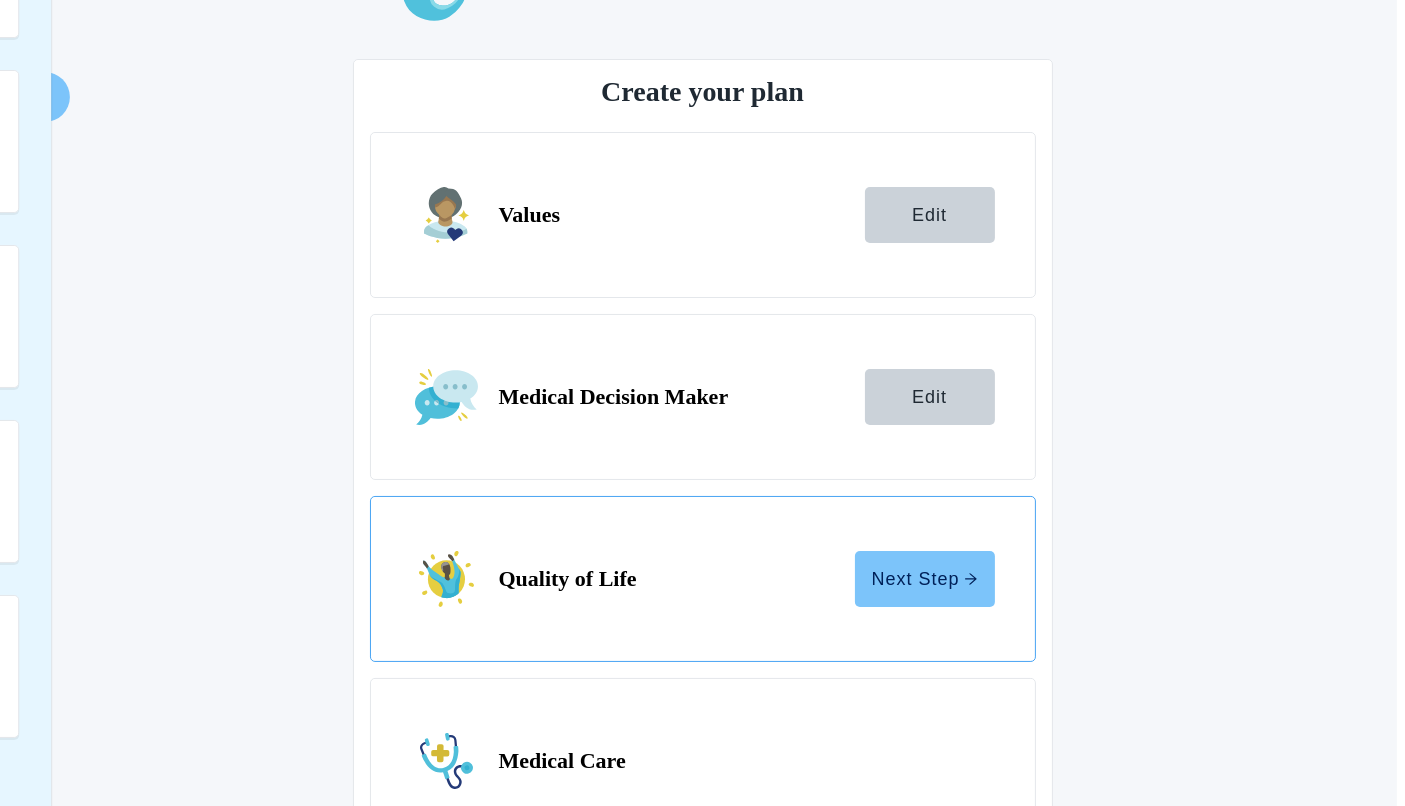 click on "Next Step" at bounding box center [924, 579] 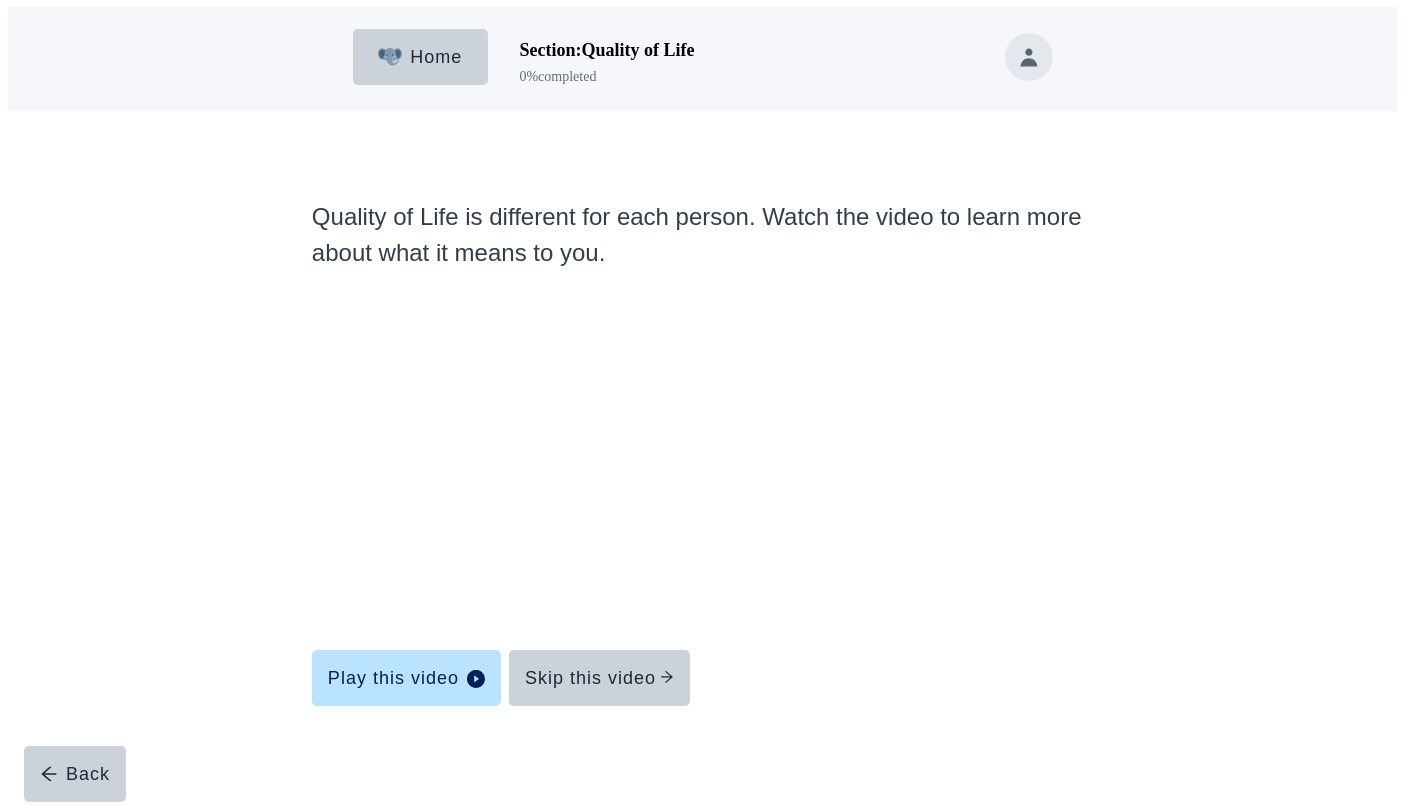 scroll, scrollTop: 0, scrollLeft: 0, axis: both 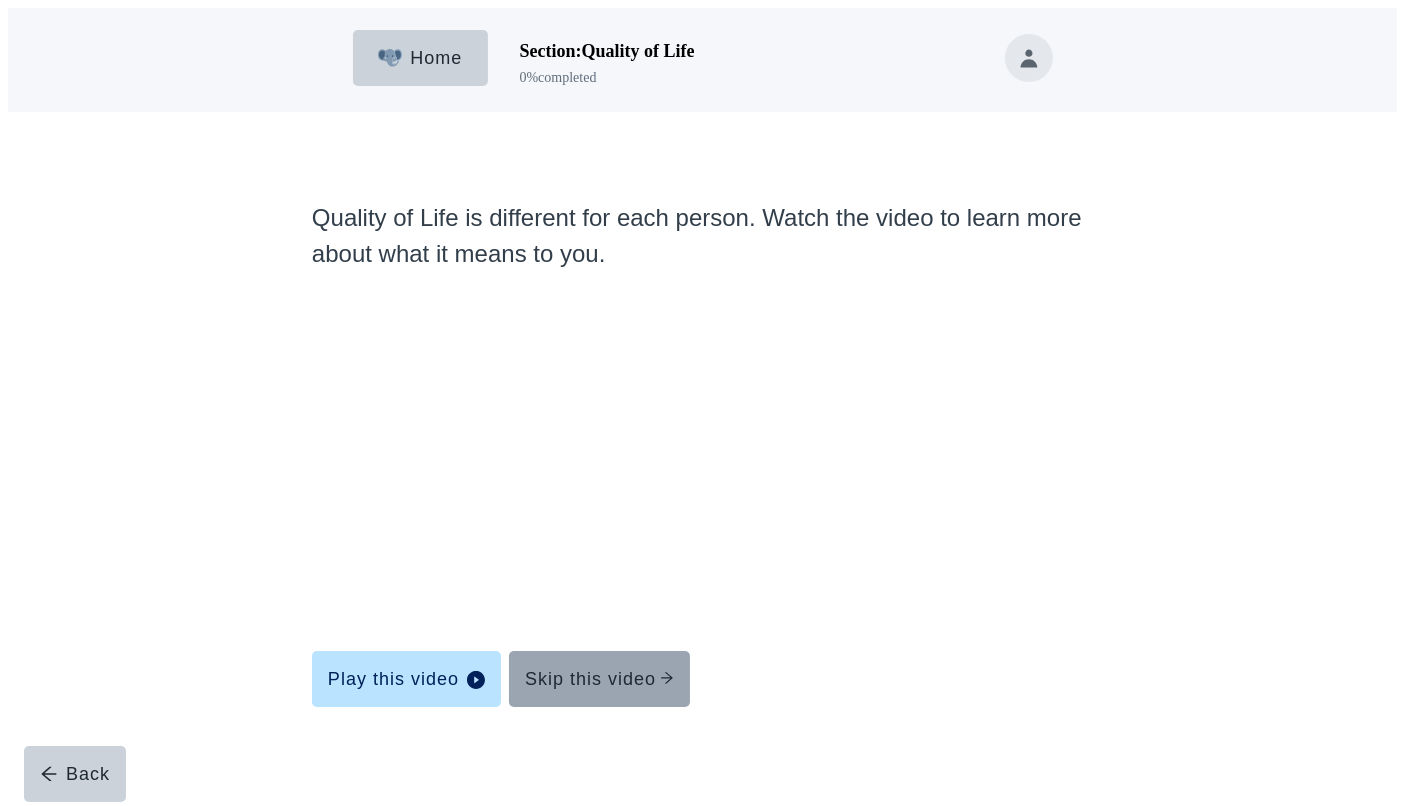 click on "Skip this video" at bounding box center [599, 679] 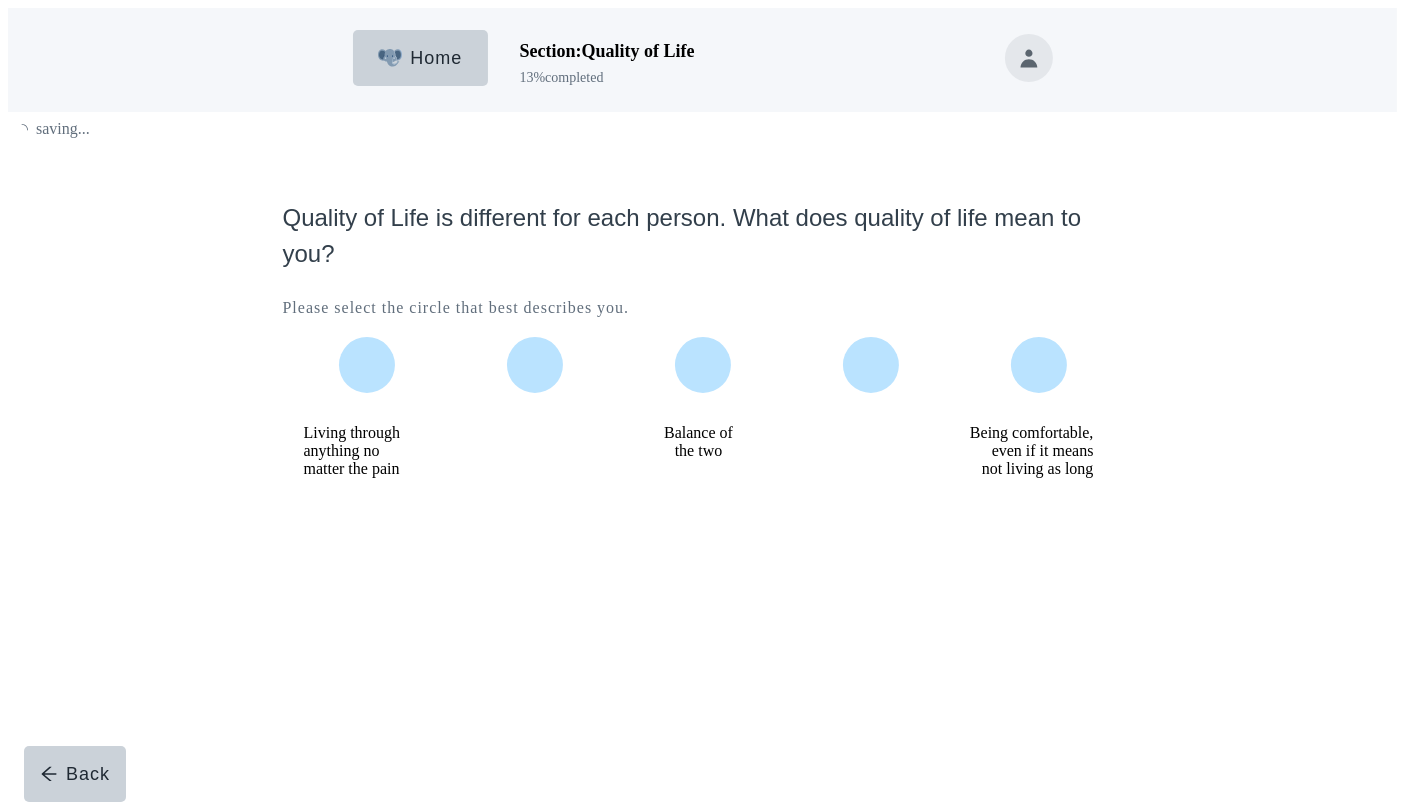 scroll, scrollTop: 0, scrollLeft: 0, axis: both 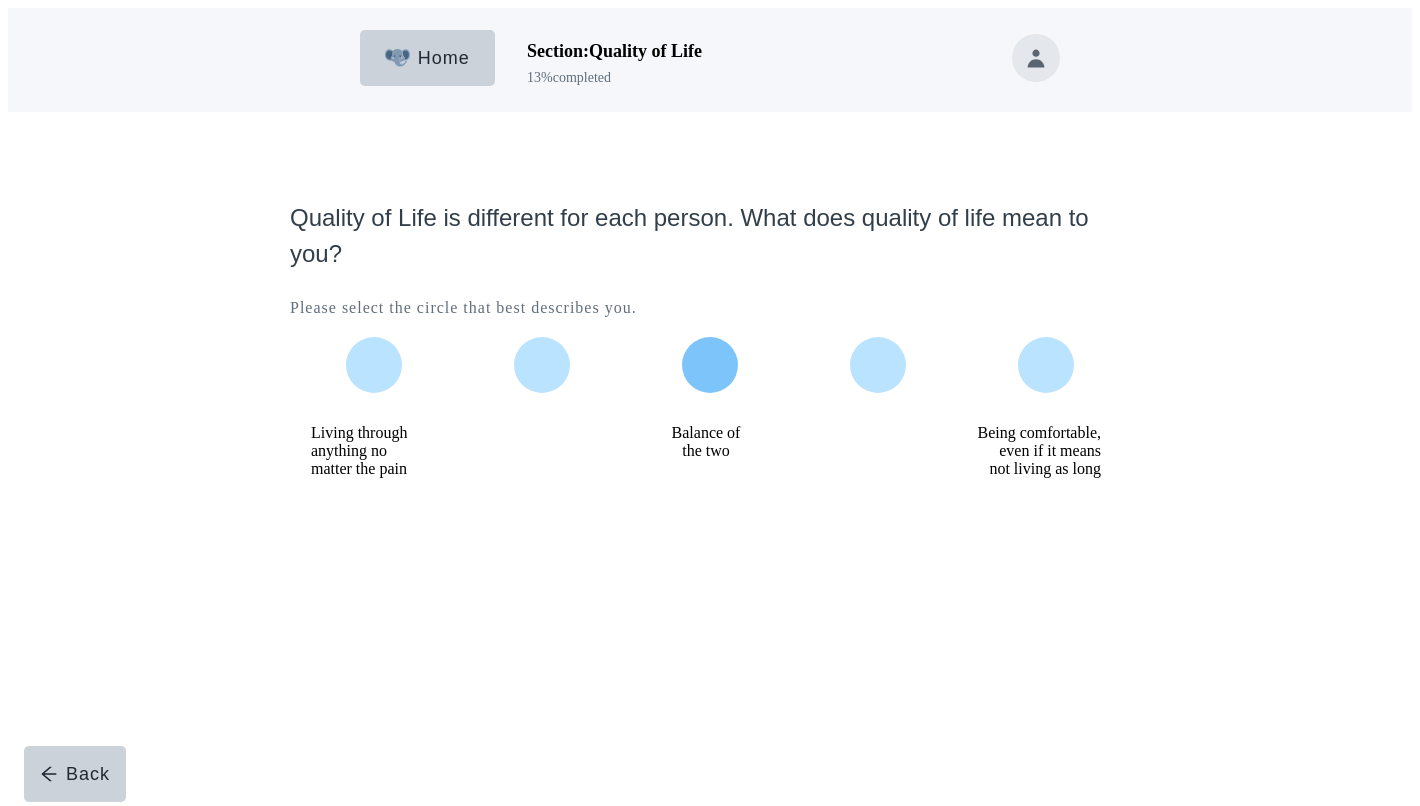 click at bounding box center (710, 365) 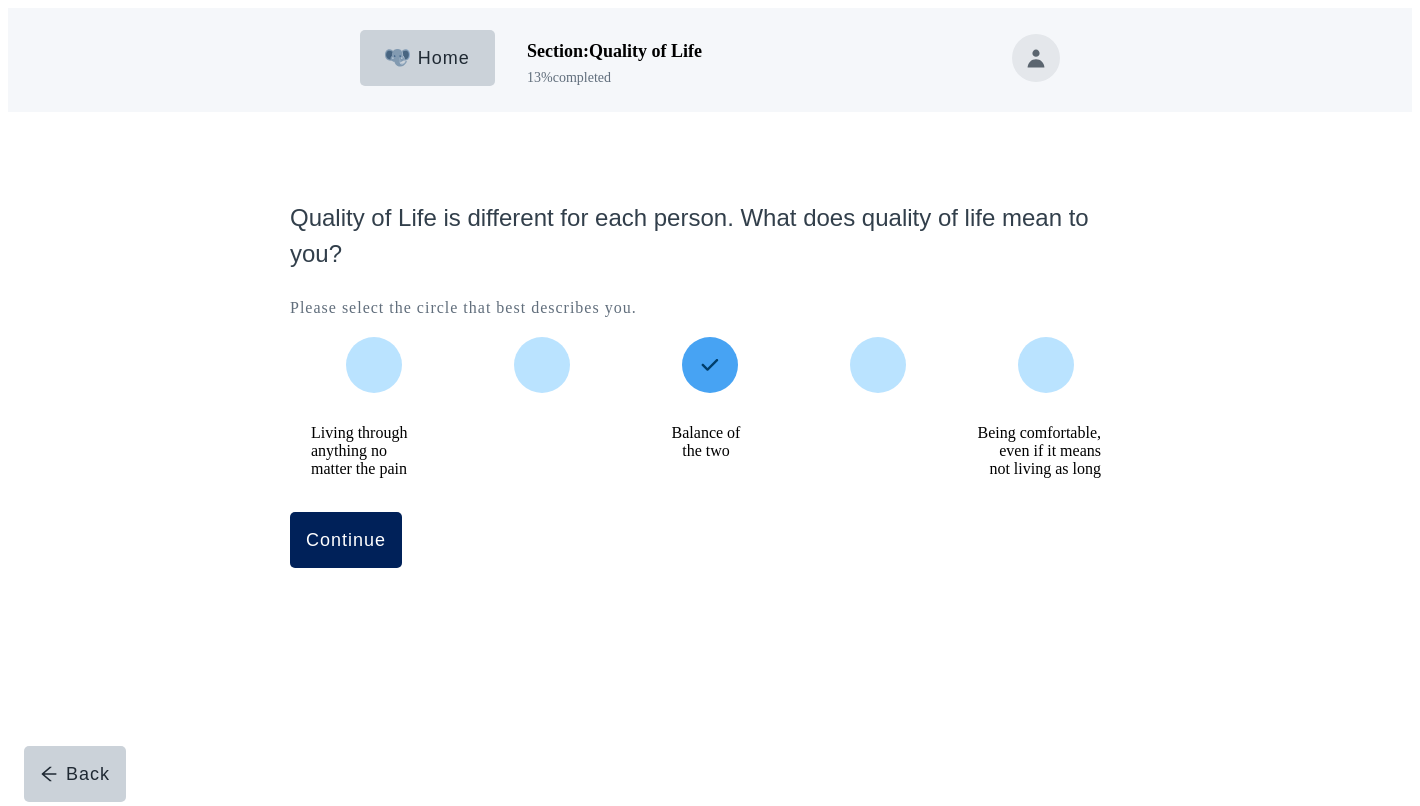click on "Continue" at bounding box center (346, 540) 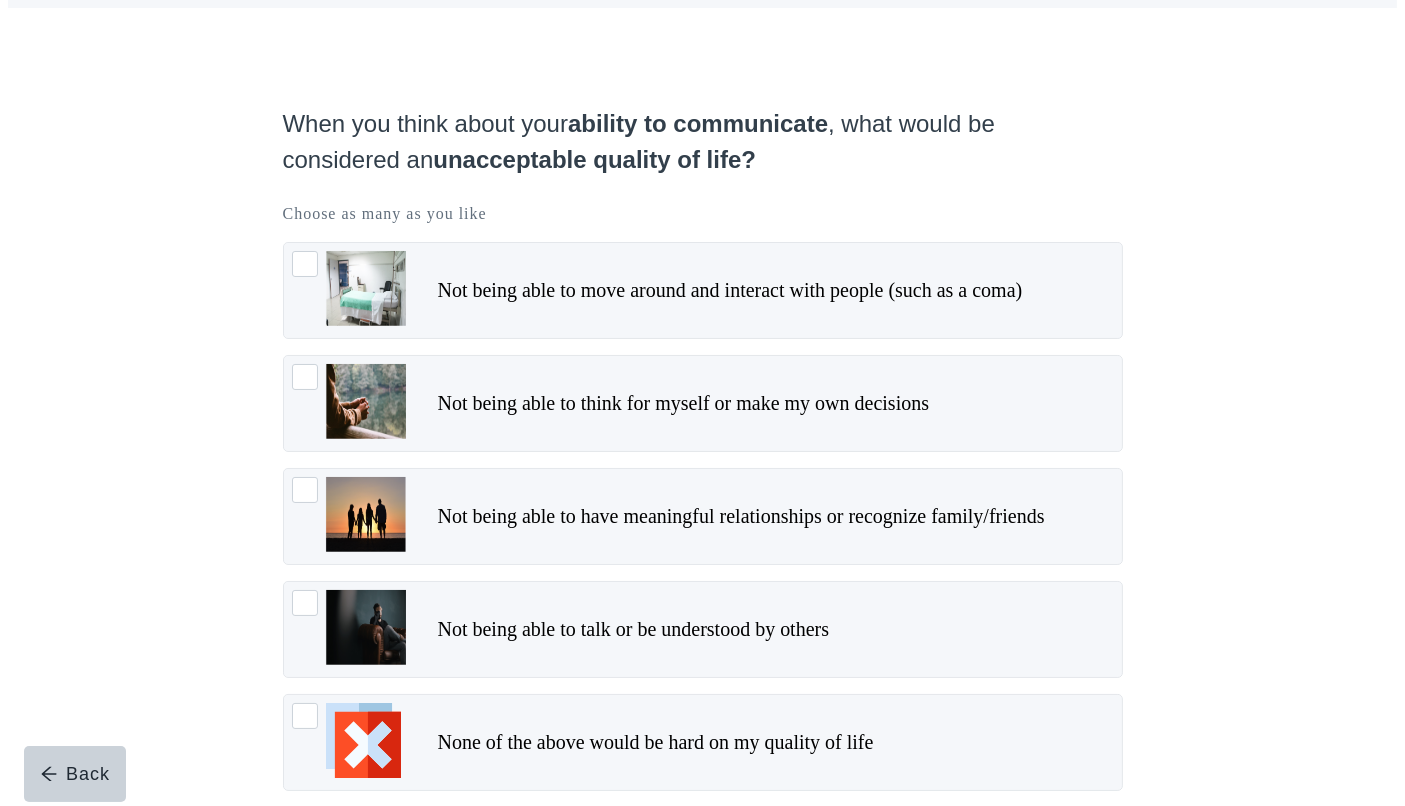 scroll, scrollTop: 105, scrollLeft: 0, axis: vertical 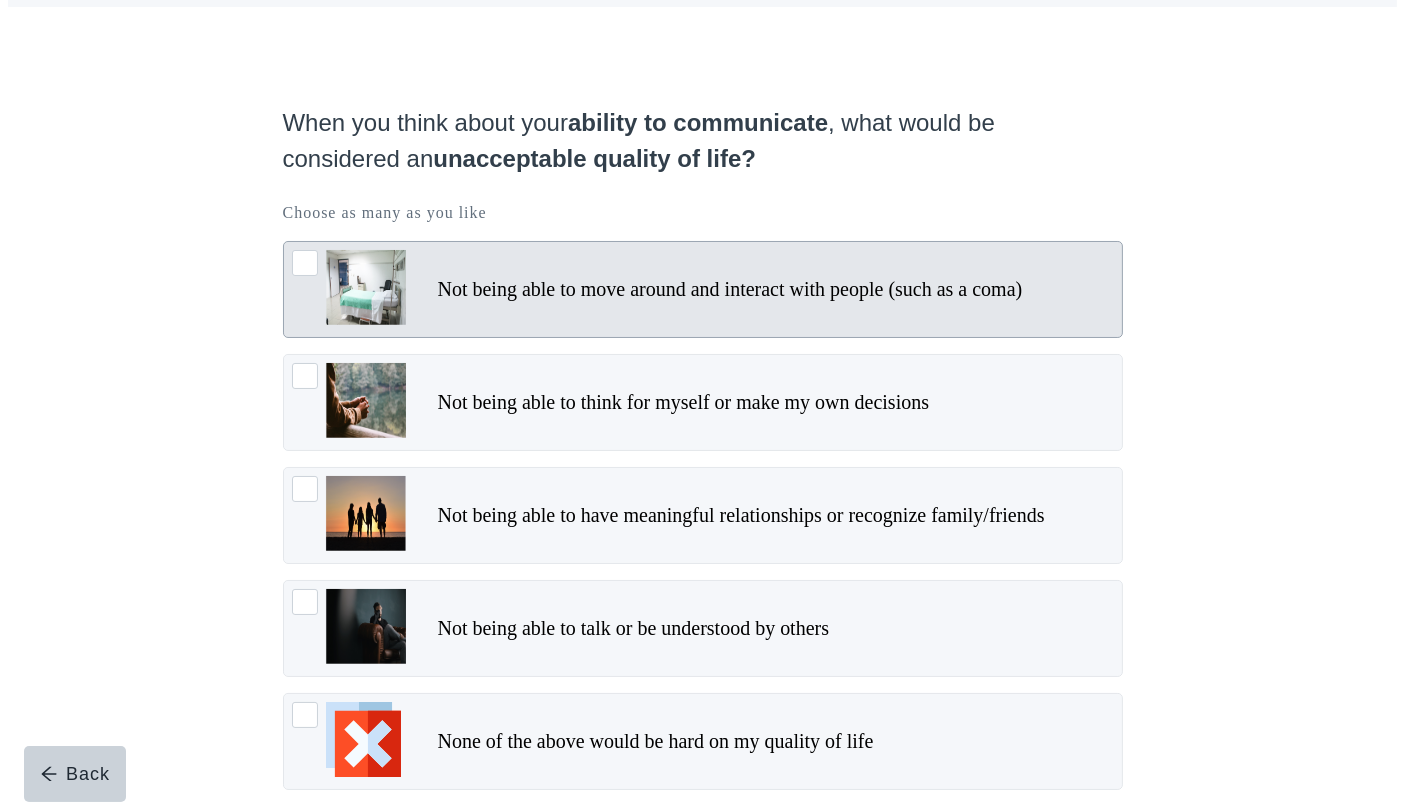 click on "Not being able to move around and interact with people (such as a coma)" at bounding box center (730, 289) 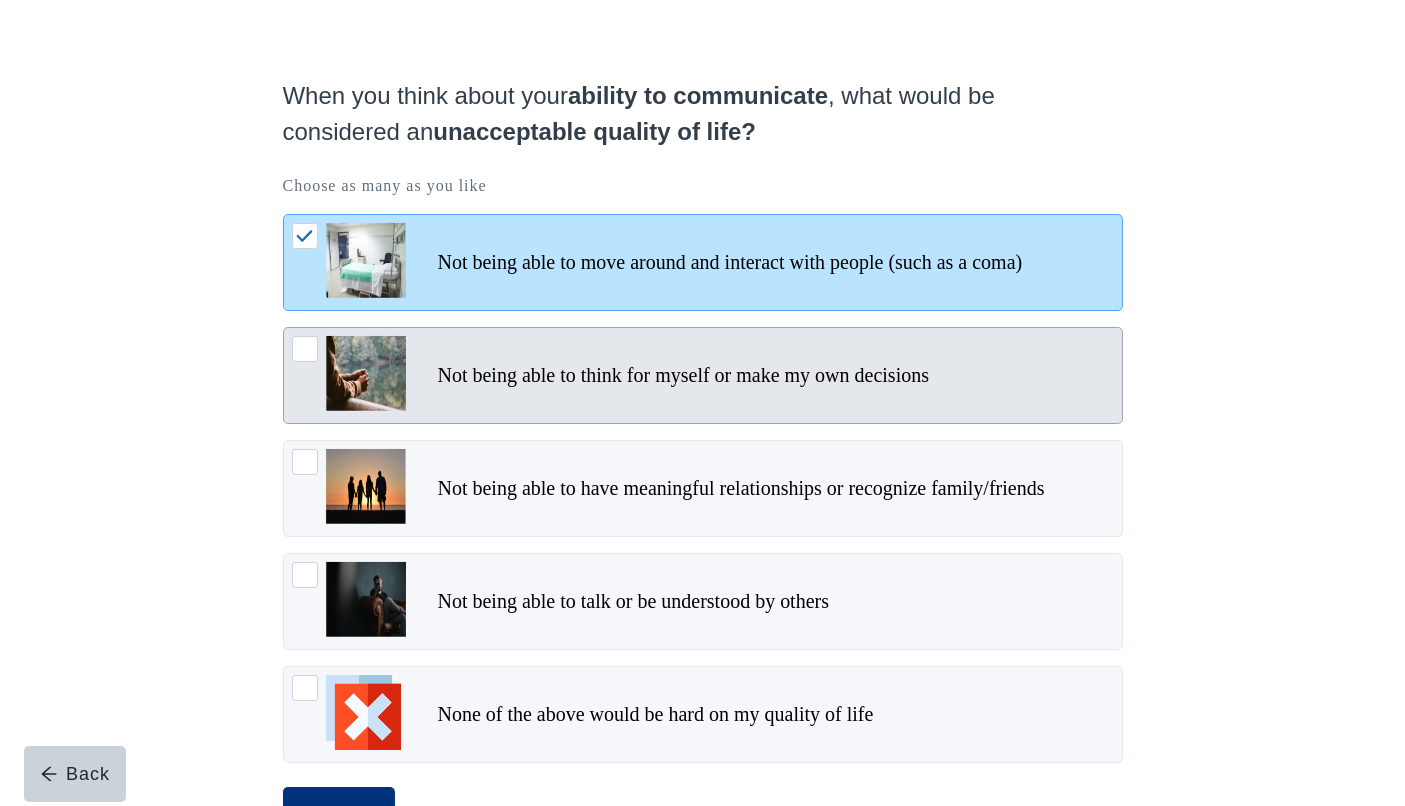 scroll, scrollTop: 180, scrollLeft: 0, axis: vertical 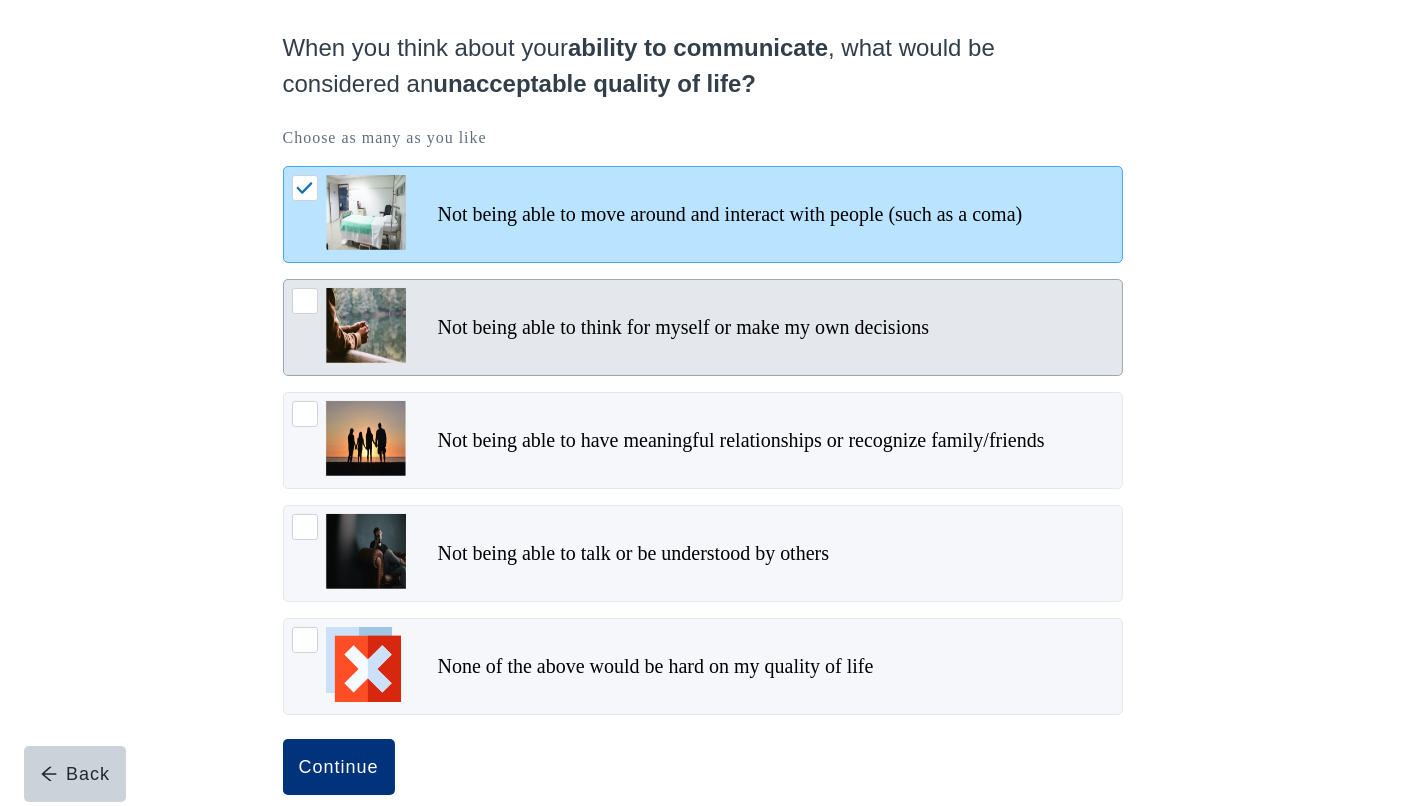 click on "Not being able to think for myself or make my own decisions" at bounding box center (684, 327) 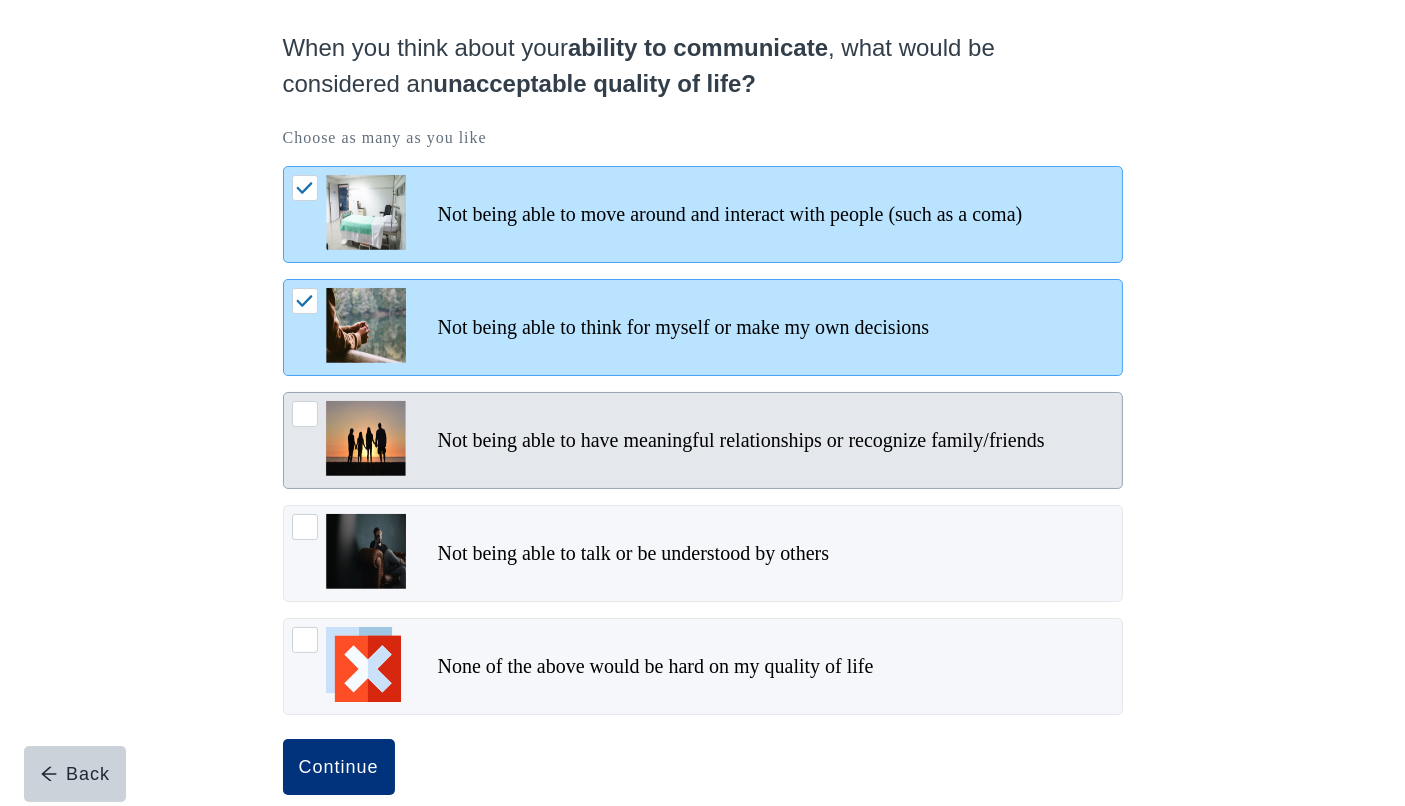 click on "Not being able to have meaningful relationships or recognize family/friends" at bounding box center [741, 440] 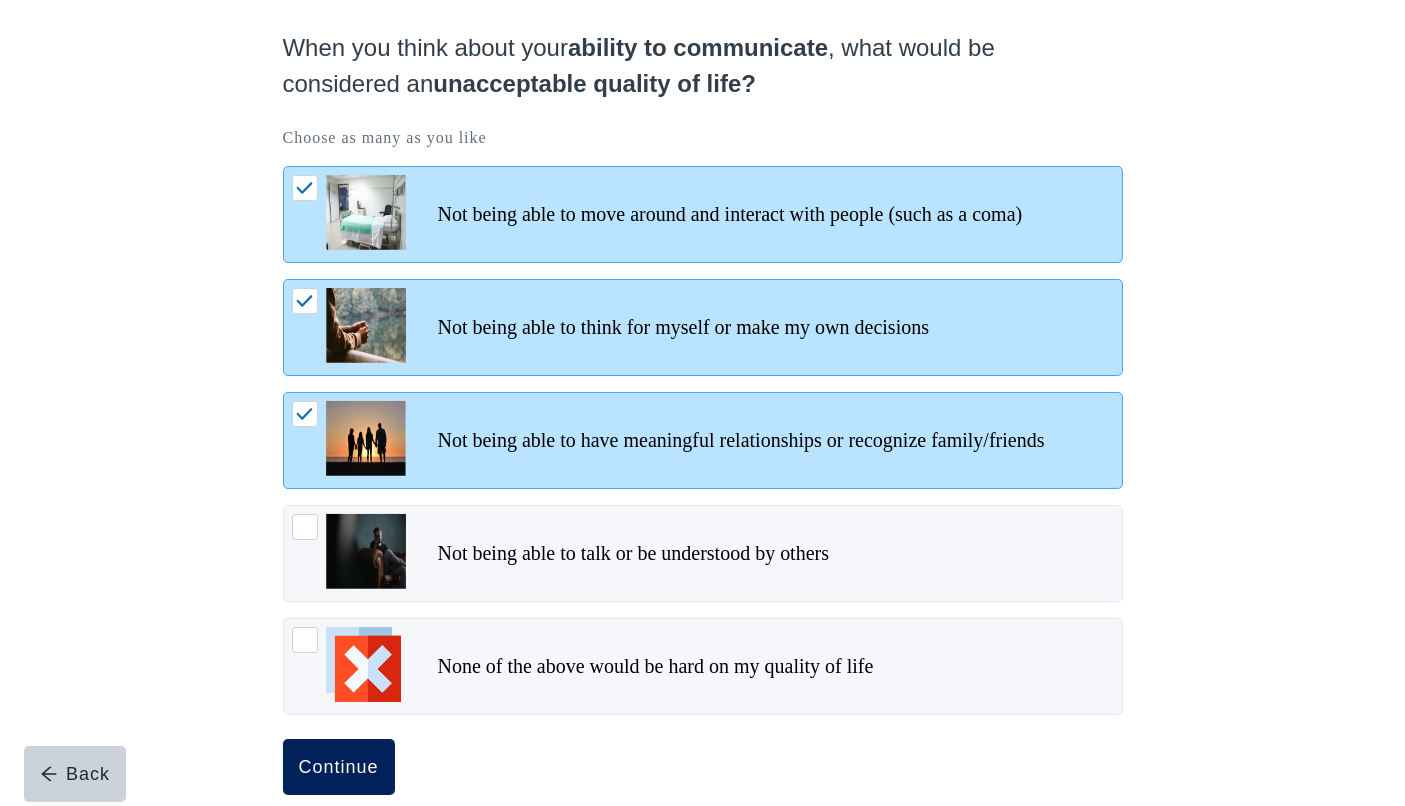 click on "Continue" at bounding box center [339, 767] 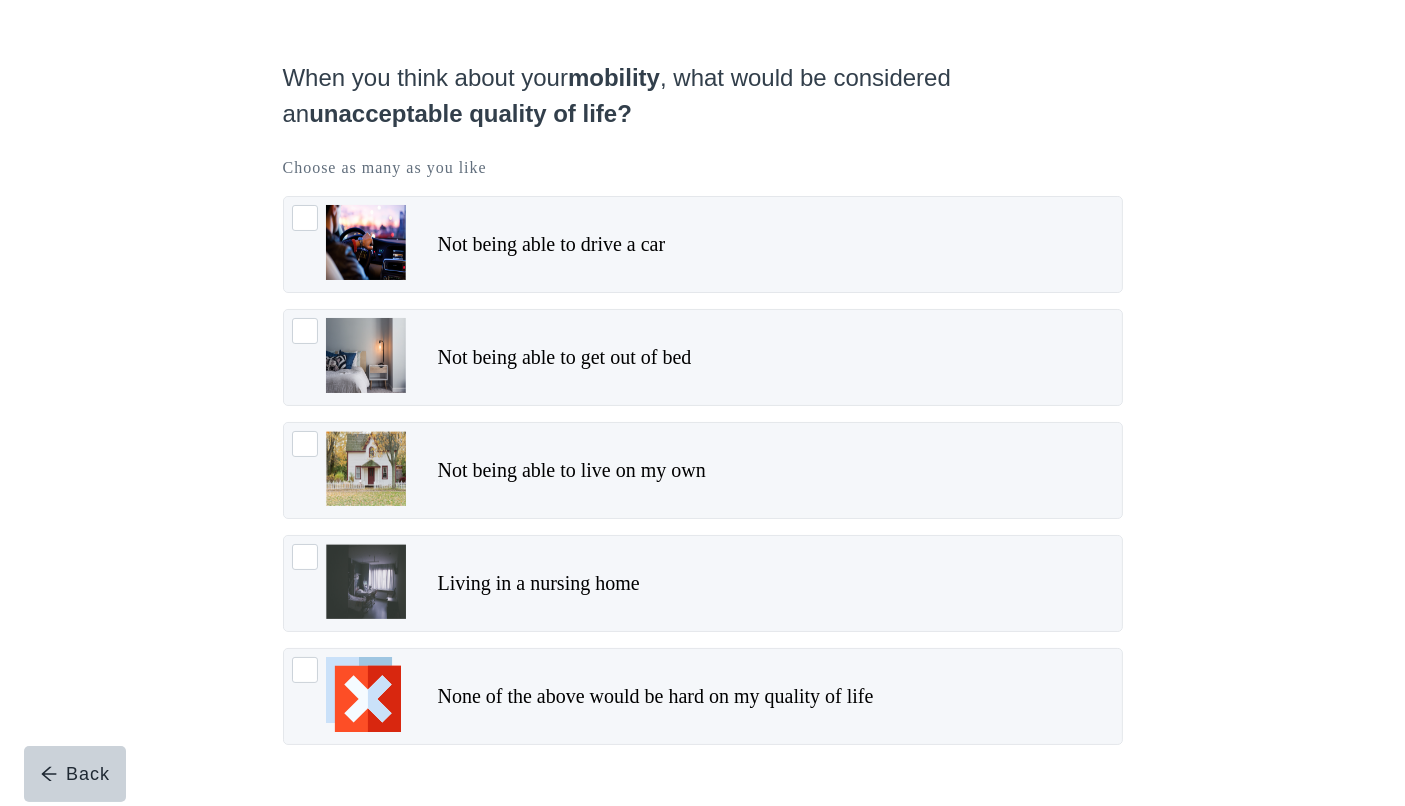 scroll, scrollTop: 158, scrollLeft: 0, axis: vertical 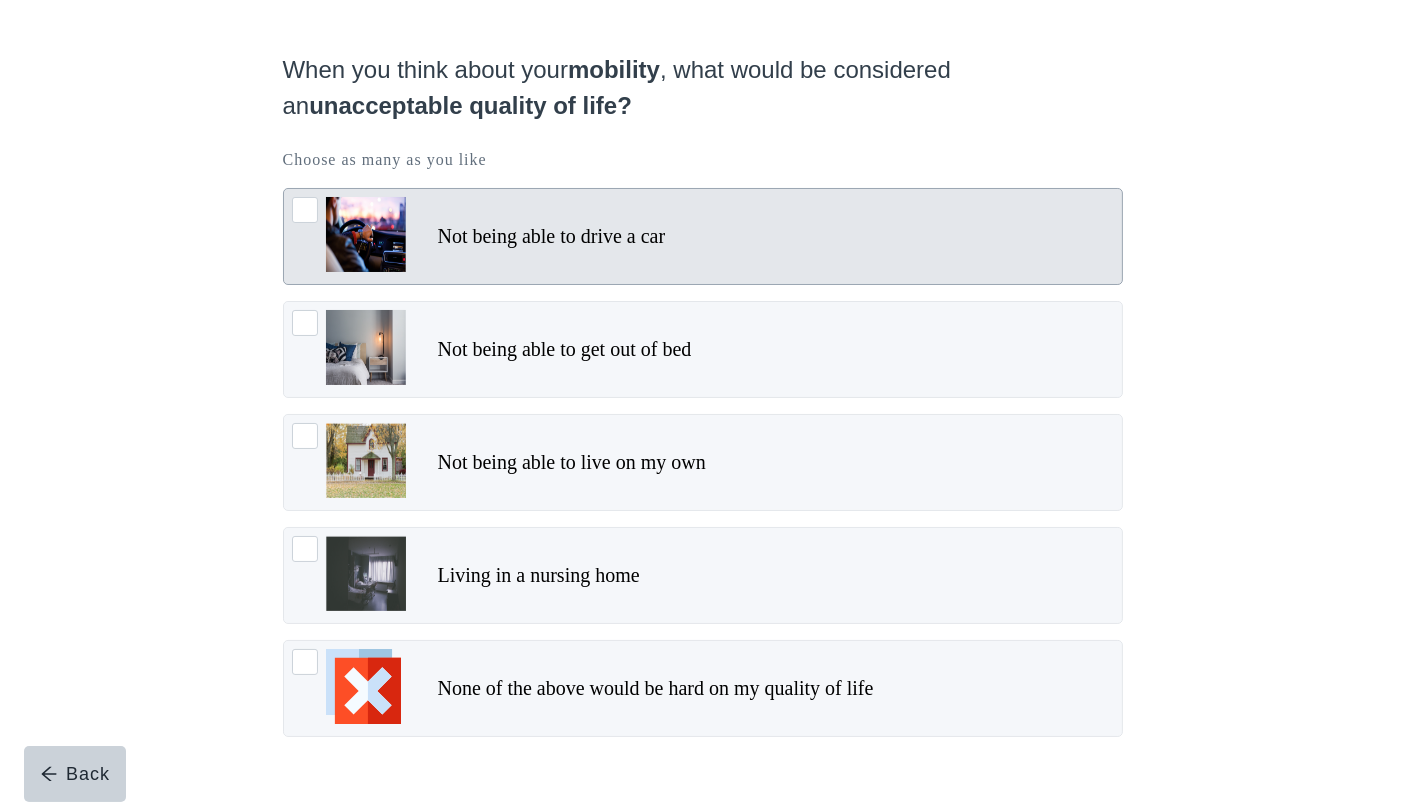 click on "Not being able to drive a car" at bounding box center [552, 236] 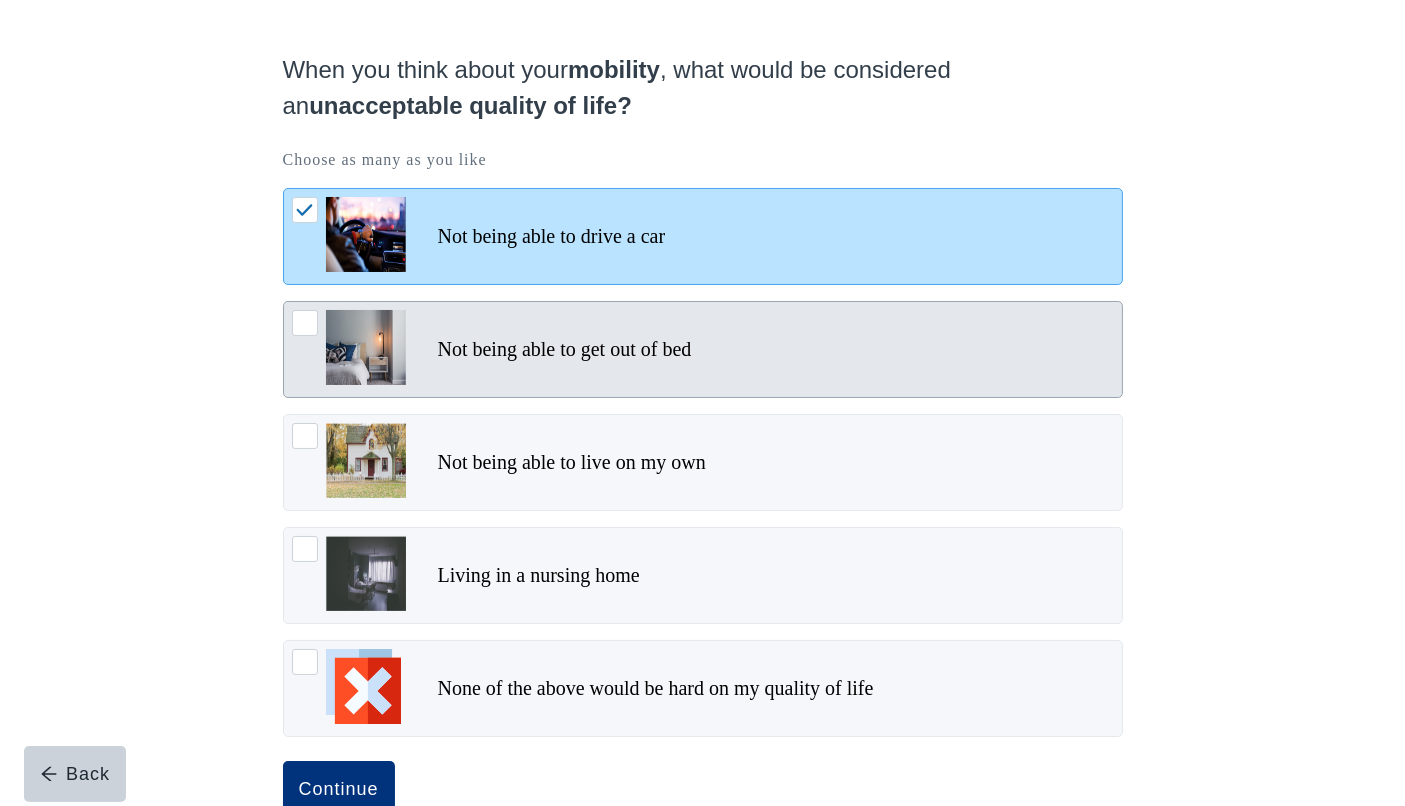 click on "Not being able to get out of bed" at bounding box center [565, 349] 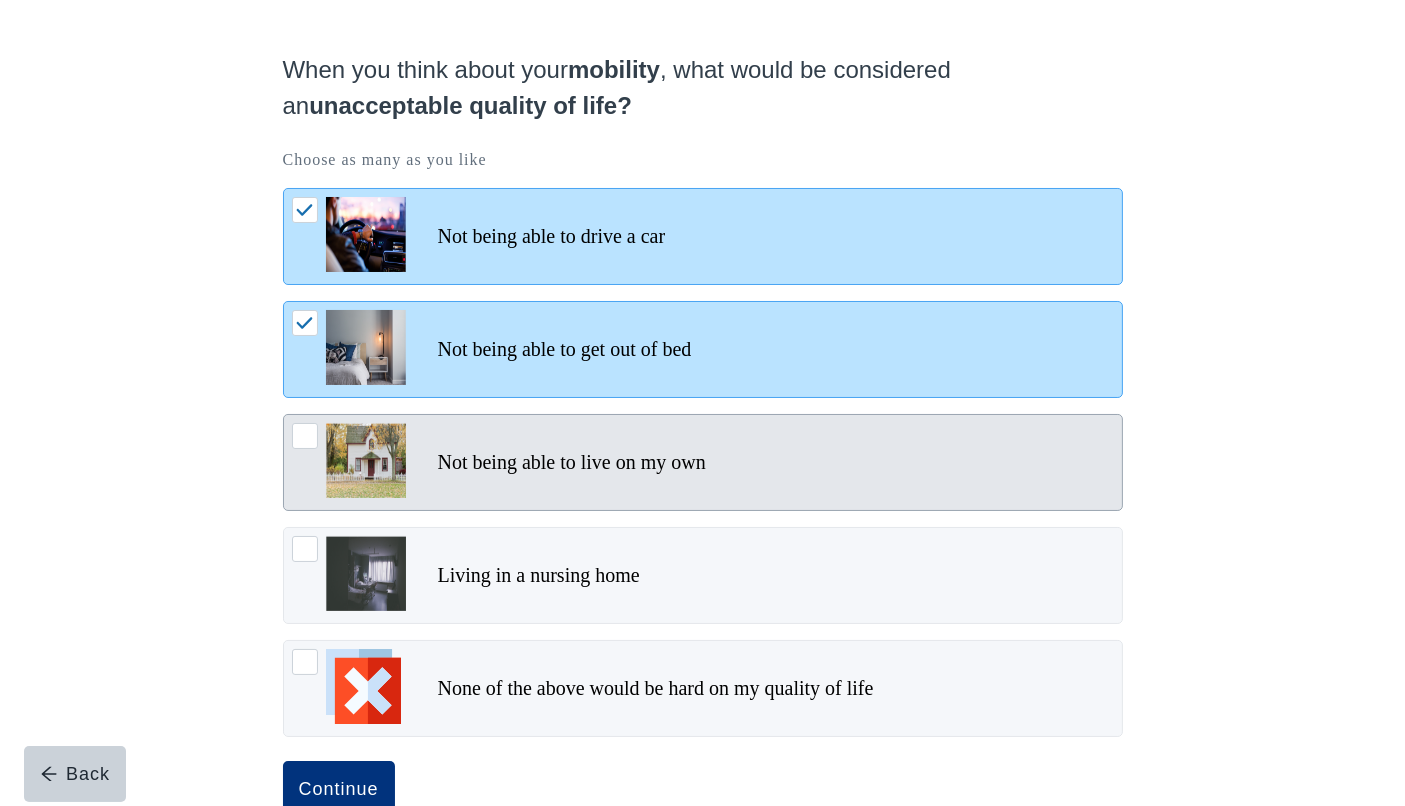 click on "Not being able to live on my own" at bounding box center (572, 462) 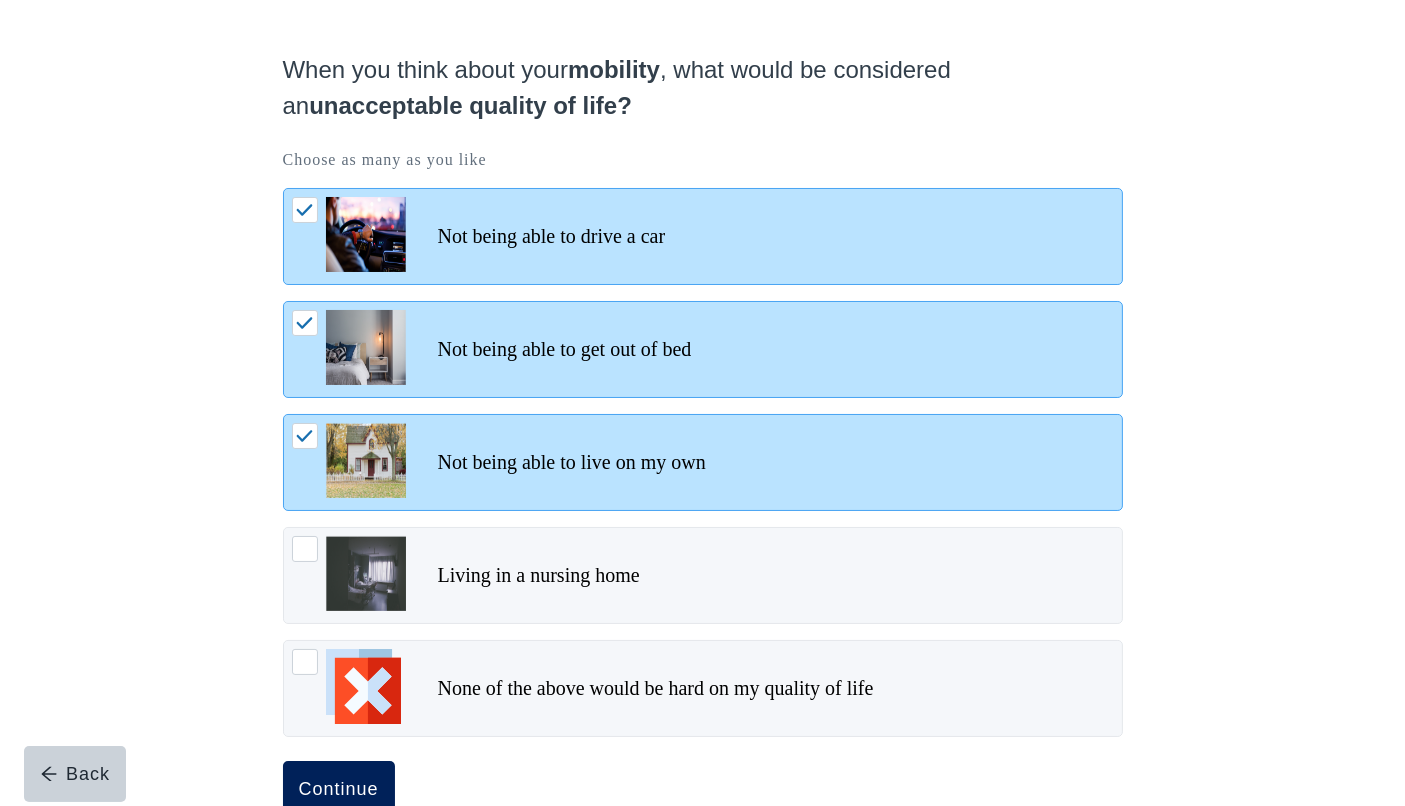 click on "Continue" at bounding box center (339, 789) 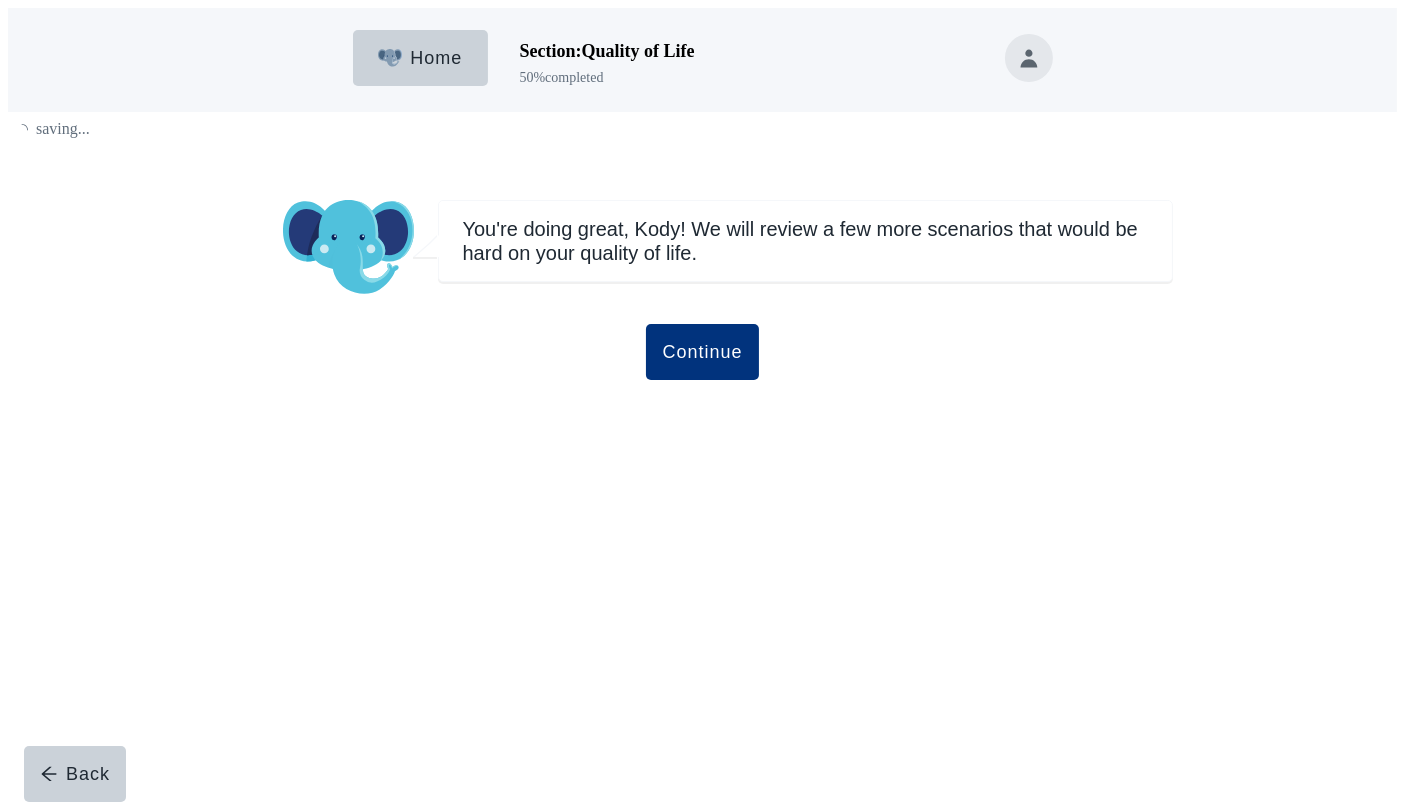 scroll, scrollTop: 0, scrollLeft: 0, axis: both 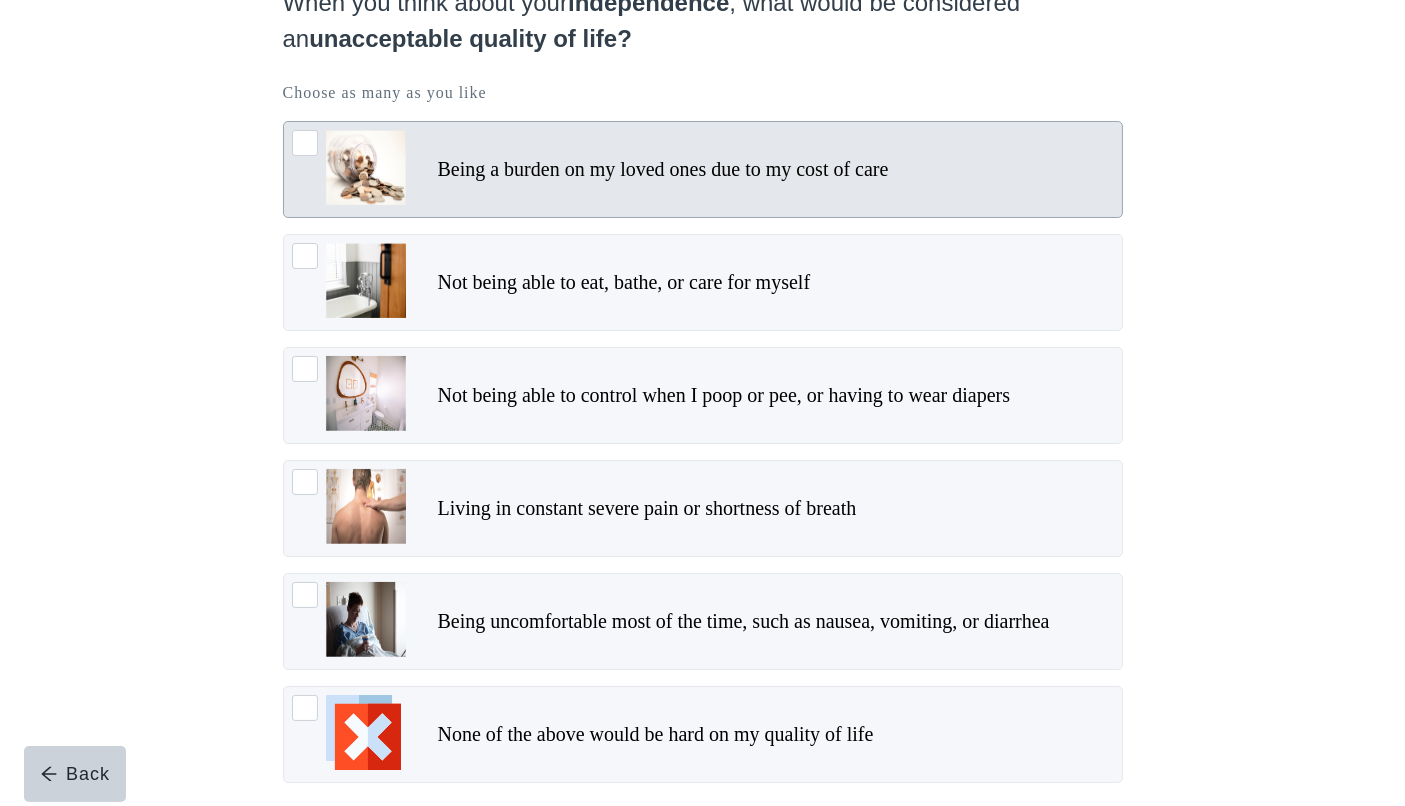 click at bounding box center (305, 143) 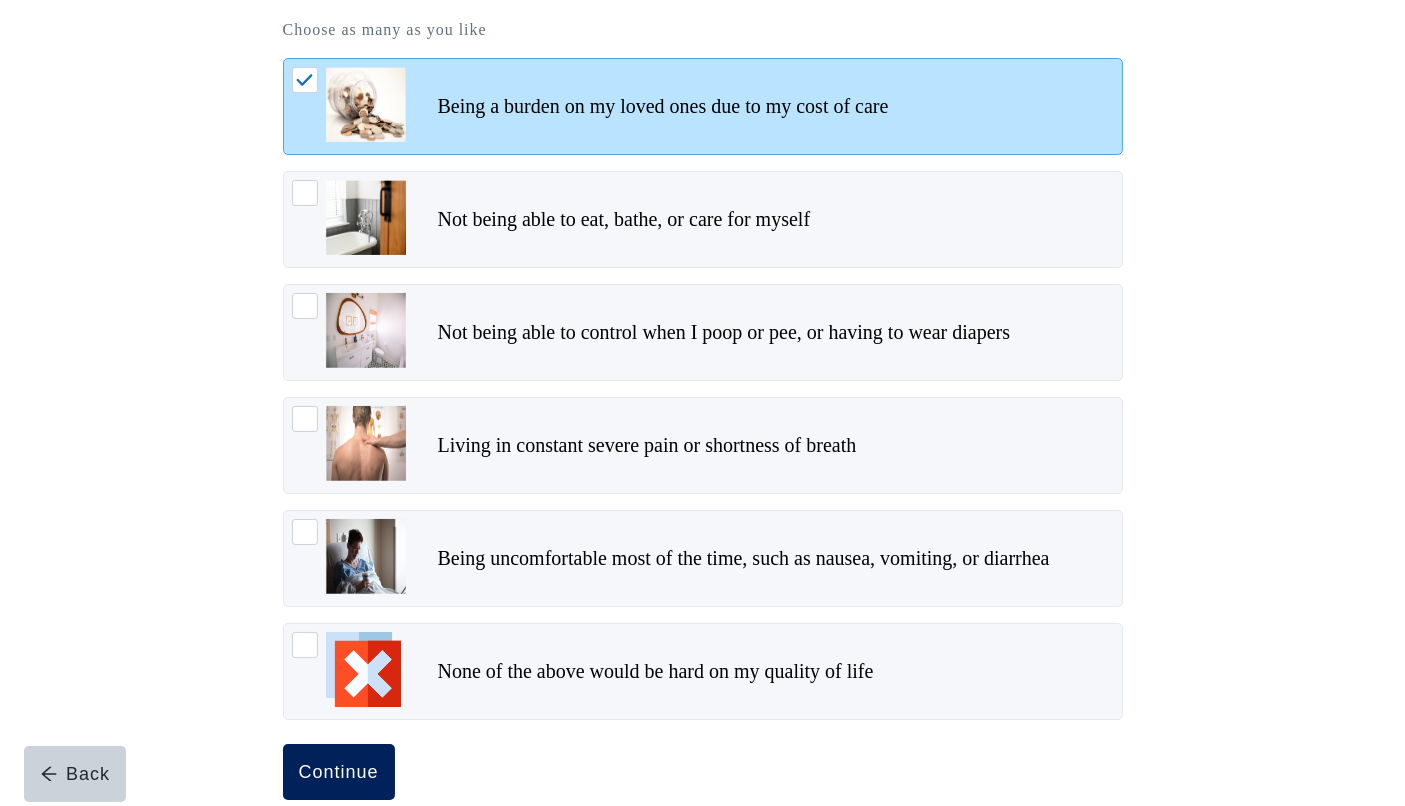 scroll, scrollTop: 288, scrollLeft: 0, axis: vertical 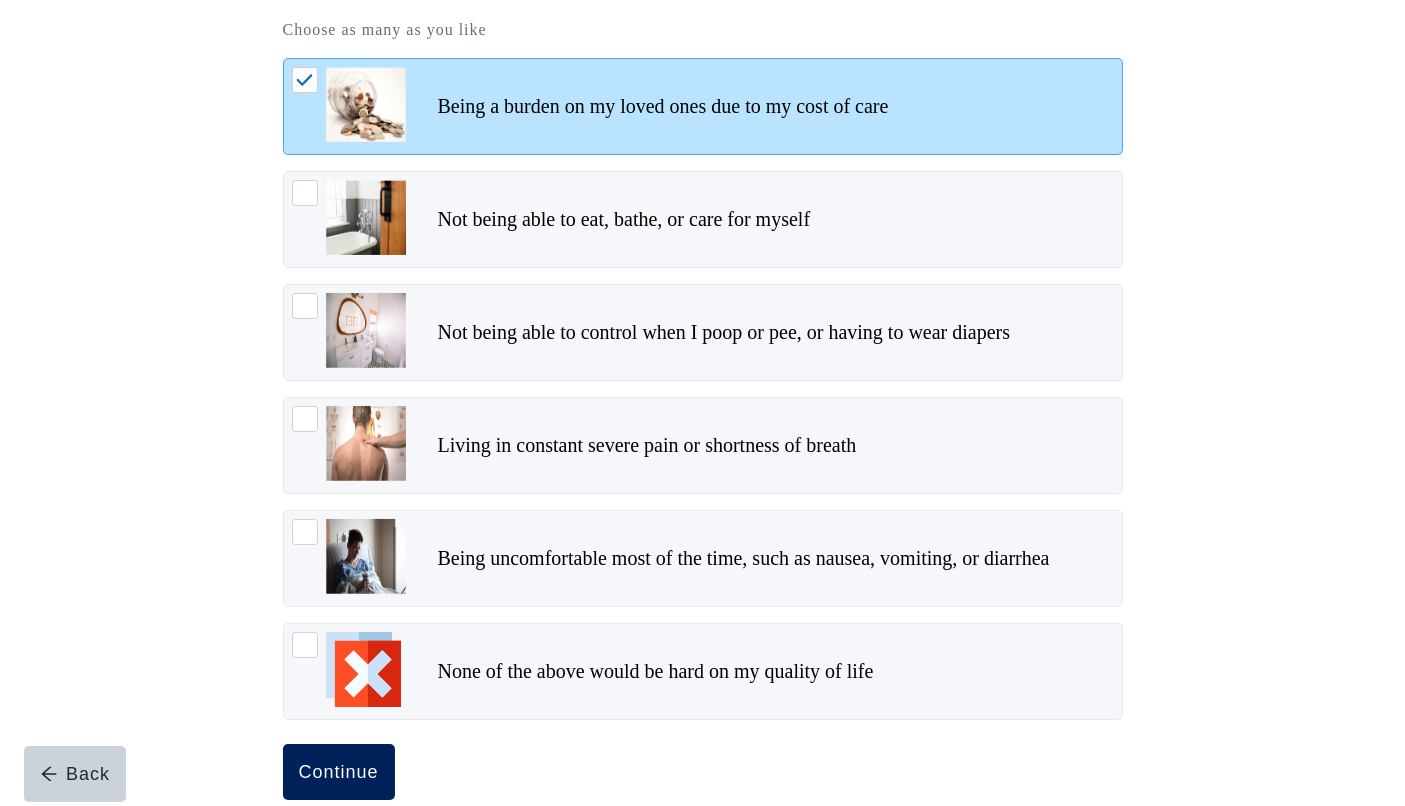 click on "Continue" at bounding box center (339, 772) 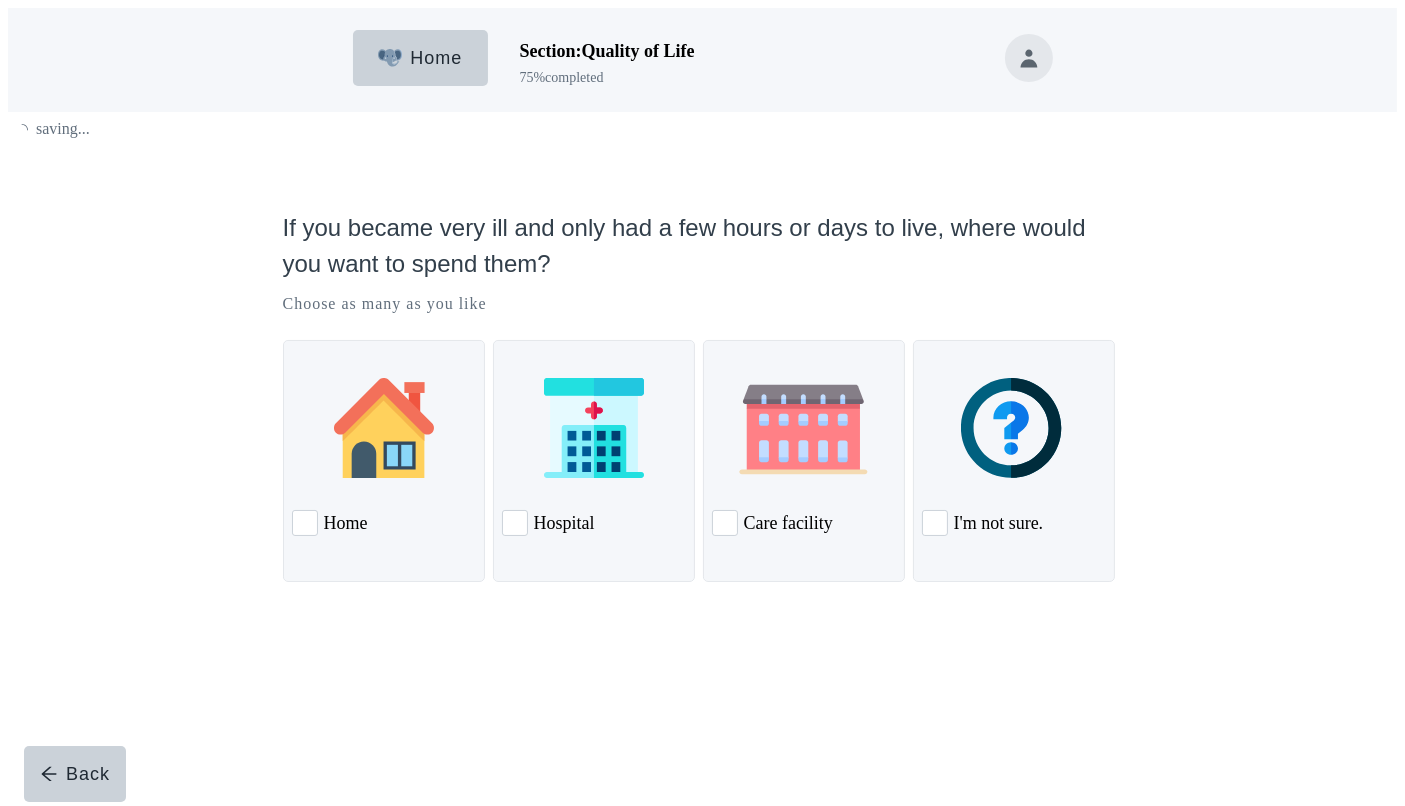 scroll, scrollTop: 0, scrollLeft: 0, axis: both 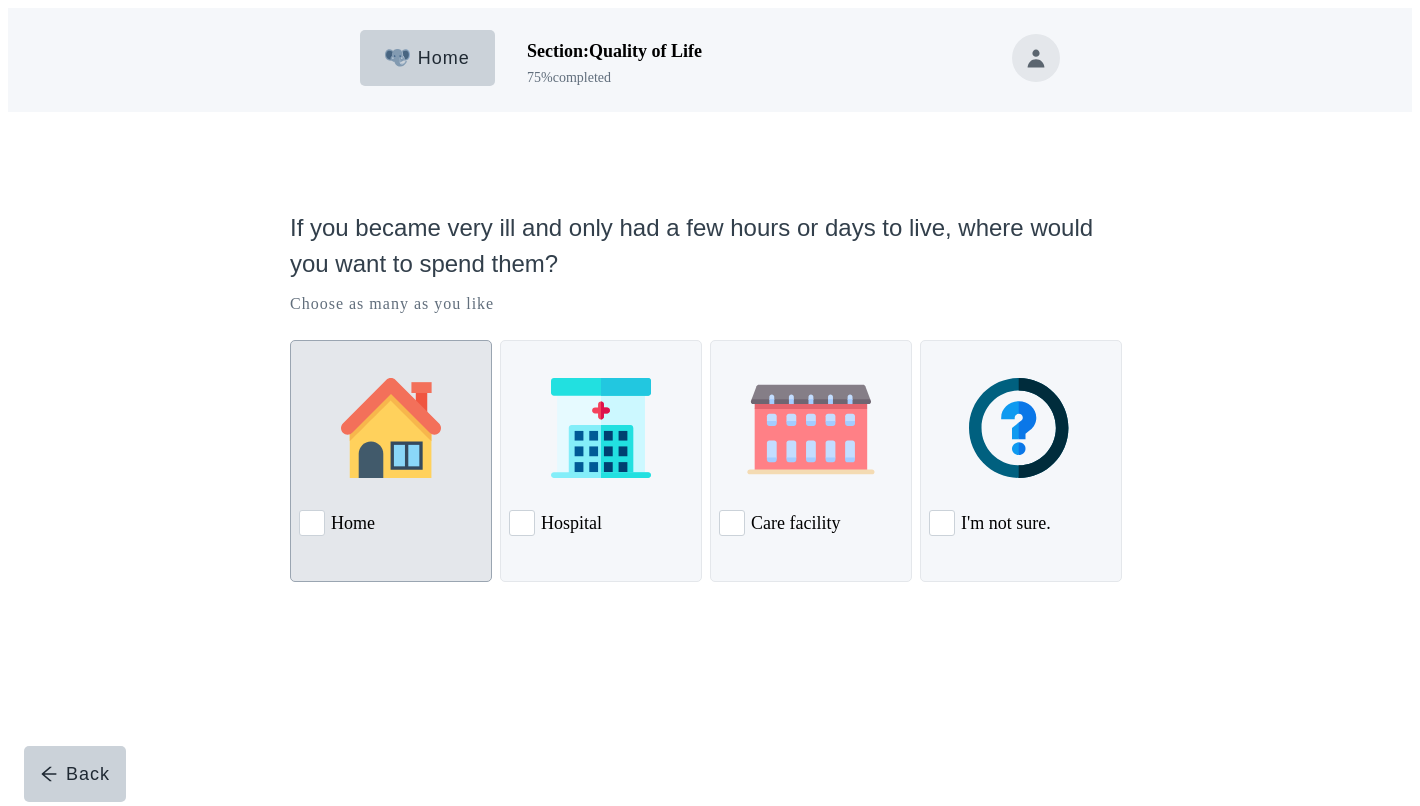 click at bounding box center (312, 523) 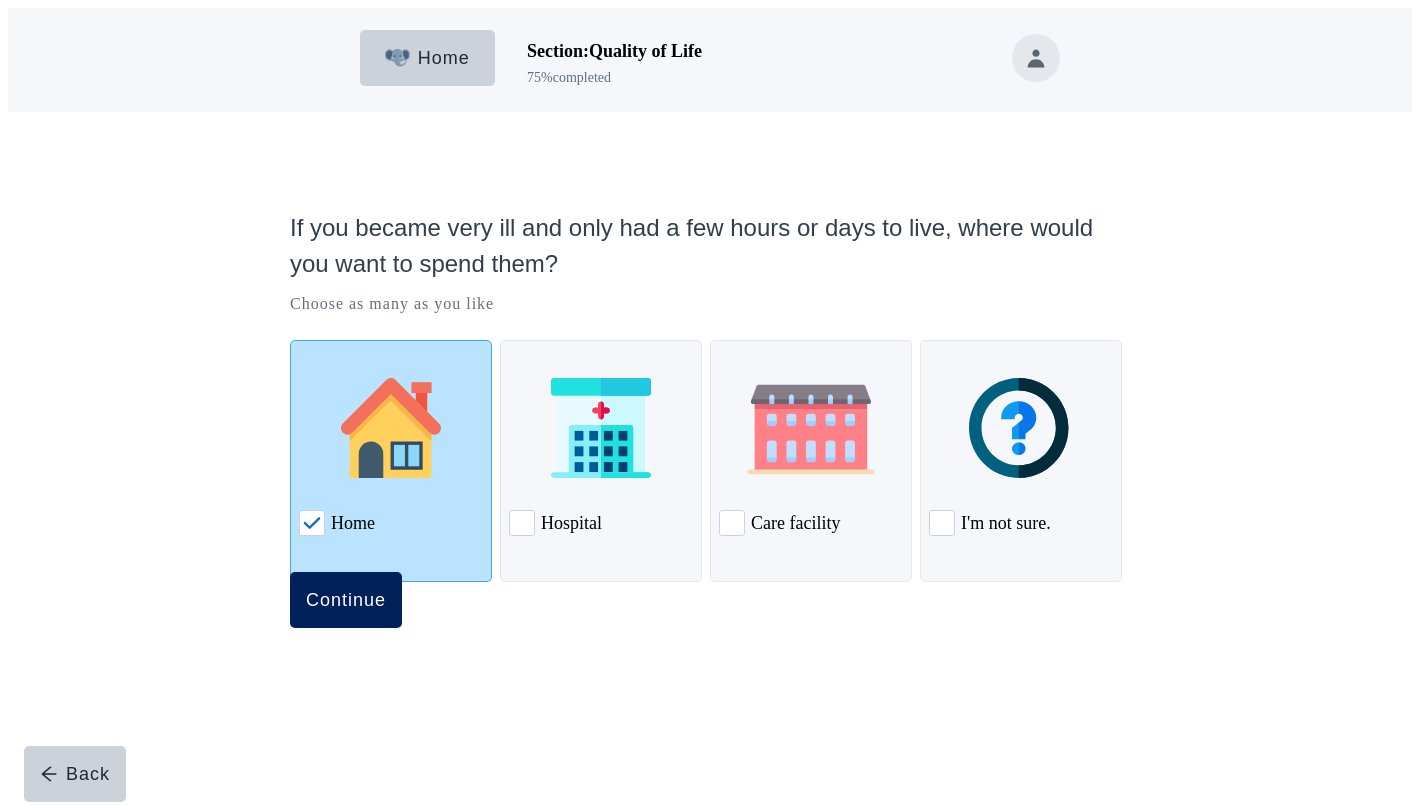 click on "Continue" at bounding box center [346, 600] 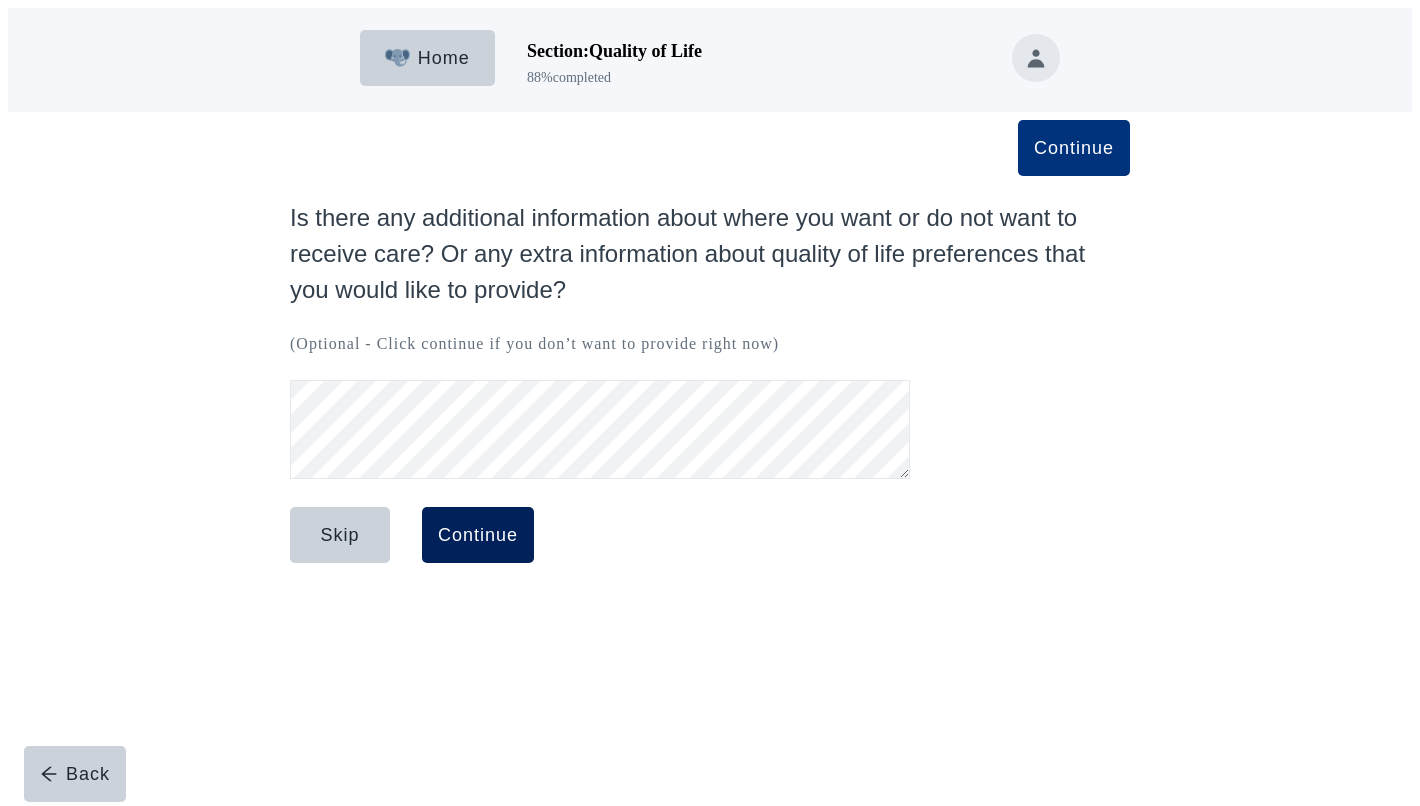 click on "Continue" at bounding box center (478, 535) 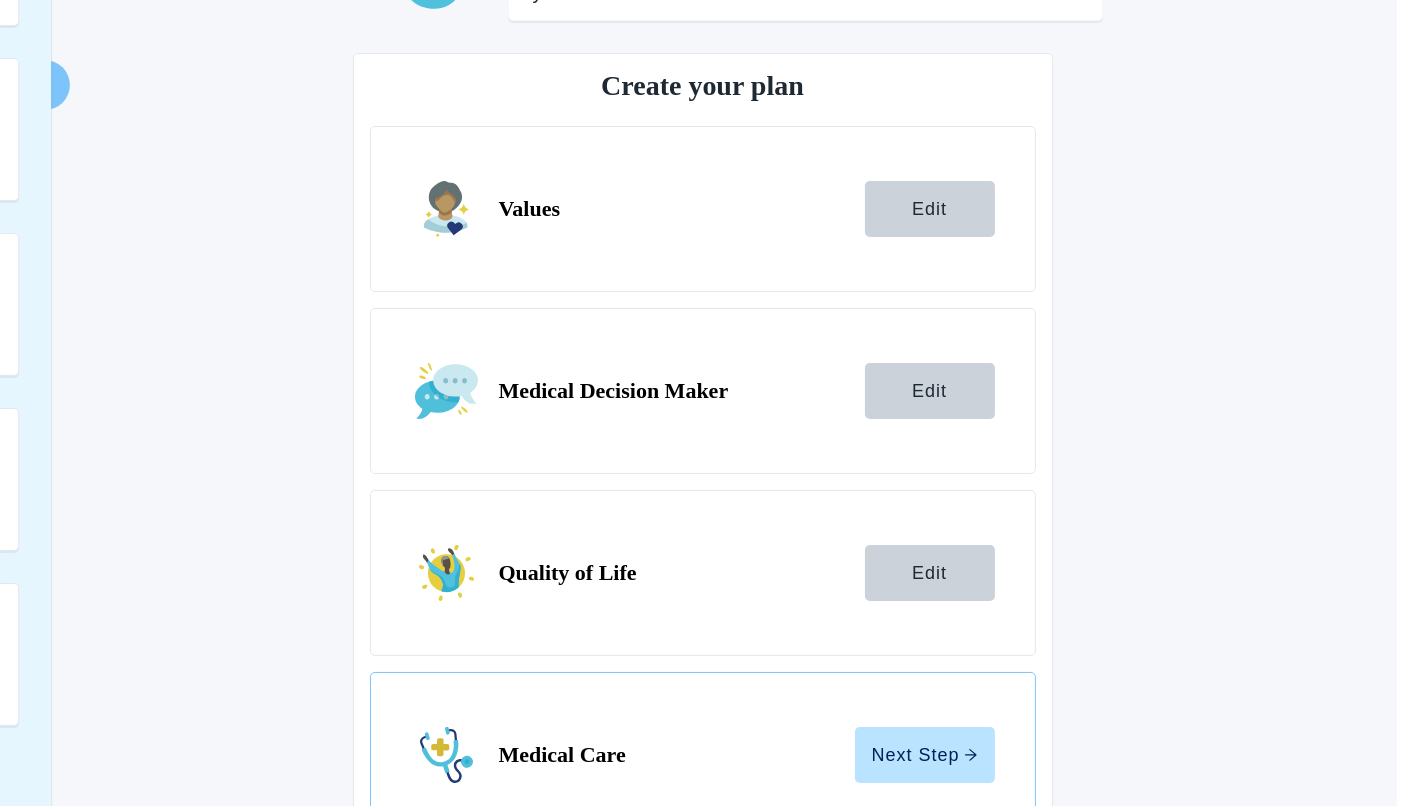 scroll, scrollTop: 264, scrollLeft: 0, axis: vertical 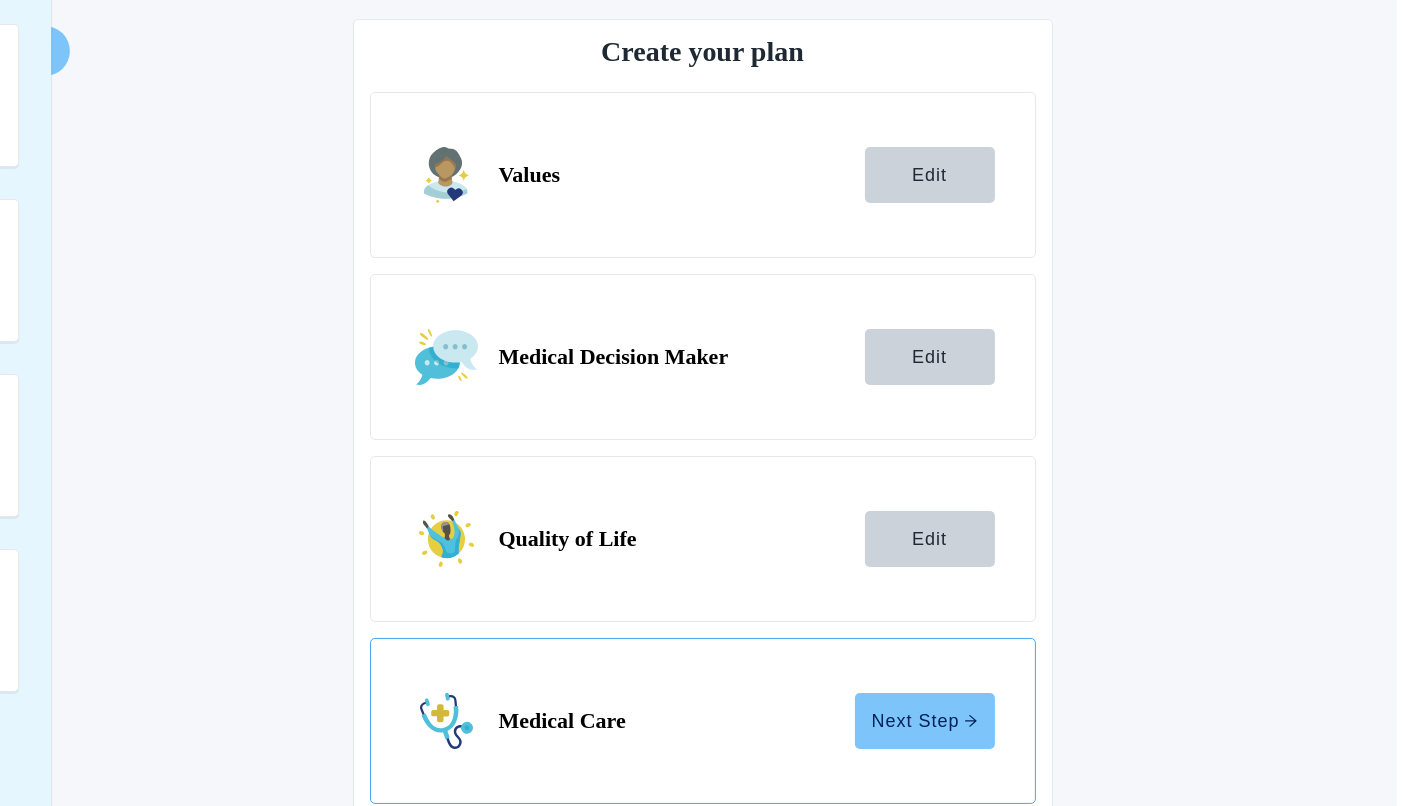 click on "Next Step" at bounding box center [924, 721] 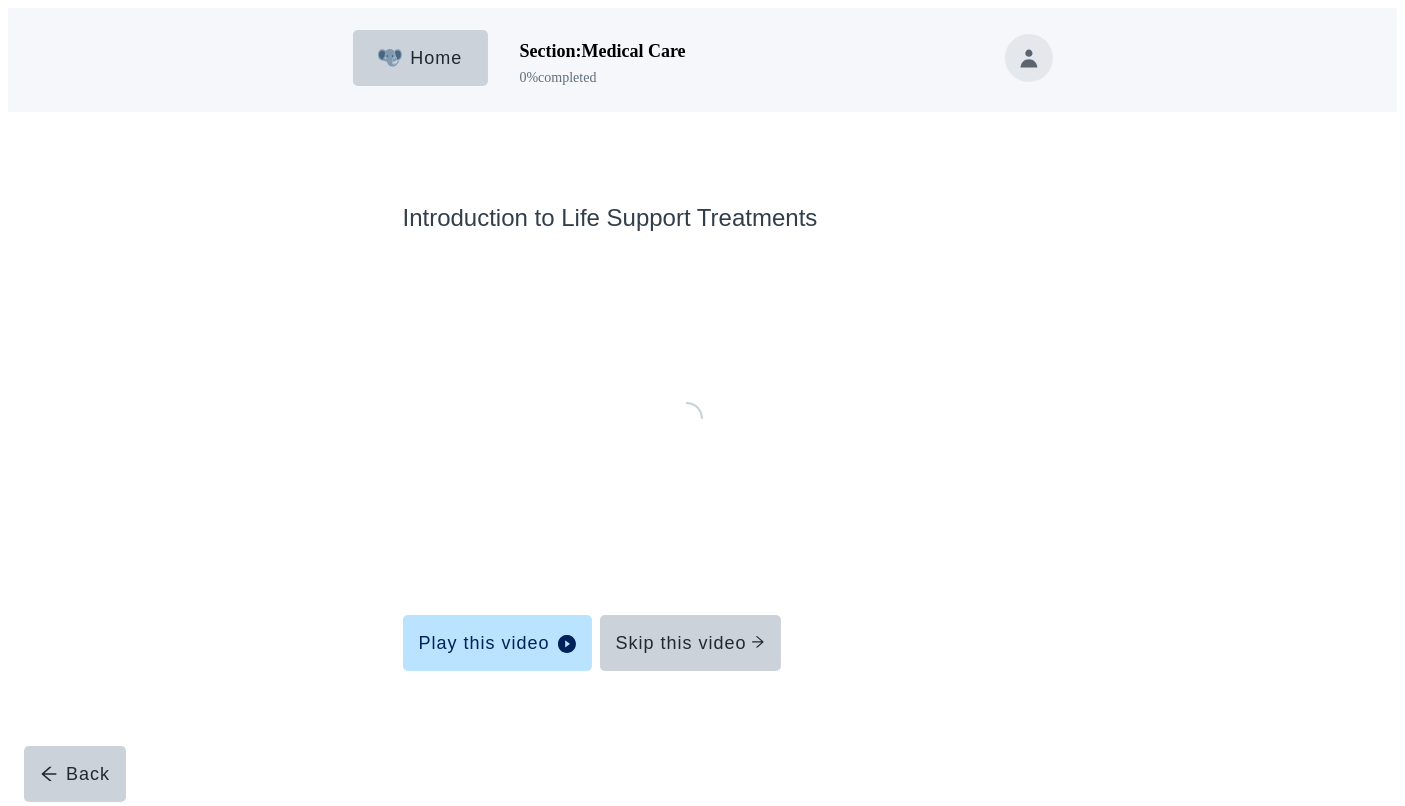 scroll, scrollTop: 0, scrollLeft: 0, axis: both 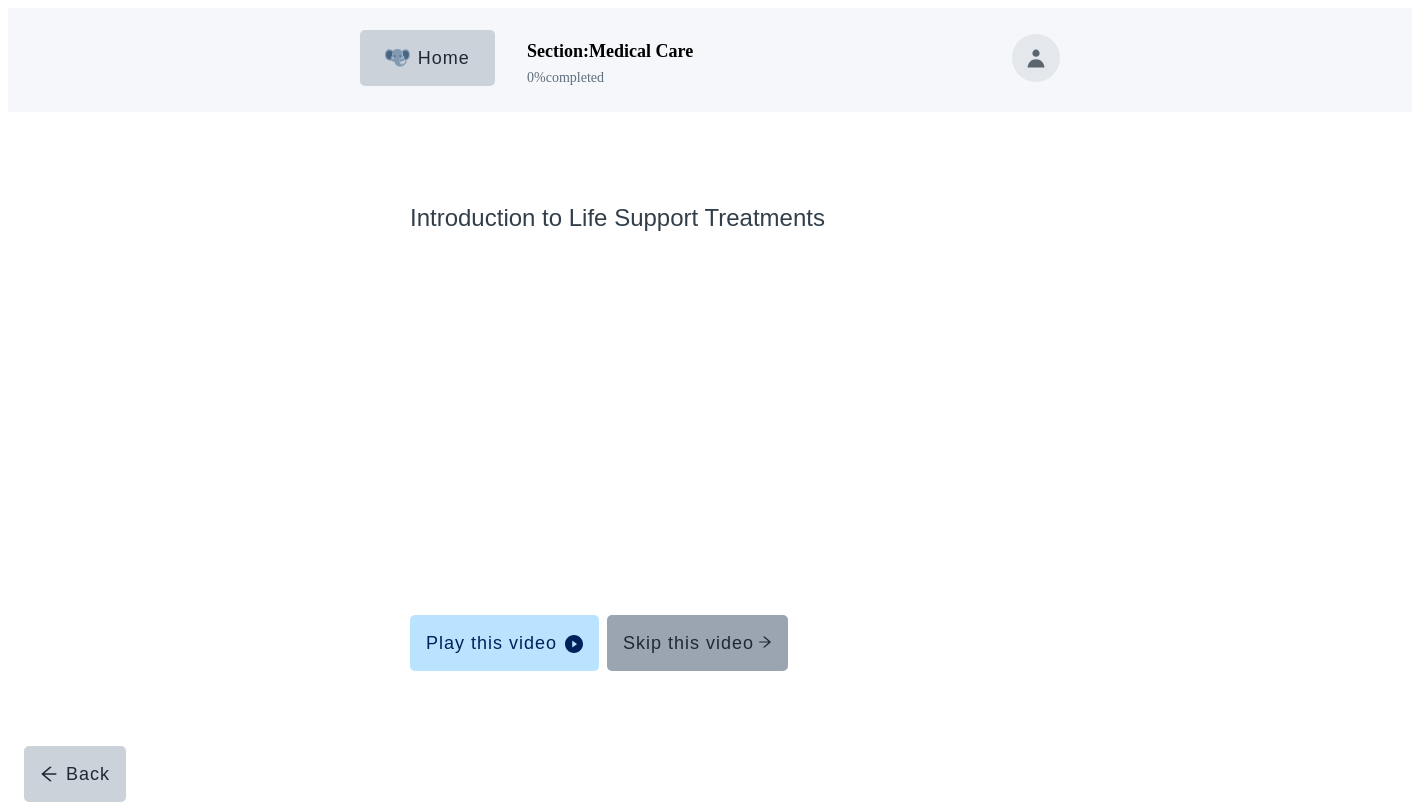 click on "Skip this video" at bounding box center [697, 643] 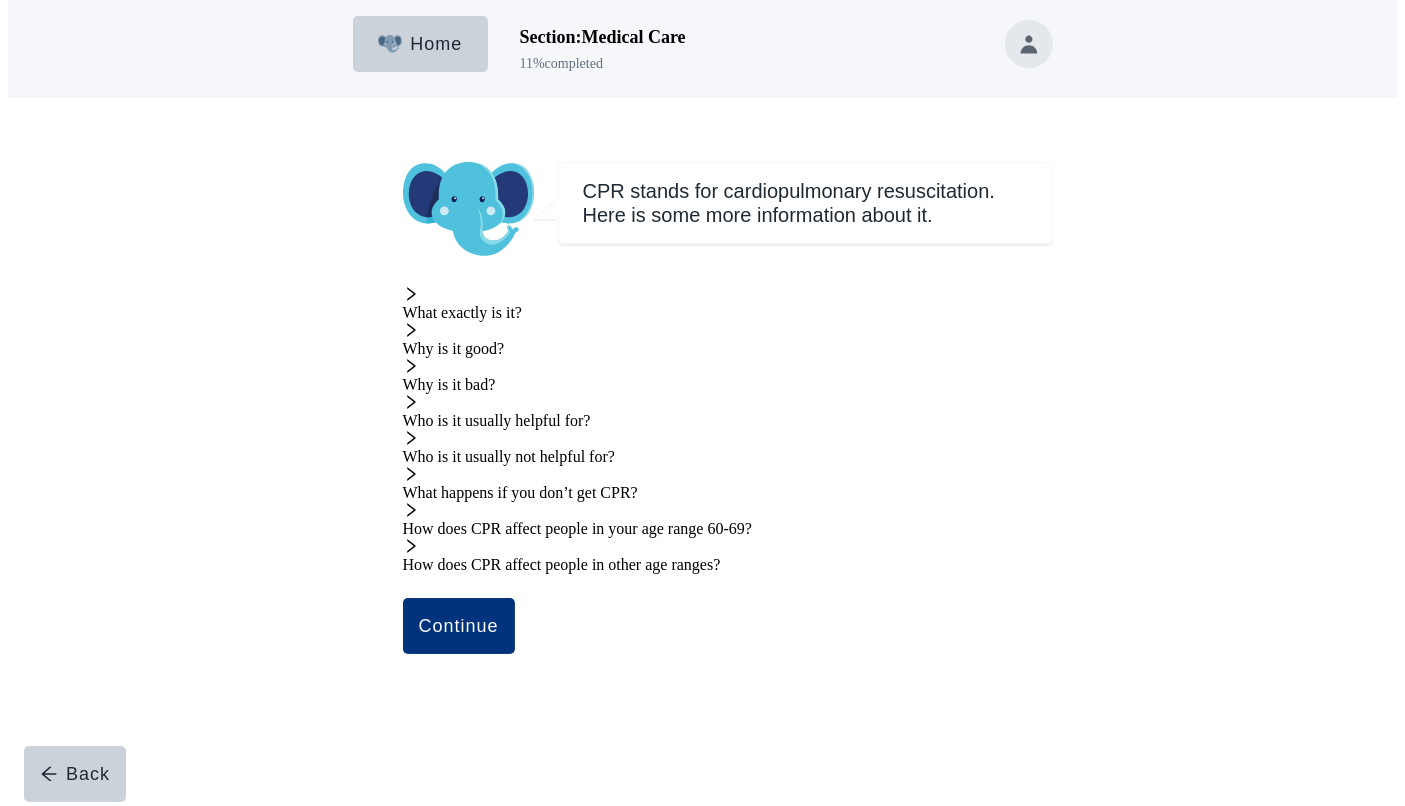 scroll, scrollTop: 44, scrollLeft: 0, axis: vertical 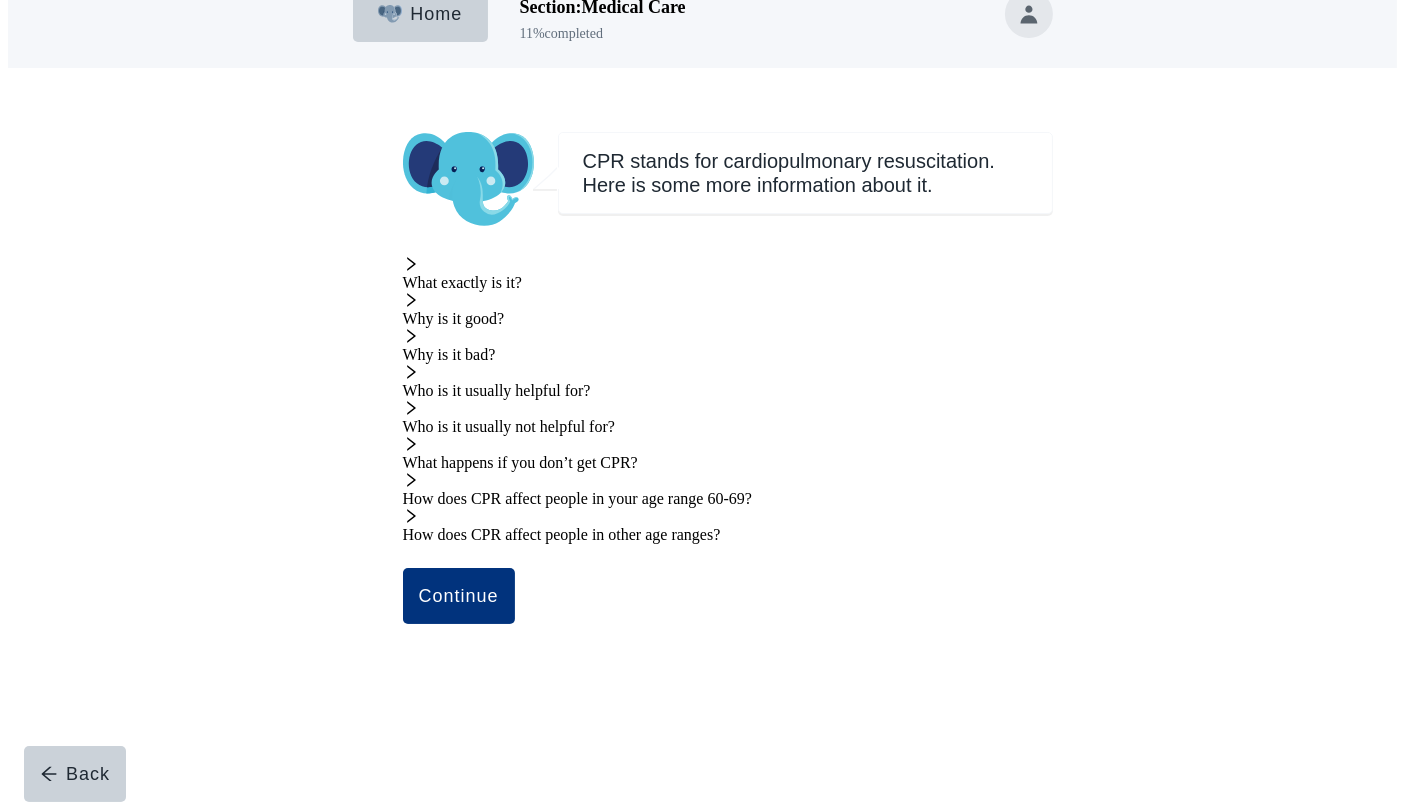 click on "What exactly is it?" at bounding box center (703, 283) 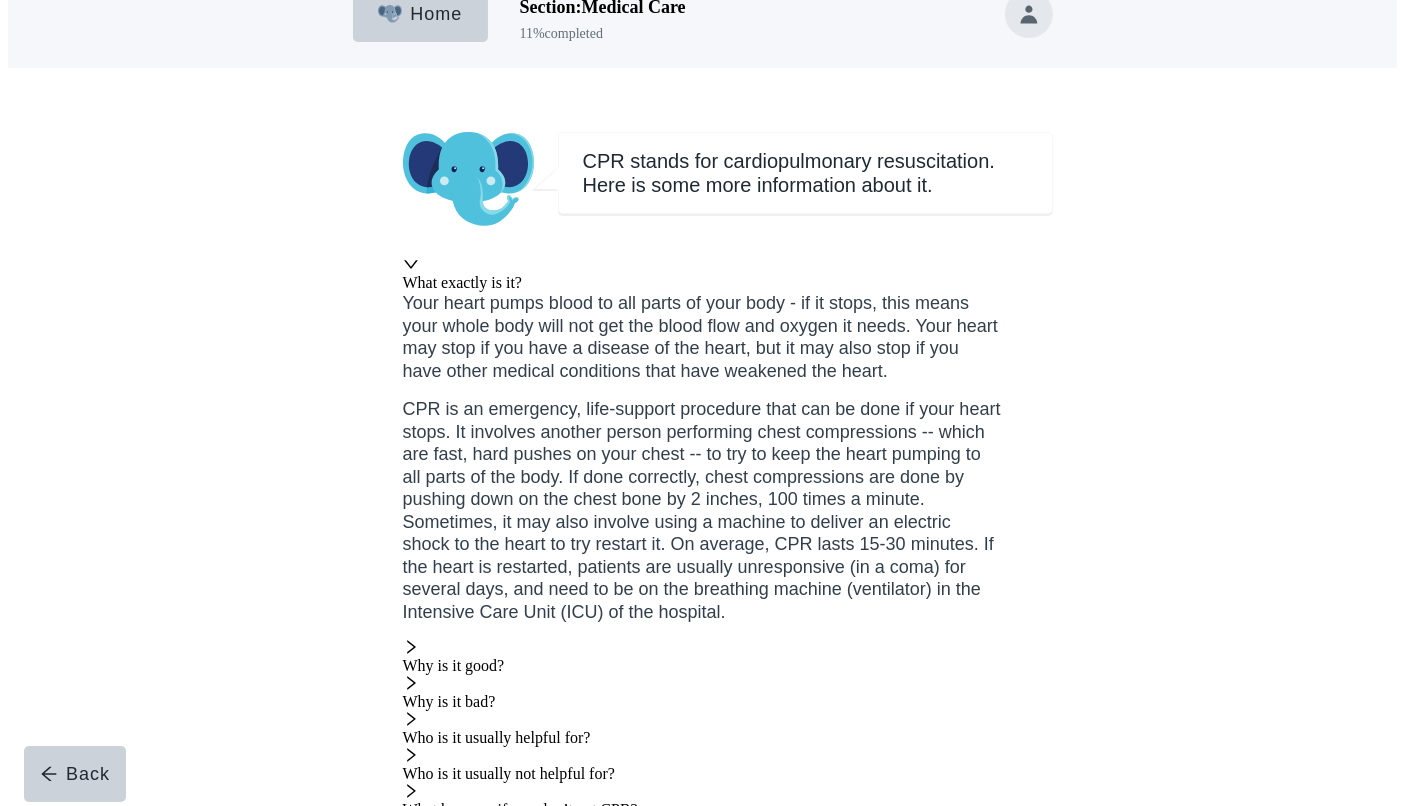 click on "What exactly is it?" at bounding box center (703, 283) 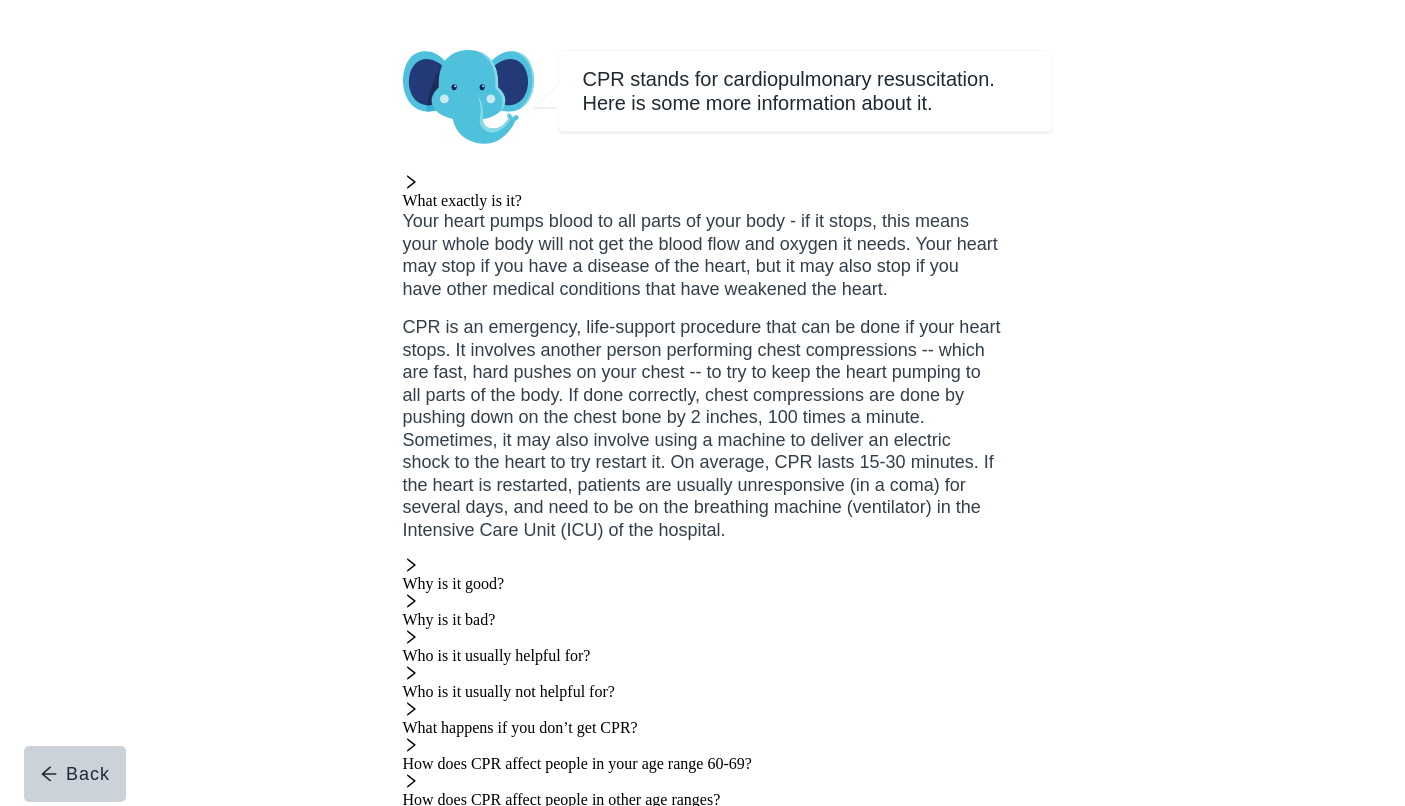 scroll, scrollTop: 128, scrollLeft: 0, axis: vertical 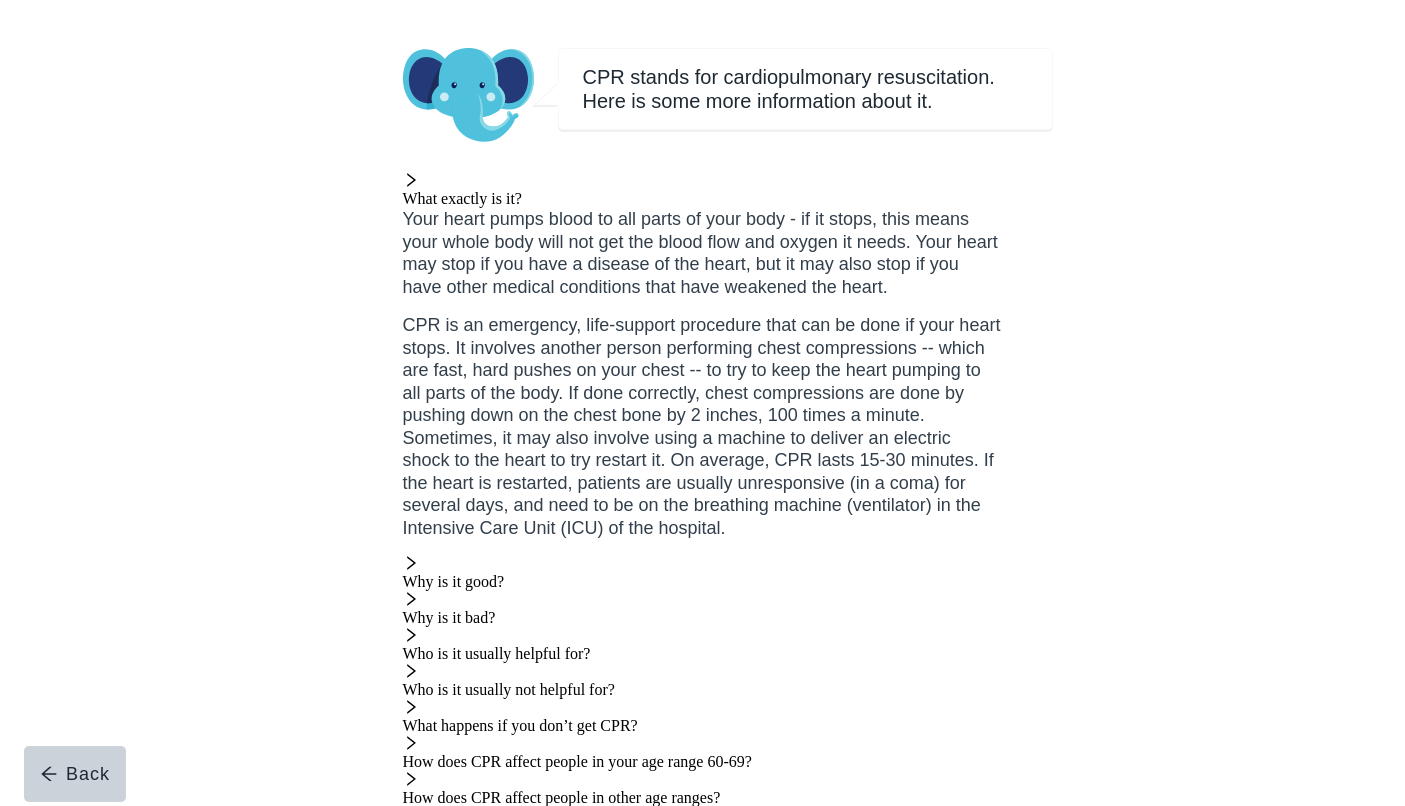 click on "How does CPR affect people in your age range 60-69?" at bounding box center [703, 199] 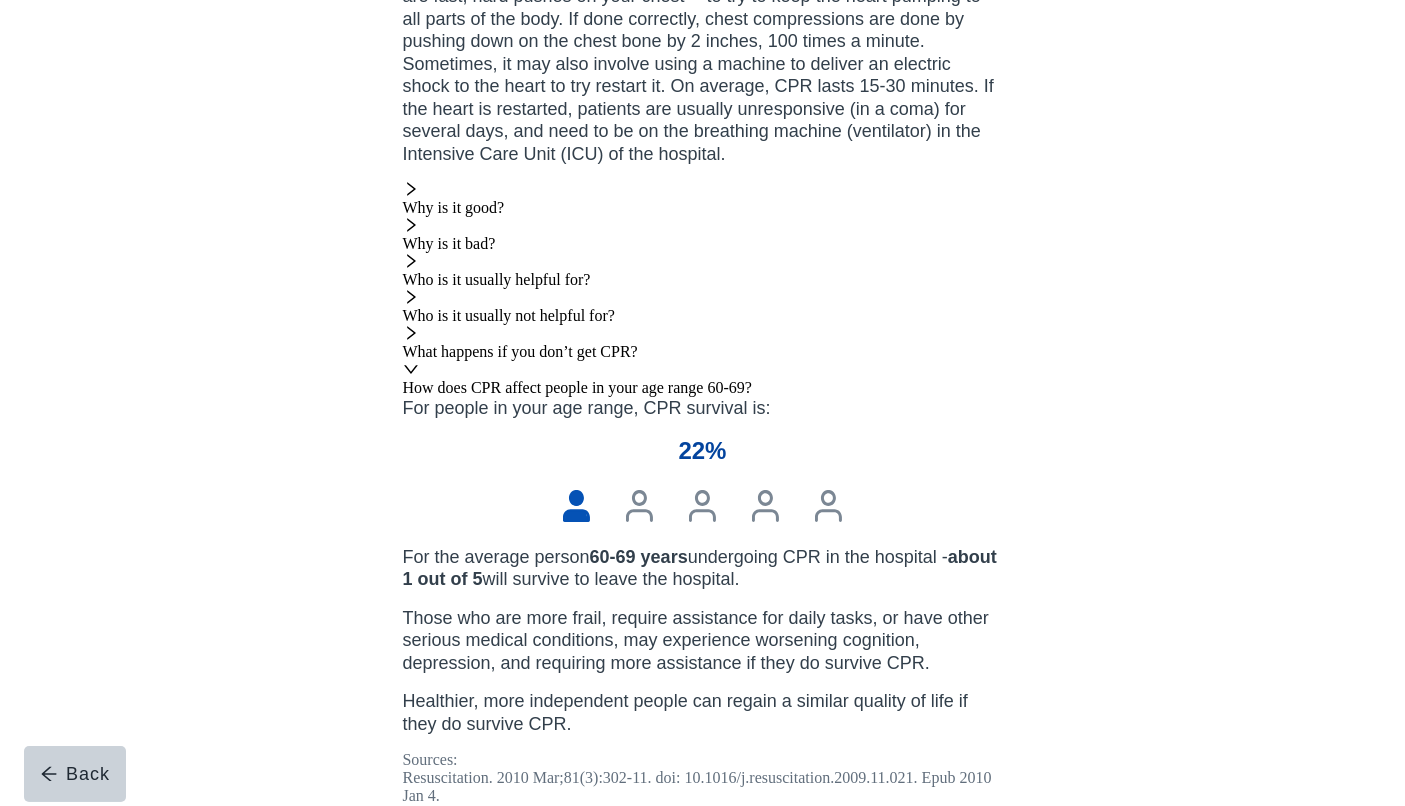 scroll, scrollTop: 520, scrollLeft: 0, axis: vertical 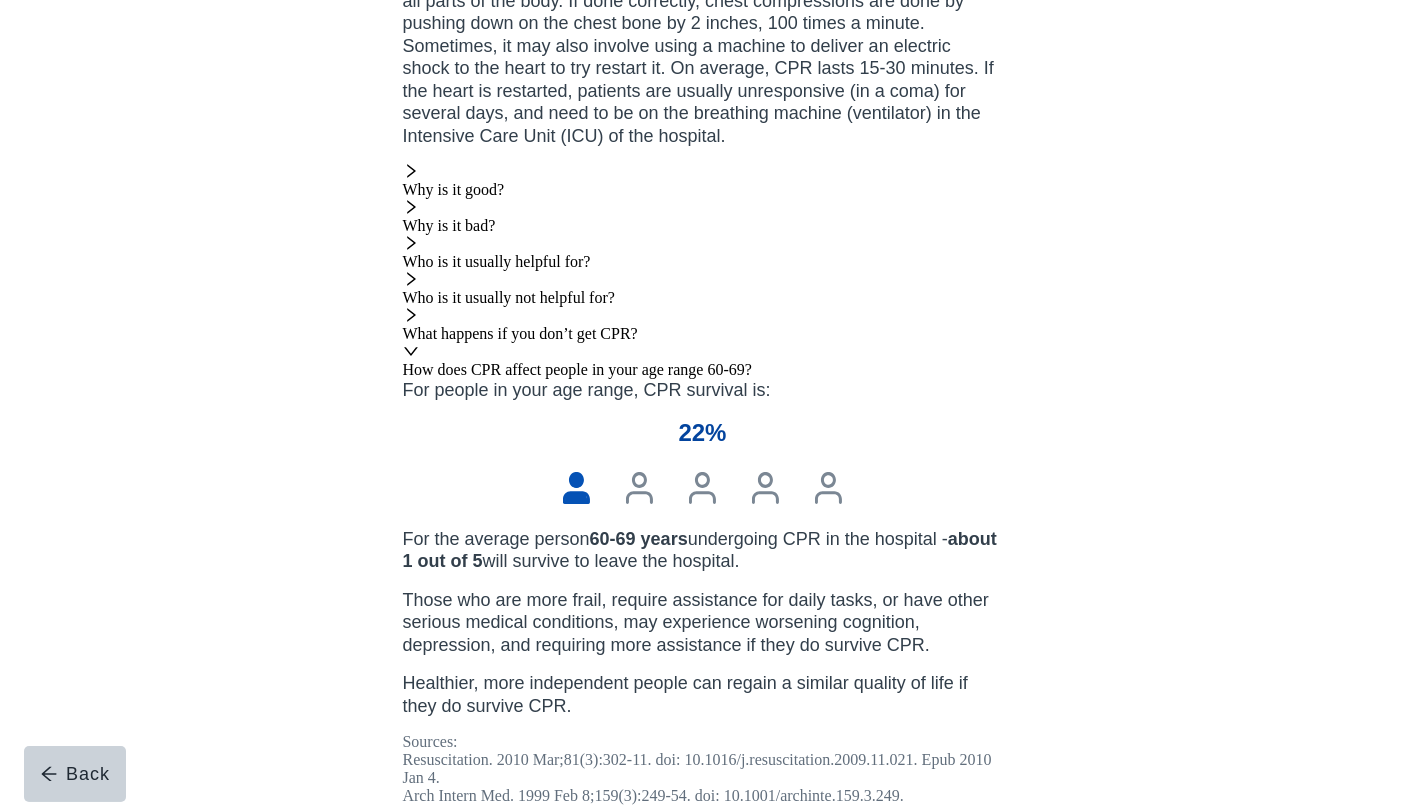 click on "Continue" at bounding box center [459, 893] 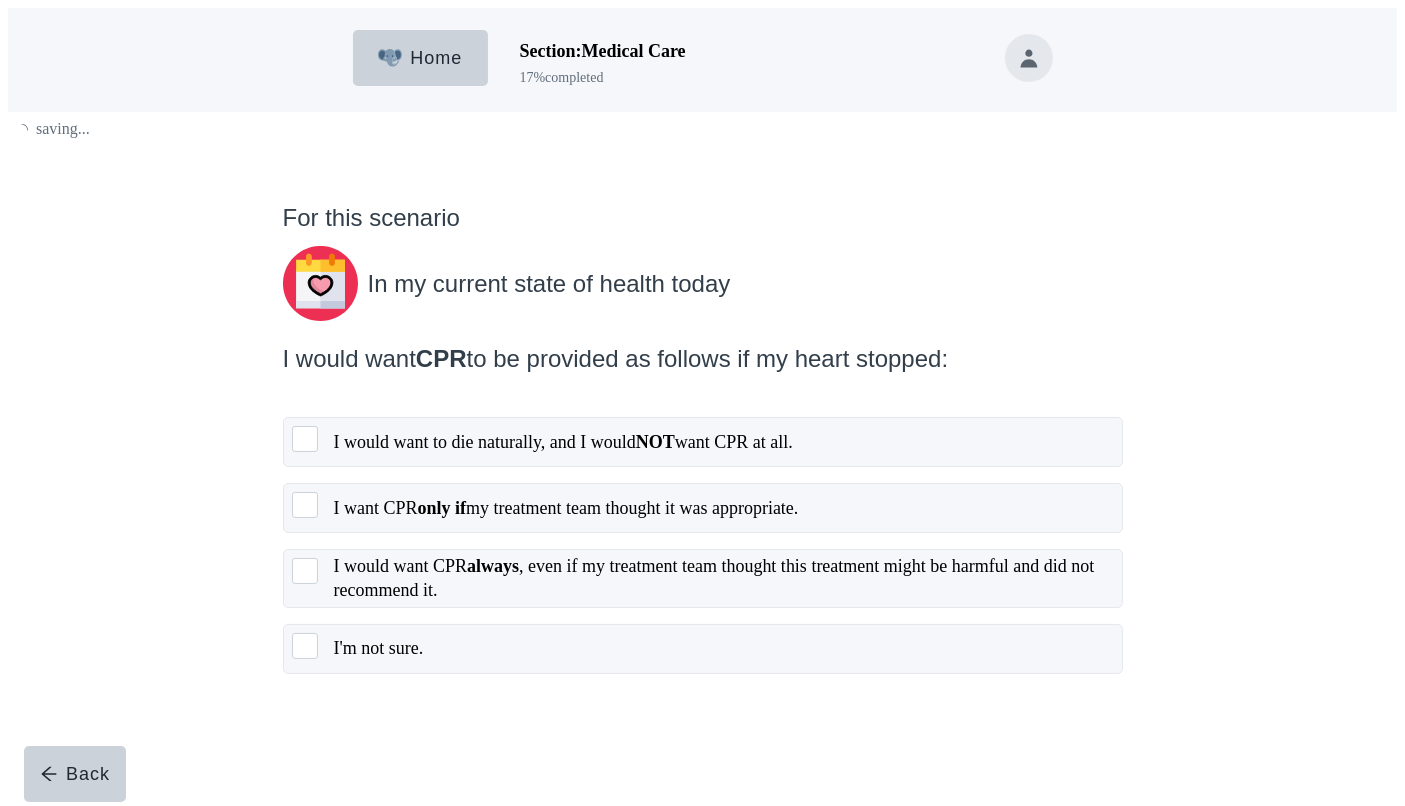 scroll, scrollTop: 0, scrollLeft: 0, axis: both 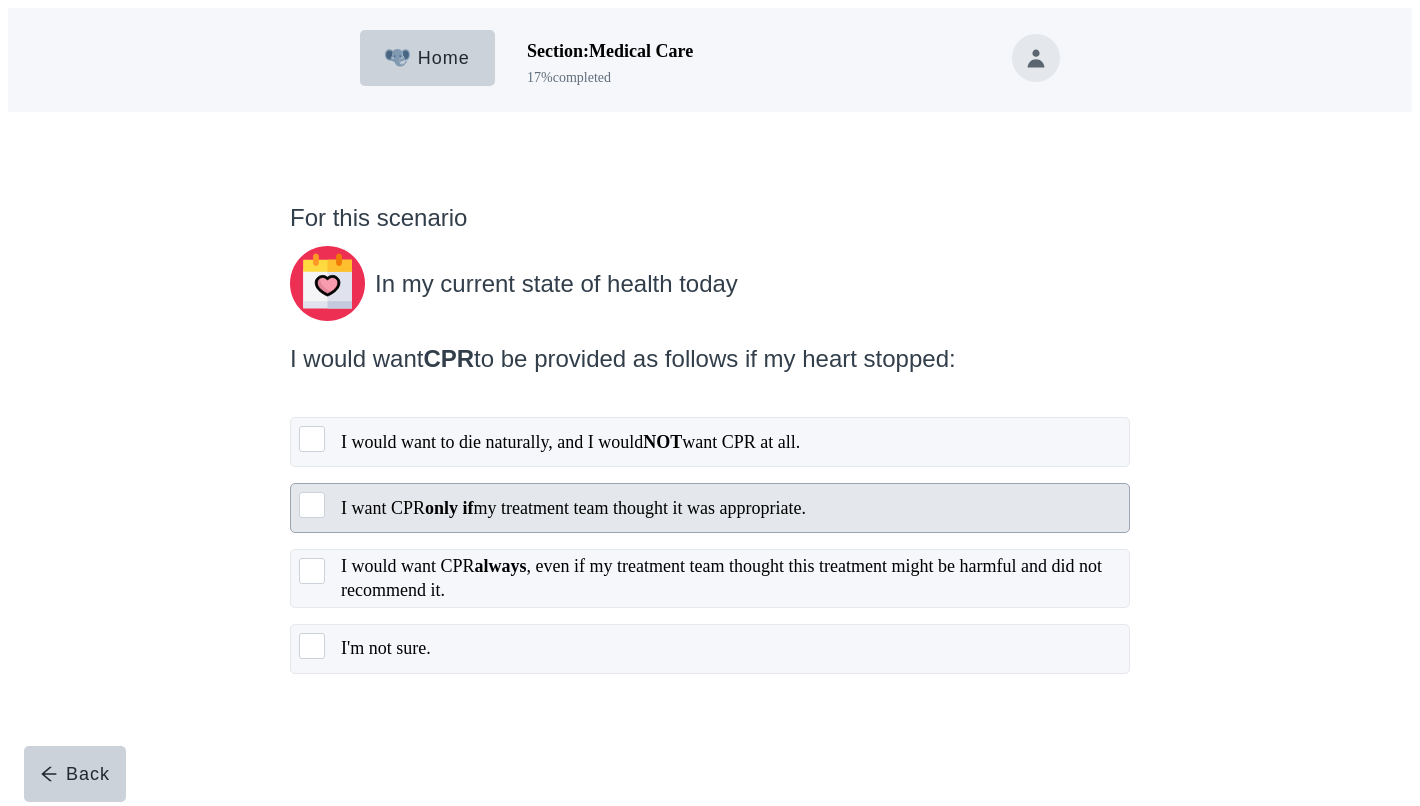 click on "I want CPR  only if  my treatment team thought it was appropriate." at bounding box center [573, 508] 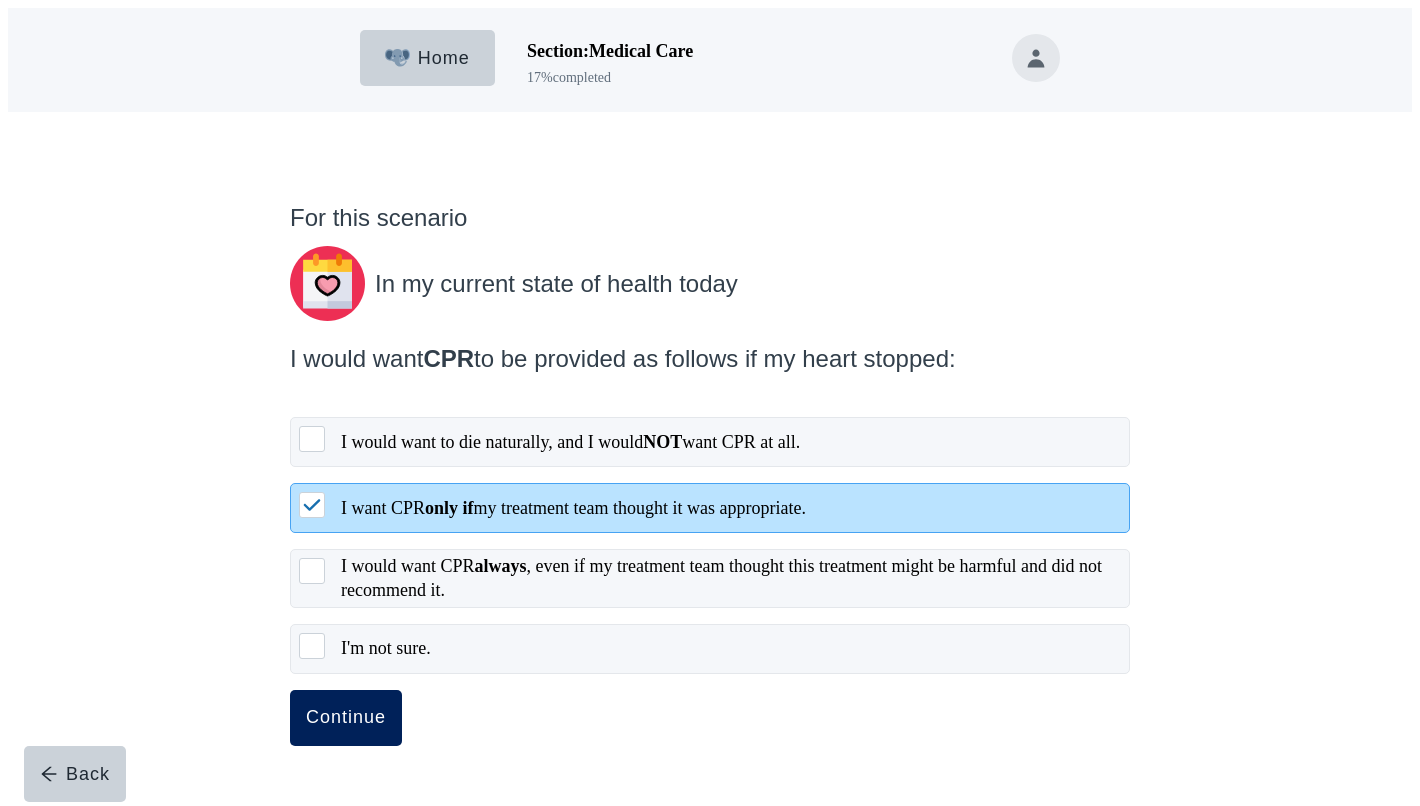 click on "Continue" at bounding box center (346, 718) 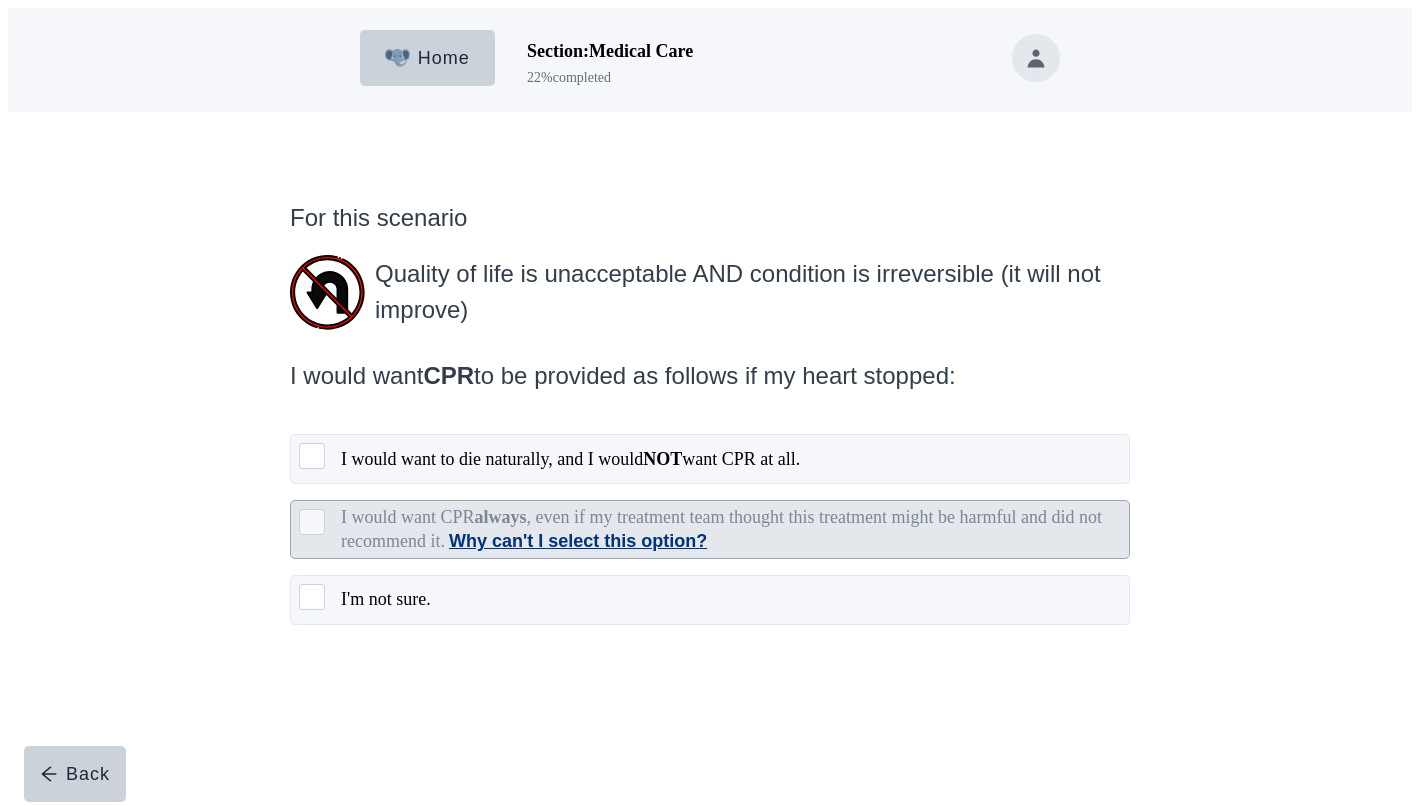 click on "Why can't I select this option?" at bounding box center (578, 541) 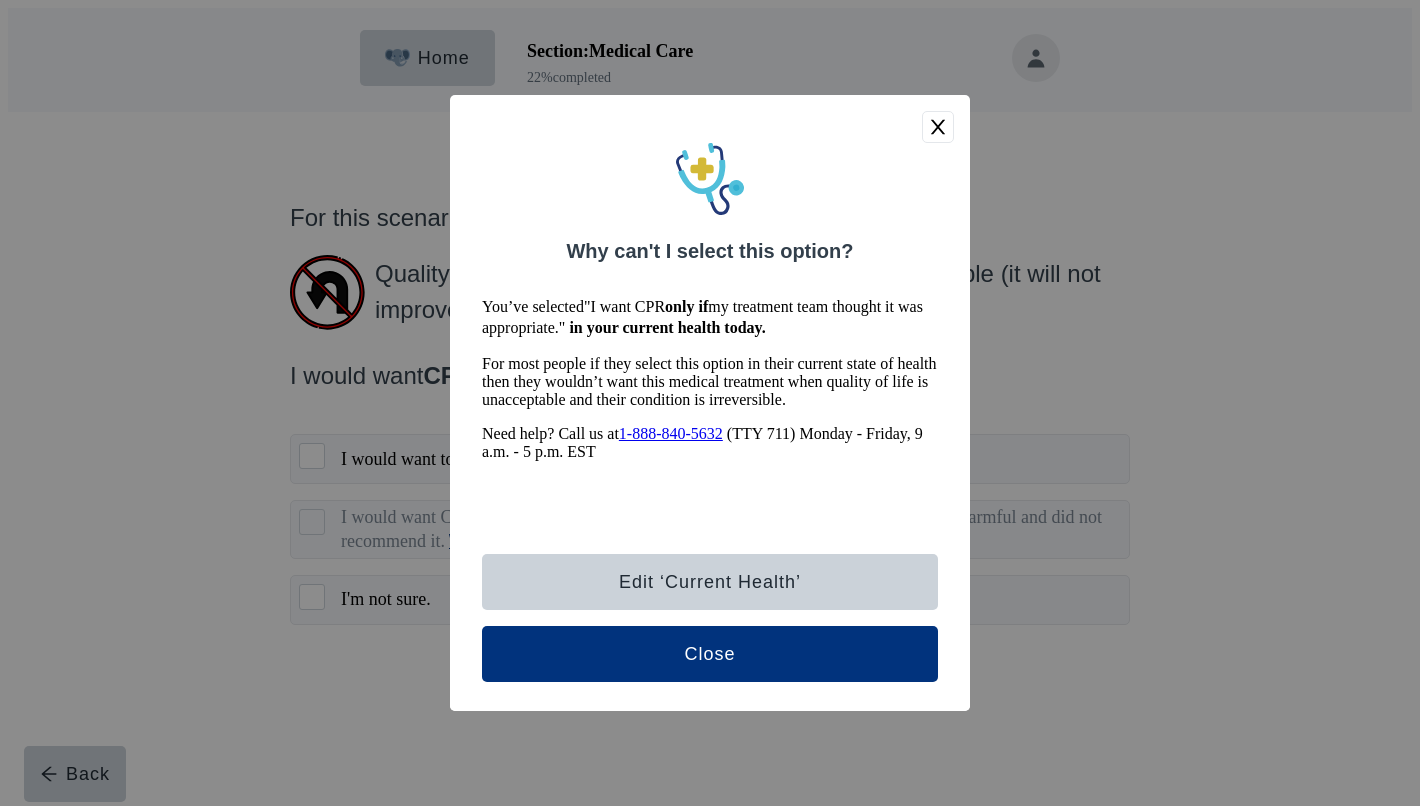 click on "Close" at bounding box center (710, 654) 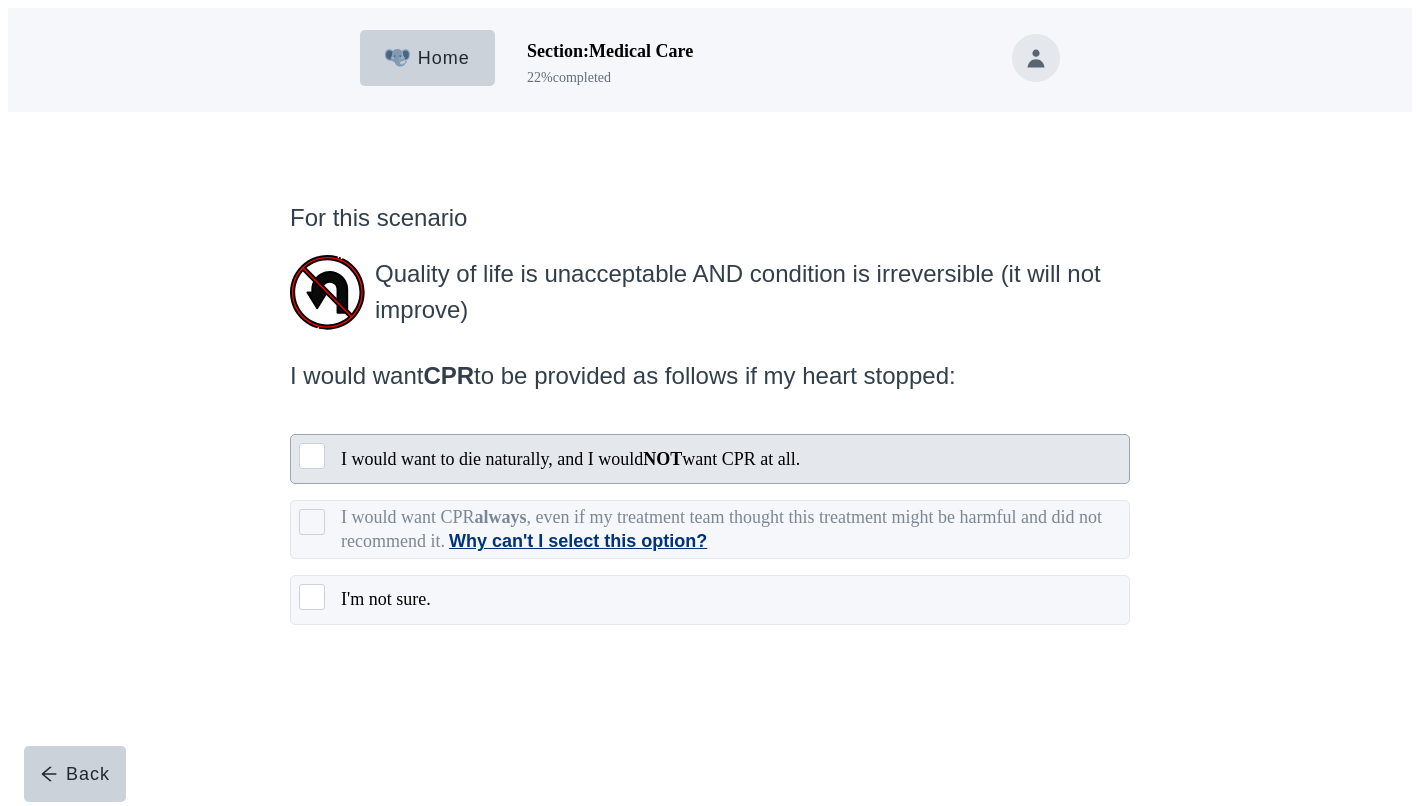 click on "I would want to die naturally, and I would  NOT  want CPR at all." at bounding box center (570, 459) 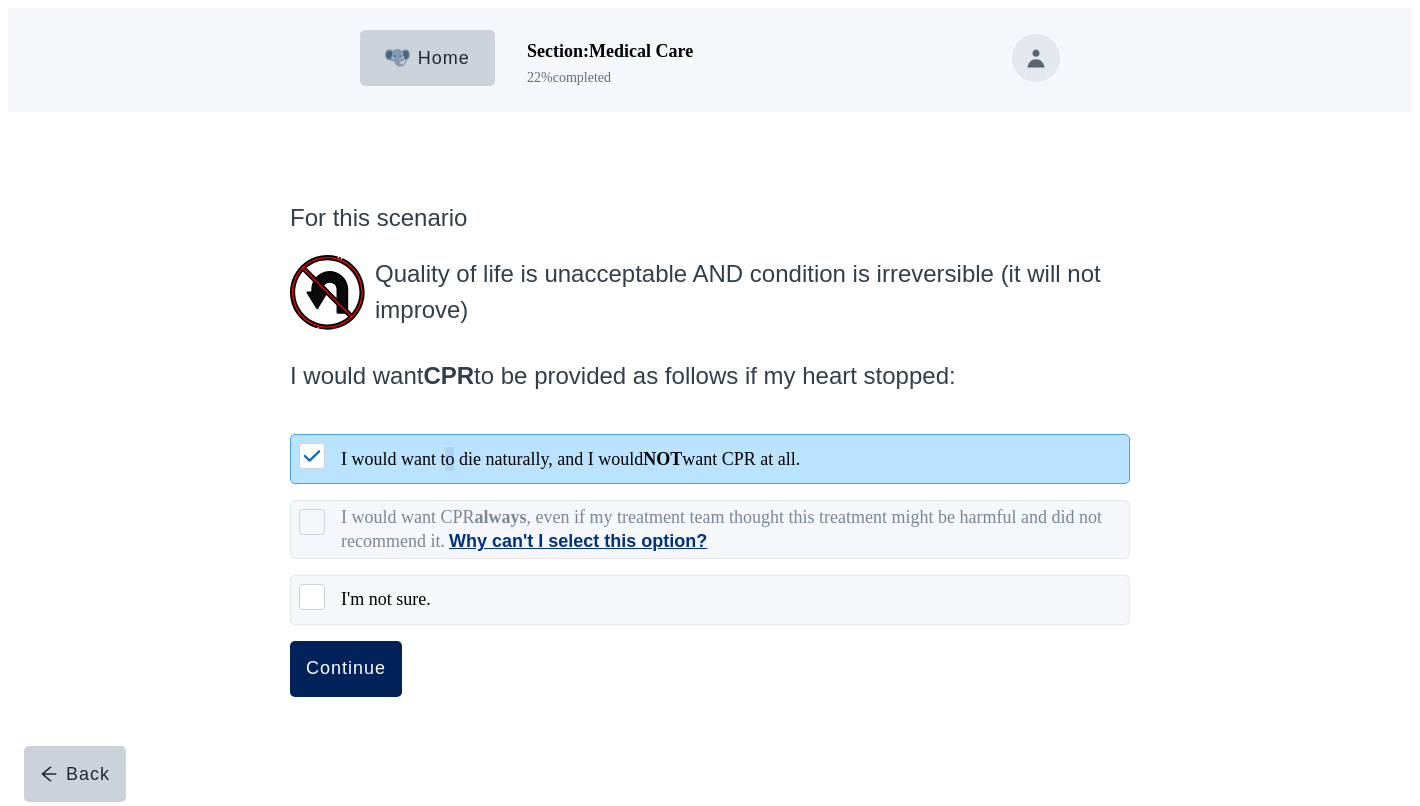 click on "Continue" at bounding box center (346, 669) 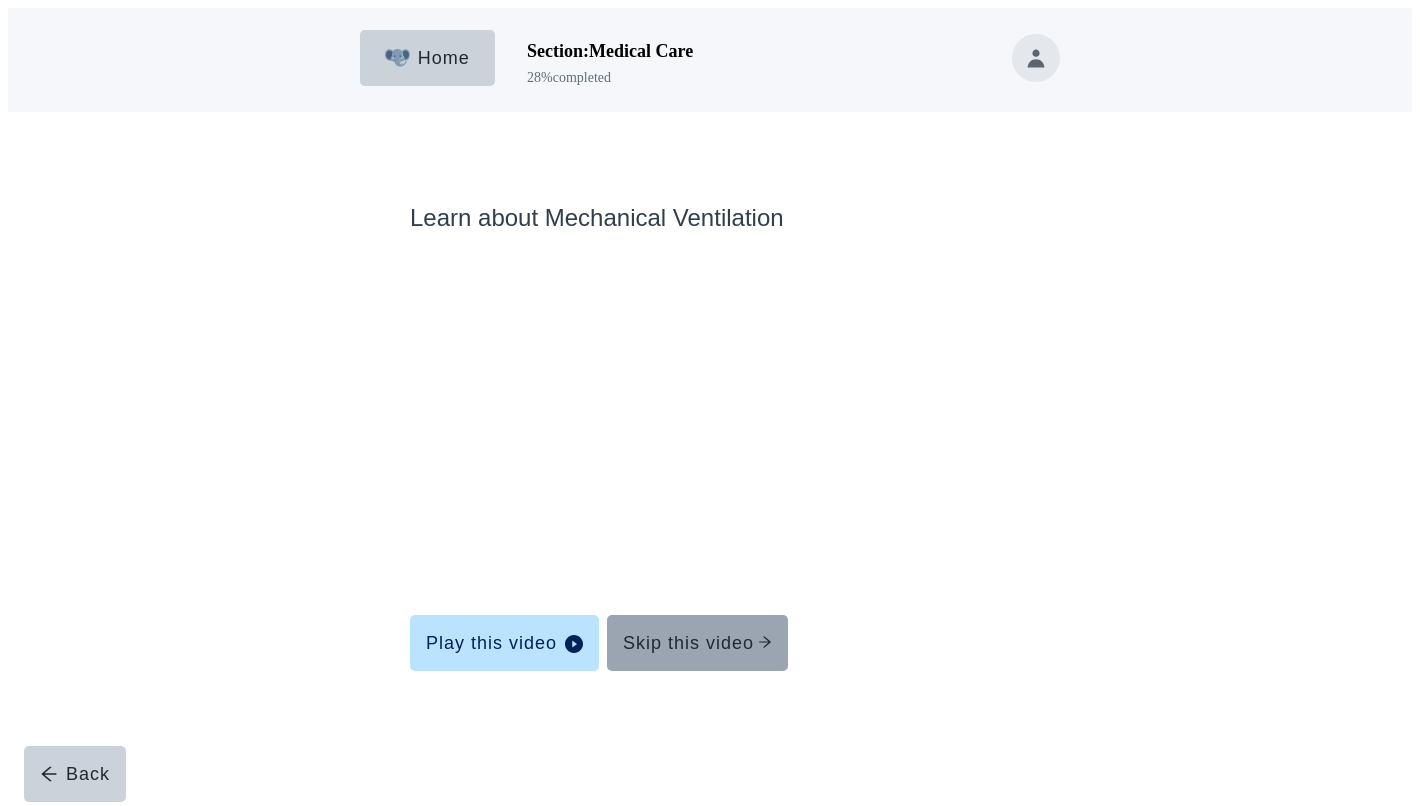 click on "Skip this video" at bounding box center (697, 643) 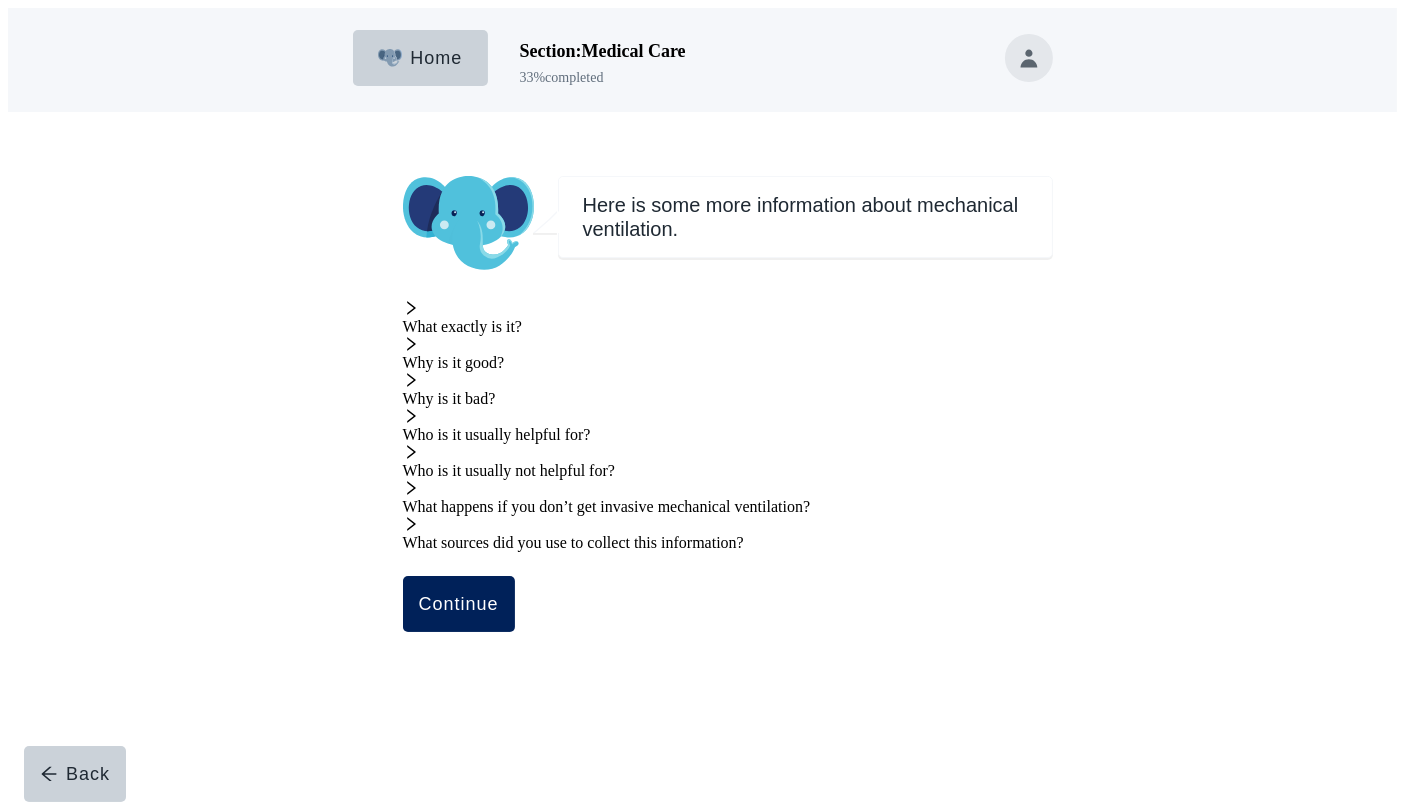 click on "Continue" at bounding box center [459, 604] 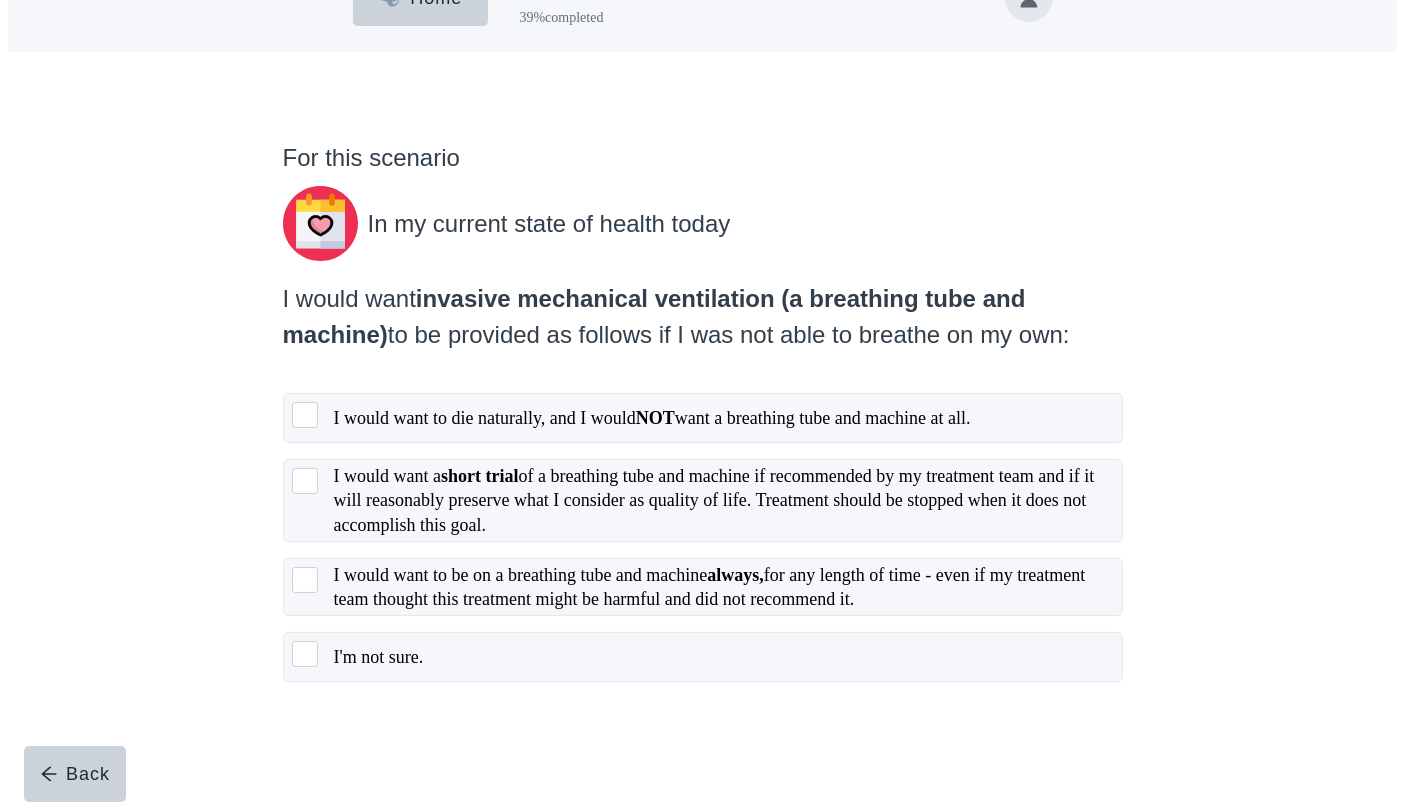 scroll, scrollTop: 108, scrollLeft: 0, axis: vertical 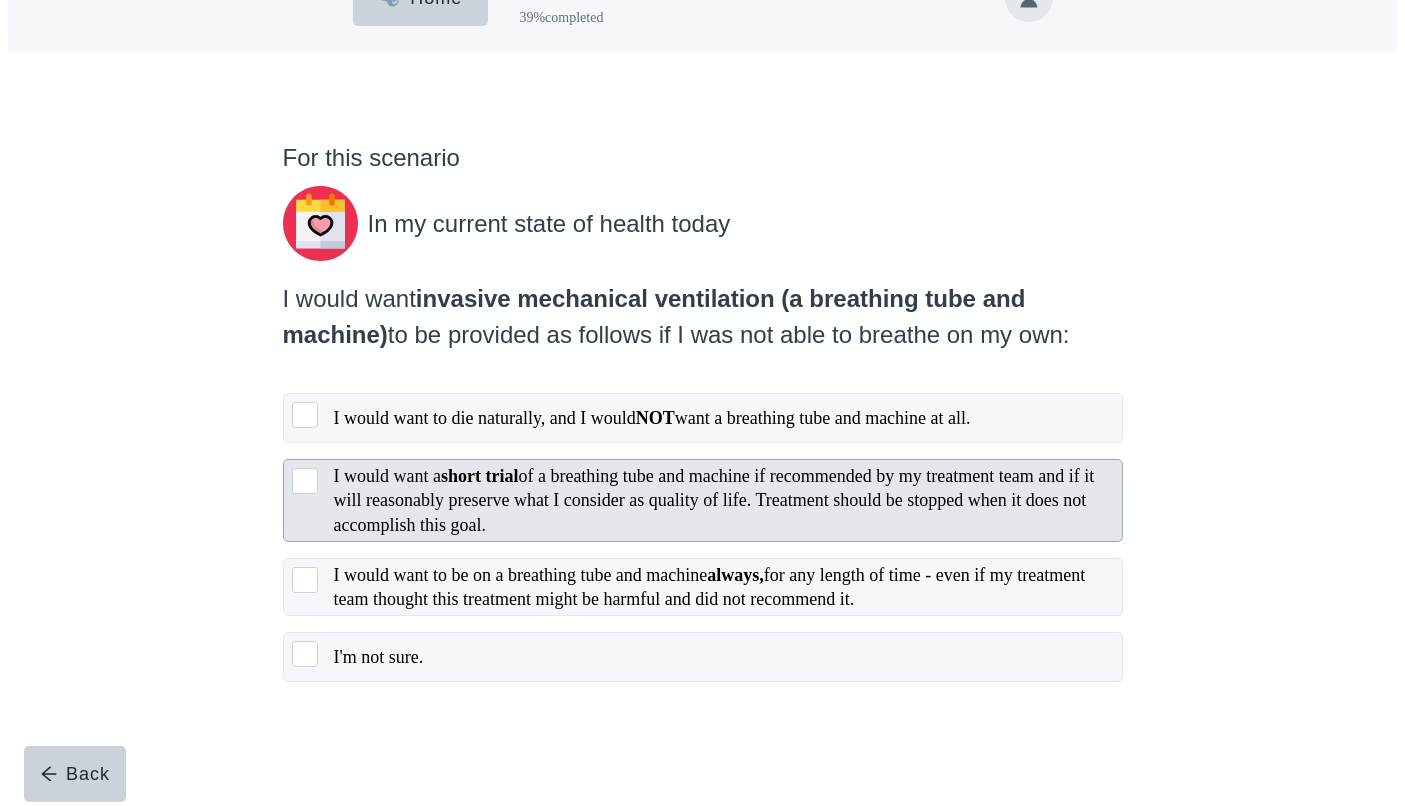 click at bounding box center [305, 481] 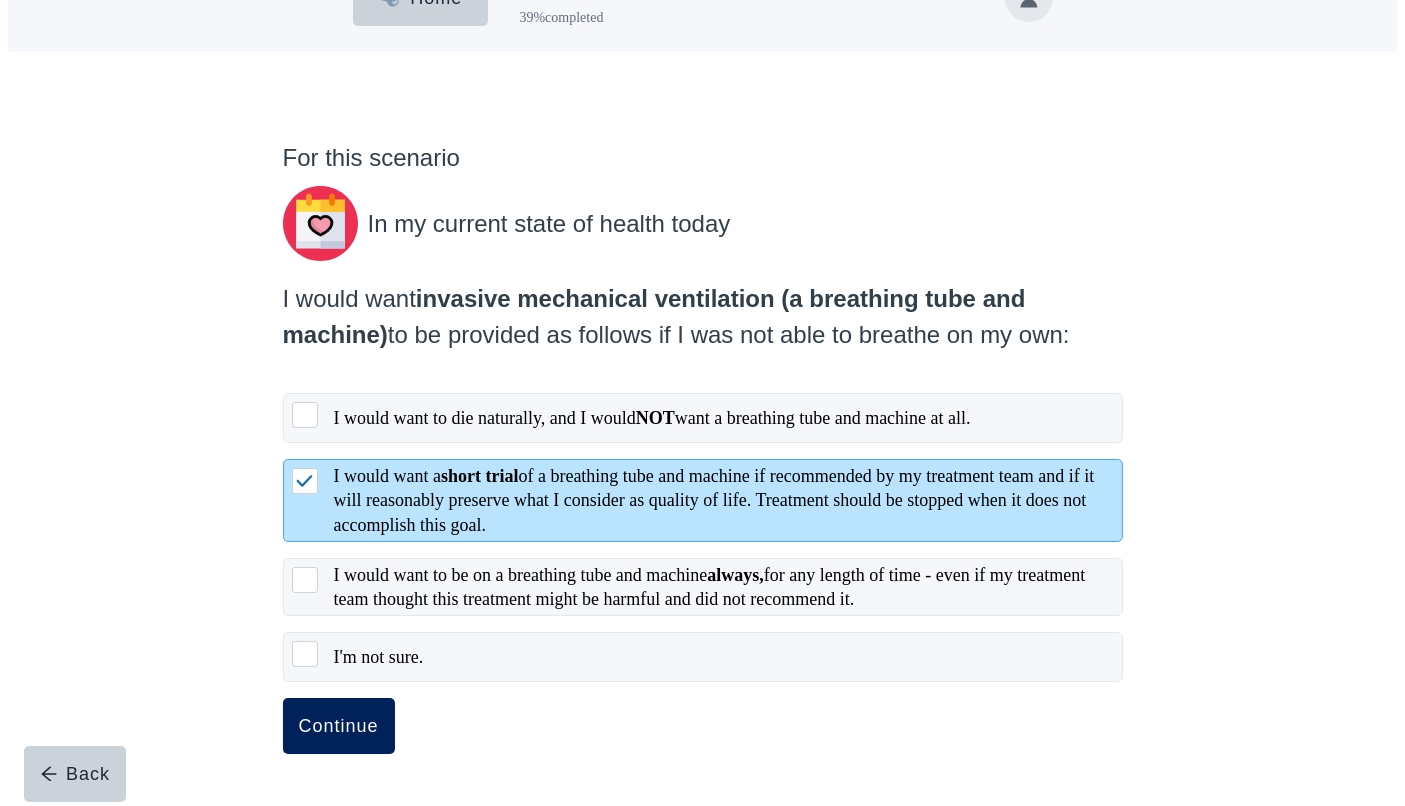 click on "Continue" at bounding box center (339, 726) 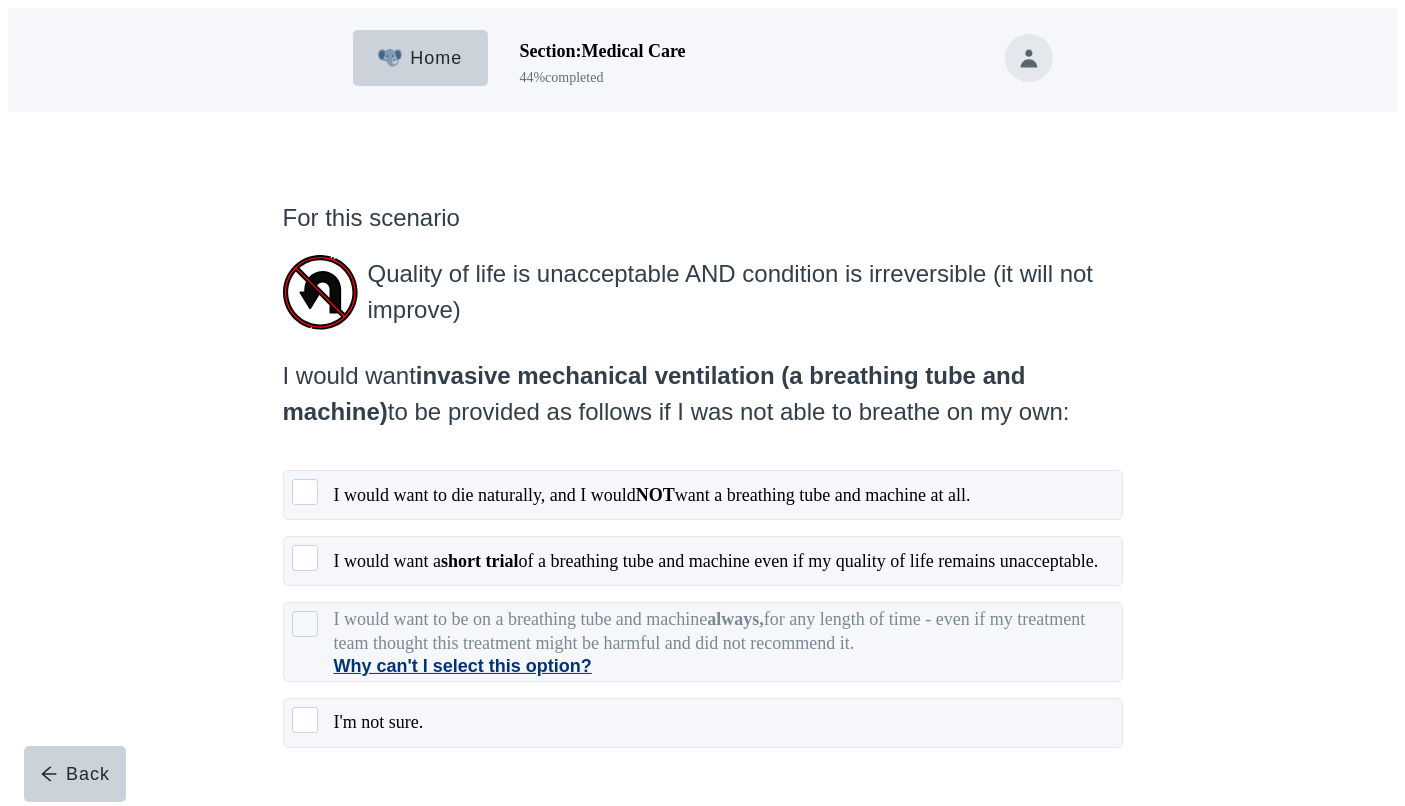 scroll, scrollTop: 103, scrollLeft: 0, axis: vertical 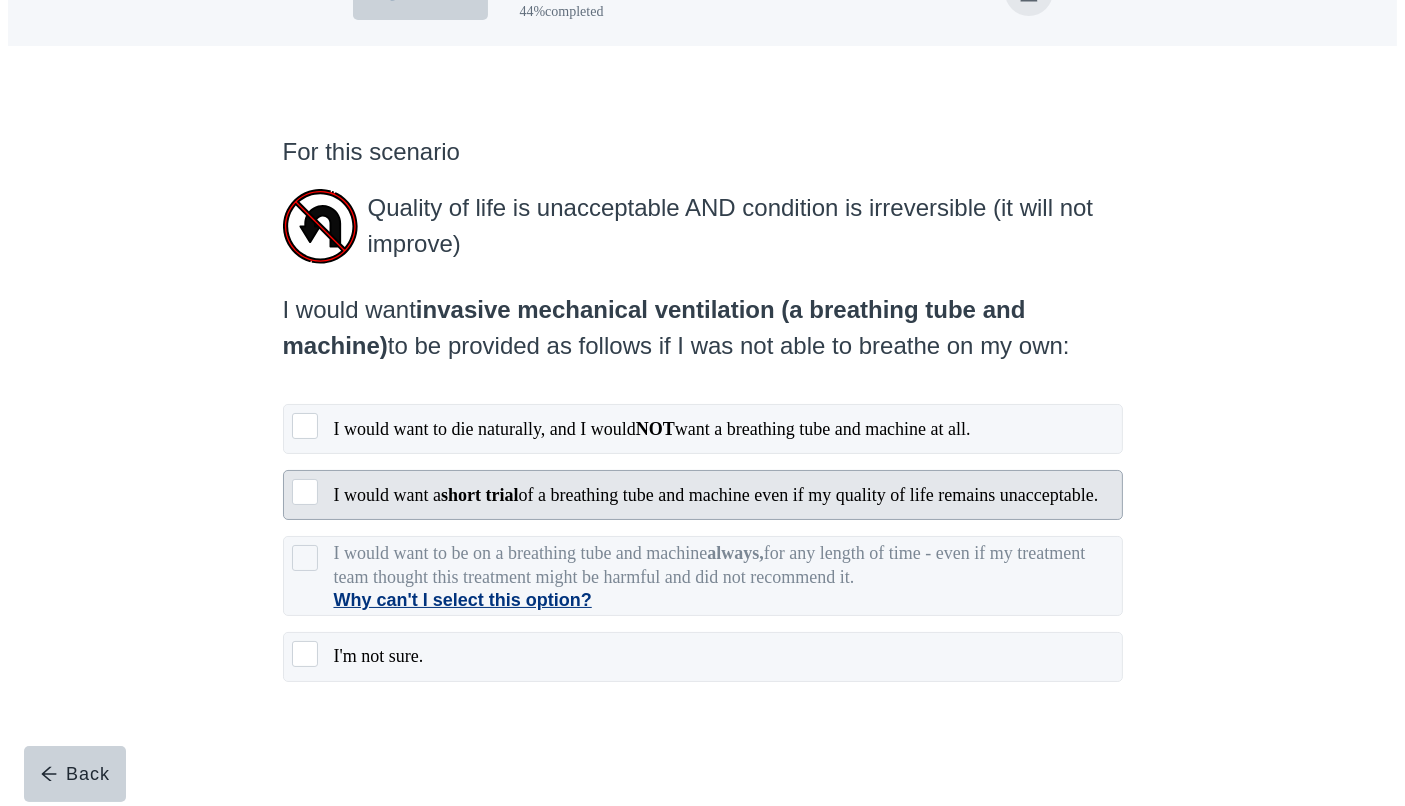 click on "I would want a  short trial  of a breathing tube and machine even if my quality of life remains unacceptable." at bounding box center [716, 495] 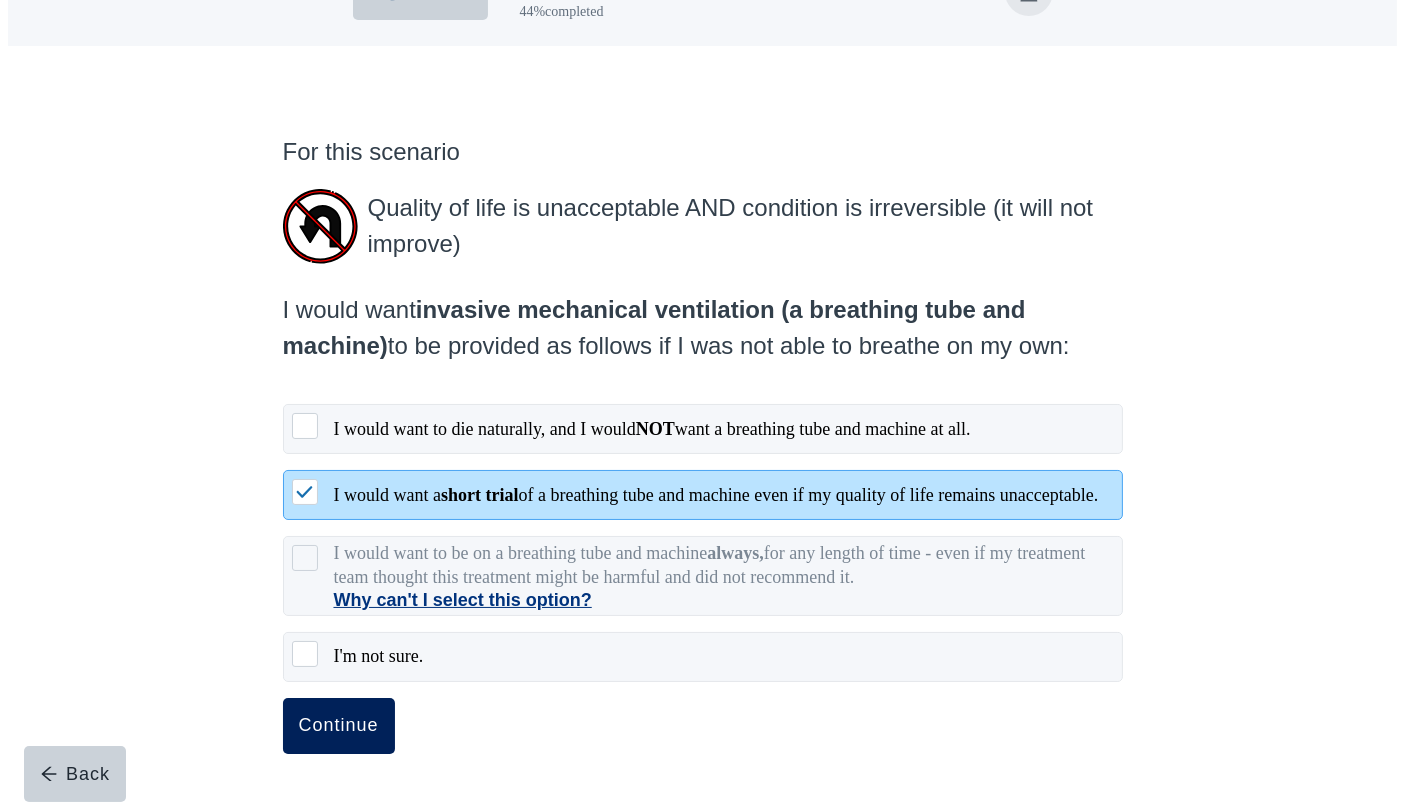 click on "Continue" at bounding box center (339, 726) 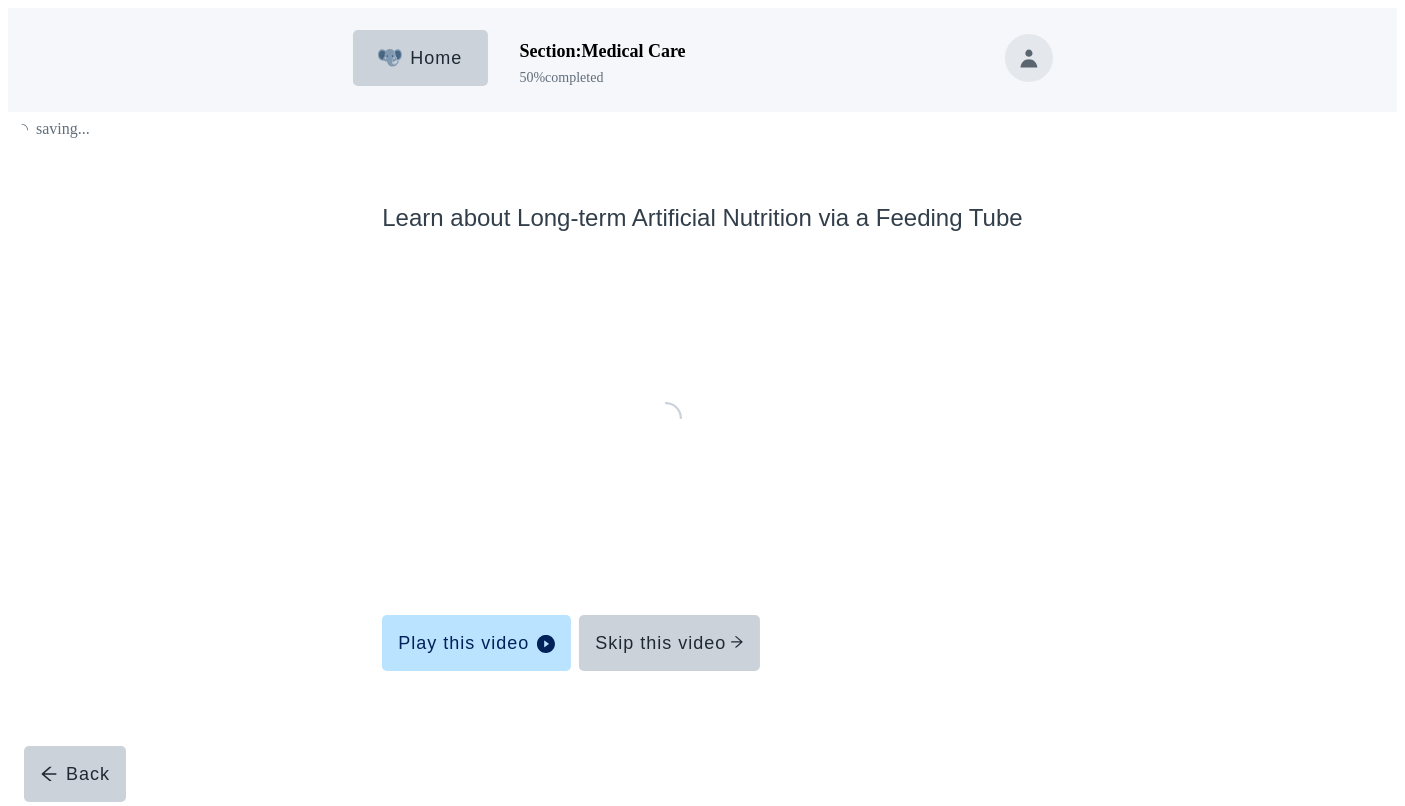 scroll, scrollTop: 0, scrollLeft: 0, axis: both 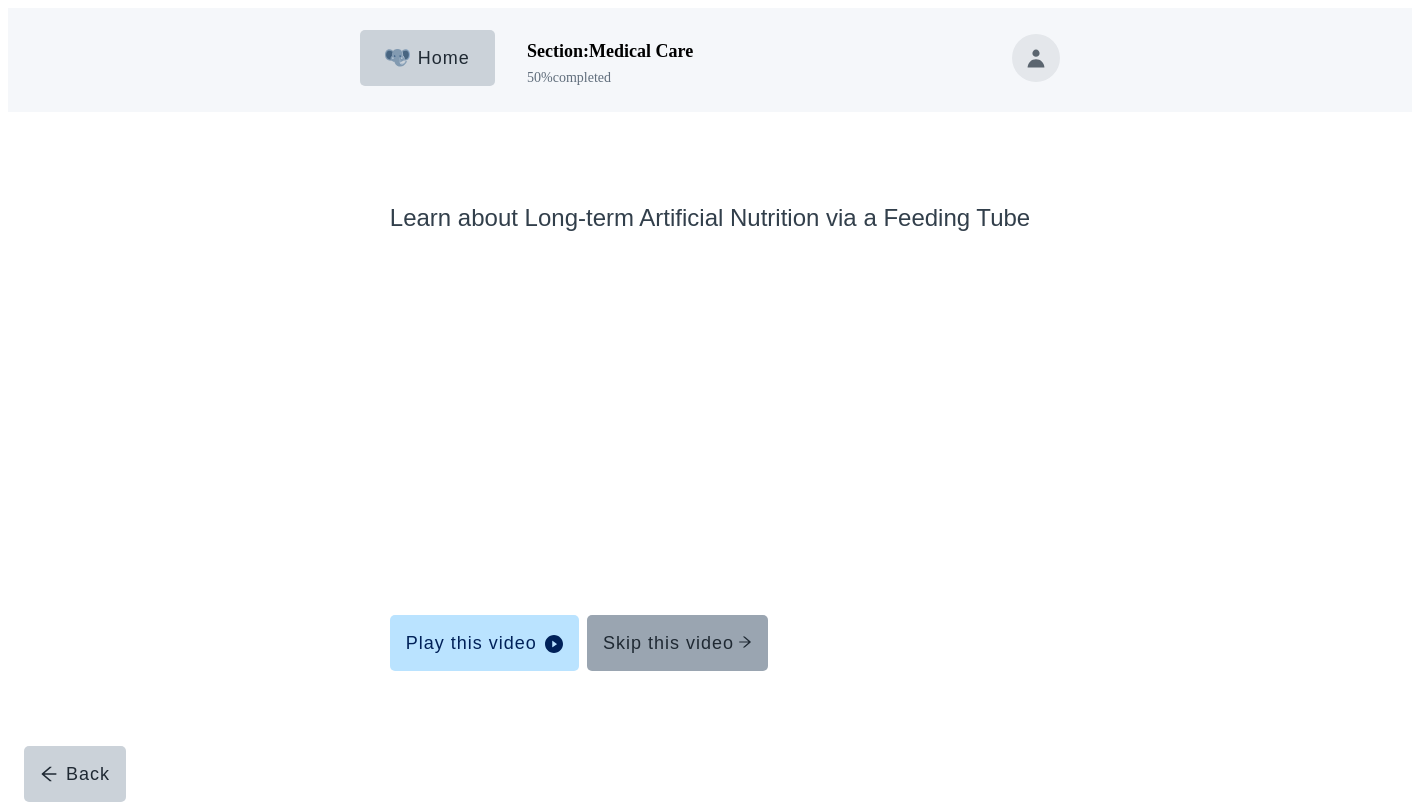 click on "Skip this video" at bounding box center (677, 643) 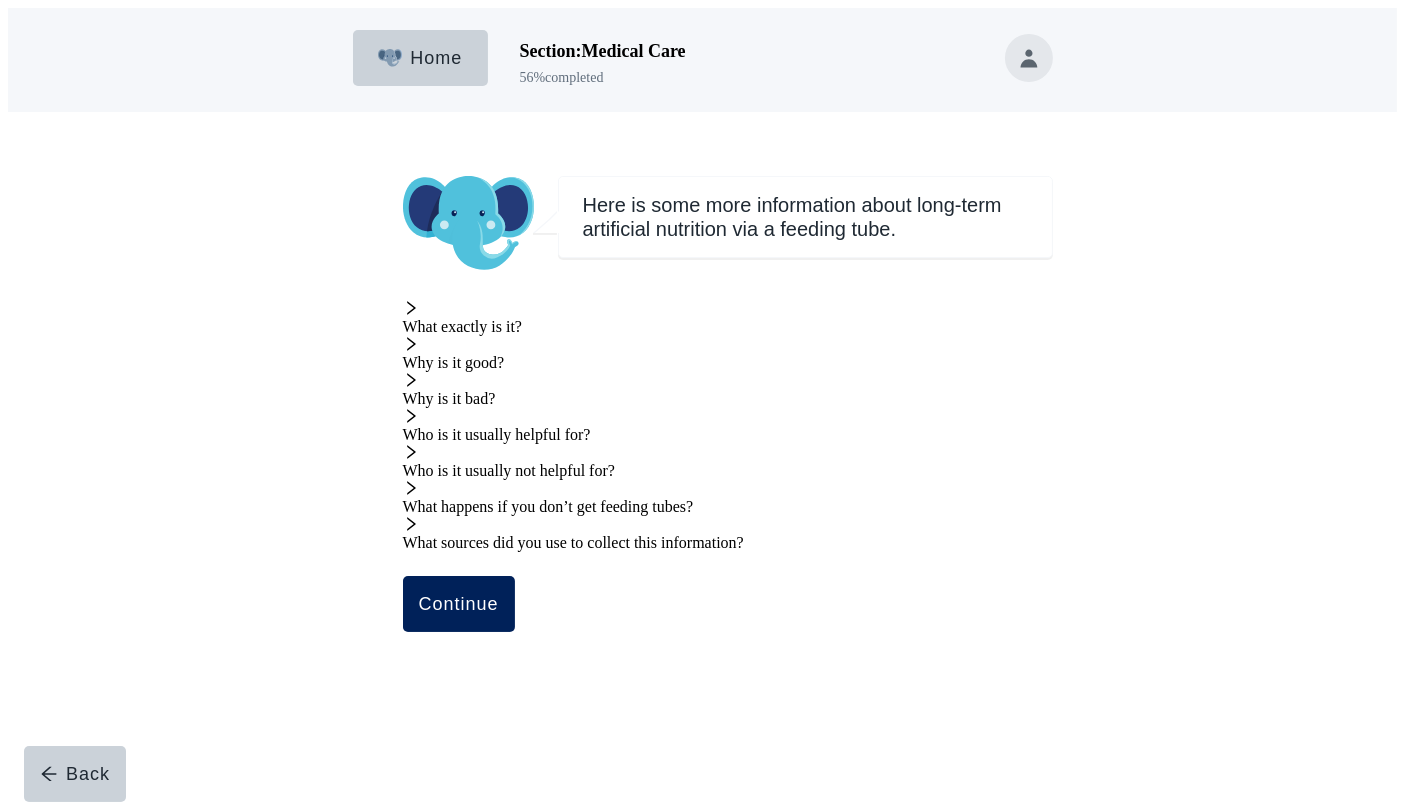 click on "Continue" at bounding box center (459, 604) 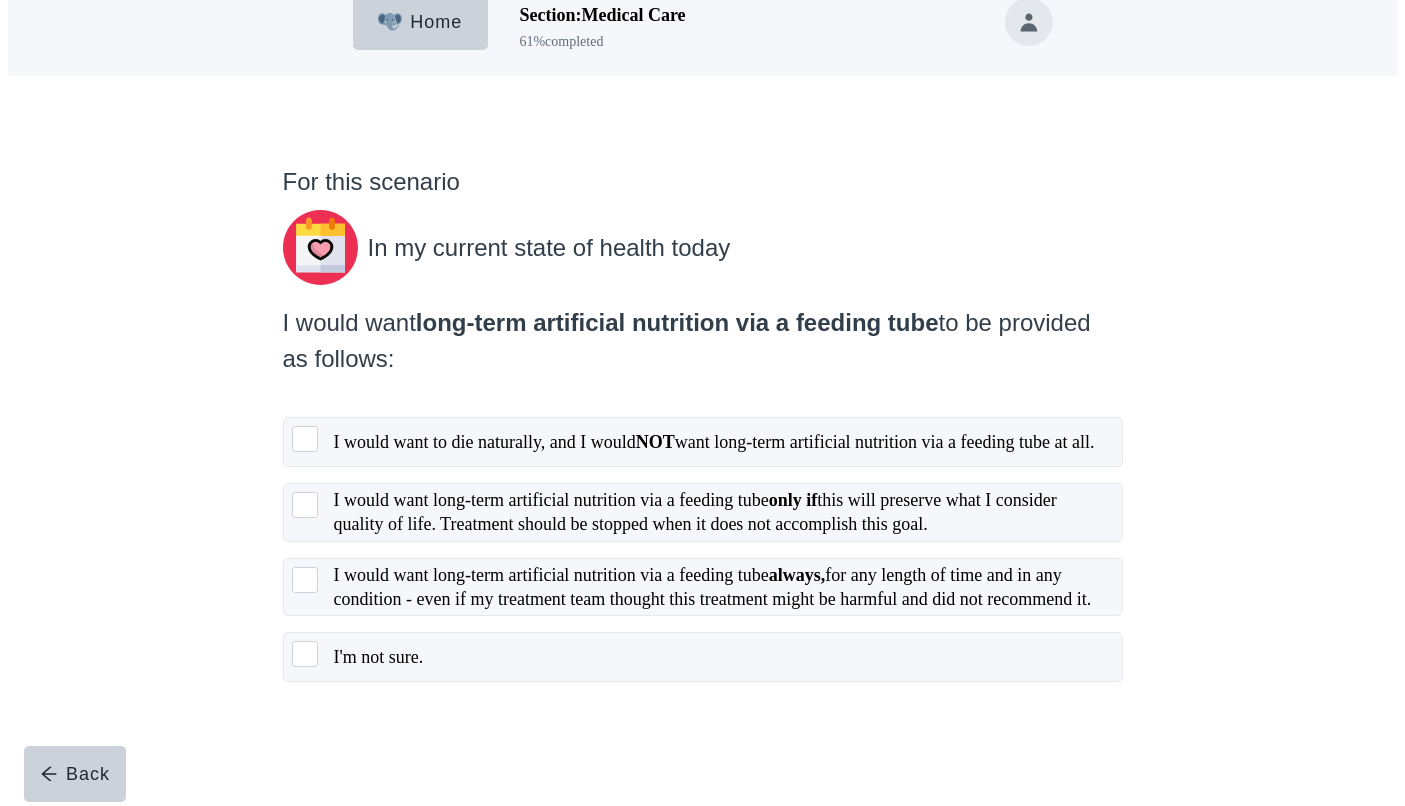 scroll, scrollTop: 72, scrollLeft: 0, axis: vertical 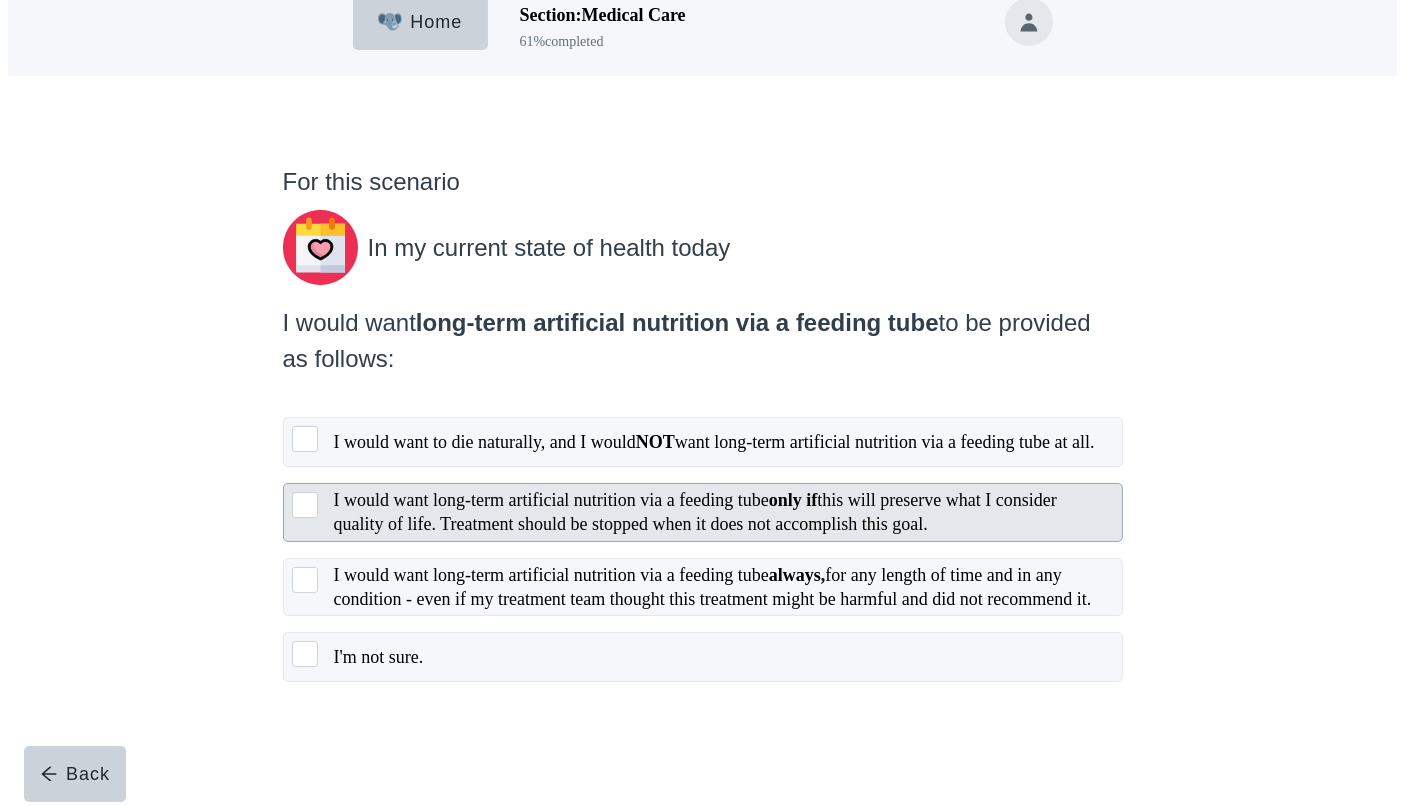 click on "I would want long-term artificial nutrition via a feeding tube  only if  this will preserve what I consider quality of life. Treatment should be stopped when it does not accomplish this goal." at bounding box center (695, 512) 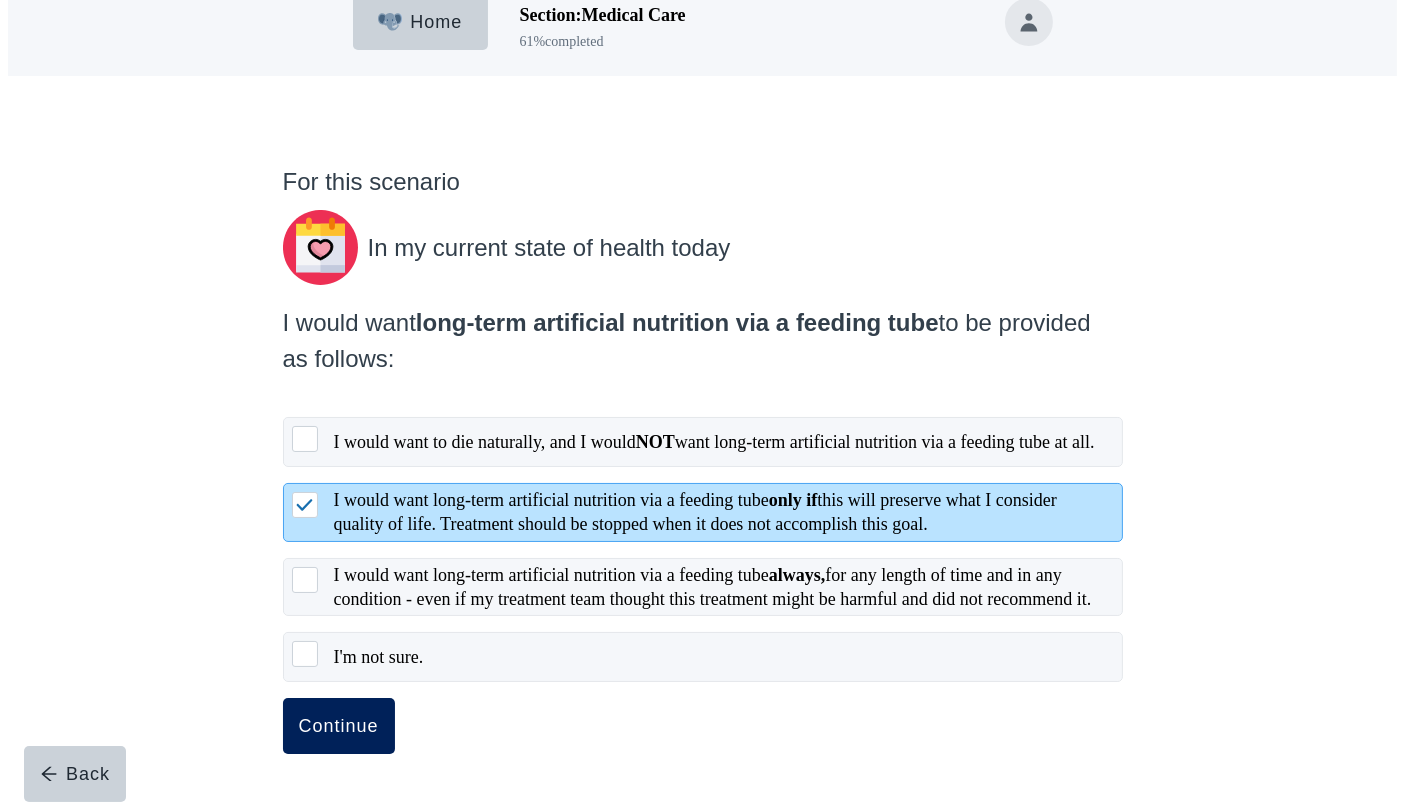 click on "Continue" at bounding box center [339, 726] 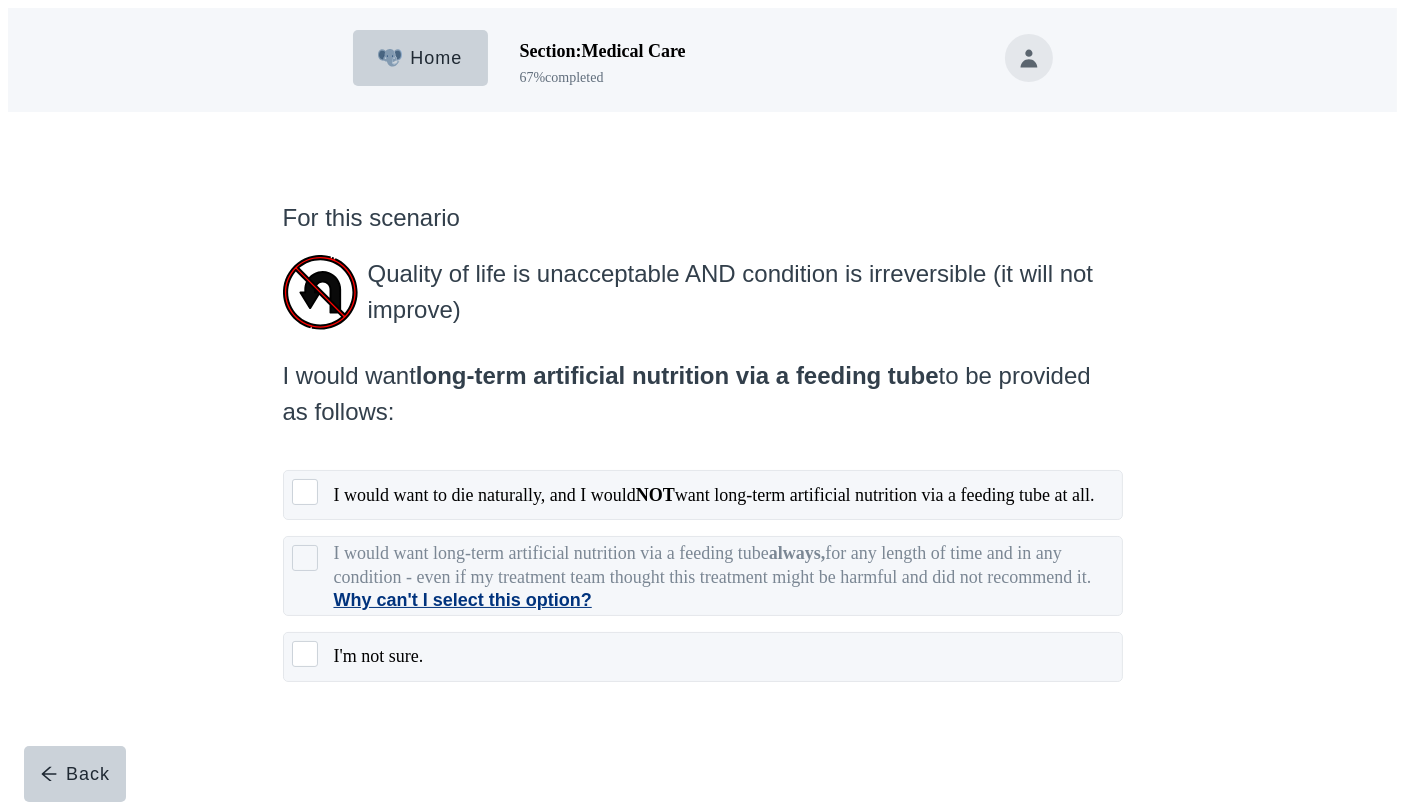scroll, scrollTop: 17, scrollLeft: 0, axis: vertical 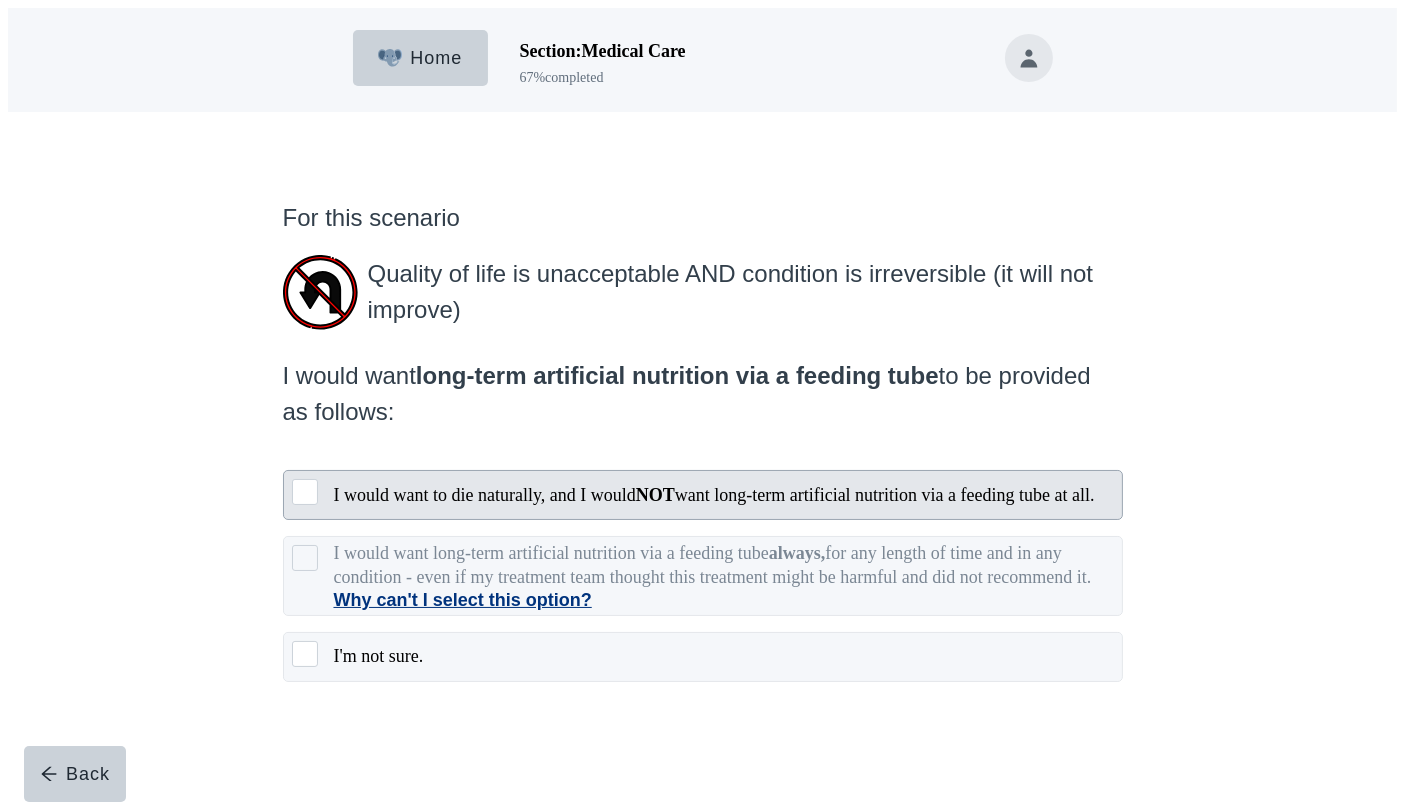 click on "I would want to die naturally, and I would  NOT  want long-term artificial nutrition via a feeding tube at all." at bounding box center (714, 495) 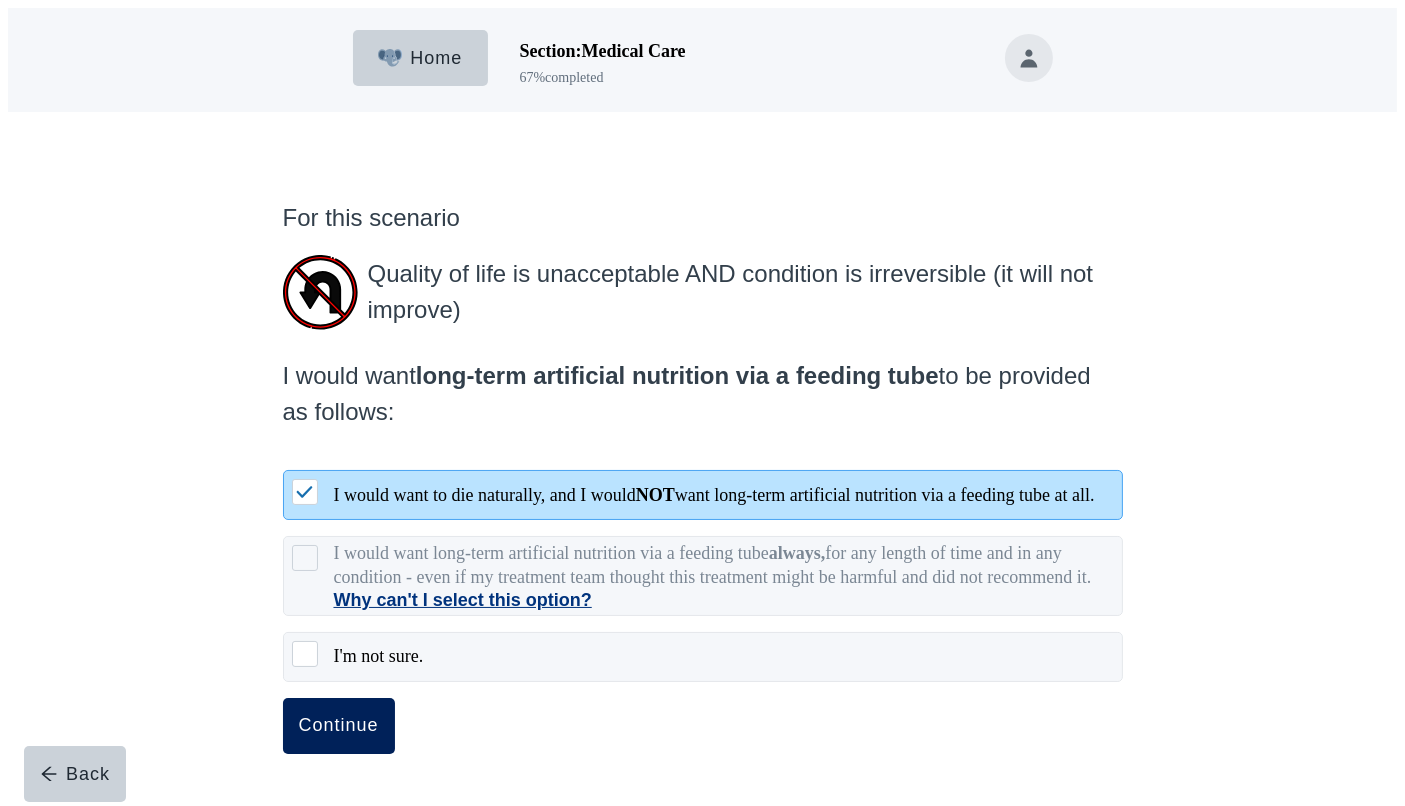 click on "Continue" at bounding box center [339, 726] 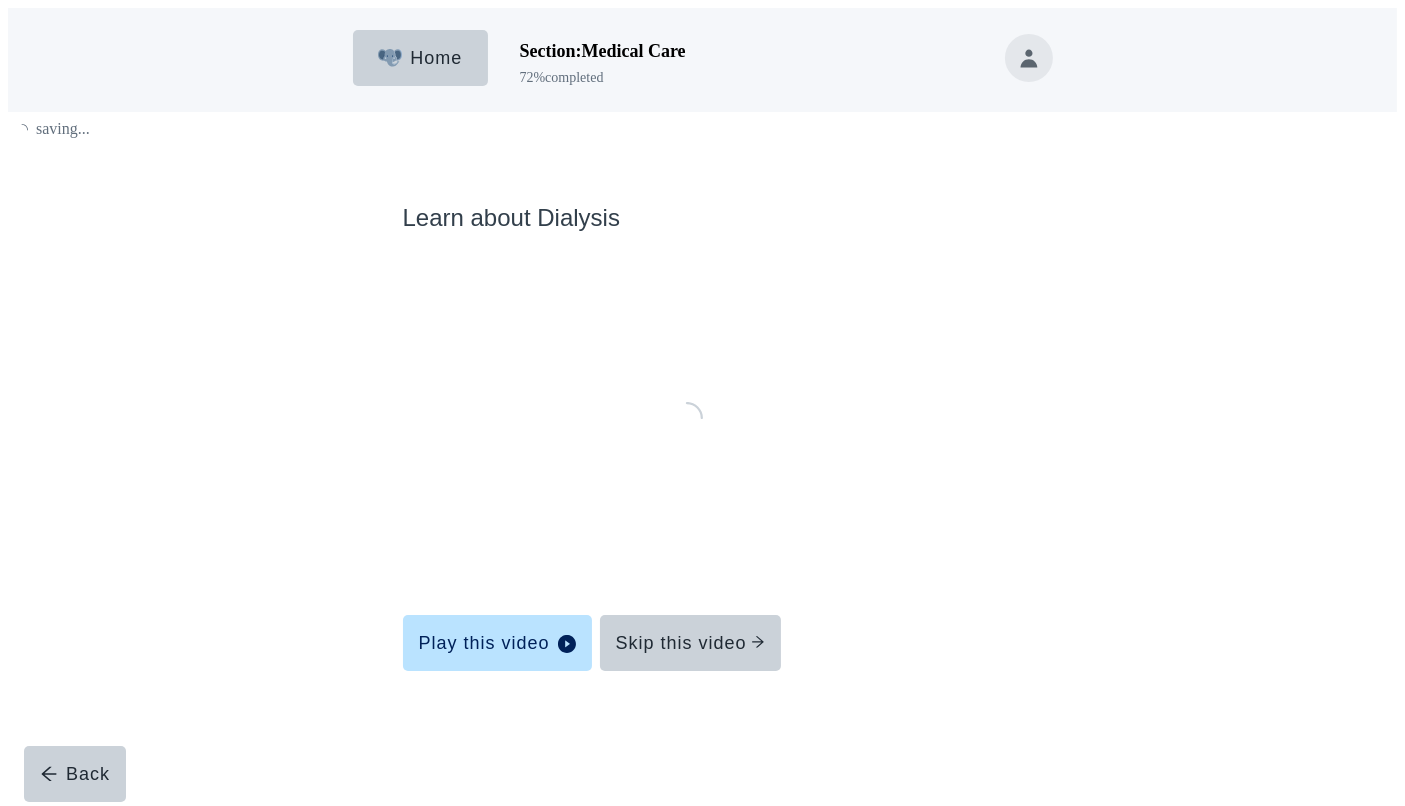 scroll, scrollTop: 0, scrollLeft: 0, axis: both 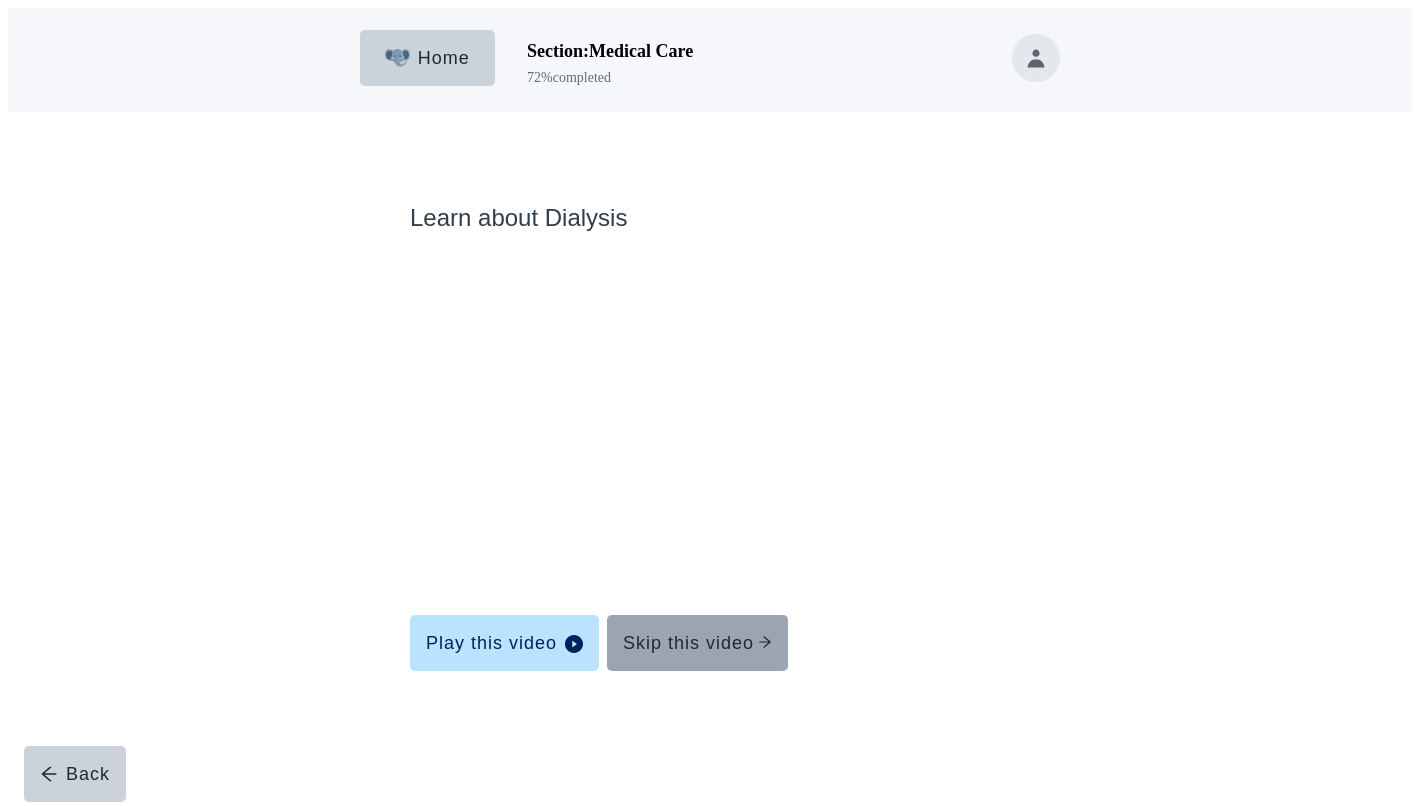 click on "Skip this video" at bounding box center (697, 643) 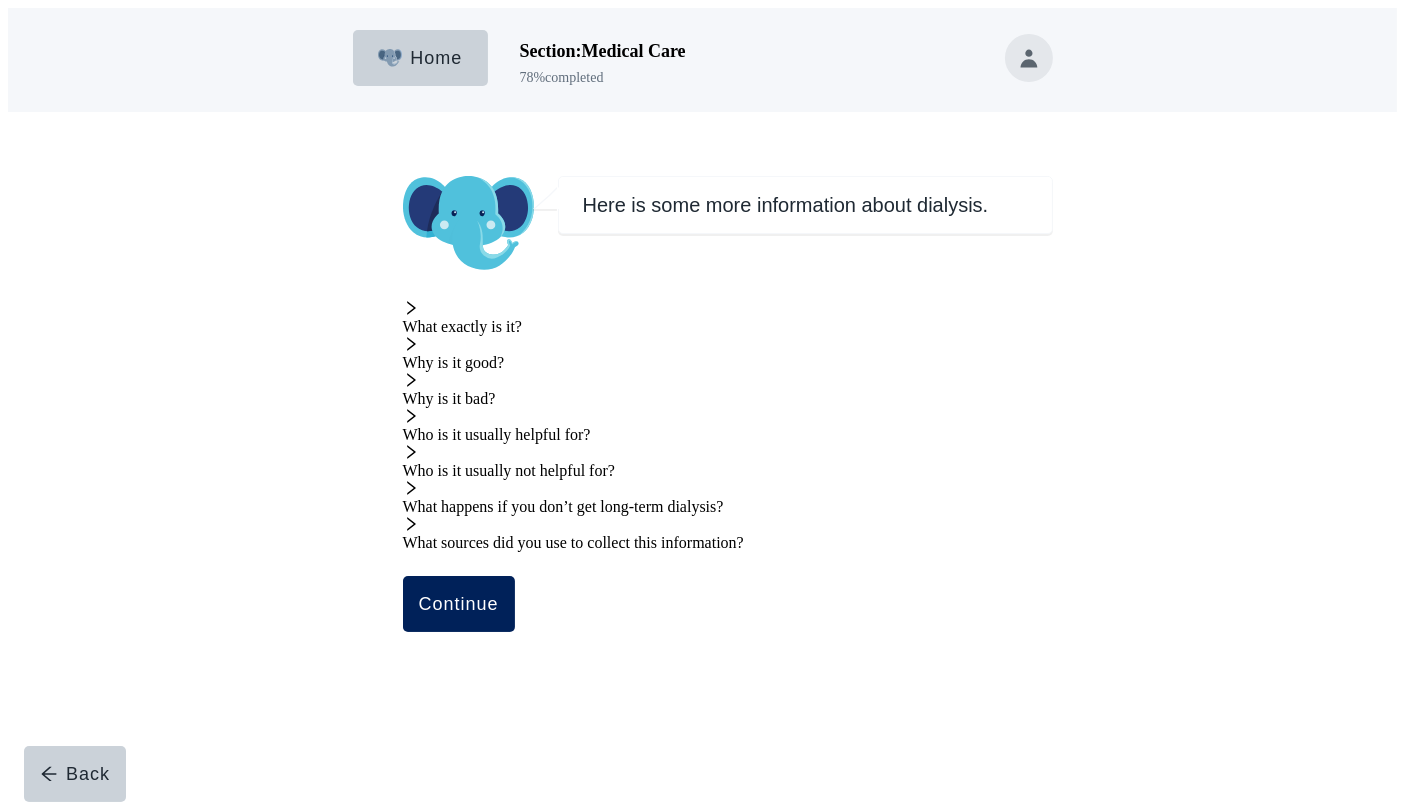 click on "Continue" at bounding box center (459, 604) 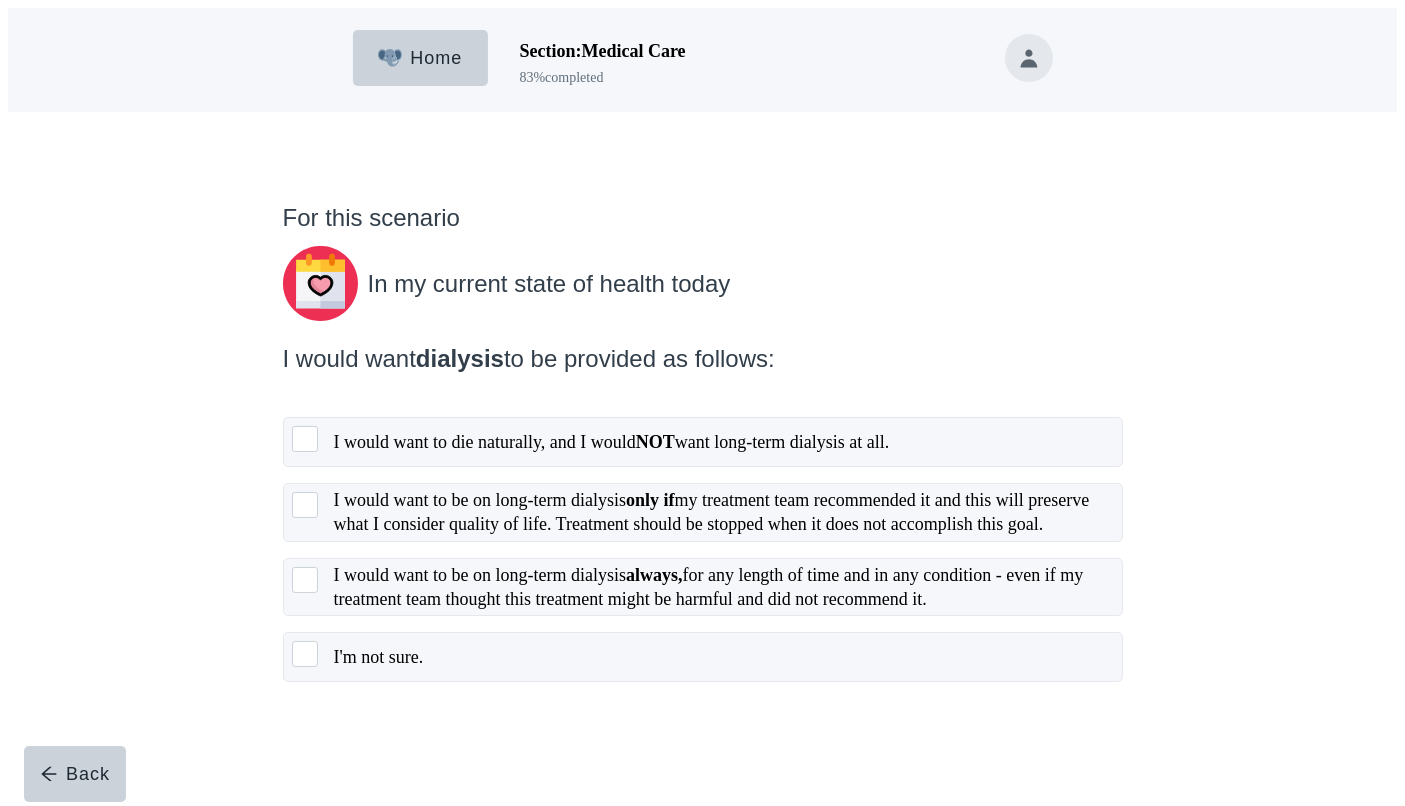 scroll, scrollTop: 18, scrollLeft: 0, axis: vertical 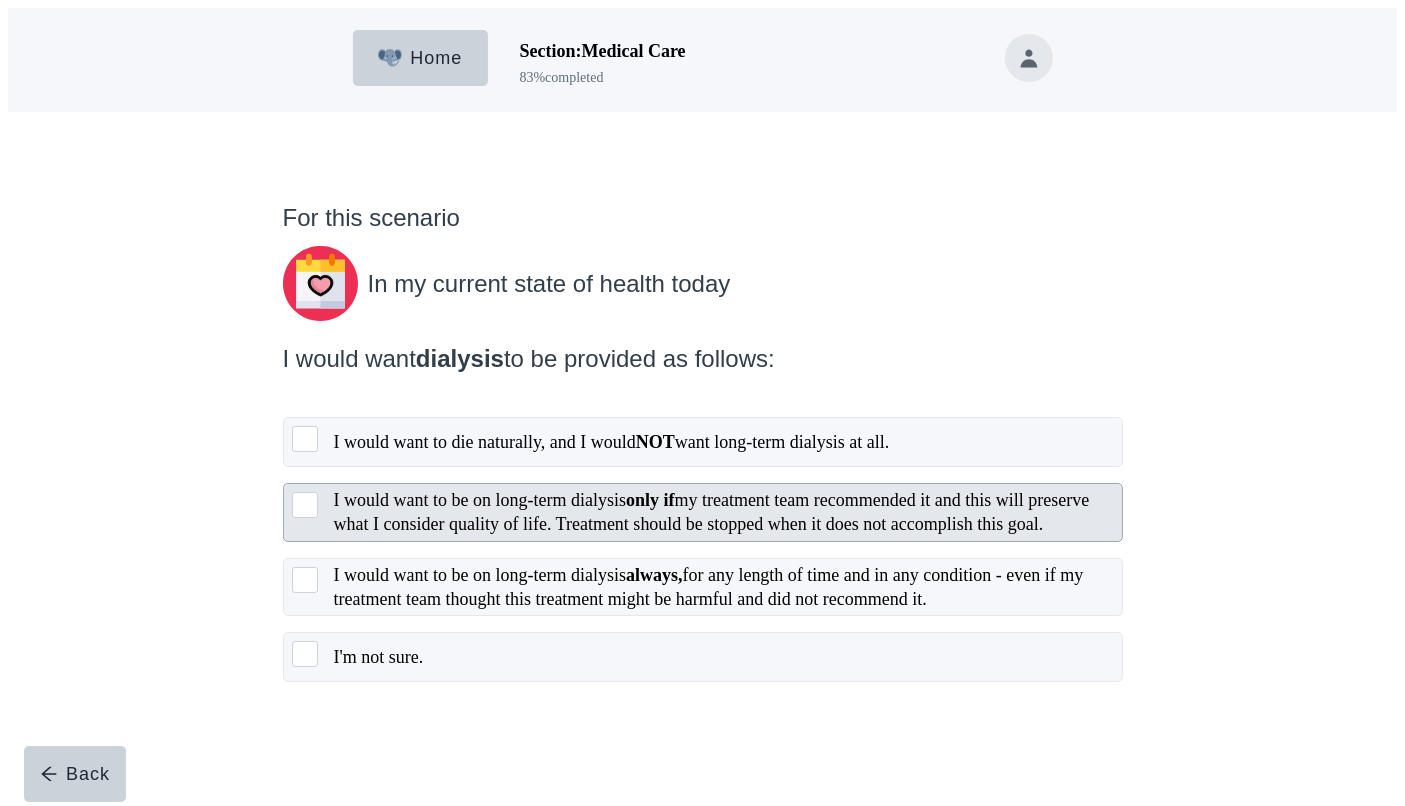 click on "I would want to be on long-term dialysis  only if  my treatment team recommended it and this will preserve what I consider quality of life. Treatment should be stopped when it does not accomplish this goal." at bounding box center (703, 512) 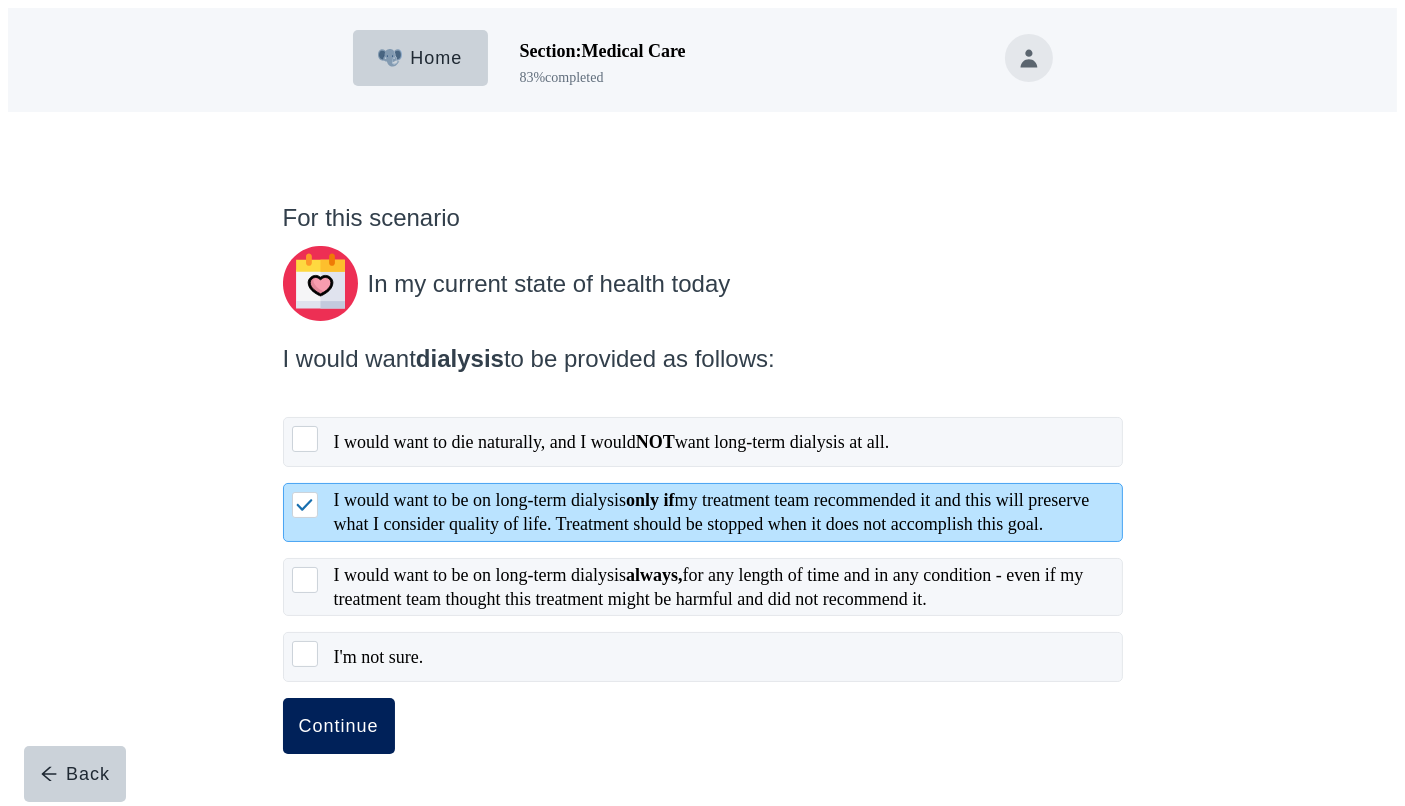 click on "Continue" at bounding box center (339, 726) 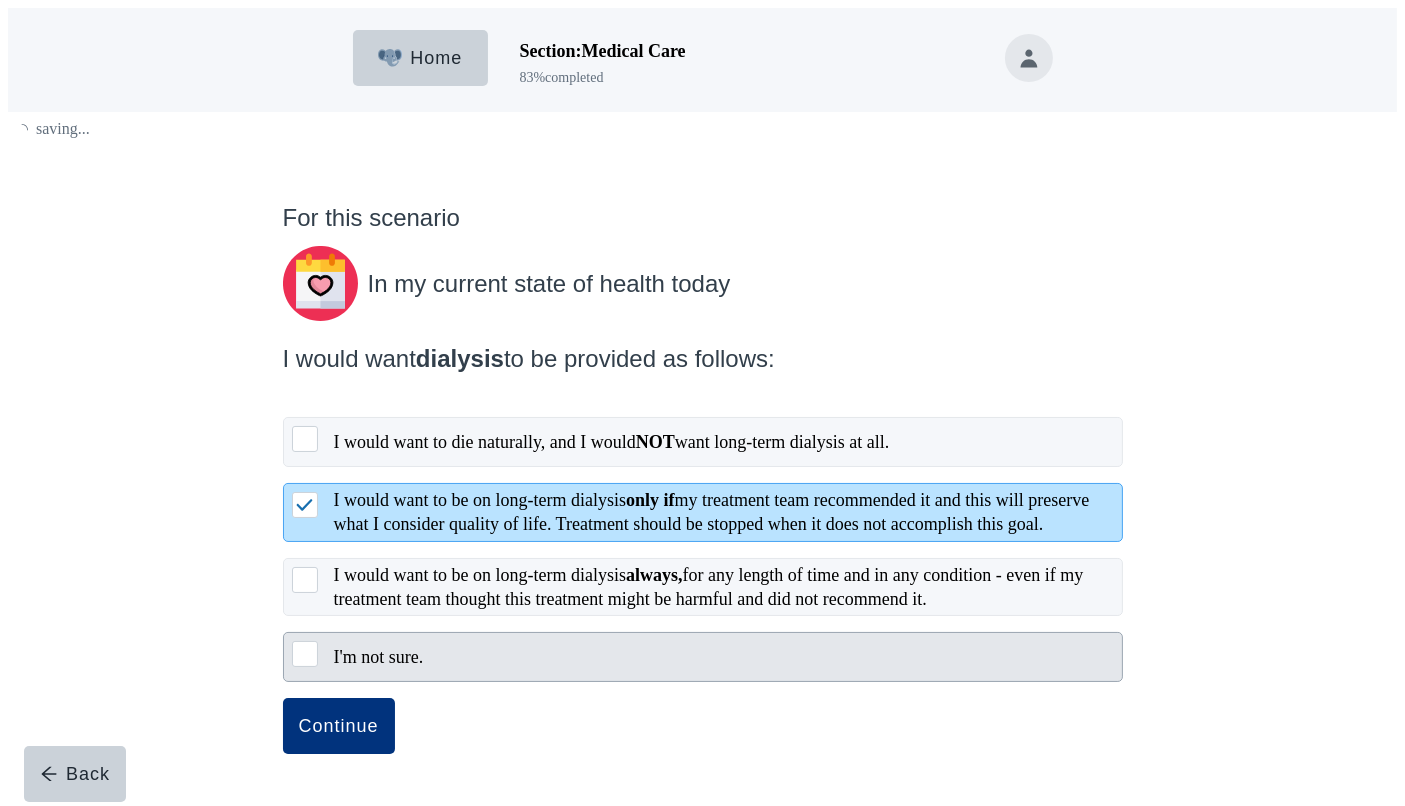 scroll, scrollTop: 0, scrollLeft: 0, axis: both 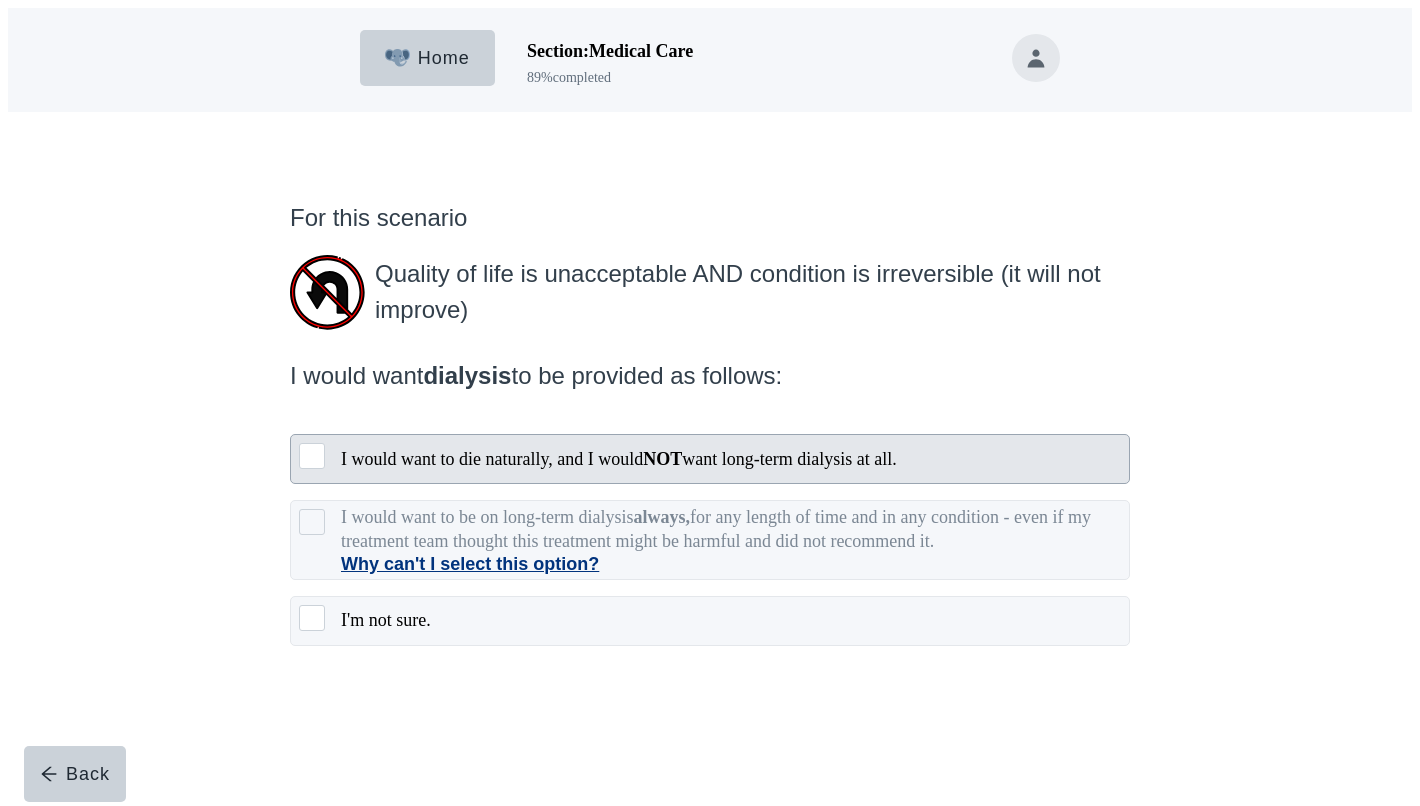 click on "I would want to die naturally, and I would  NOT  want long-term dialysis at all." at bounding box center [619, 459] 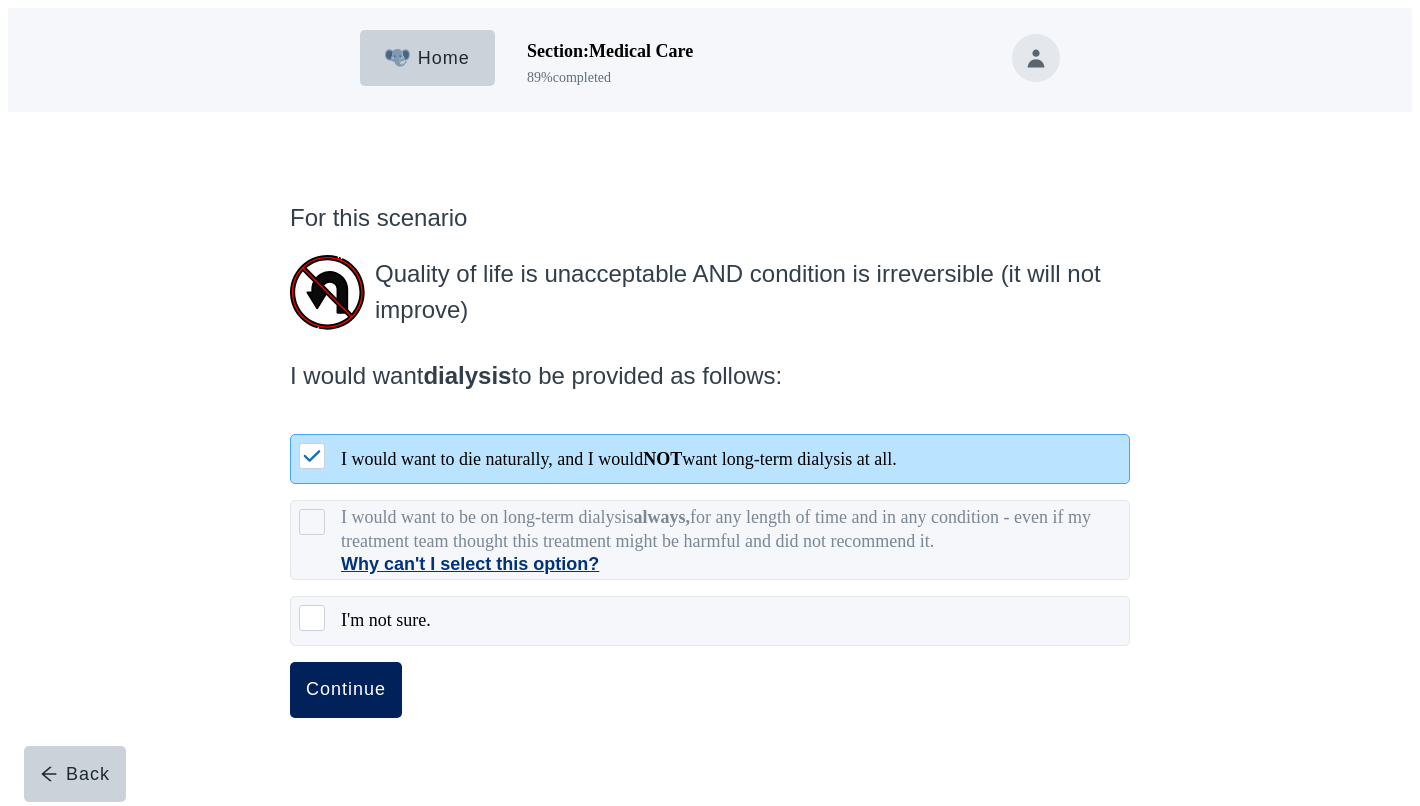 click on "Continue" at bounding box center (346, 690) 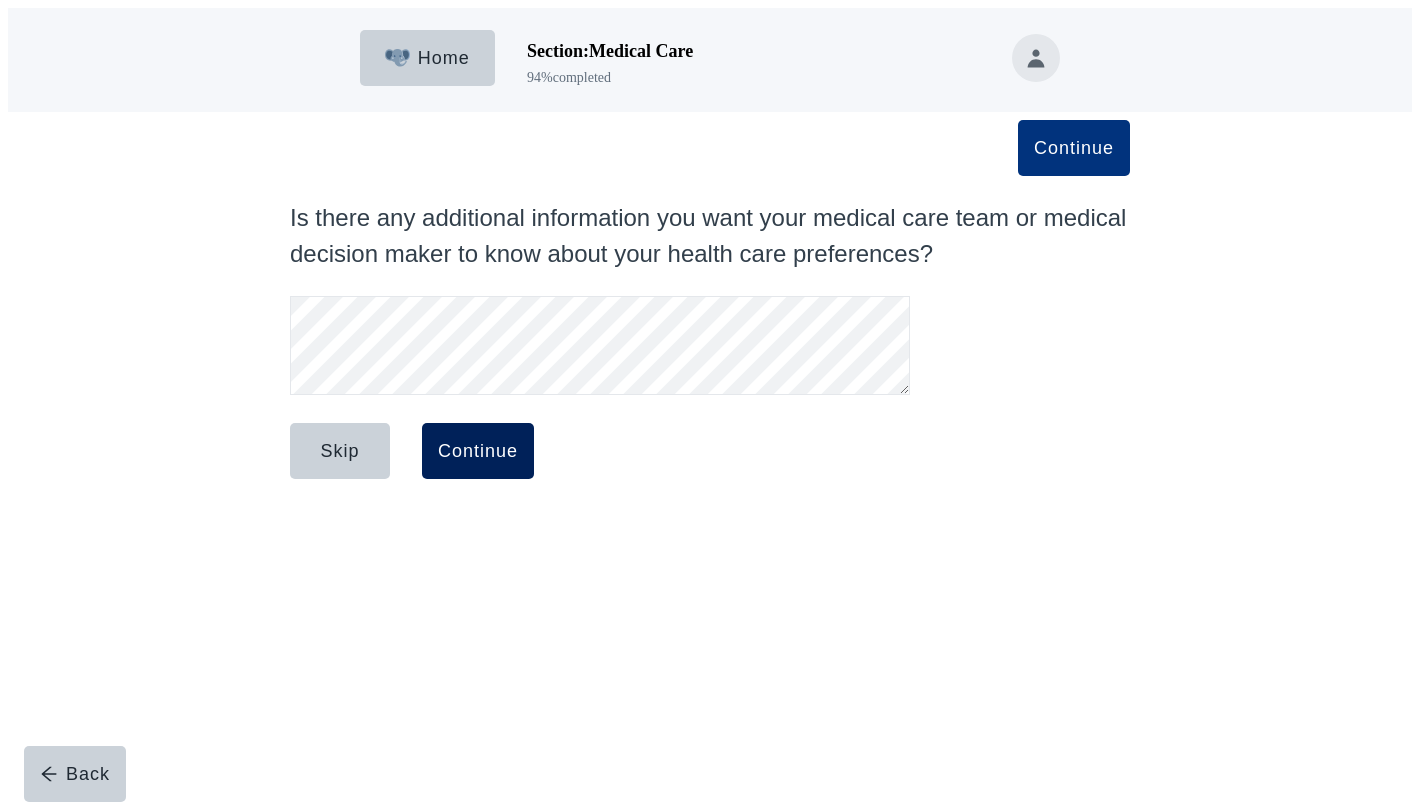 click on "Continue" at bounding box center (478, 451) 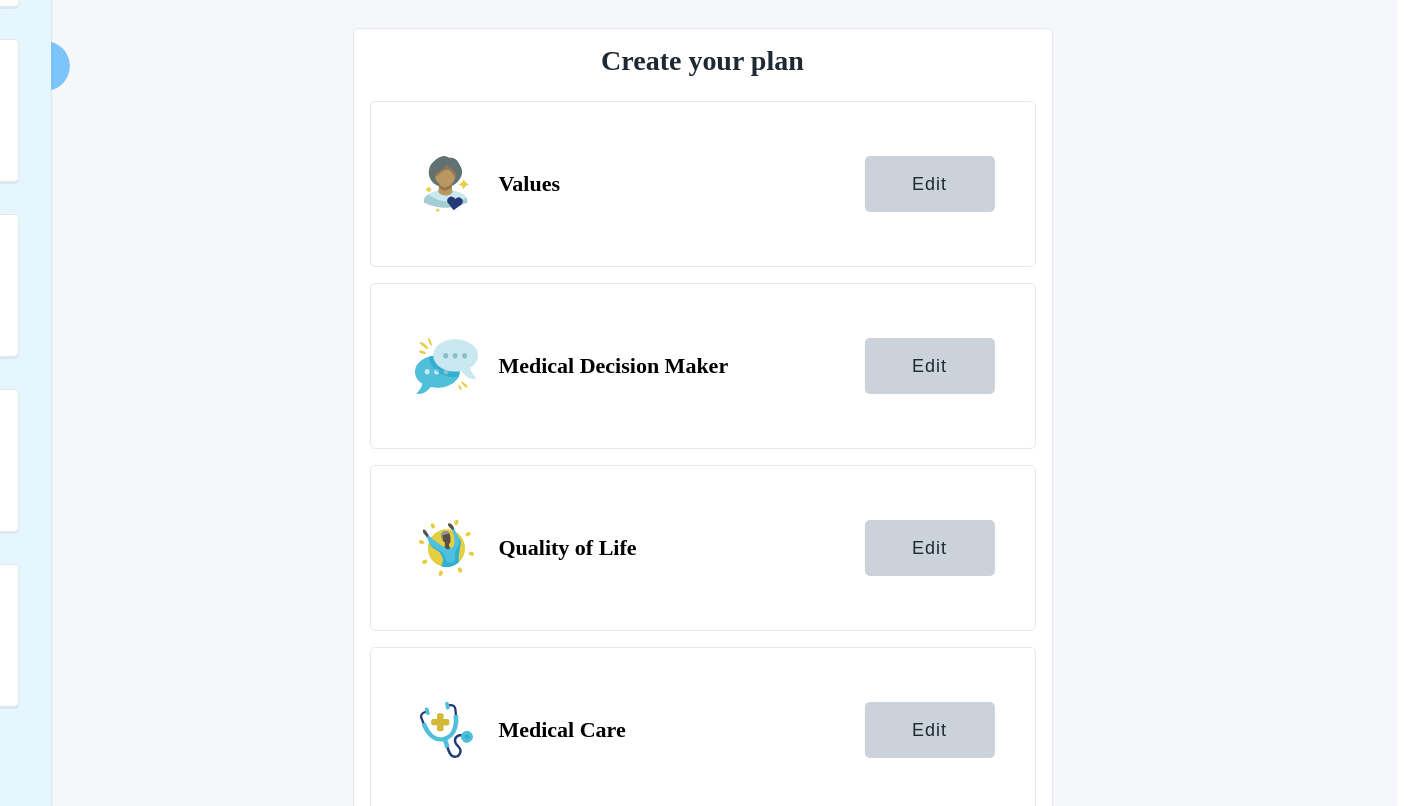 scroll, scrollTop: 255, scrollLeft: 0, axis: vertical 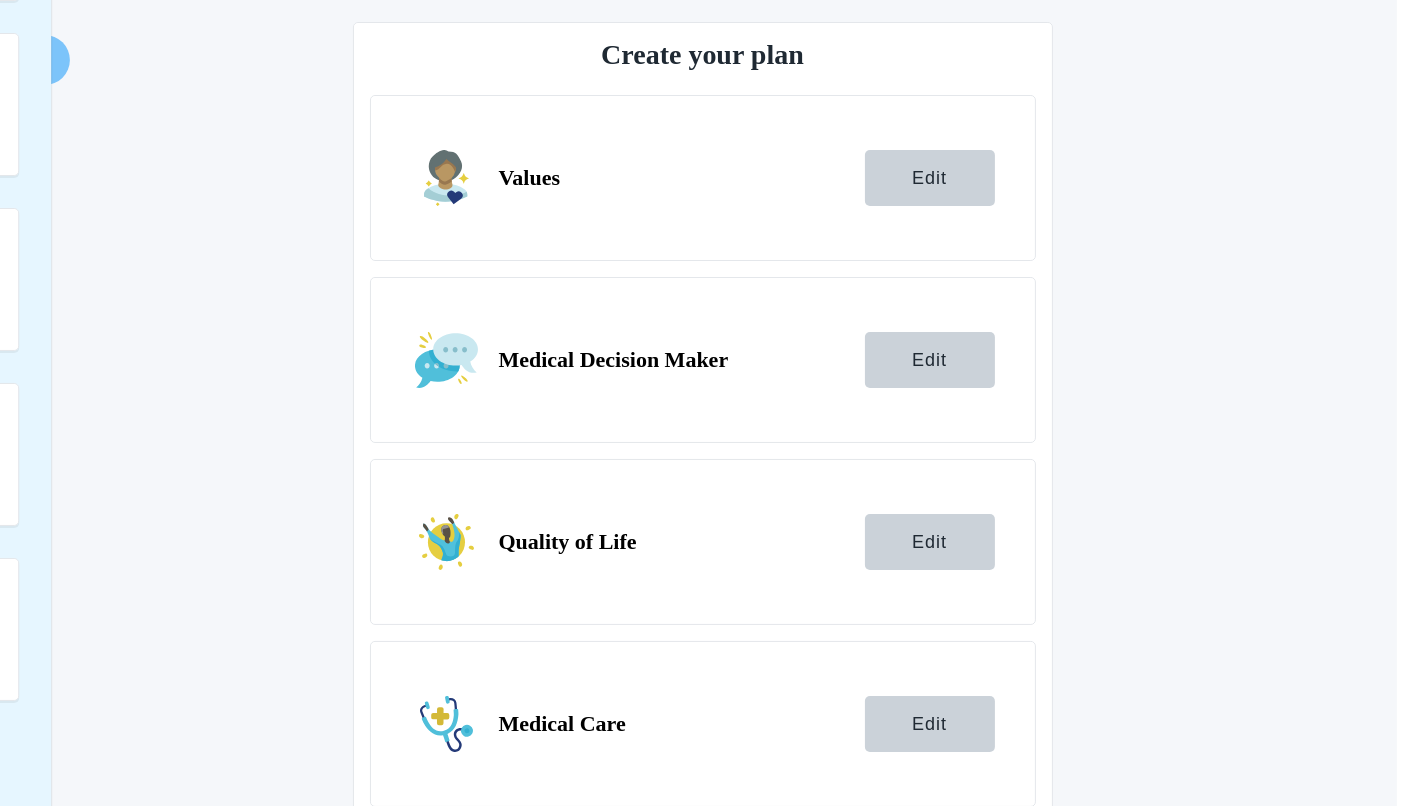 click on "Next Step" at bounding box center (924, 906) 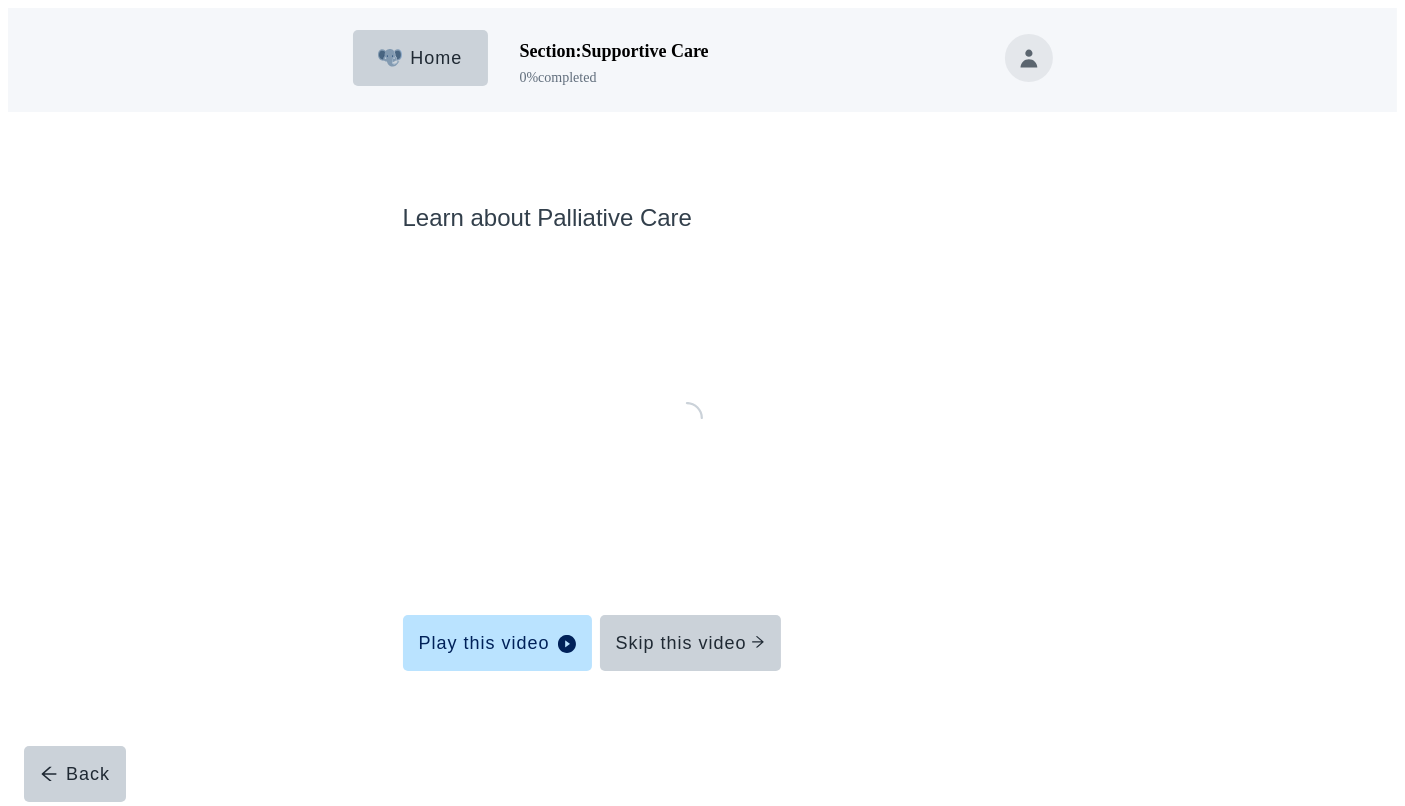 scroll, scrollTop: 0, scrollLeft: 0, axis: both 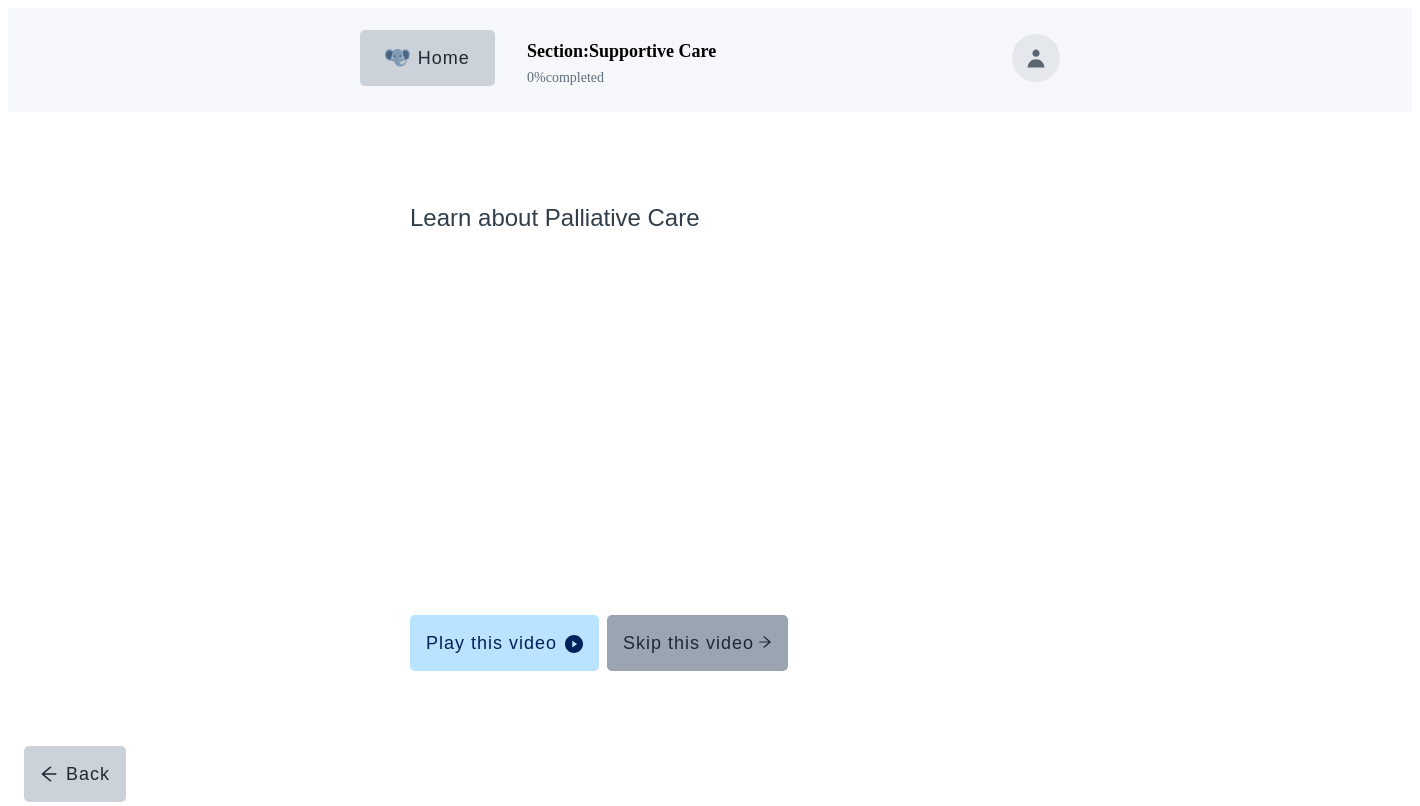 click on "Skip this video" at bounding box center (697, 643) 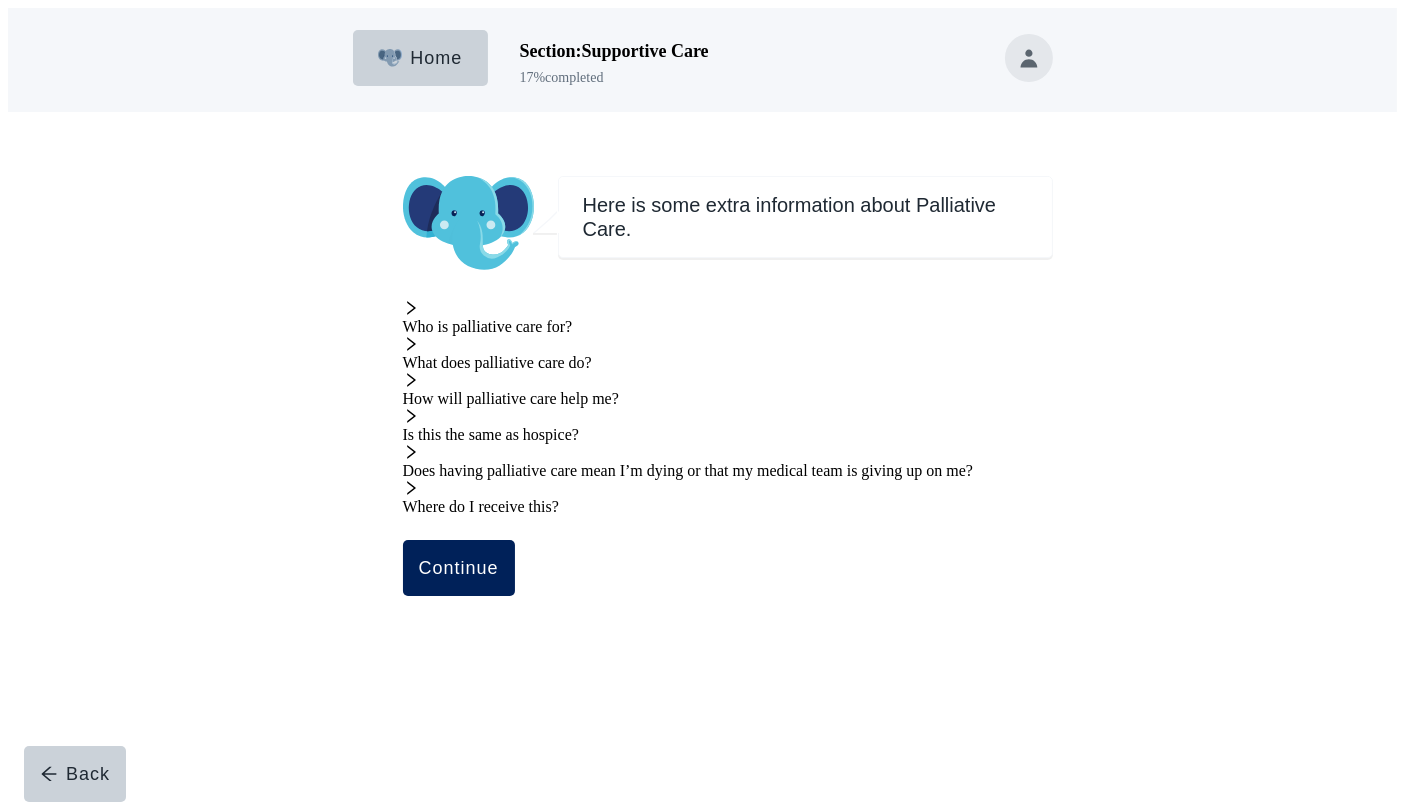 click on "Continue" at bounding box center (459, 568) 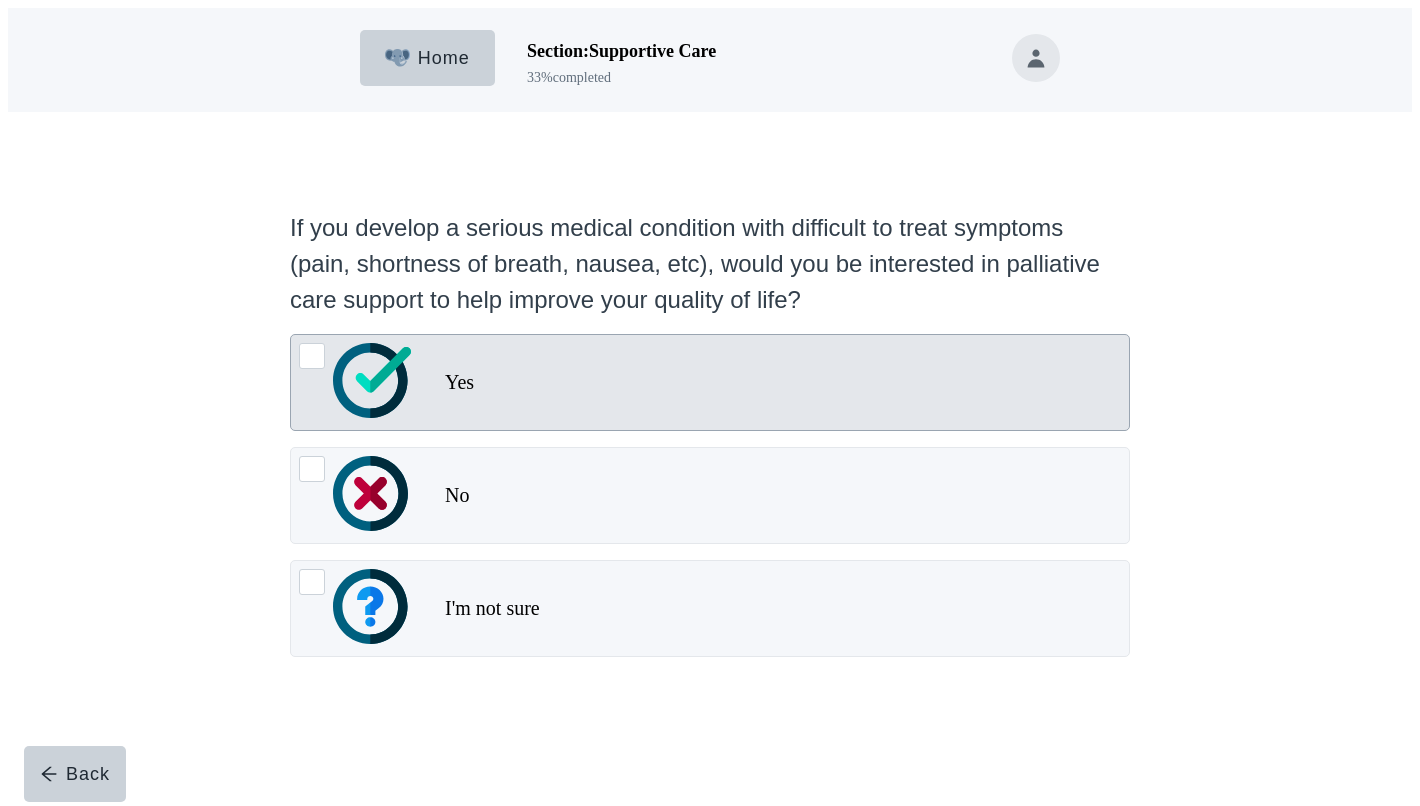 click on "Yes" at bounding box center (787, 383) 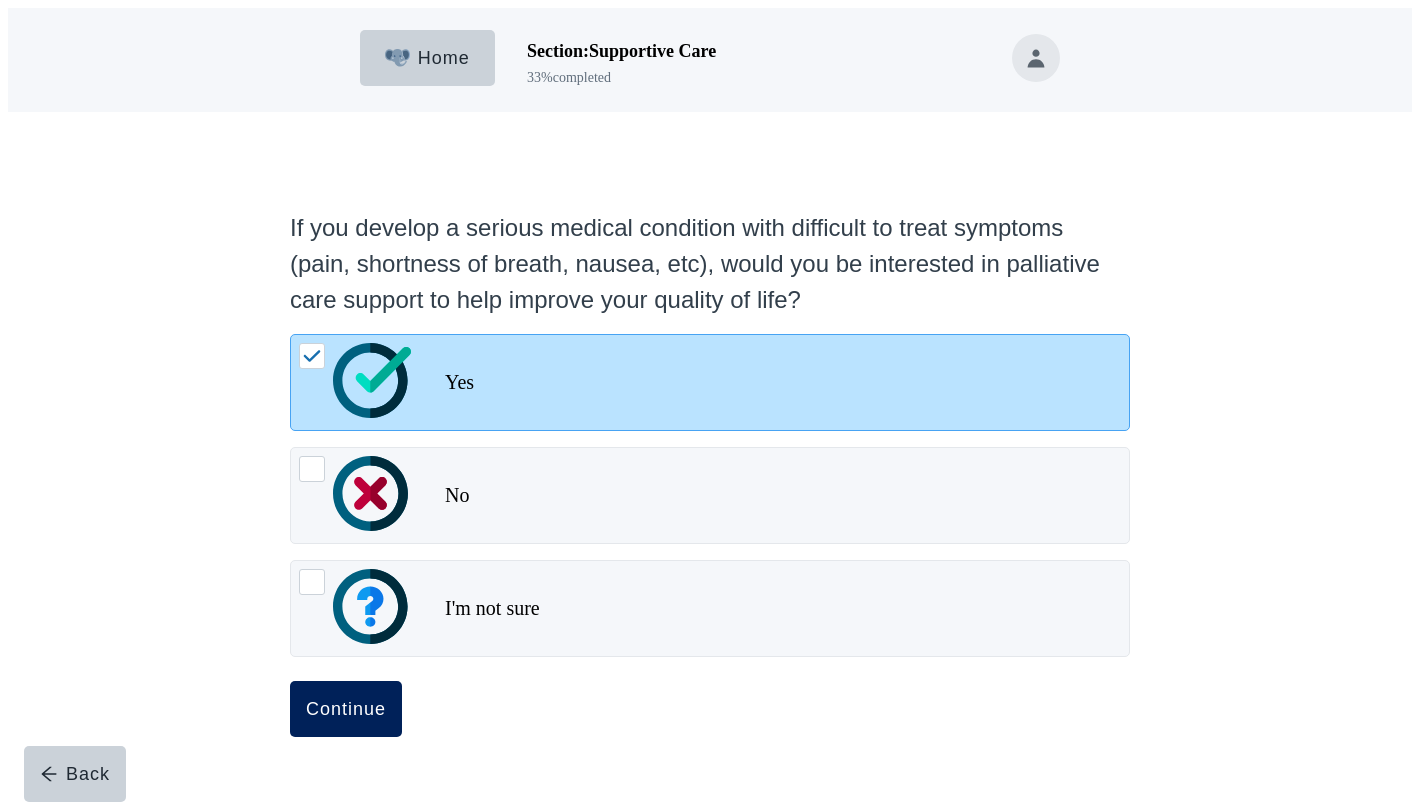click on "Continue" at bounding box center [346, 709] 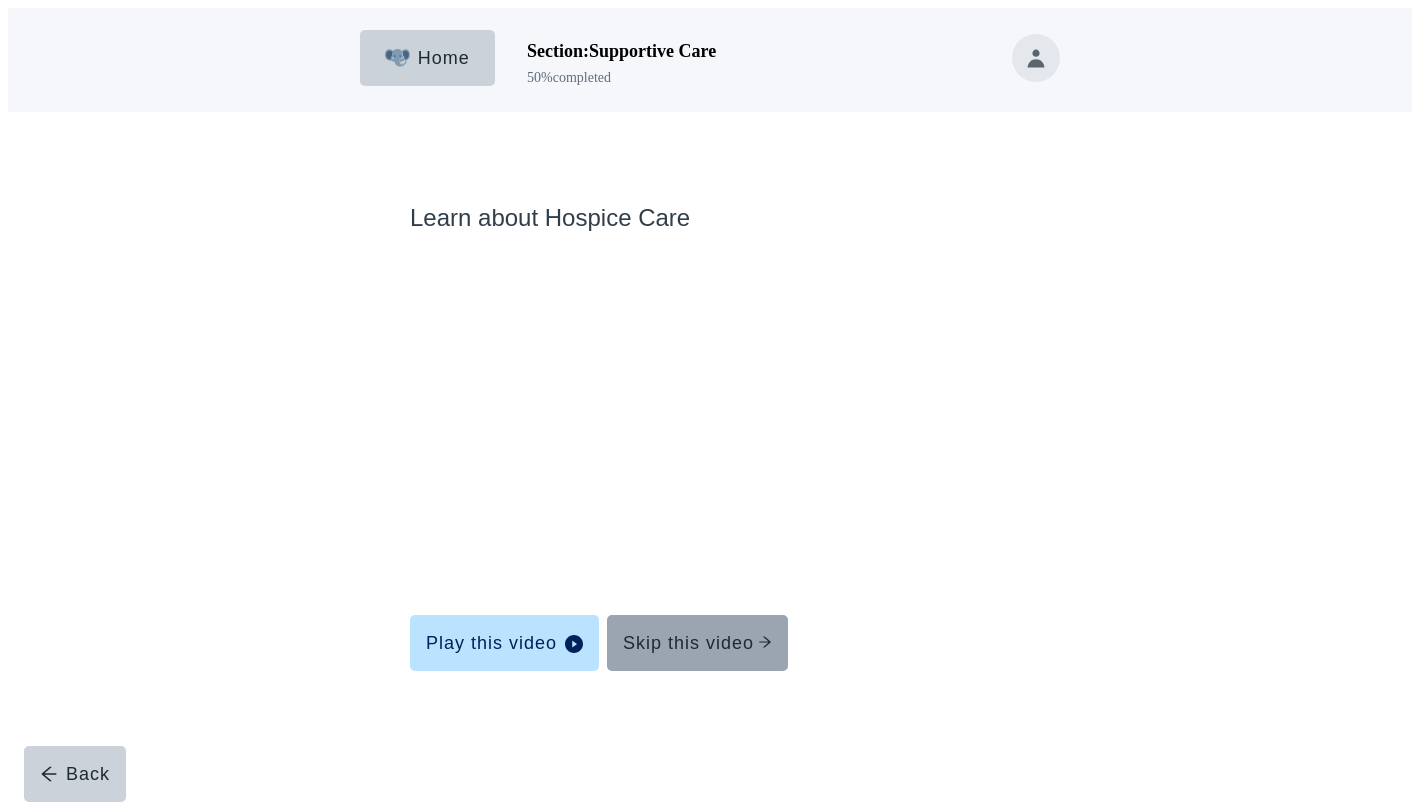 click on "Skip this video" at bounding box center (697, 643) 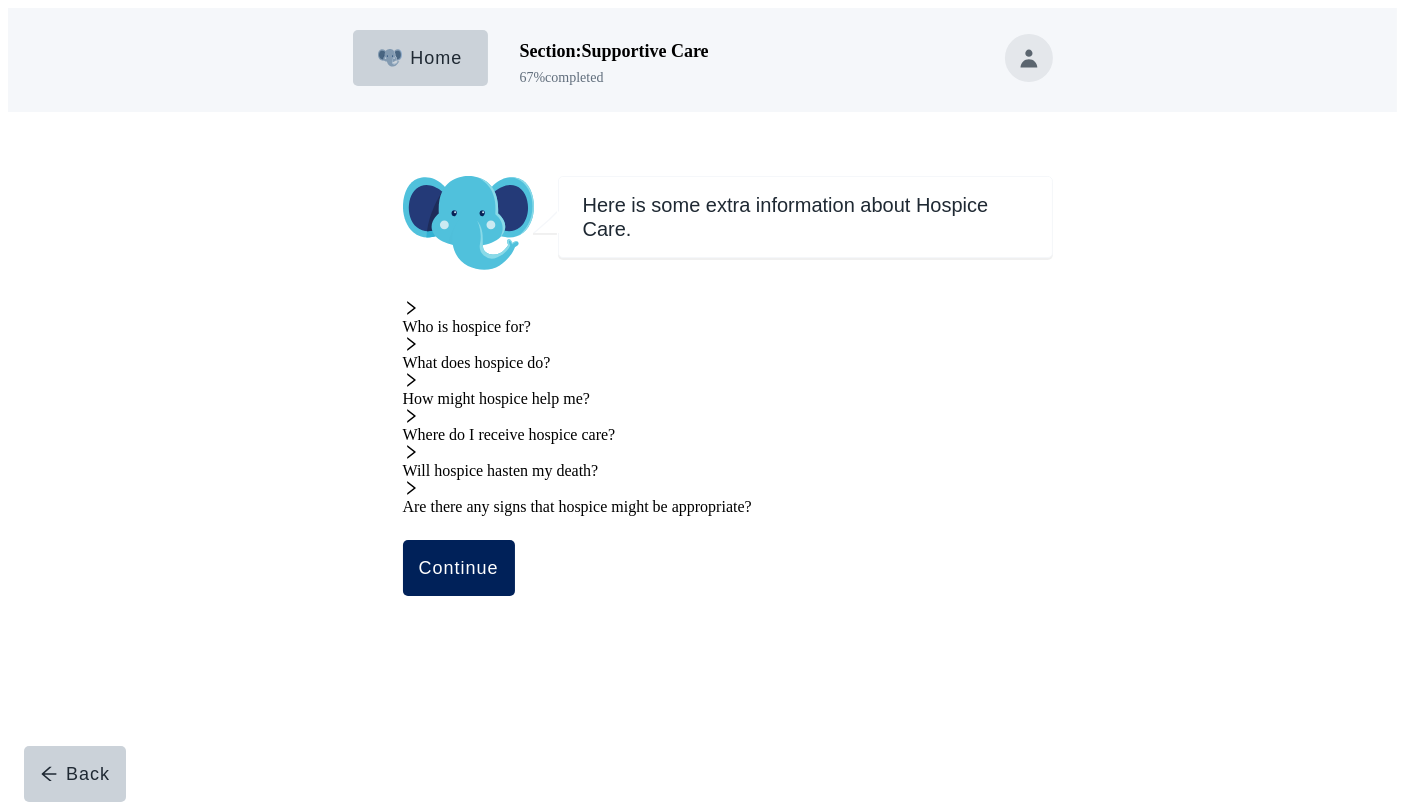 click on "Continue" at bounding box center (459, 568) 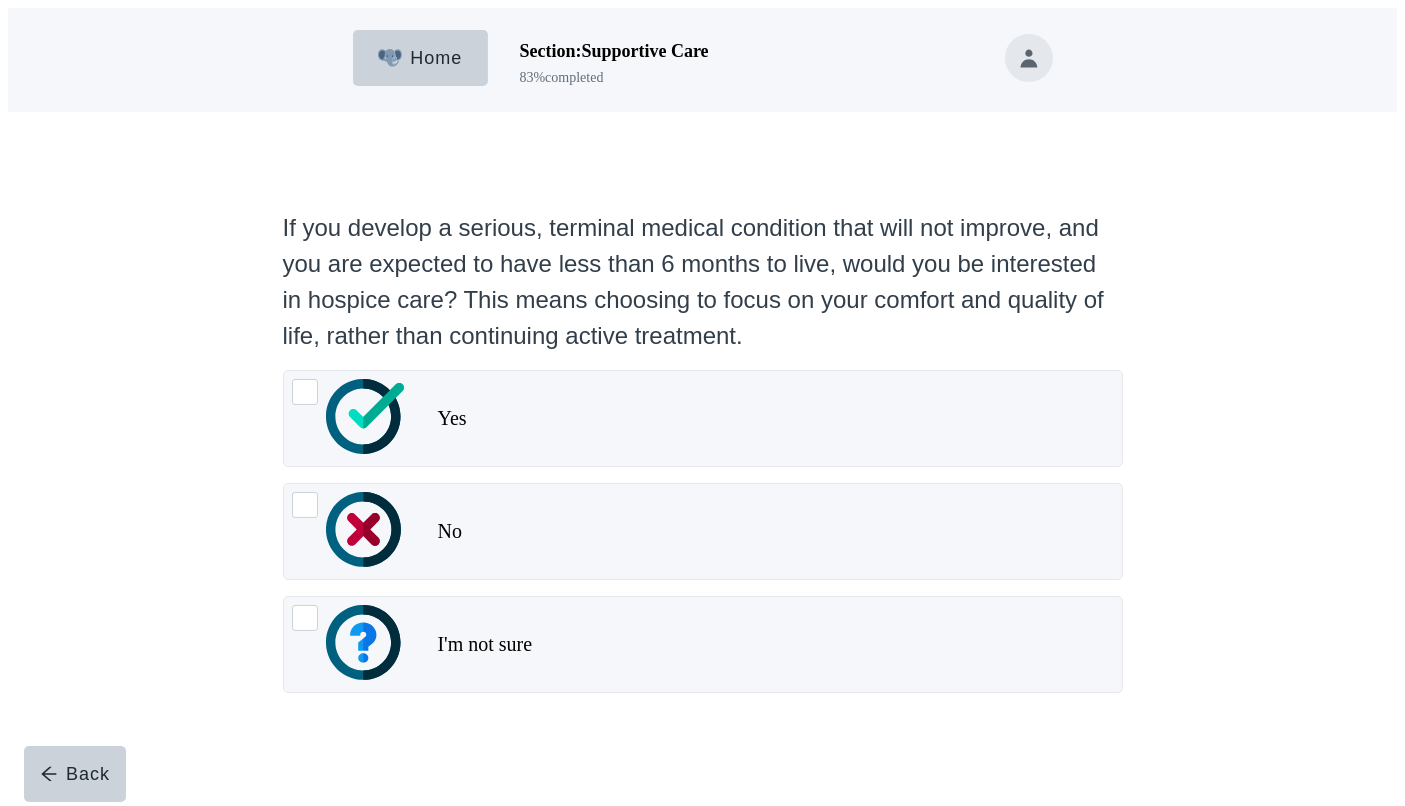 scroll, scrollTop: 24, scrollLeft: 0, axis: vertical 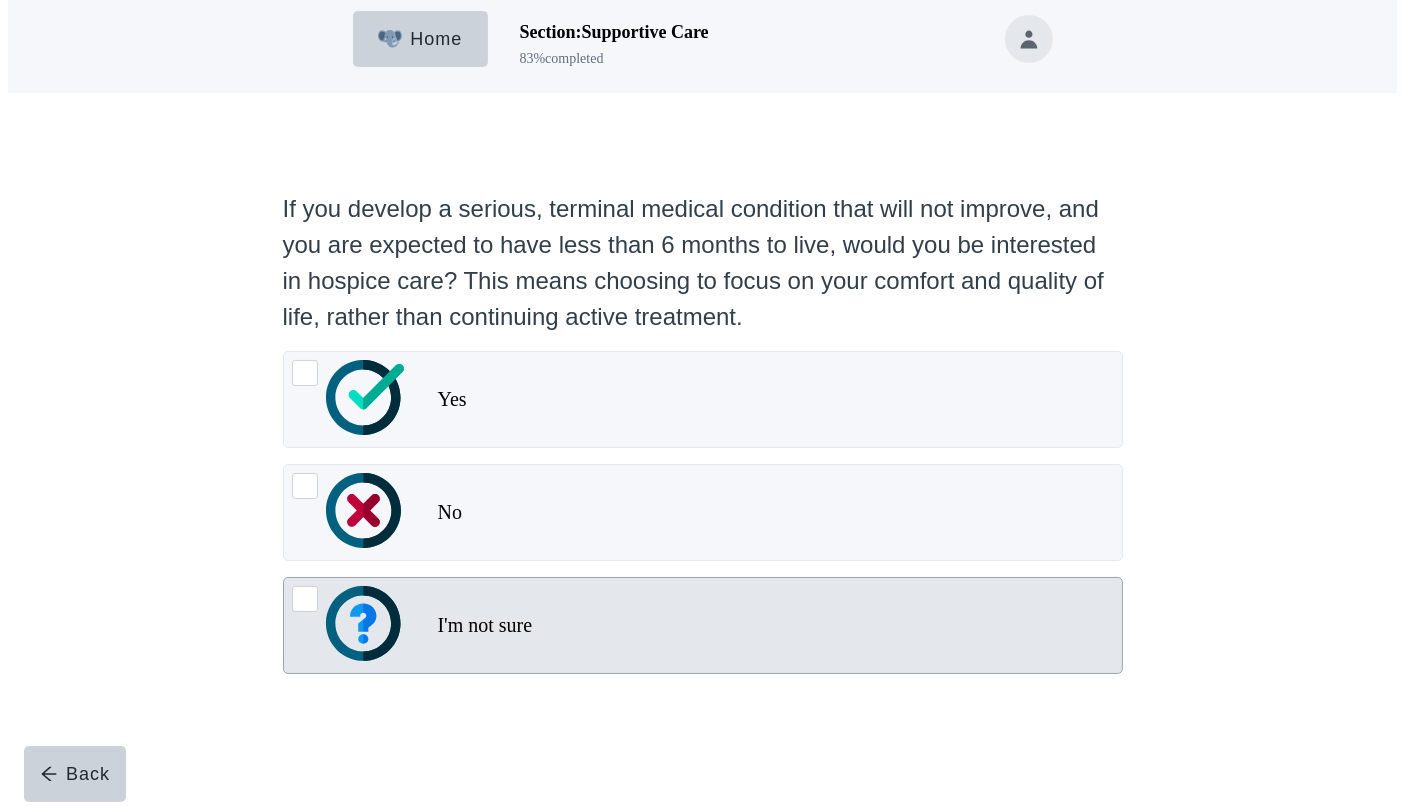click on "I'm not sure" at bounding box center (780, 626) 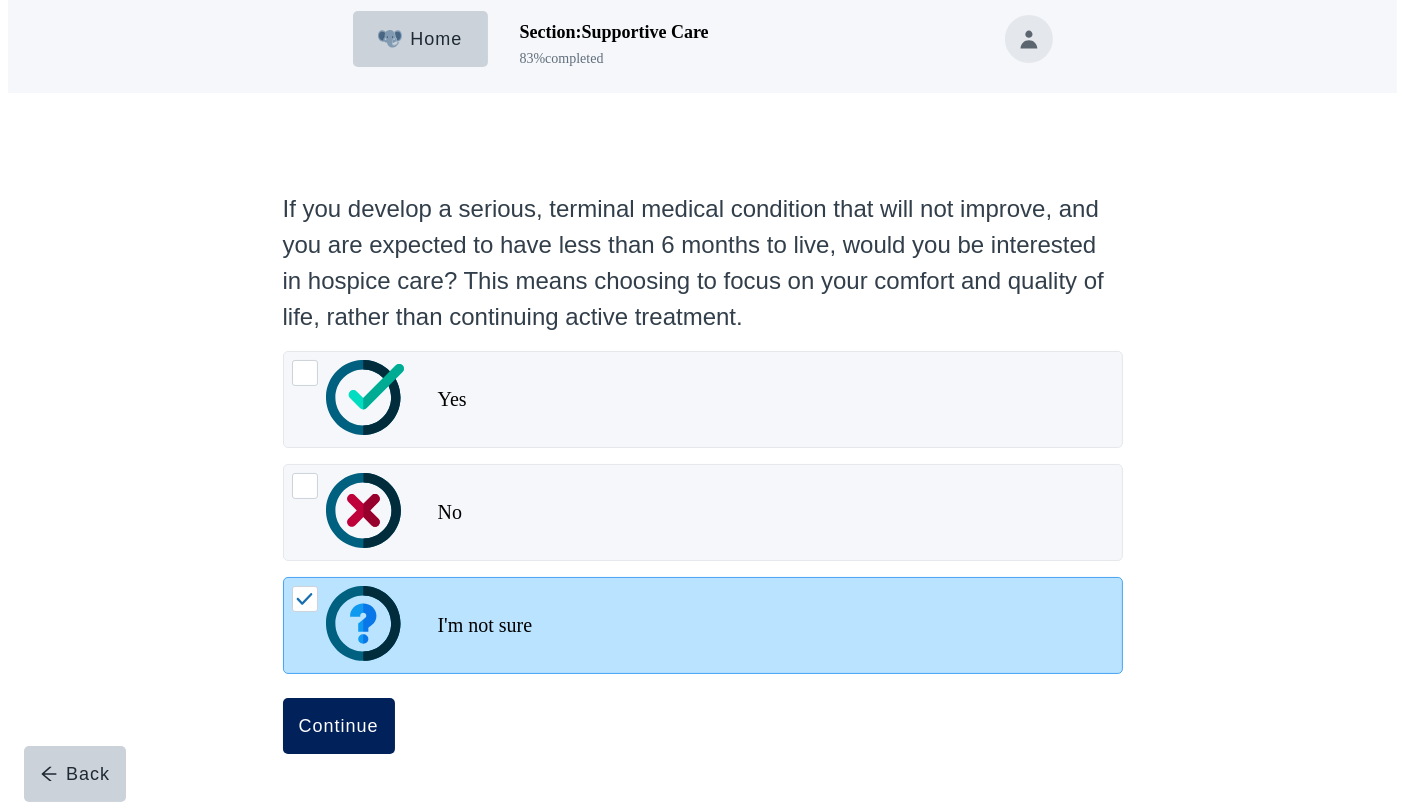 click on "Continue" at bounding box center (339, 726) 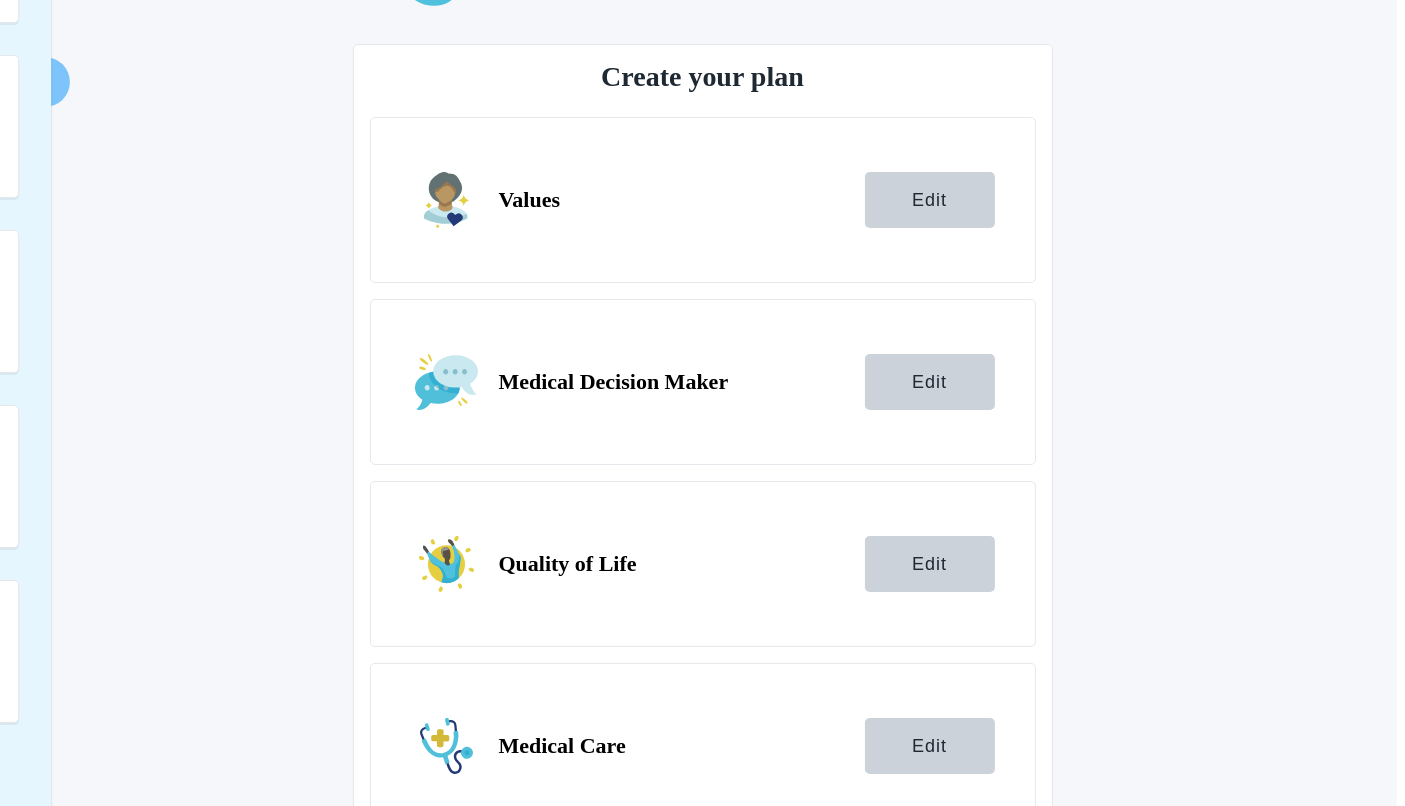 scroll, scrollTop: 255, scrollLeft: 0, axis: vertical 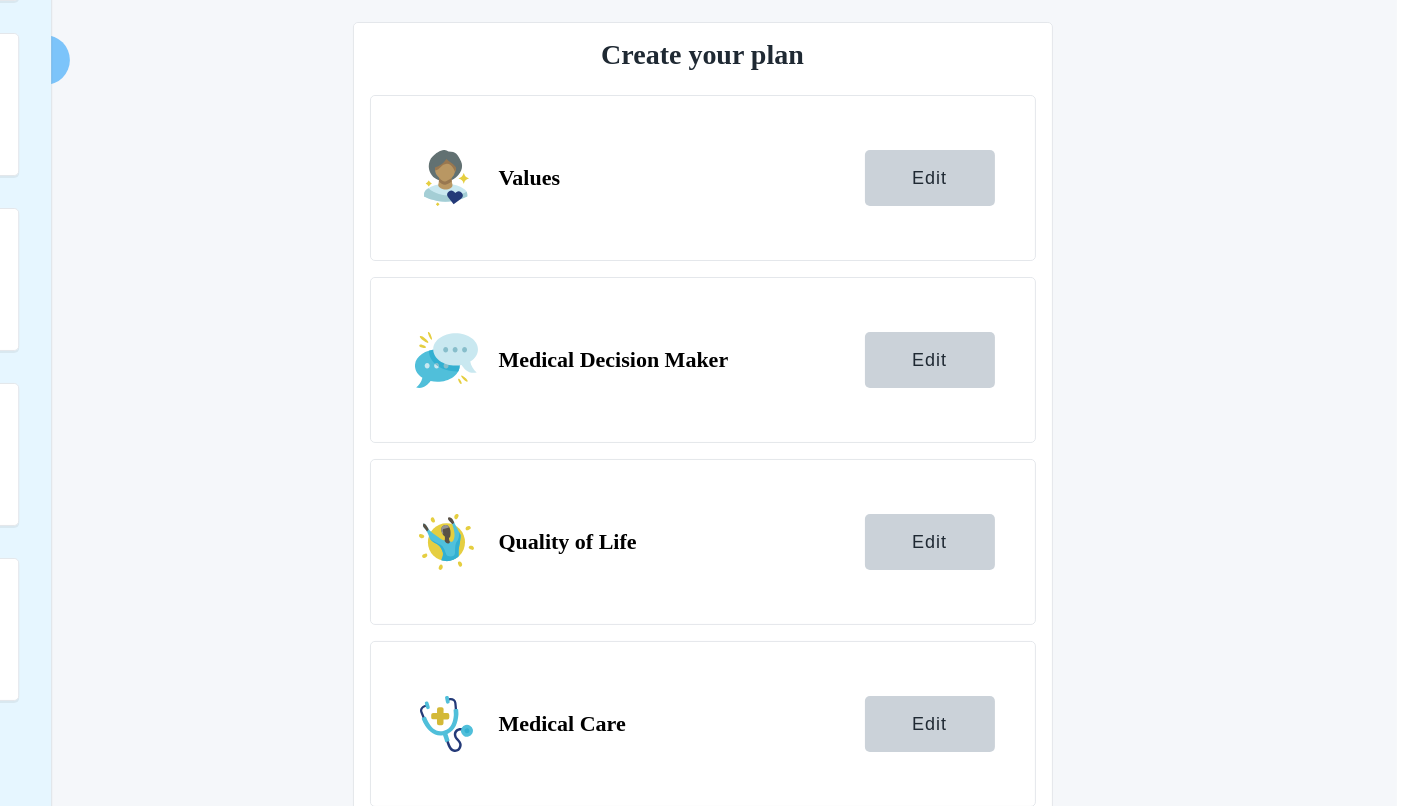 click on "Next Step" at bounding box center [924, 1088] 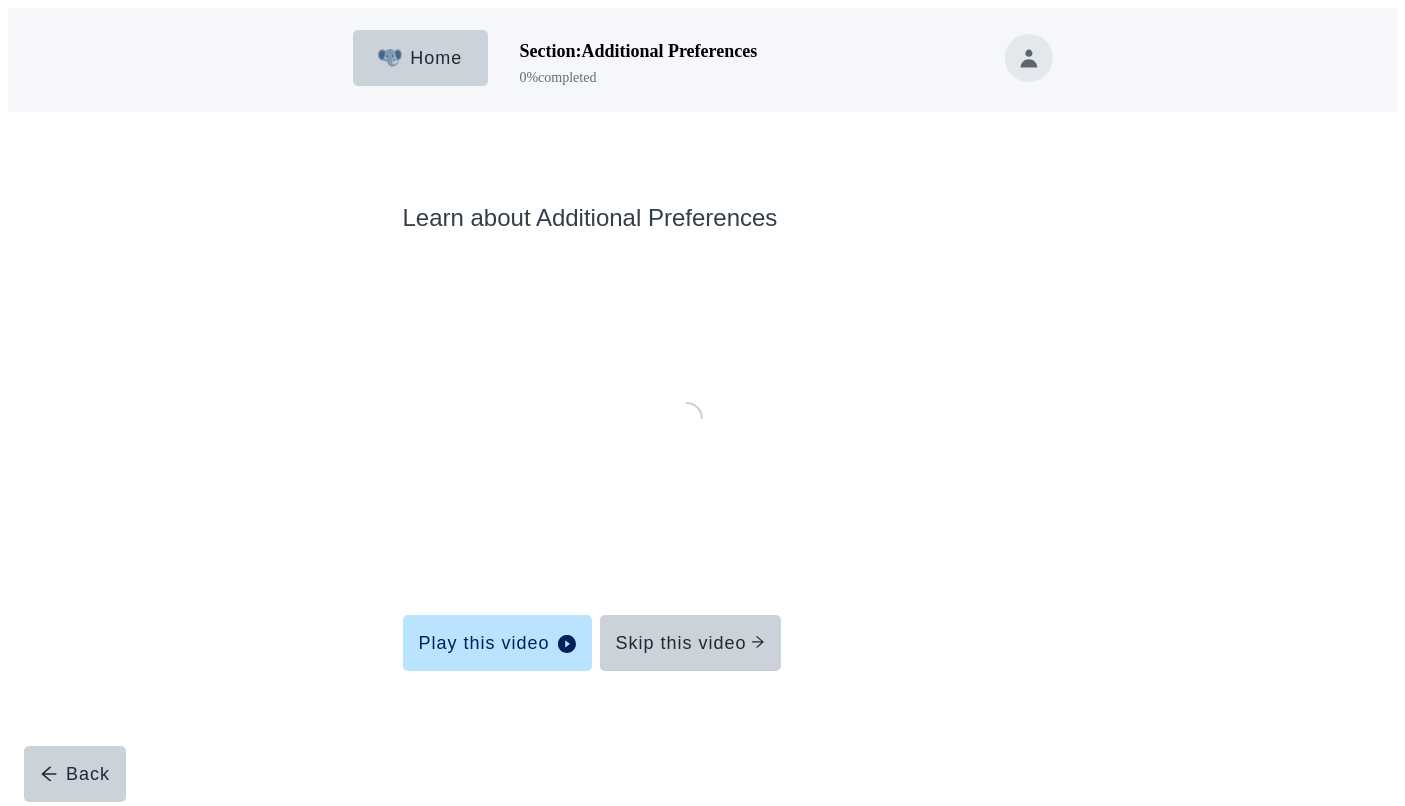 scroll, scrollTop: 0, scrollLeft: 0, axis: both 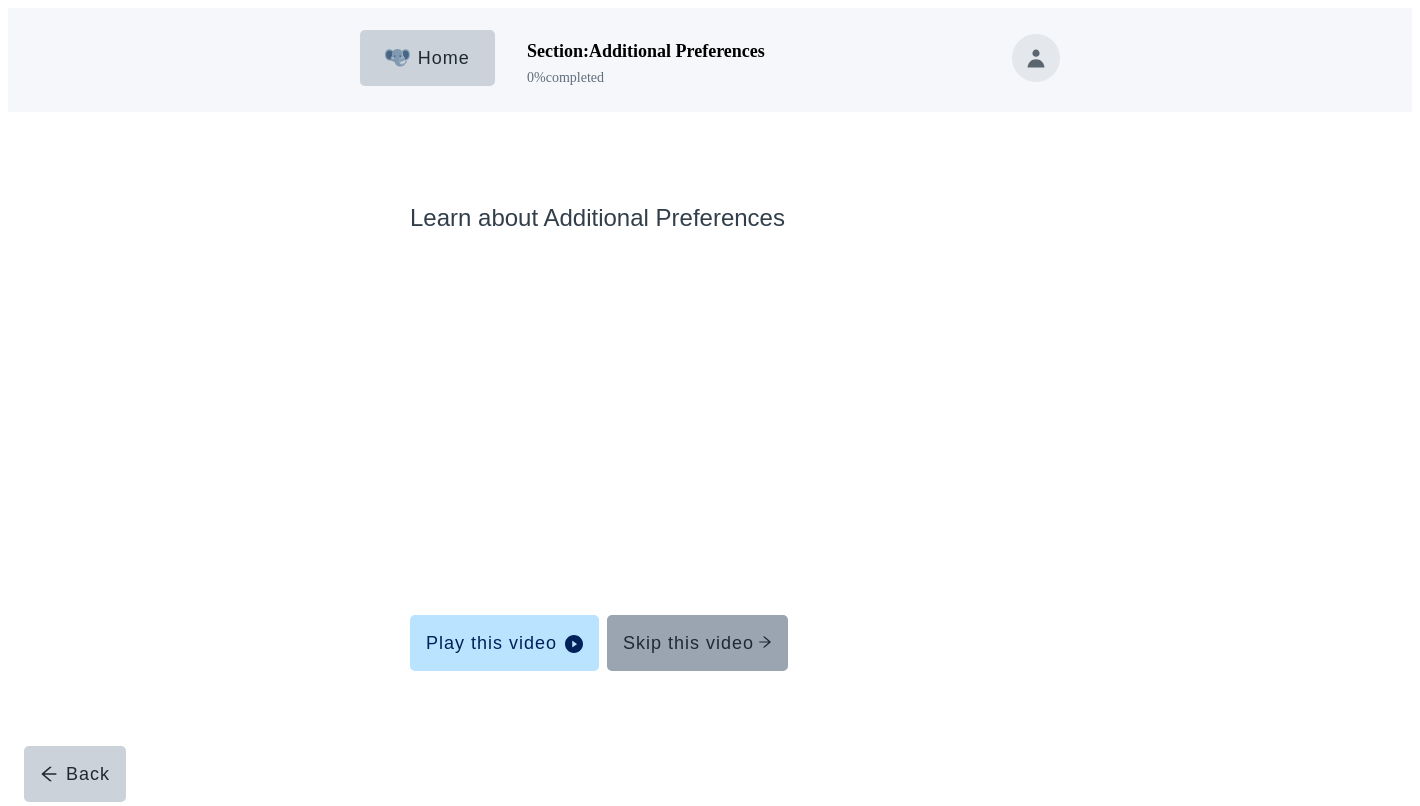 click on "Skip this video" at bounding box center [697, 643] 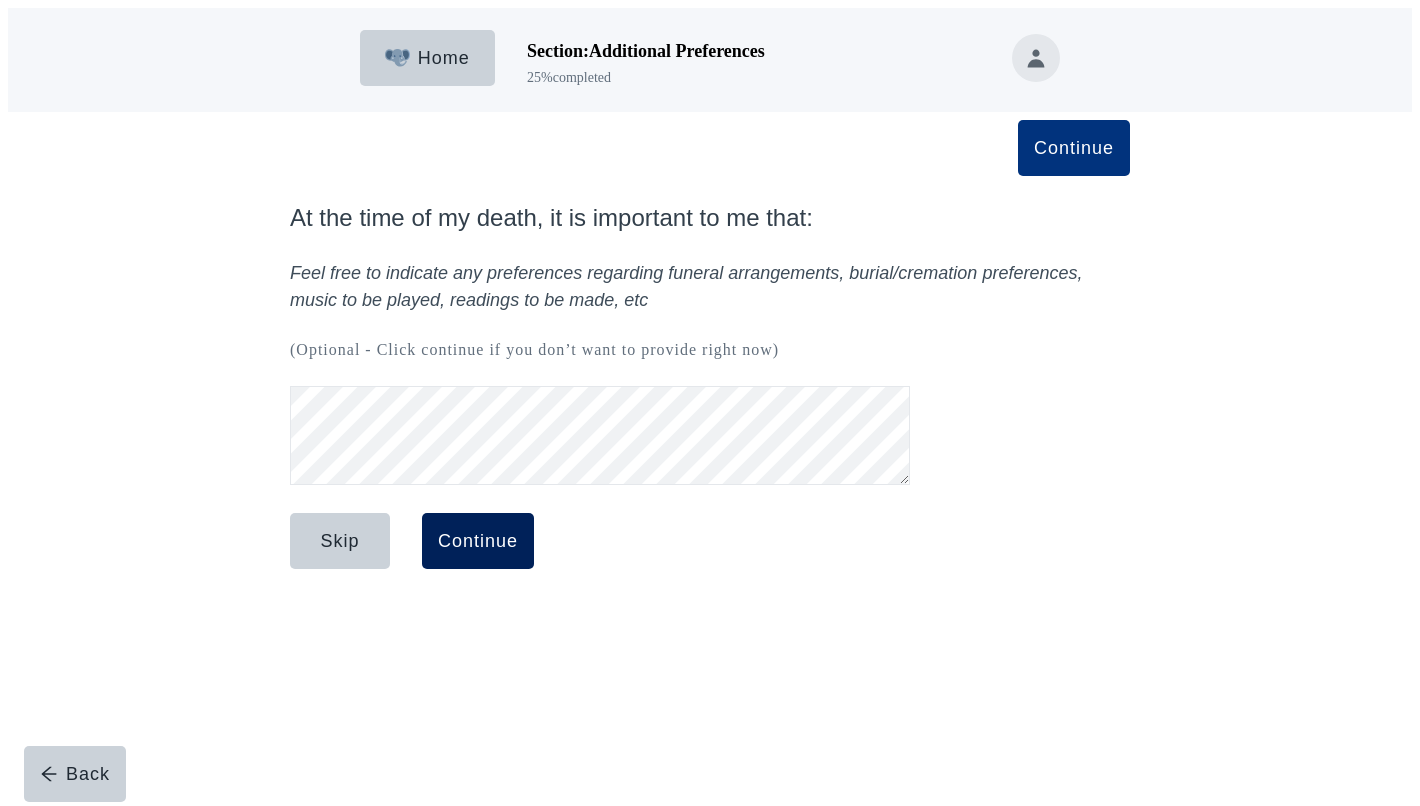 click on "Continue" at bounding box center (478, 541) 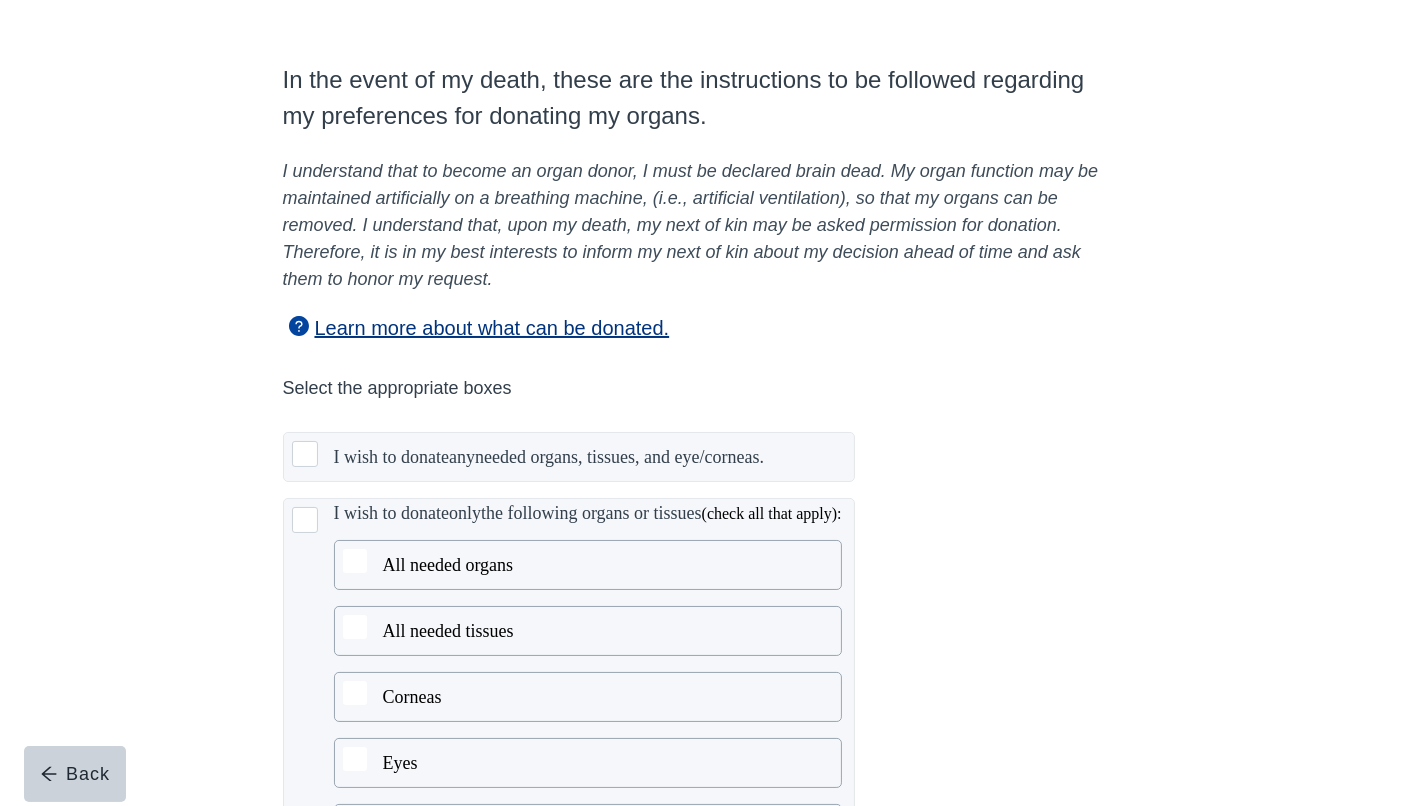 scroll, scrollTop: 153, scrollLeft: 0, axis: vertical 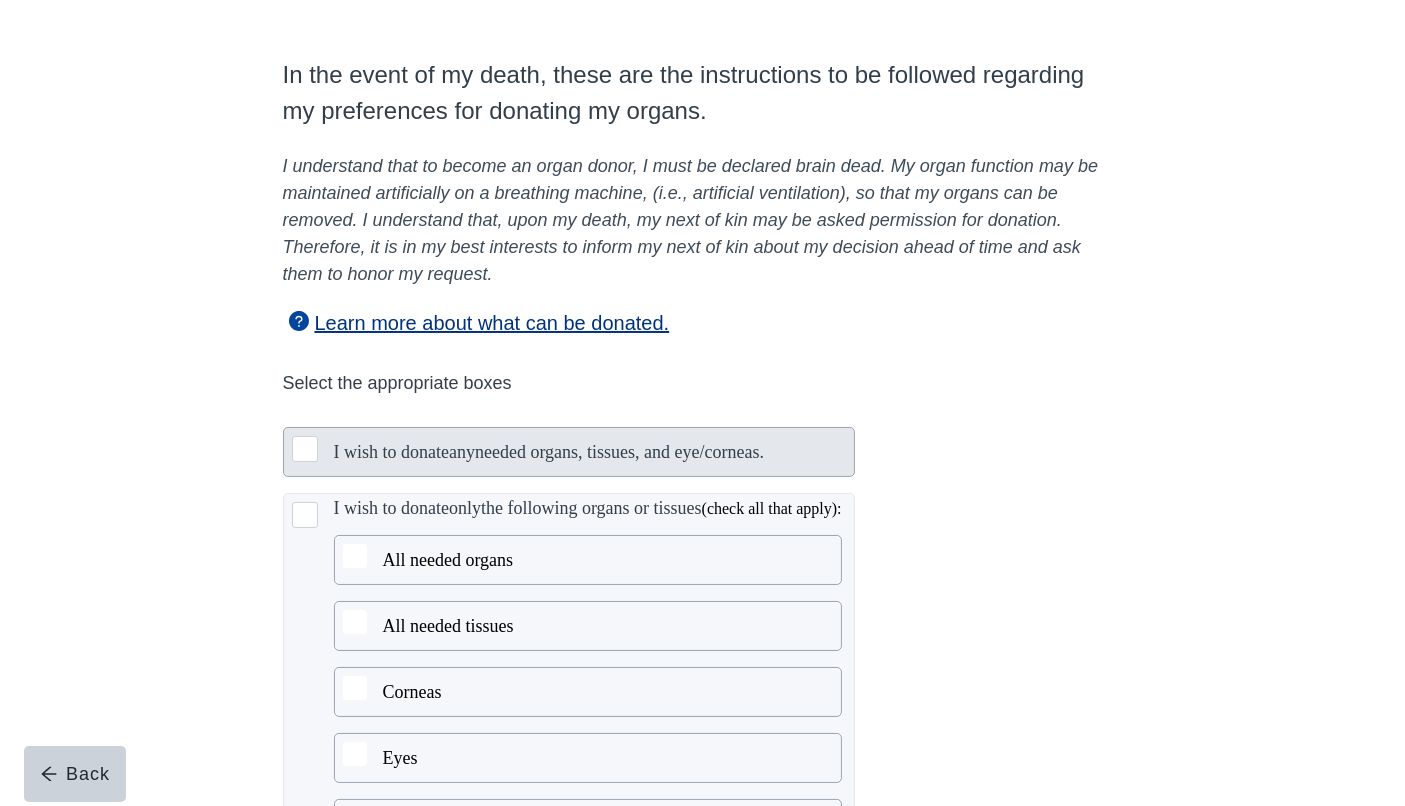 click on "needed organs, tissues, and eye/corneas." at bounding box center (619, 452) 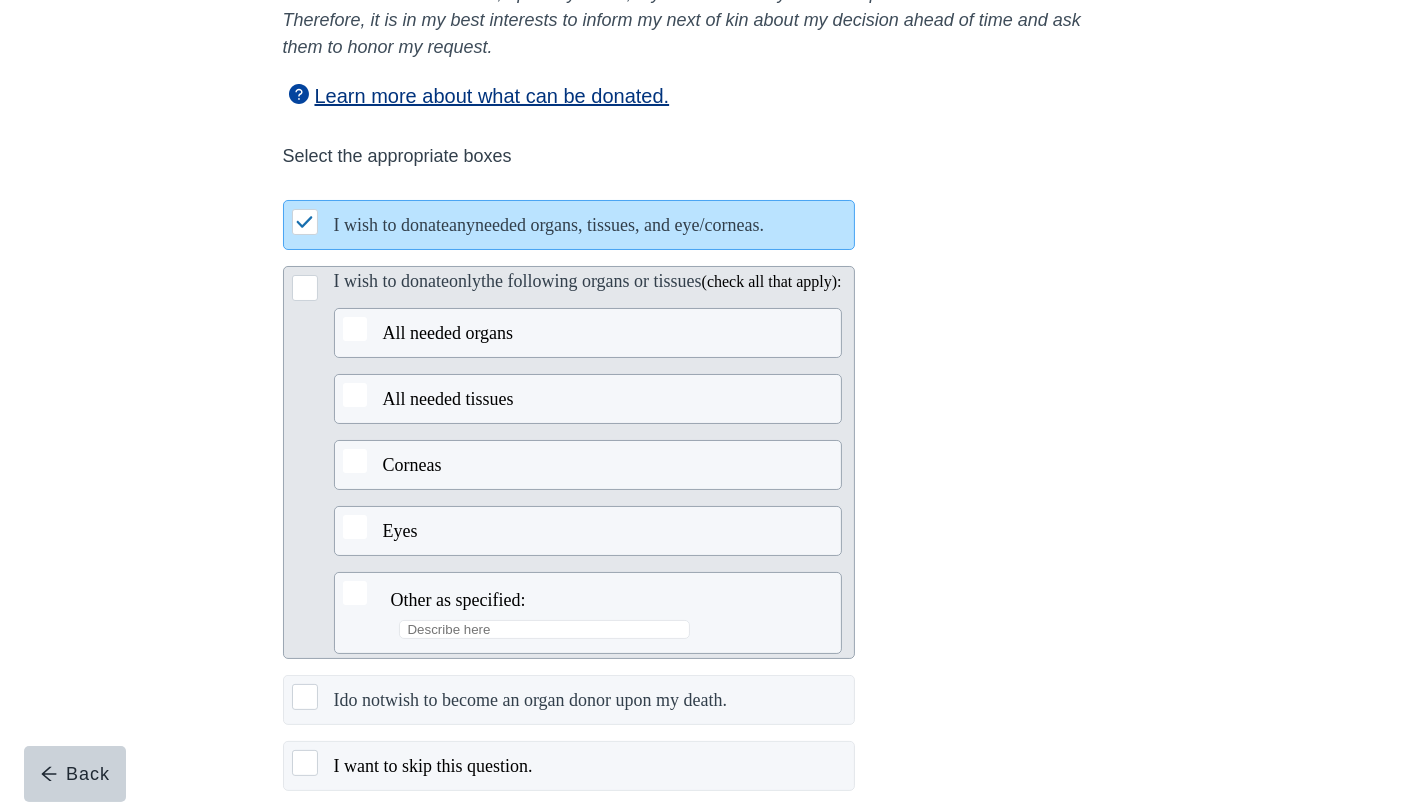 scroll, scrollTop: 381, scrollLeft: 0, axis: vertical 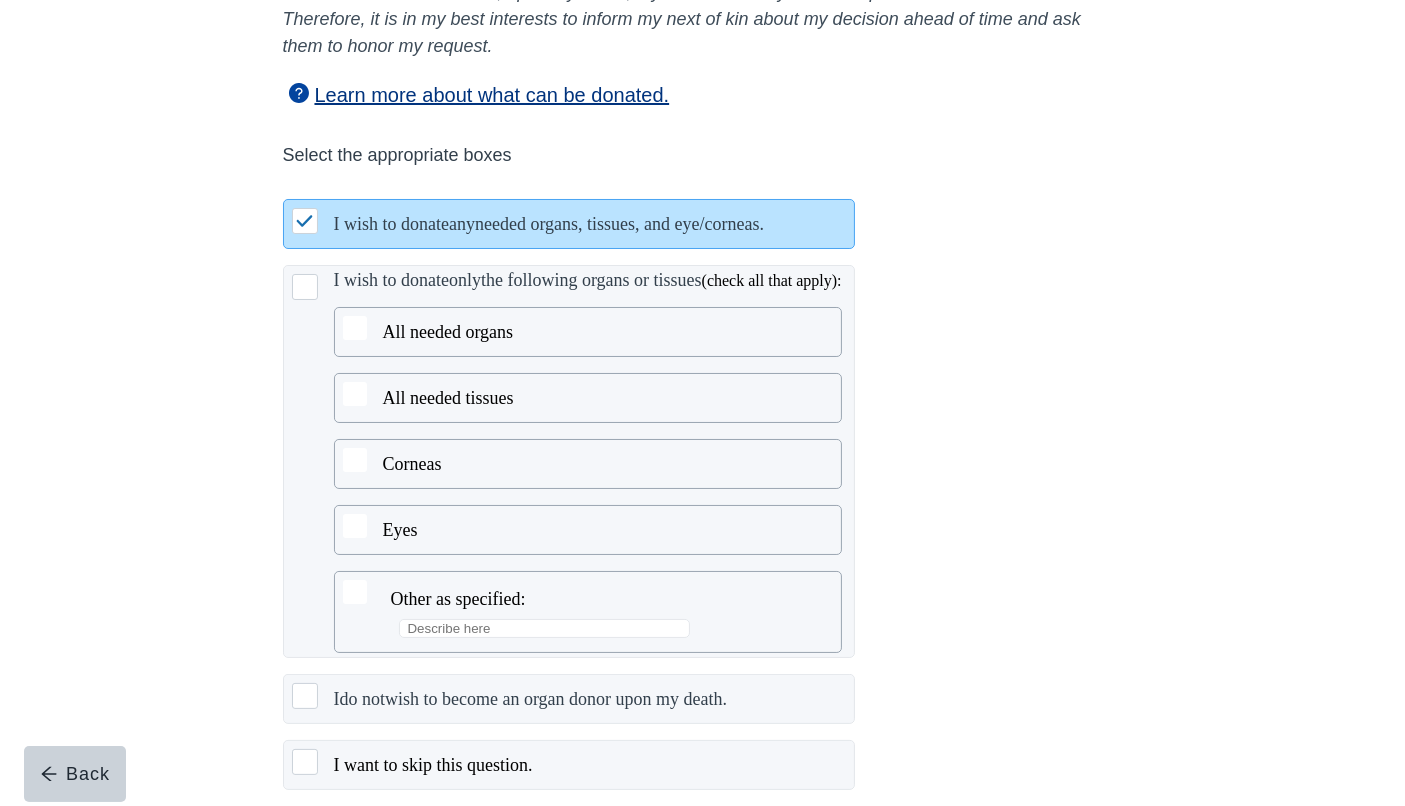click on "Continue" at bounding box center [339, 834] 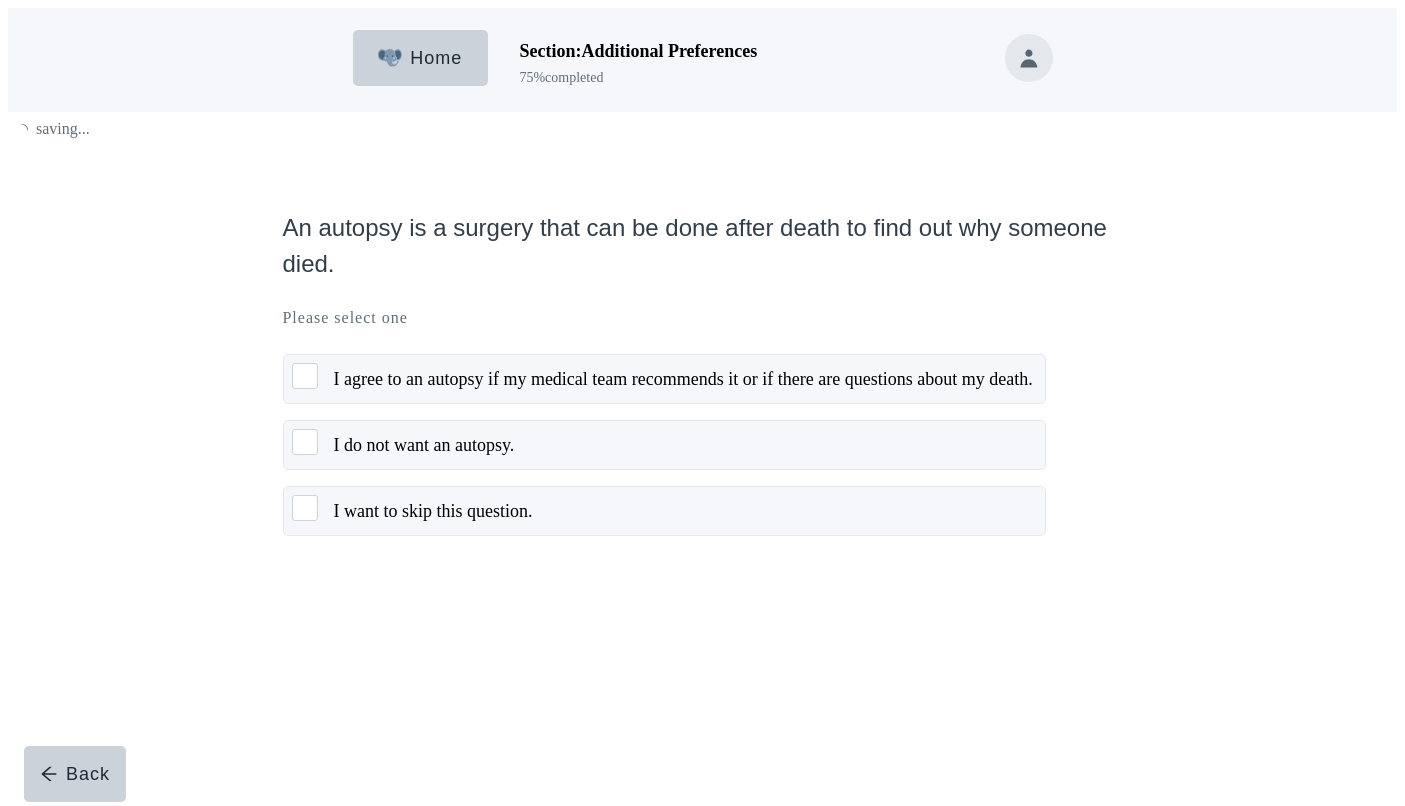 scroll, scrollTop: 0, scrollLeft: 0, axis: both 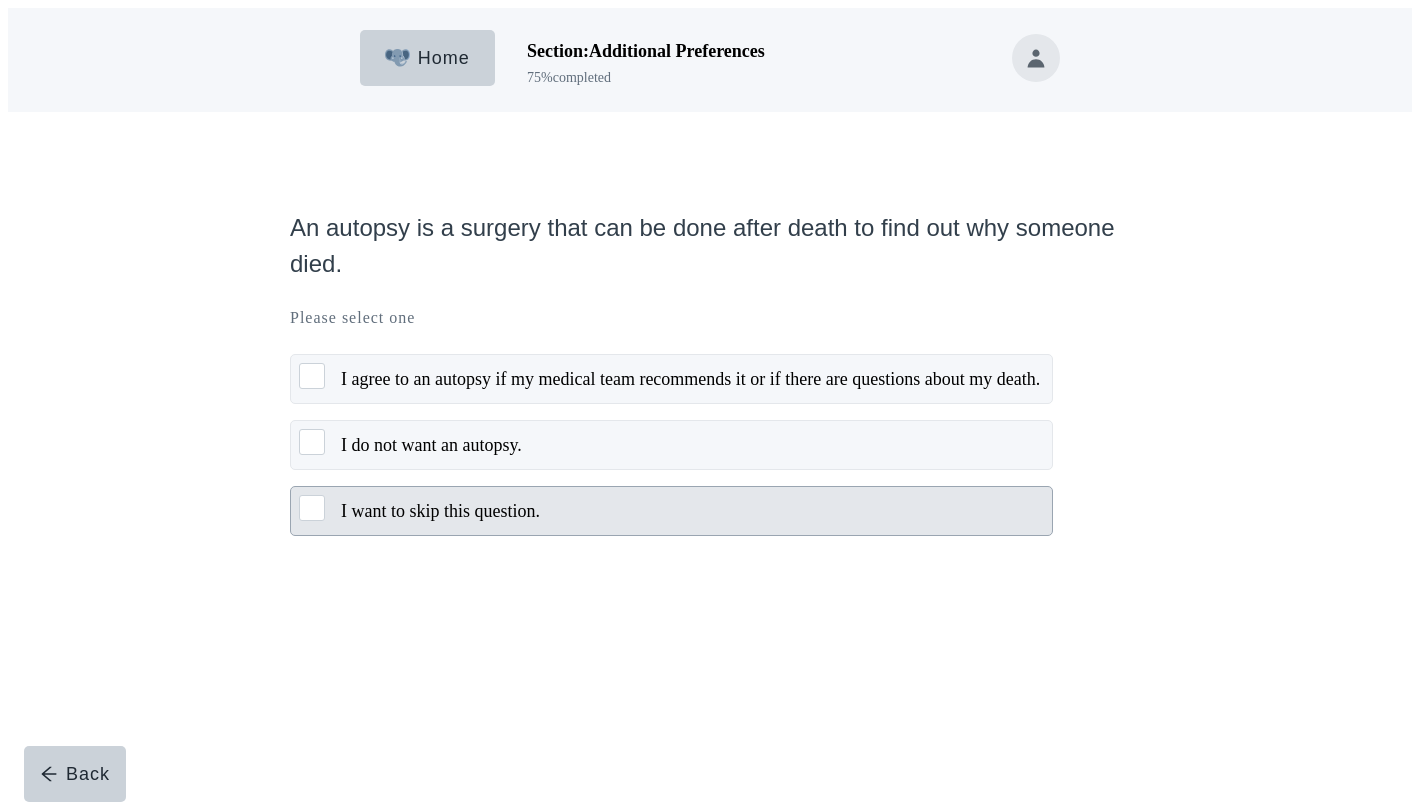 click on "I want to skip this question." at bounding box center [690, 511] 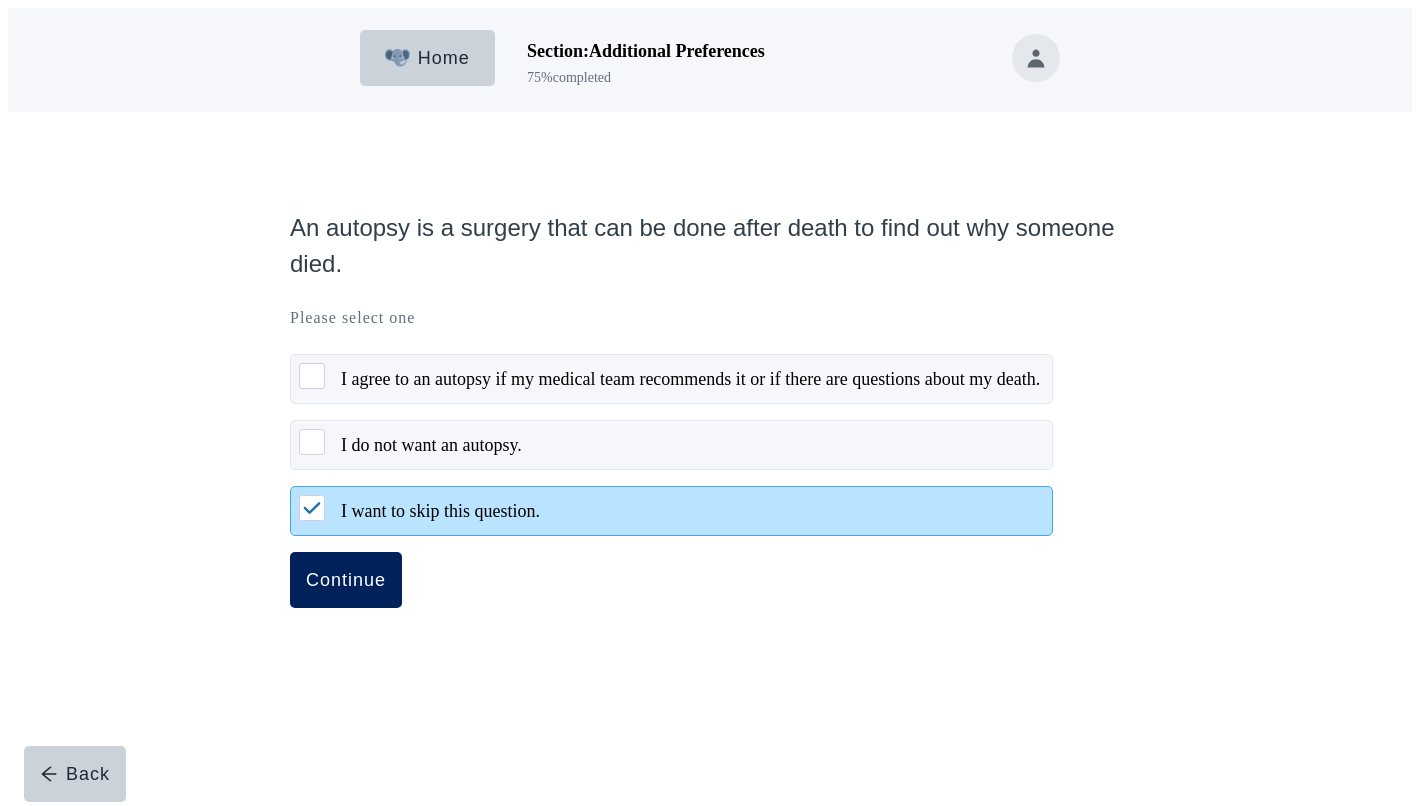 click on "Continue" at bounding box center [346, 580] 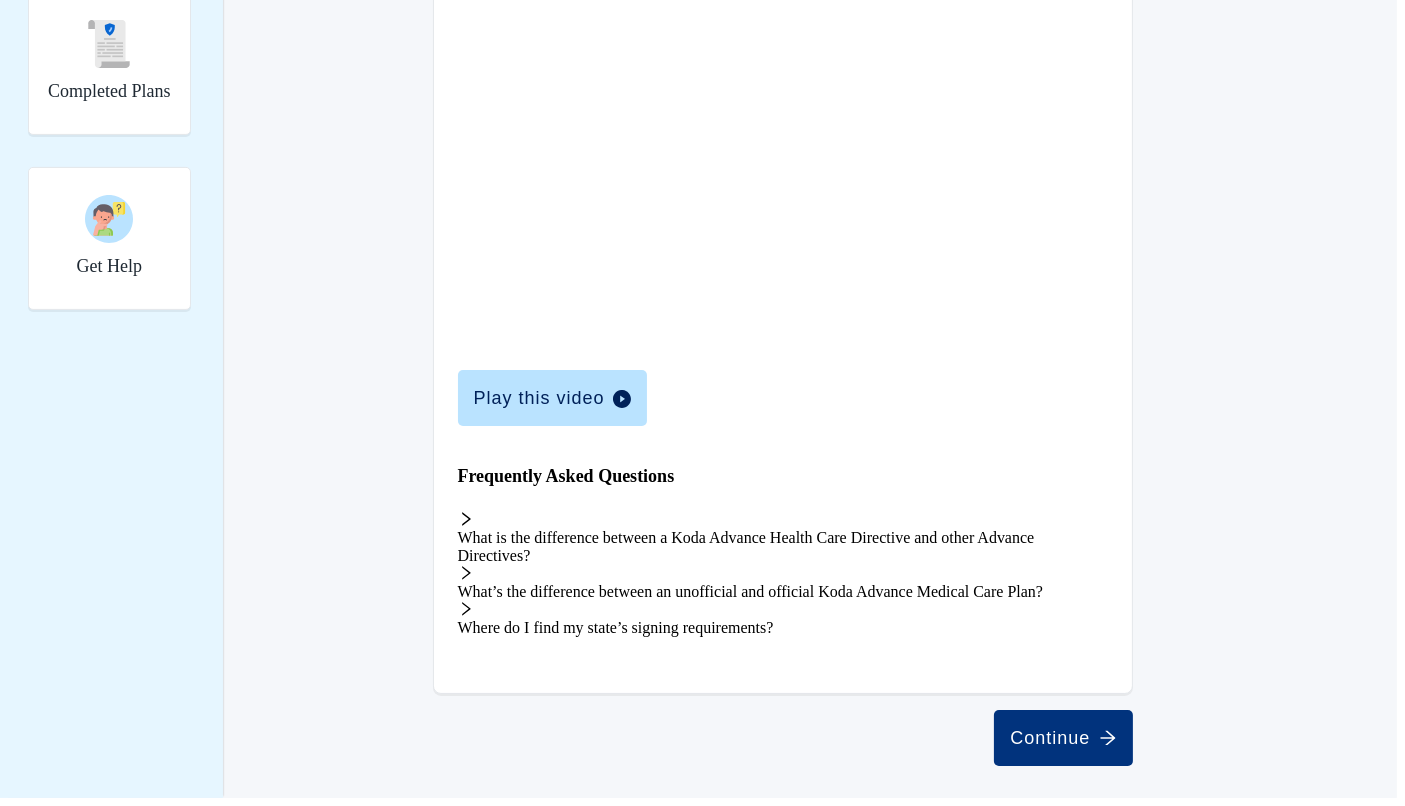 scroll, scrollTop: 742, scrollLeft: 0, axis: vertical 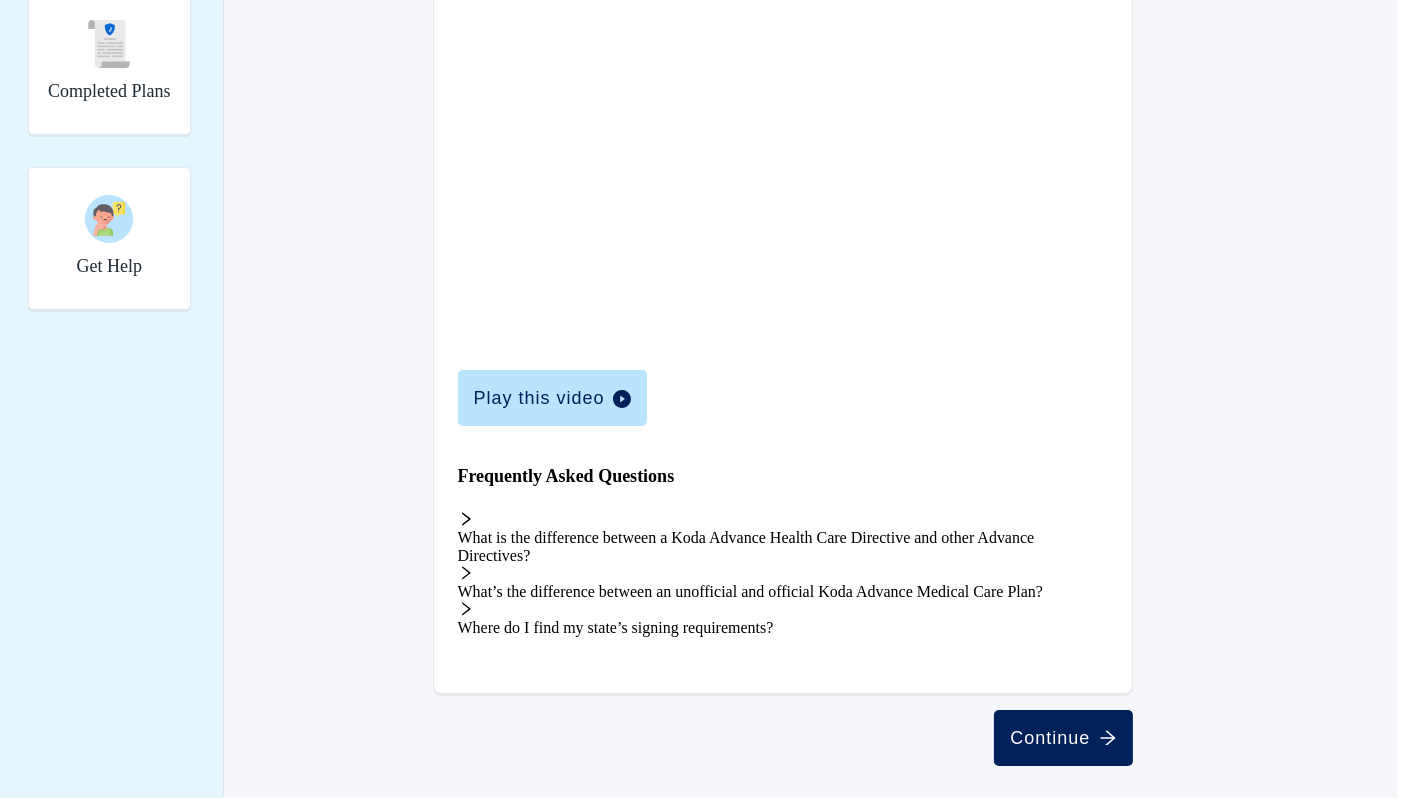 click on "Continue" at bounding box center (1063, 738) 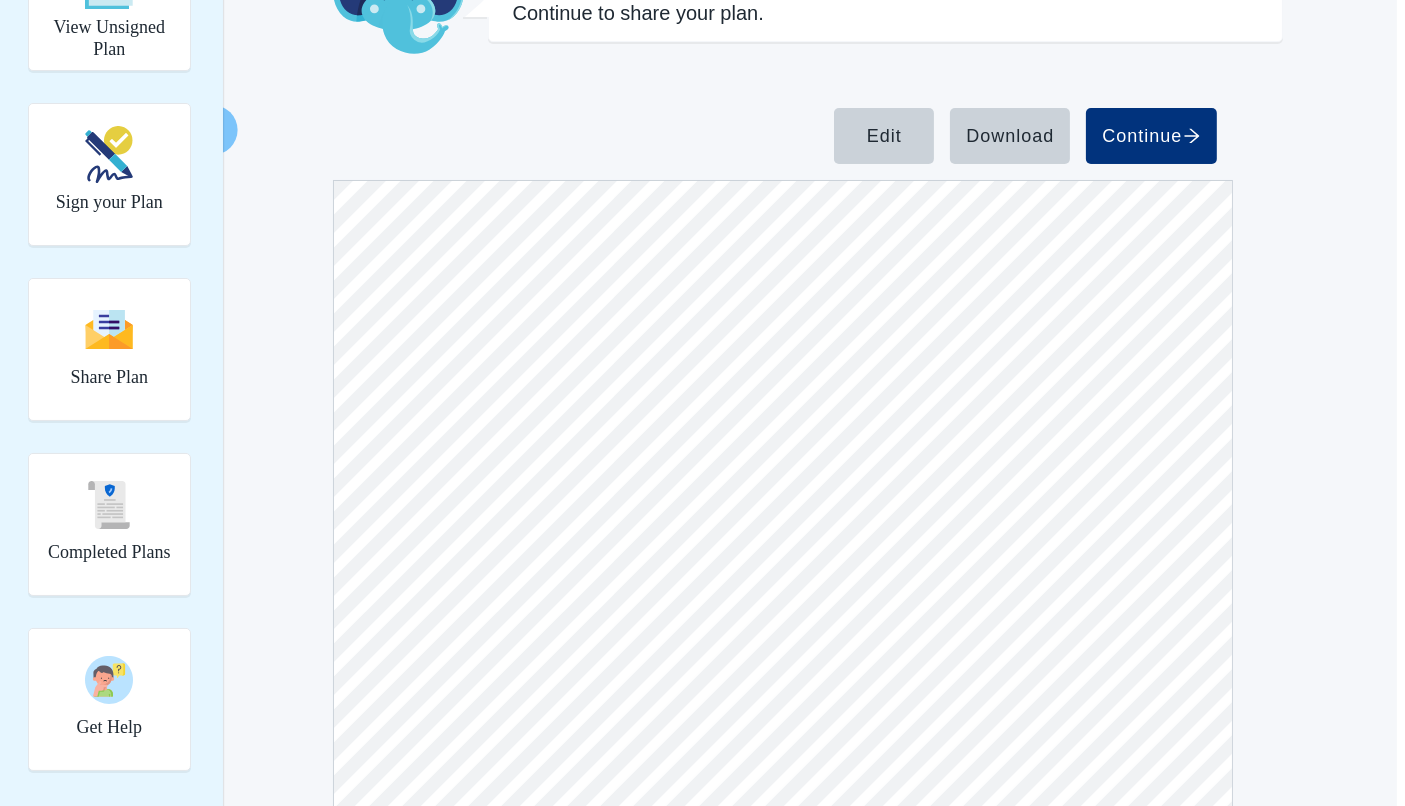 scroll, scrollTop: 186, scrollLeft: 0, axis: vertical 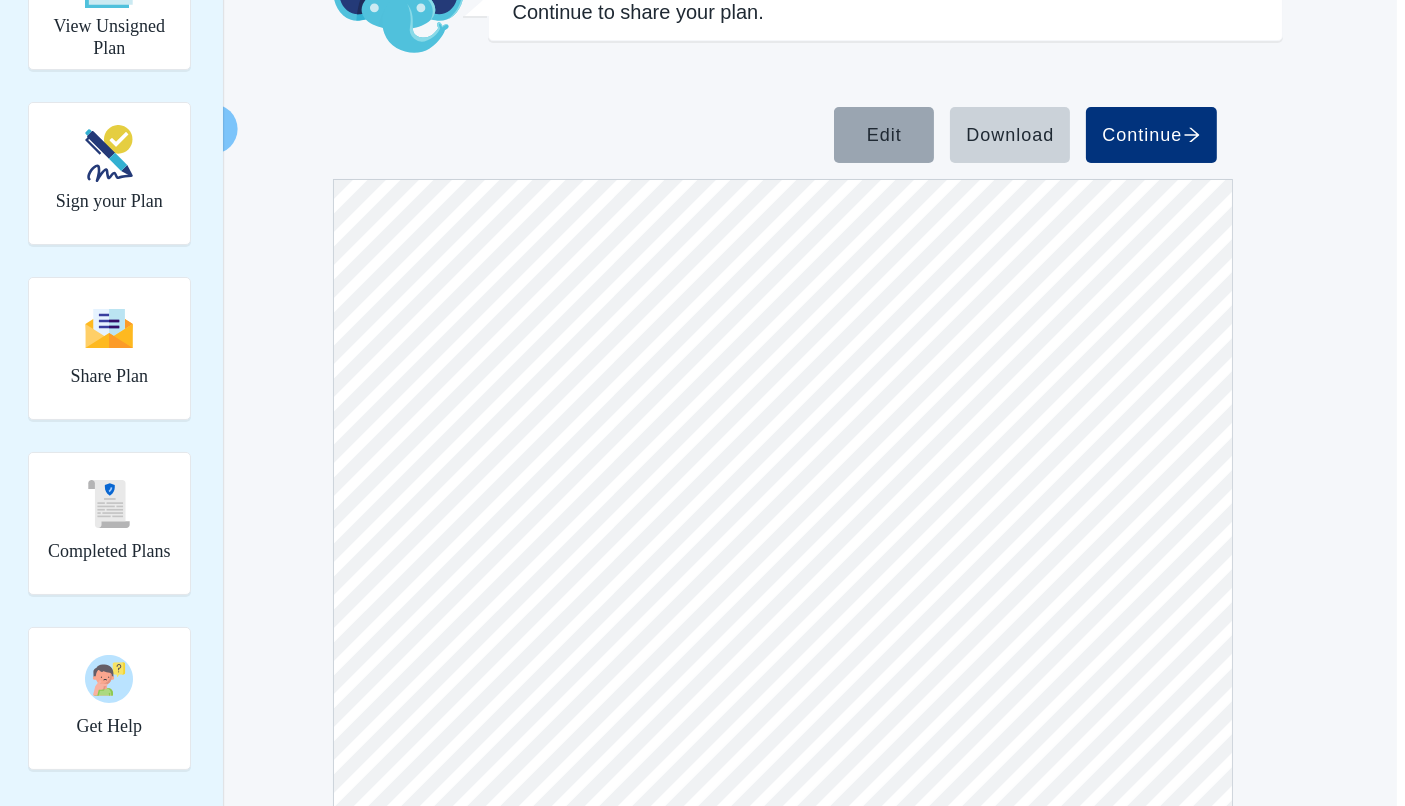 click on "Edit" at bounding box center (884, 135) 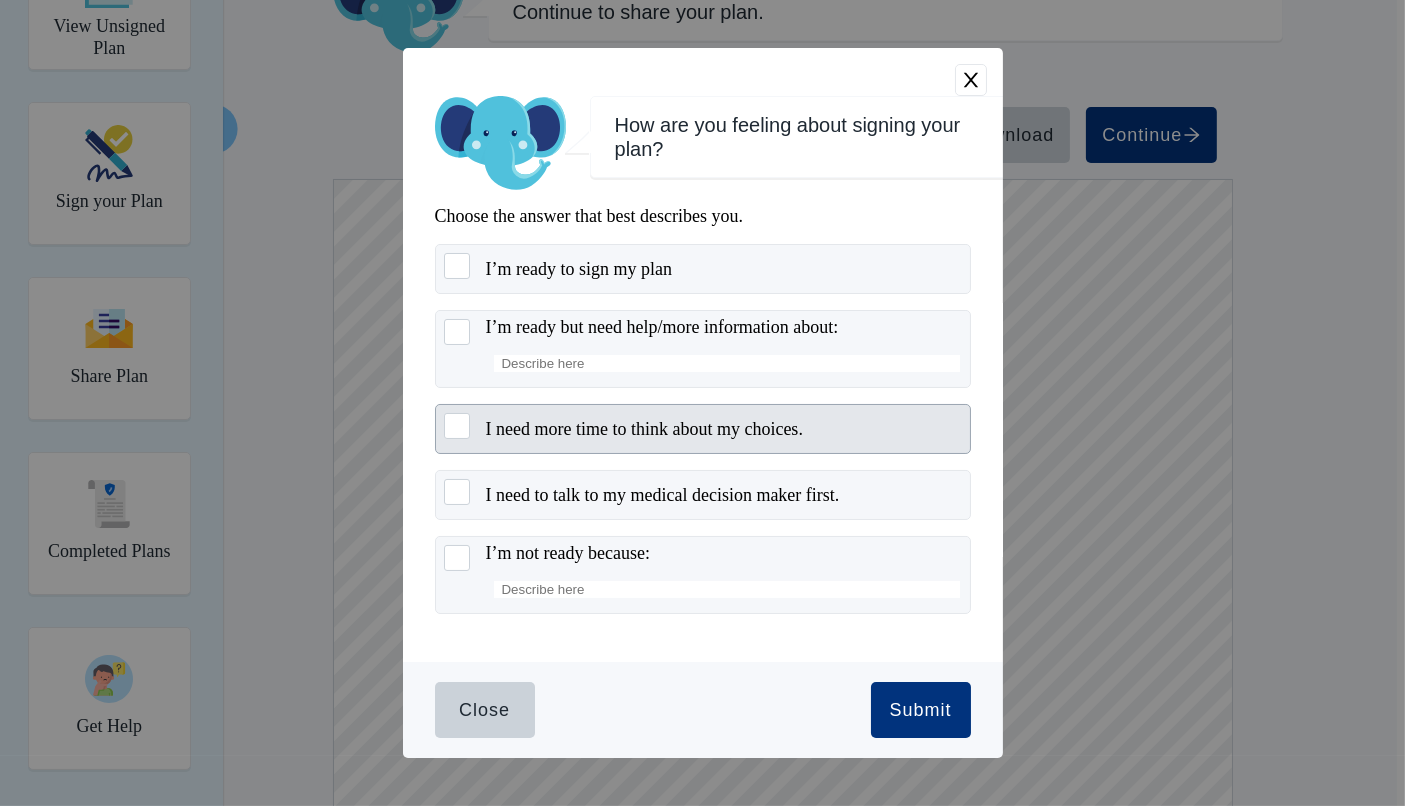 click on "I need more time to think about my choices." at bounding box center [644, 429] 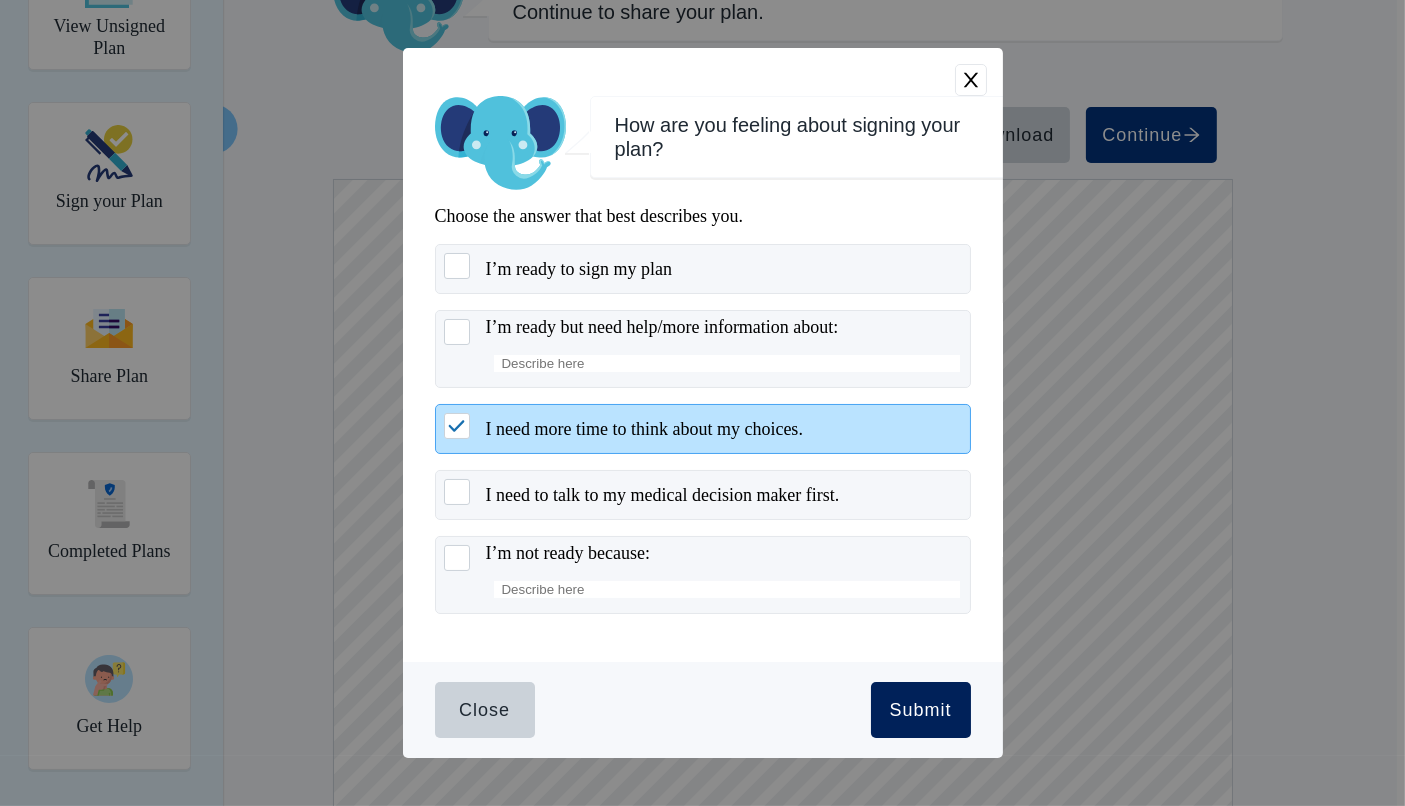 drag, startPoint x: 925, startPoint y: 701, endPoint x: 909, endPoint y: 699, distance: 16.124516 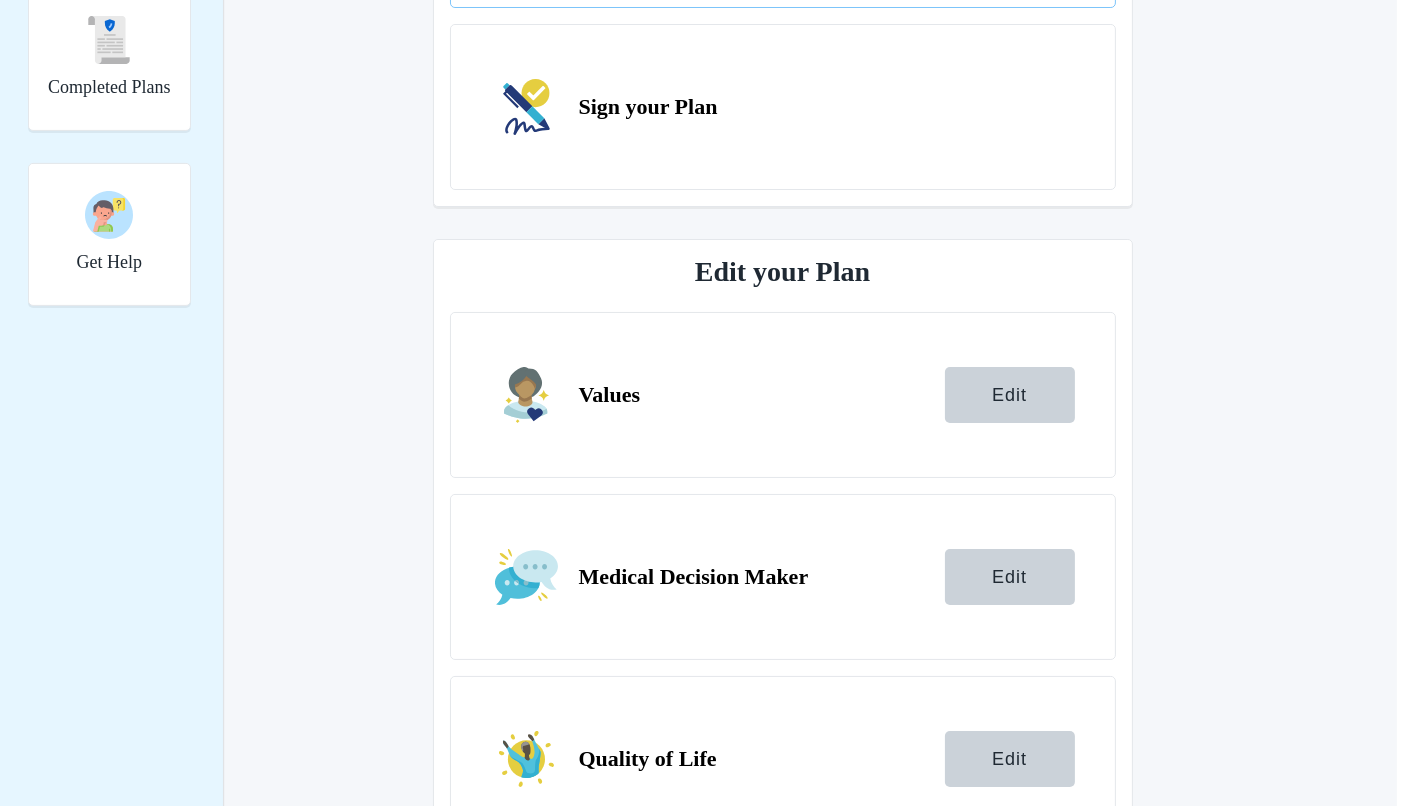 scroll, scrollTop: 652, scrollLeft: 0, axis: vertical 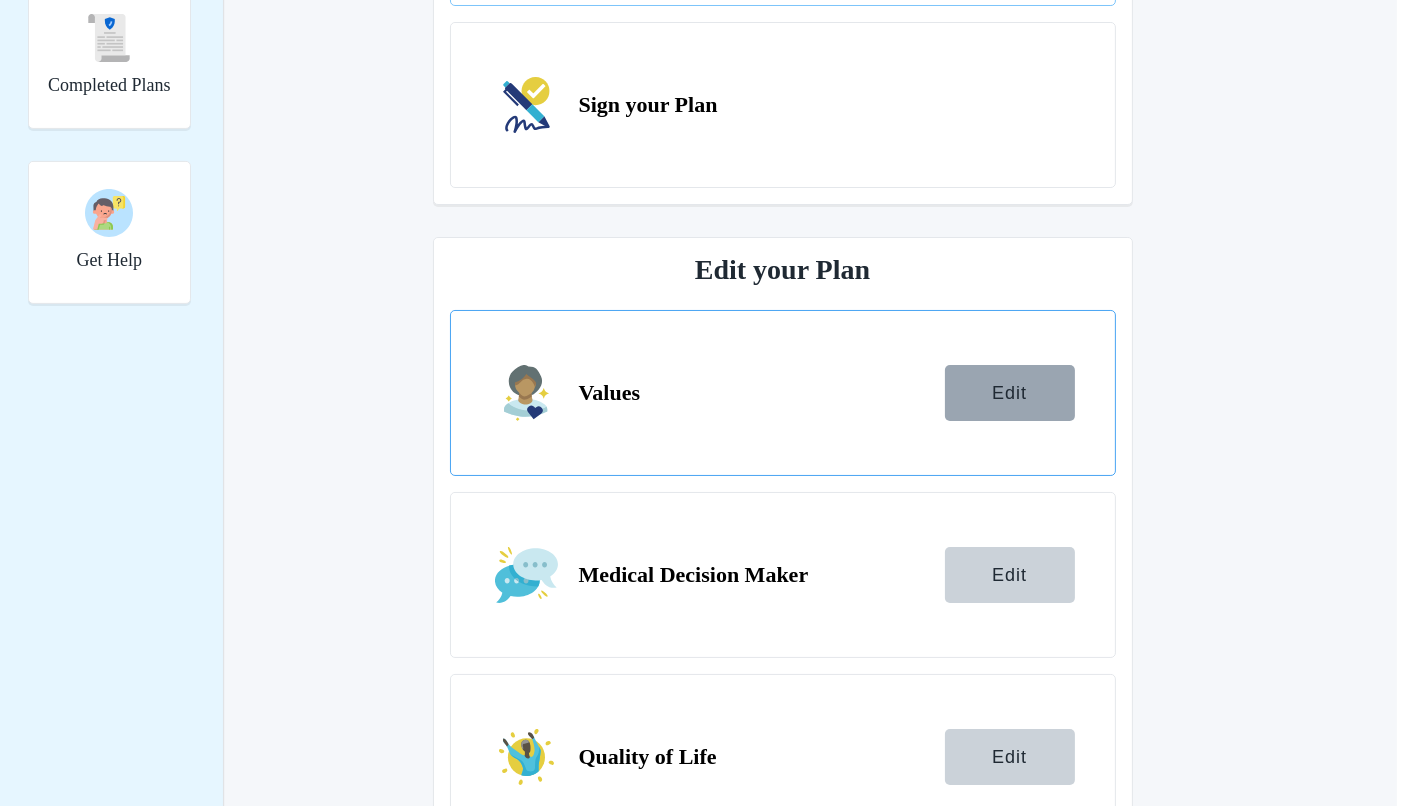 click on "Edit" at bounding box center [1010, 393] 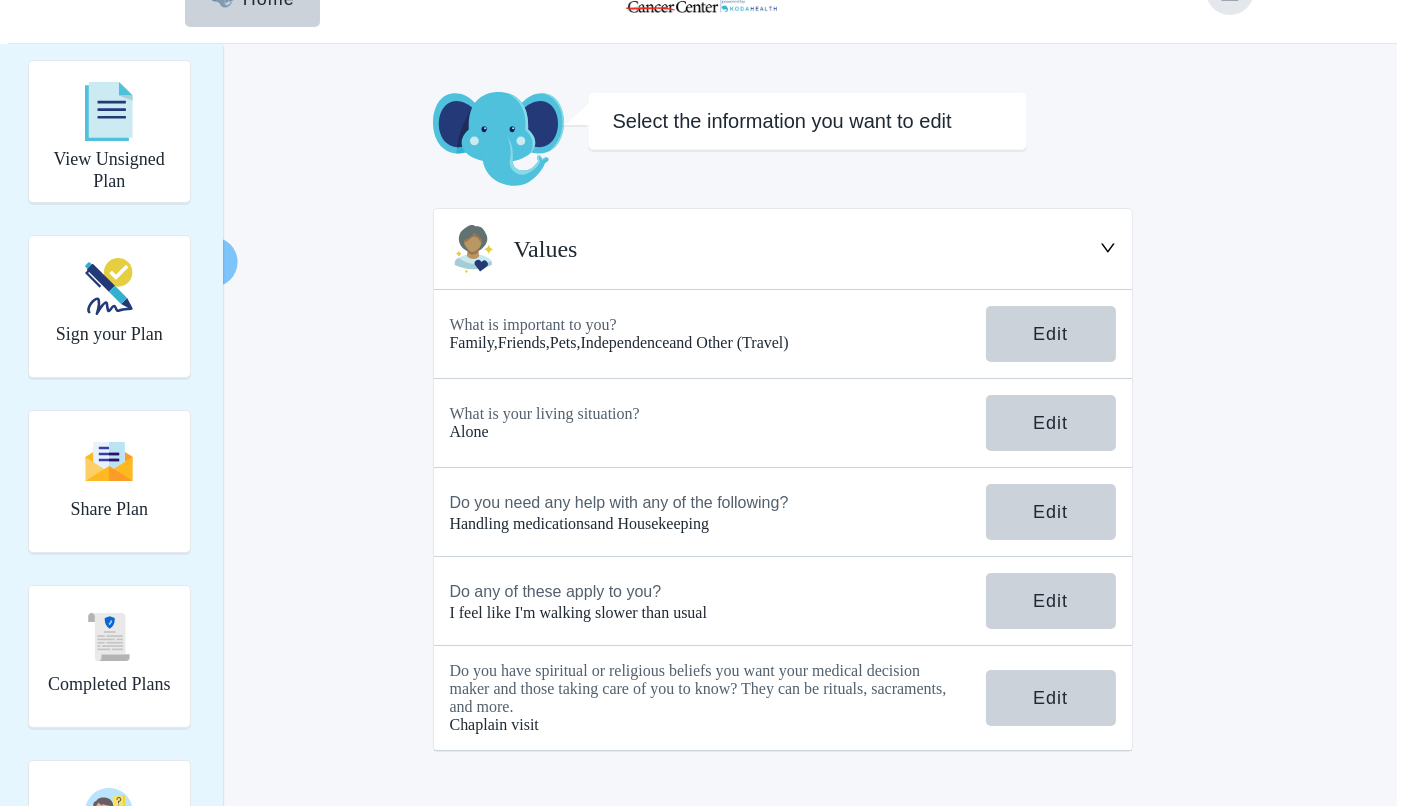 scroll, scrollTop: 72, scrollLeft: 0, axis: vertical 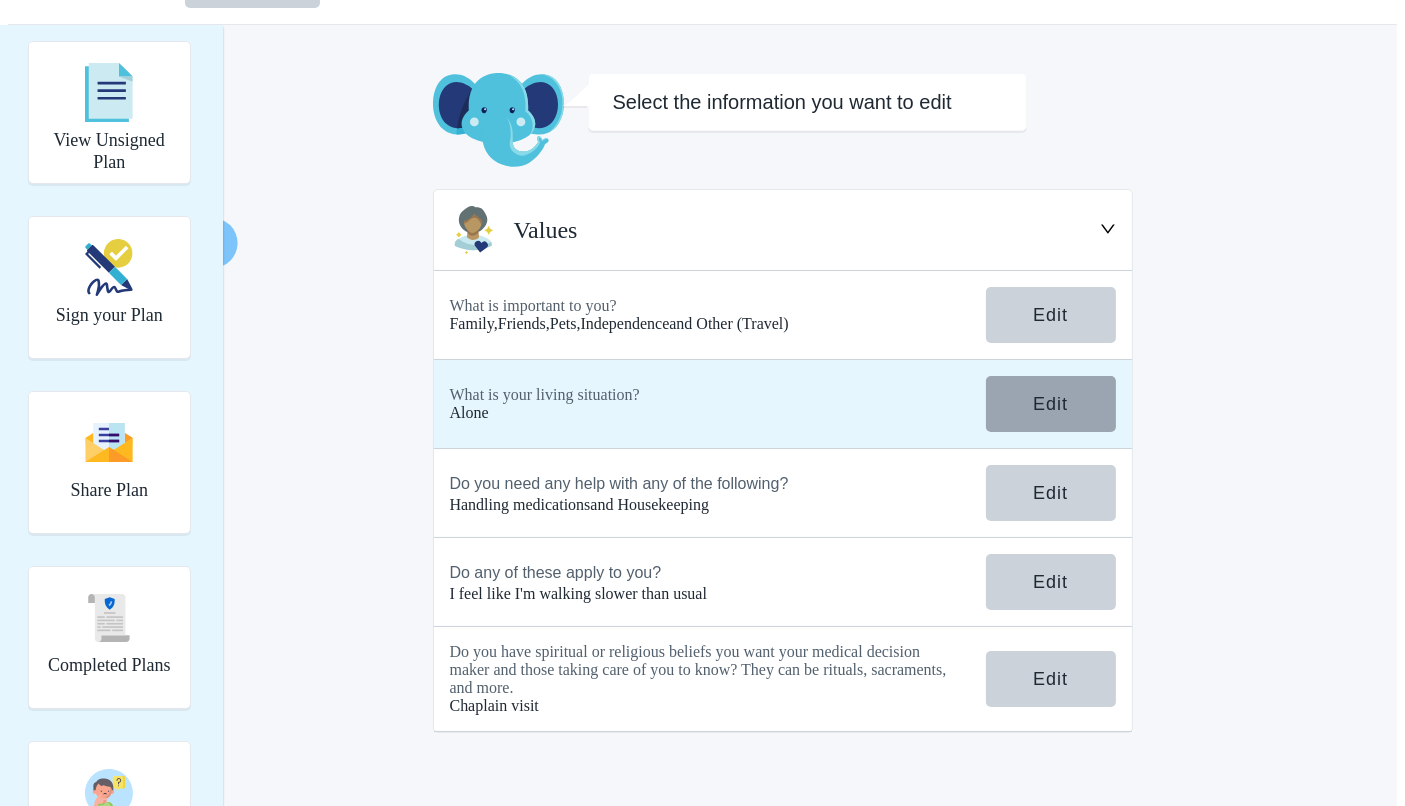 click on "Edit" at bounding box center (1050, 404) 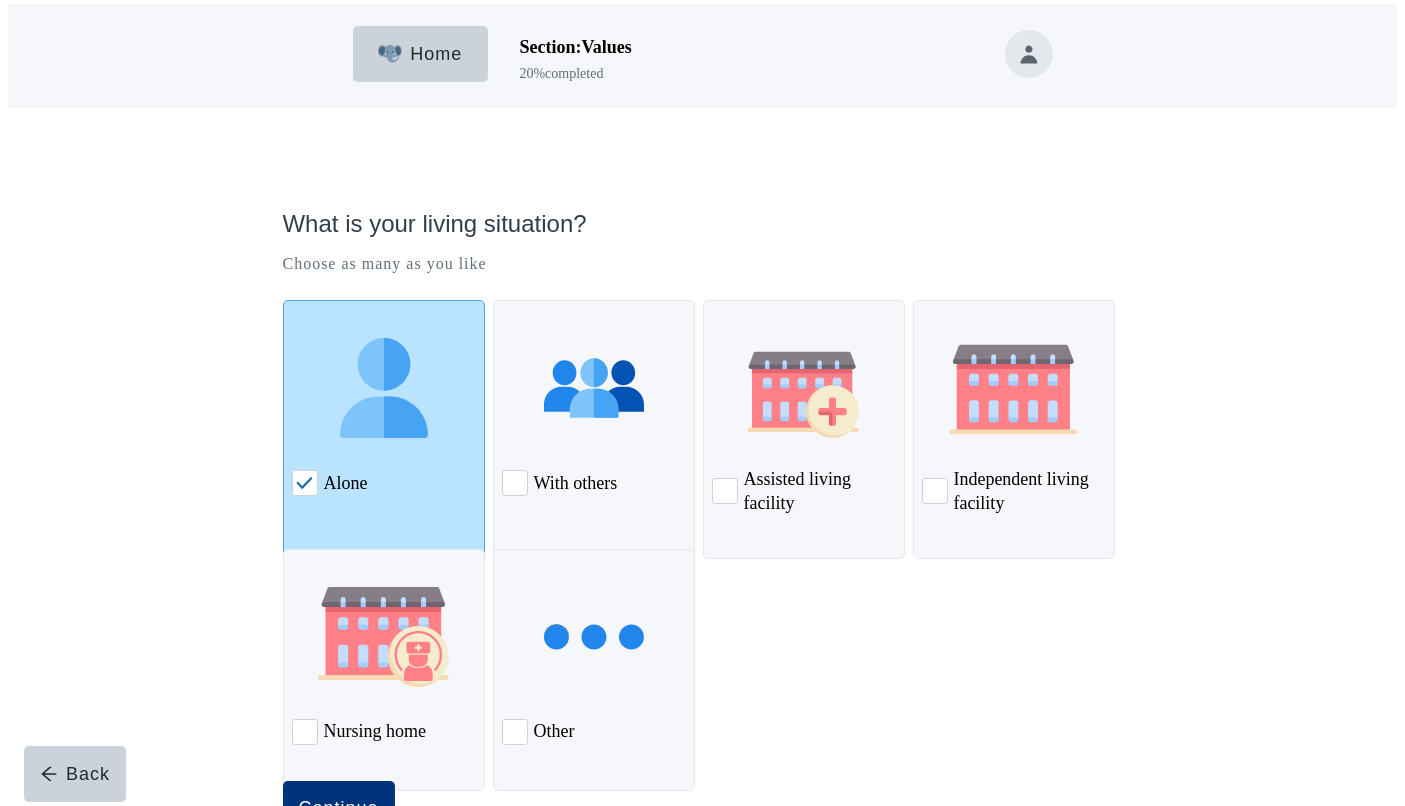 scroll, scrollTop: 6, scrollLeft: 0, axis: vertical 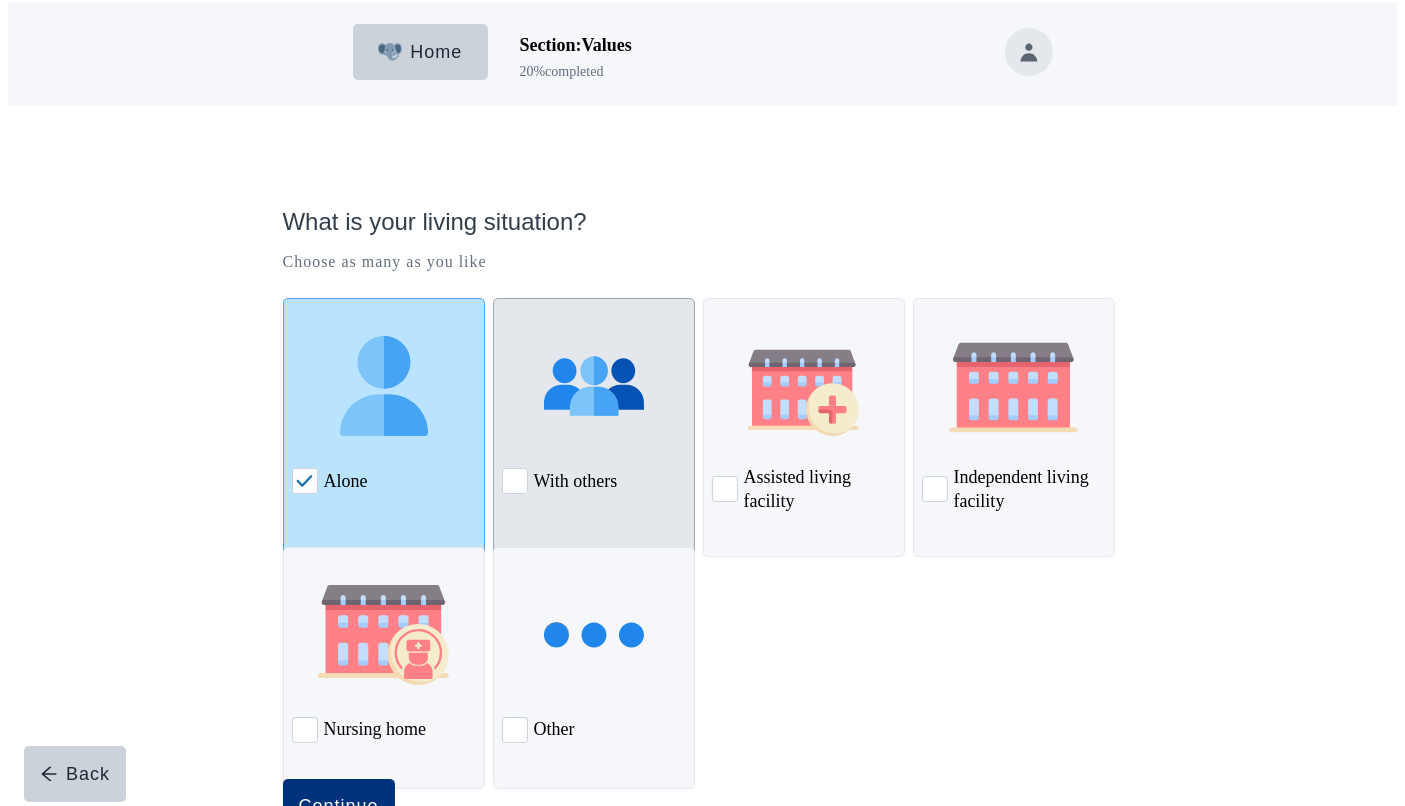 click at bounding box center (594, 386) 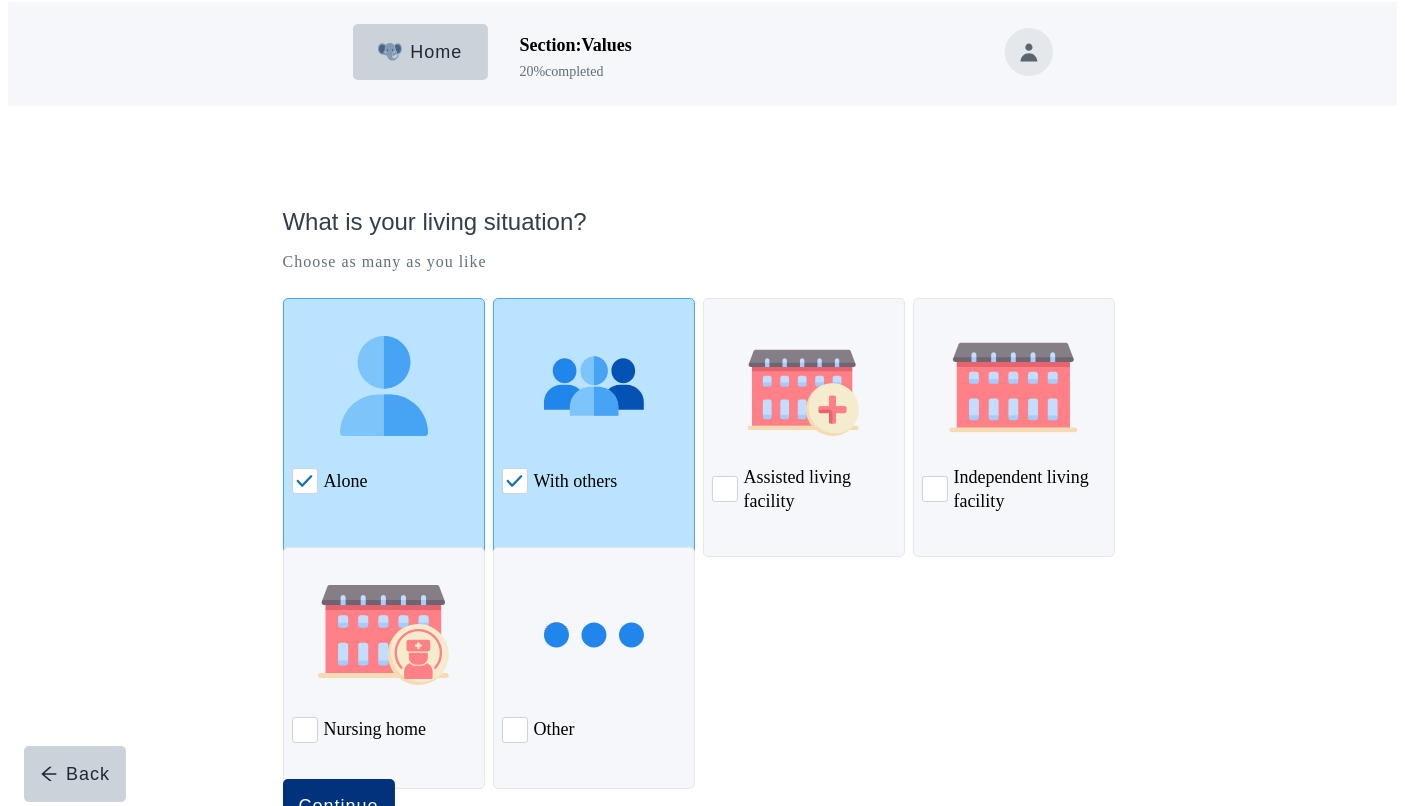 scroll, scrollTop: 68, scrollLeft: 0, axis: vertical 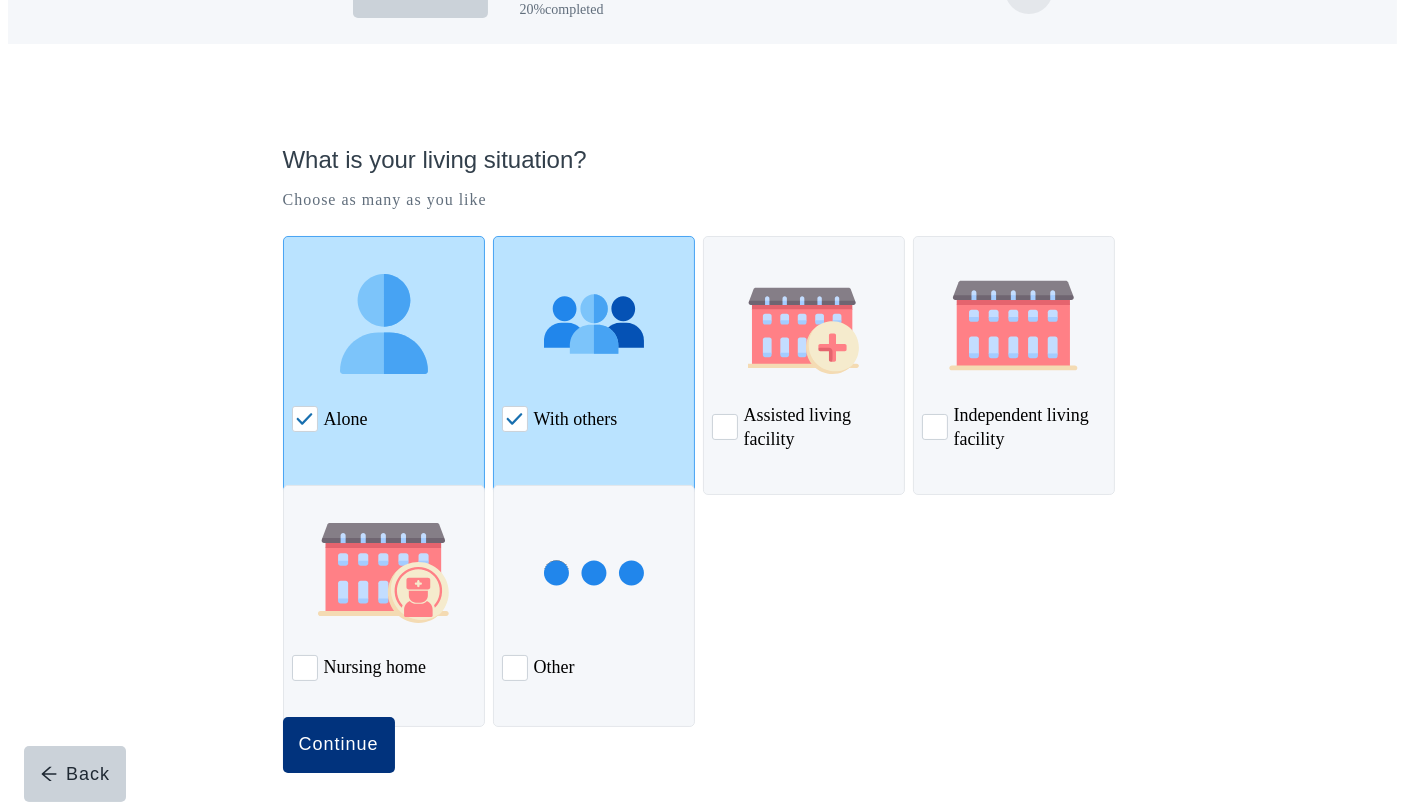 click on "What is your living situation?   Choose as many as you like   Alone   With others   Assisted living facility   Independent living facility   Nursing home   Other Back Continue" at bounding box center (703, 450) 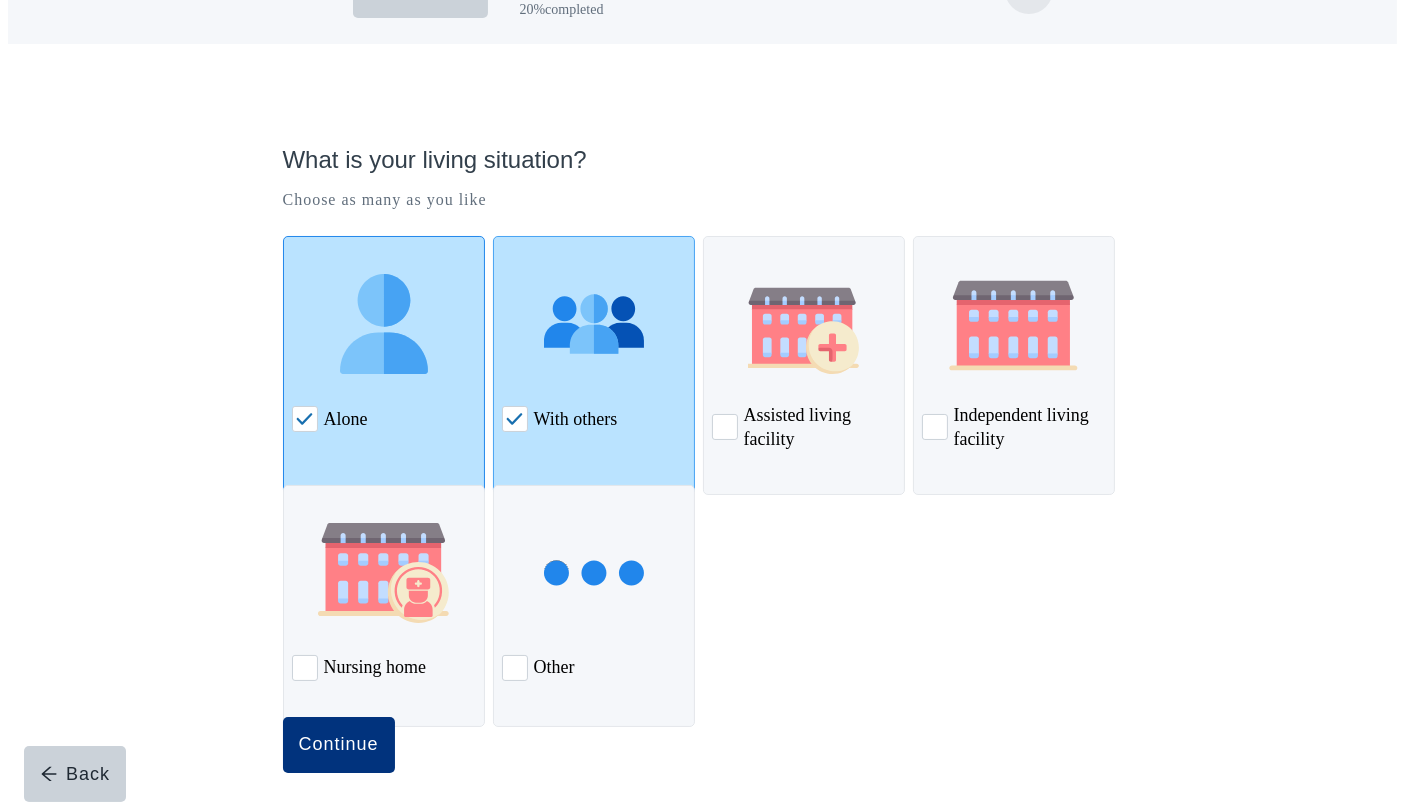 click on "Alone" at bounding box center [384, 419] 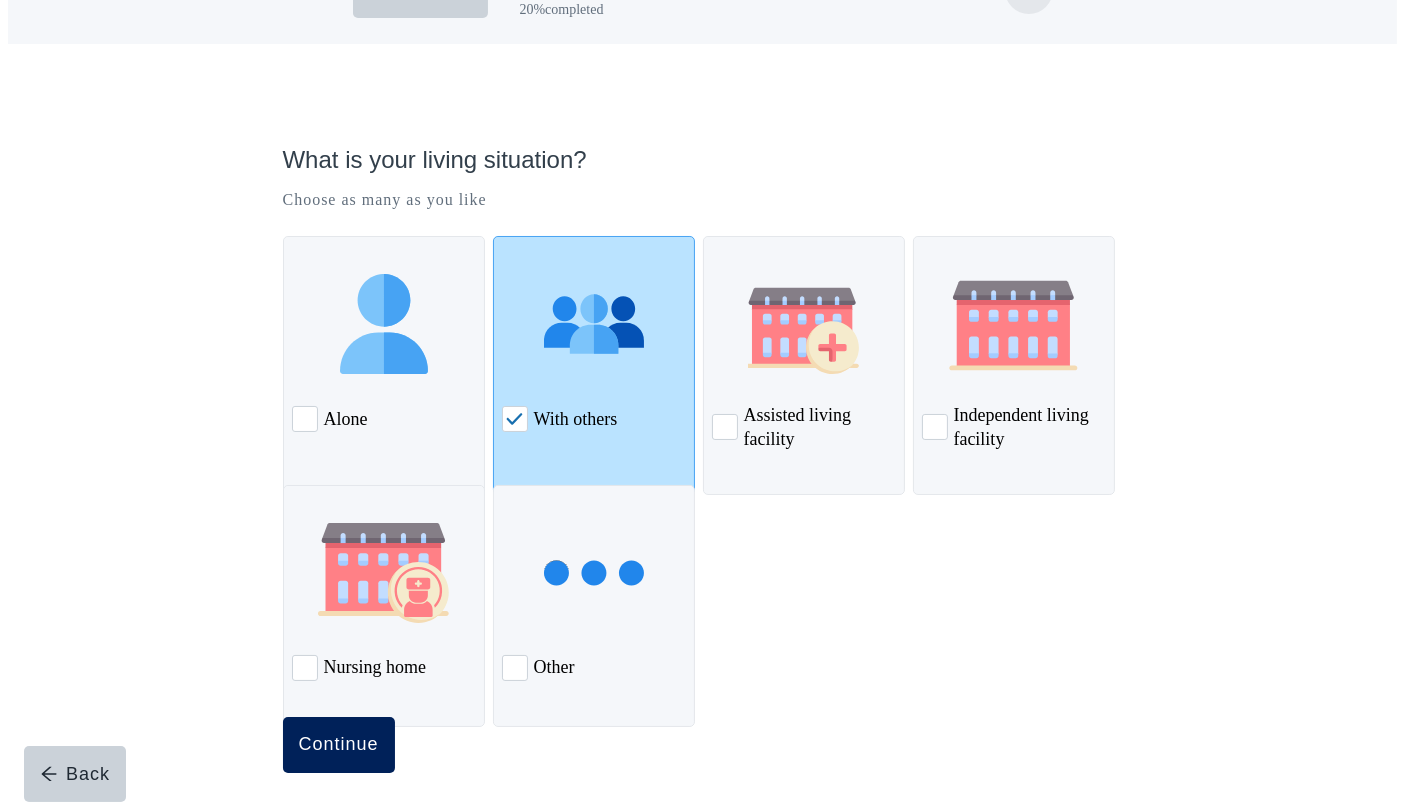 click on "Continue" at bounding box center [339, 745] 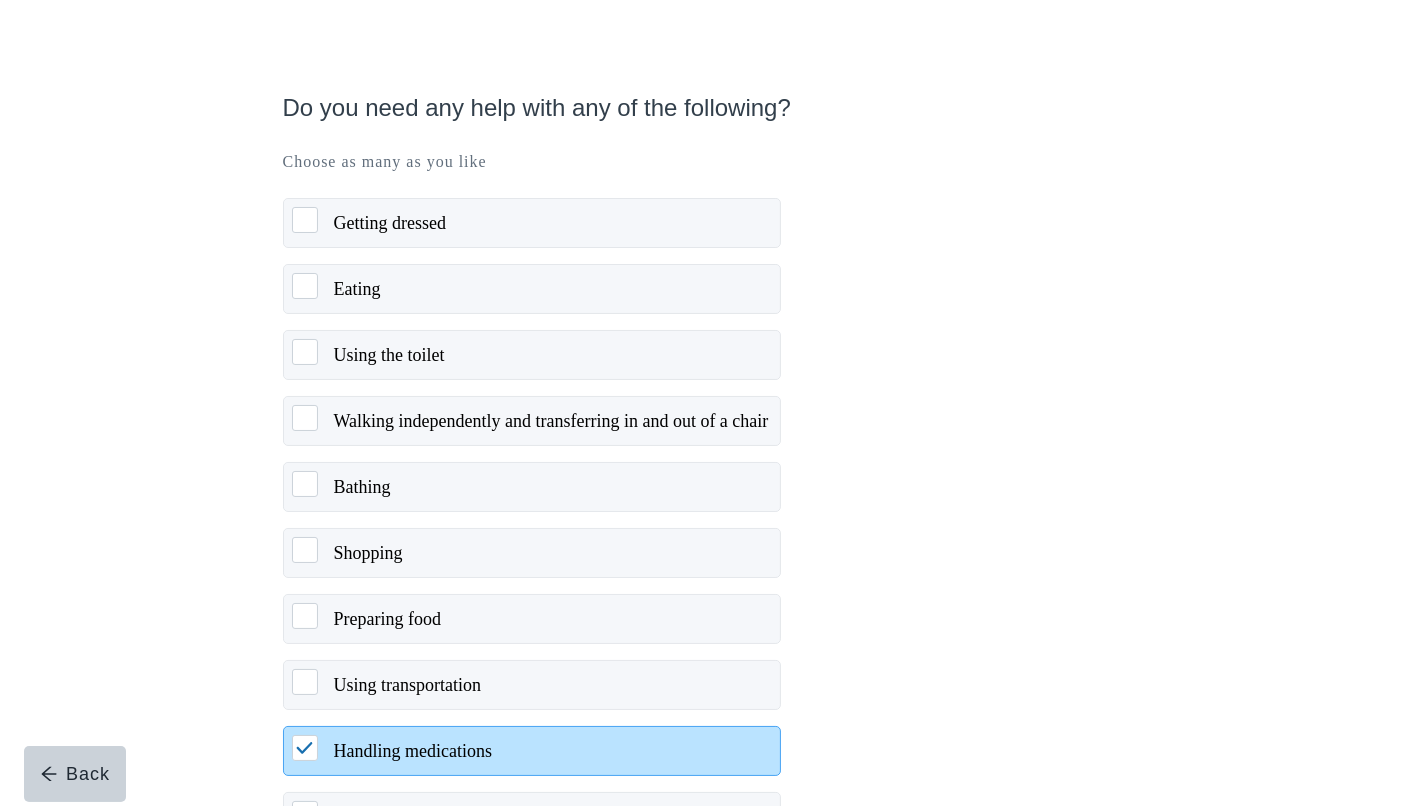 scroll, scrollTop: 0, scrollLeft: 0, axis: both 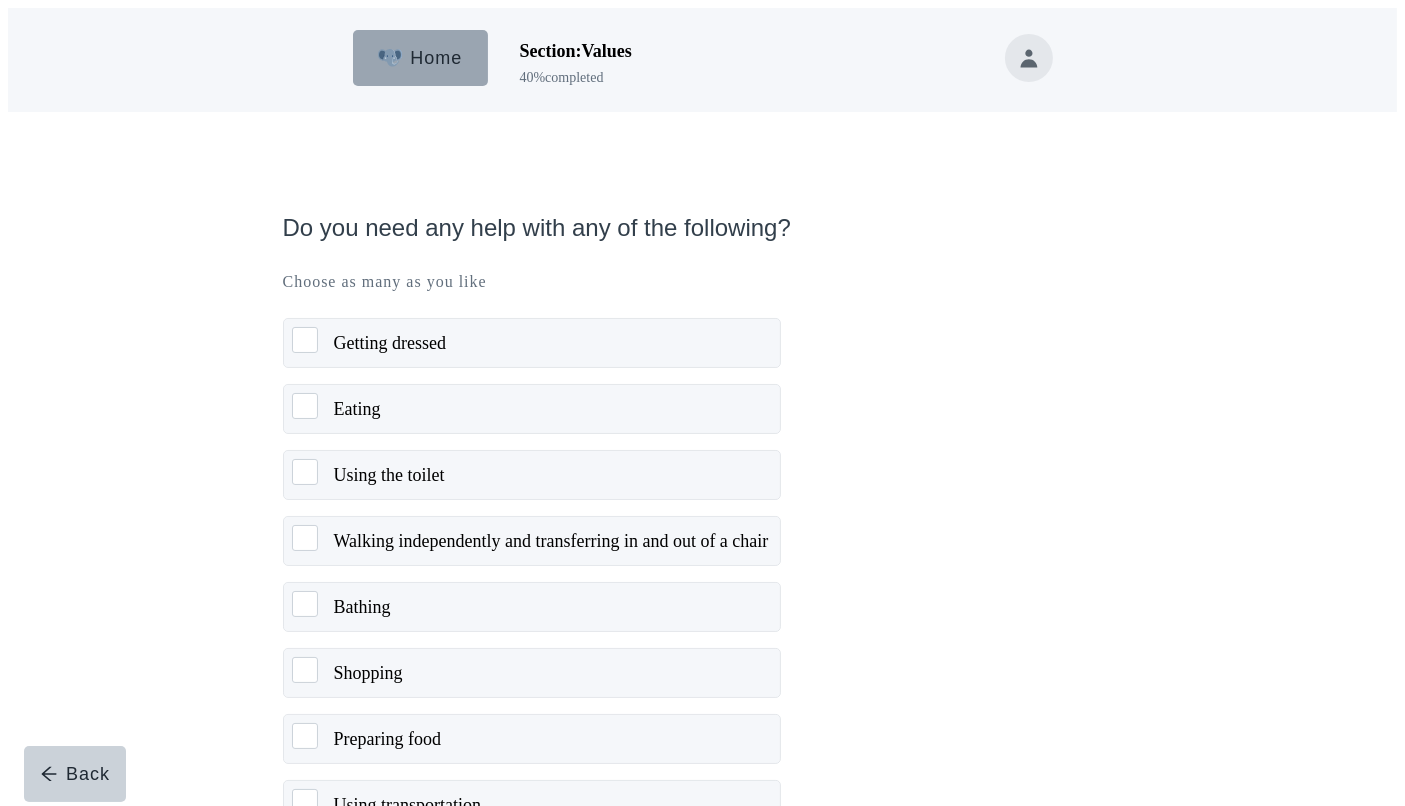 click on "Home" at bounding box center (420, 58) 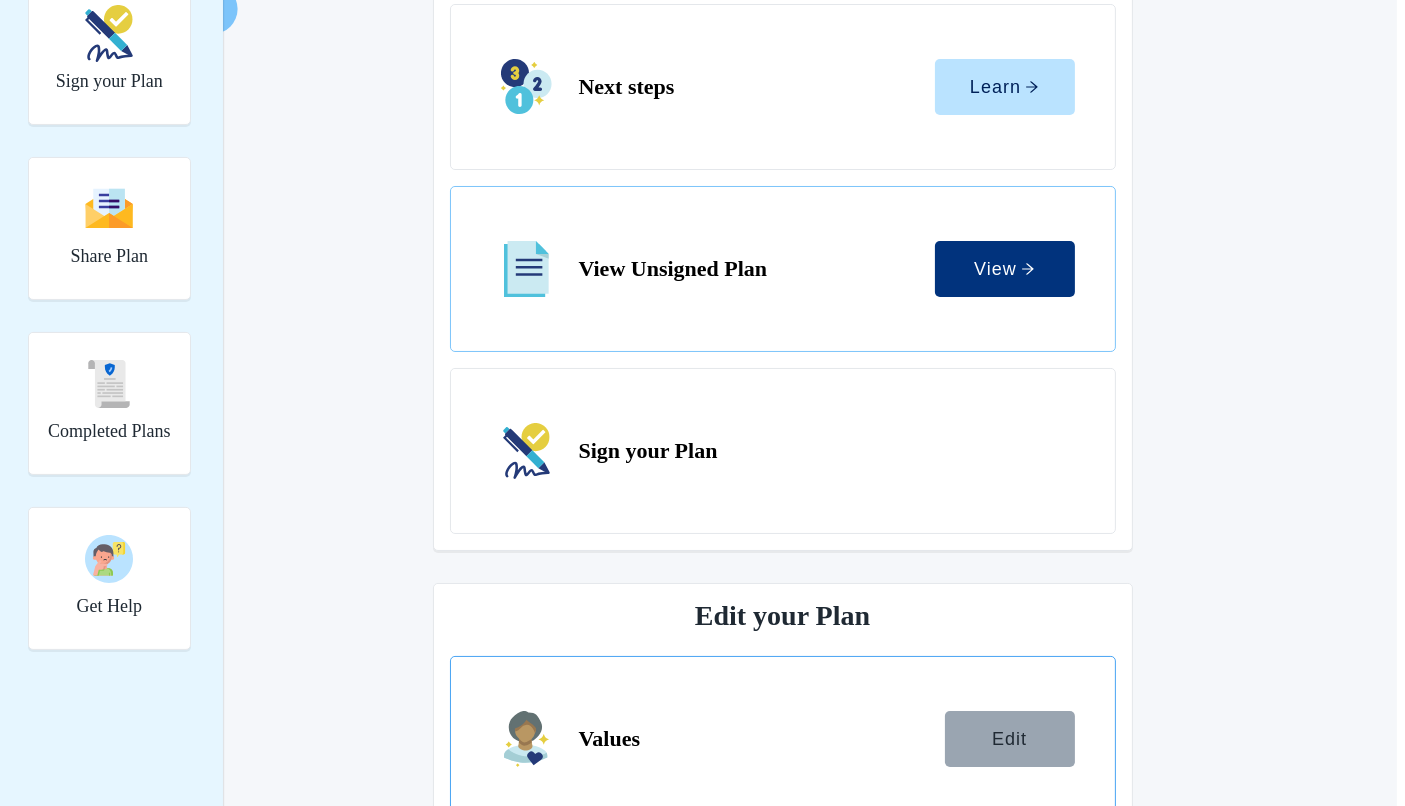 click on "Edit" at bounding box center (1010, 739) 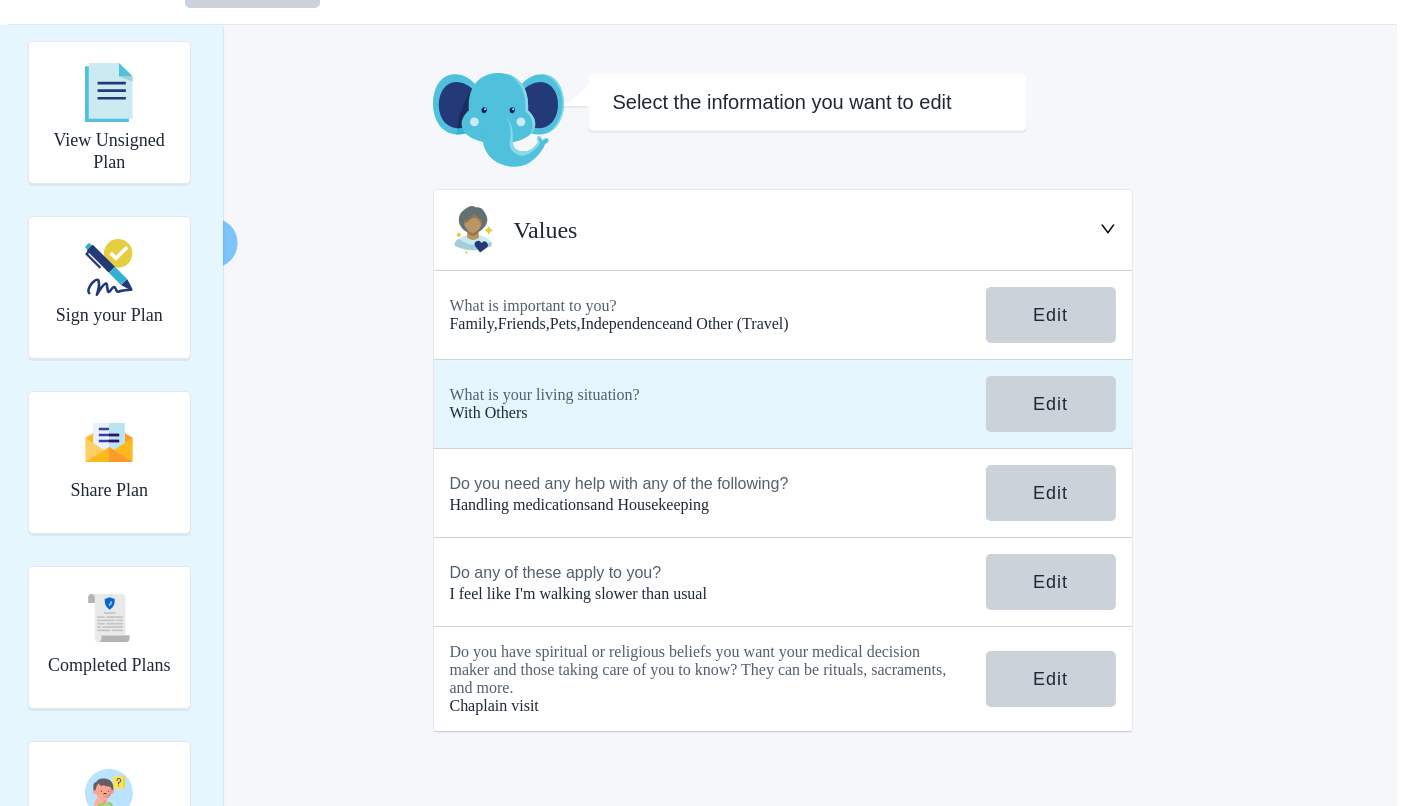 scroll, scrollTop: 0, scrollLeft: 0, axis: both 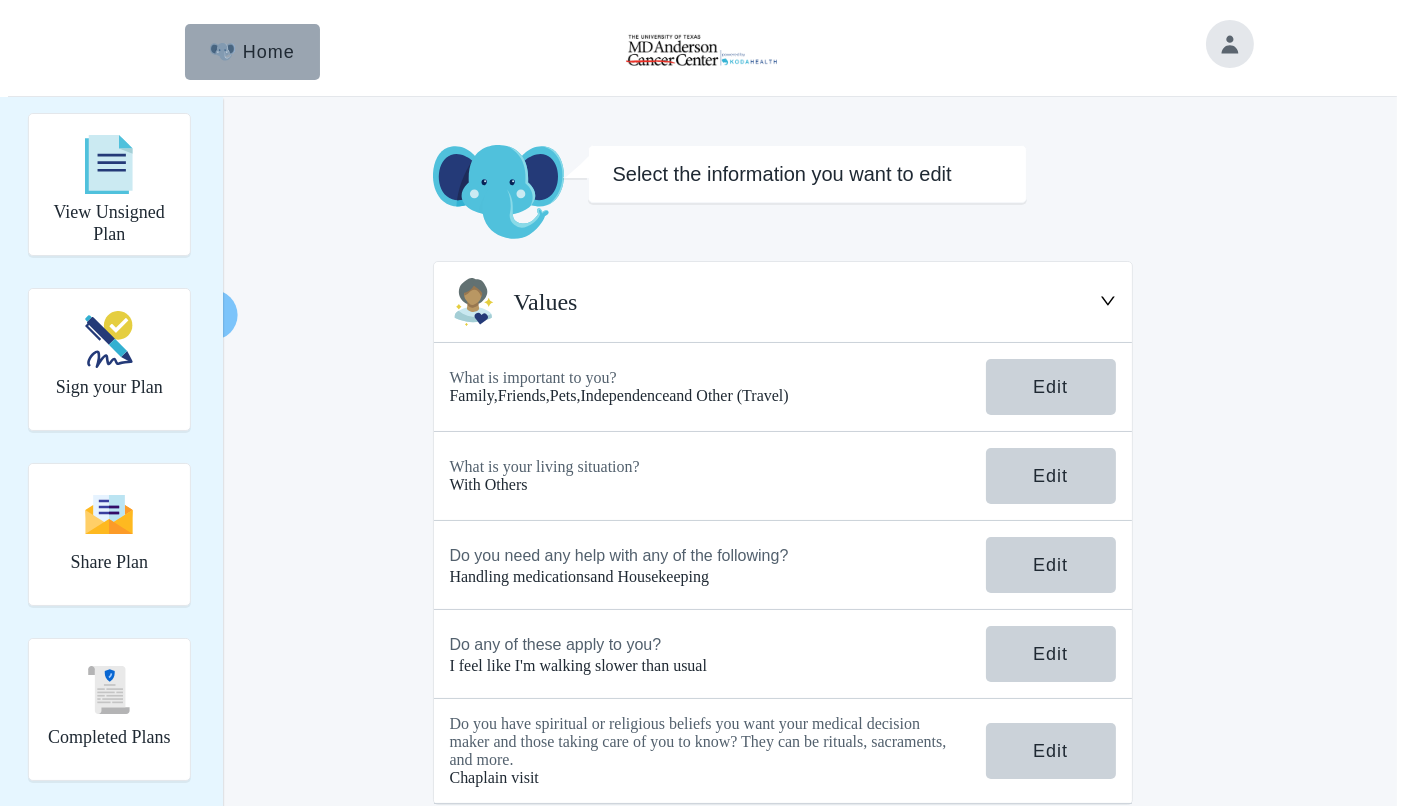 click at bounding box center [222, 52] 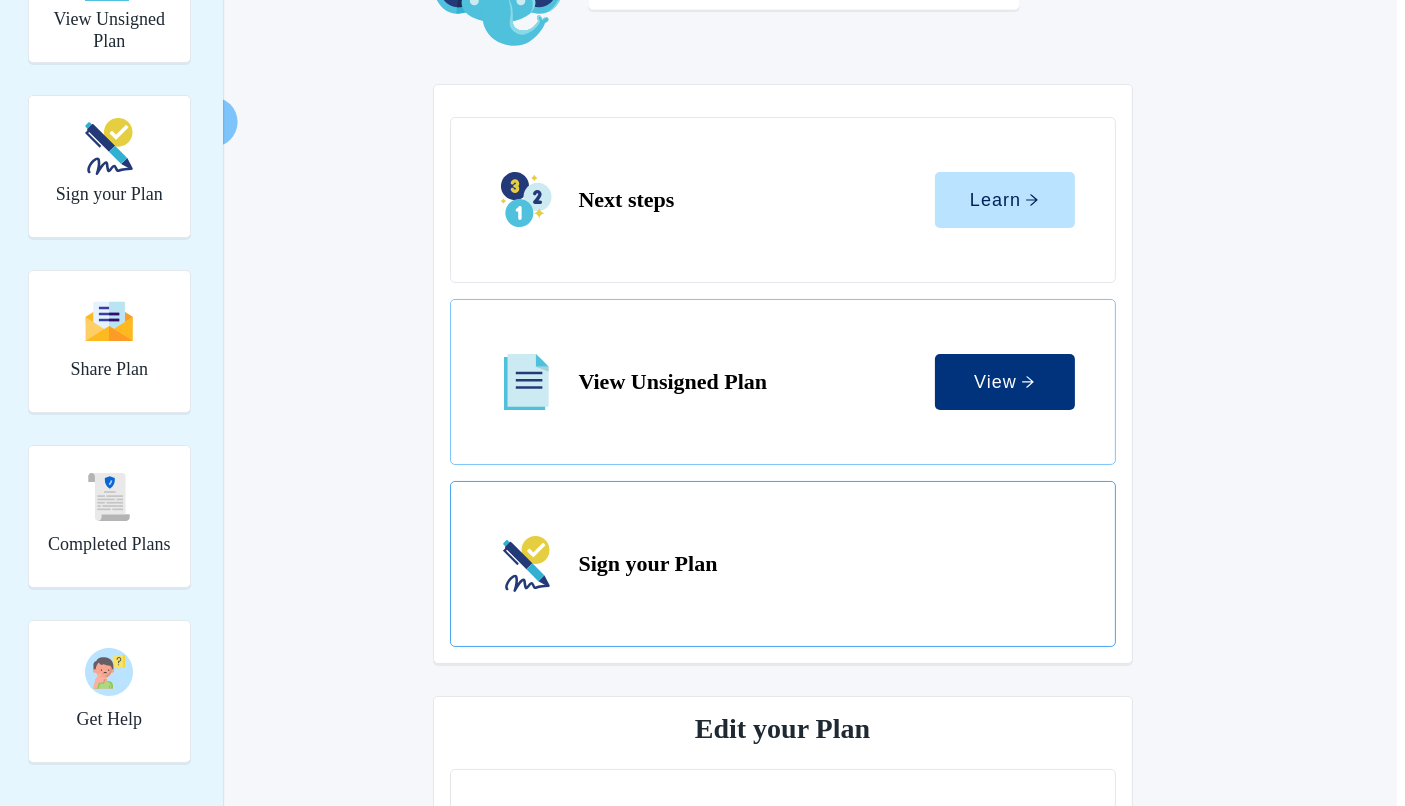 scroll, scrollTop: 197, scrollLeft: 0, axis: vertical 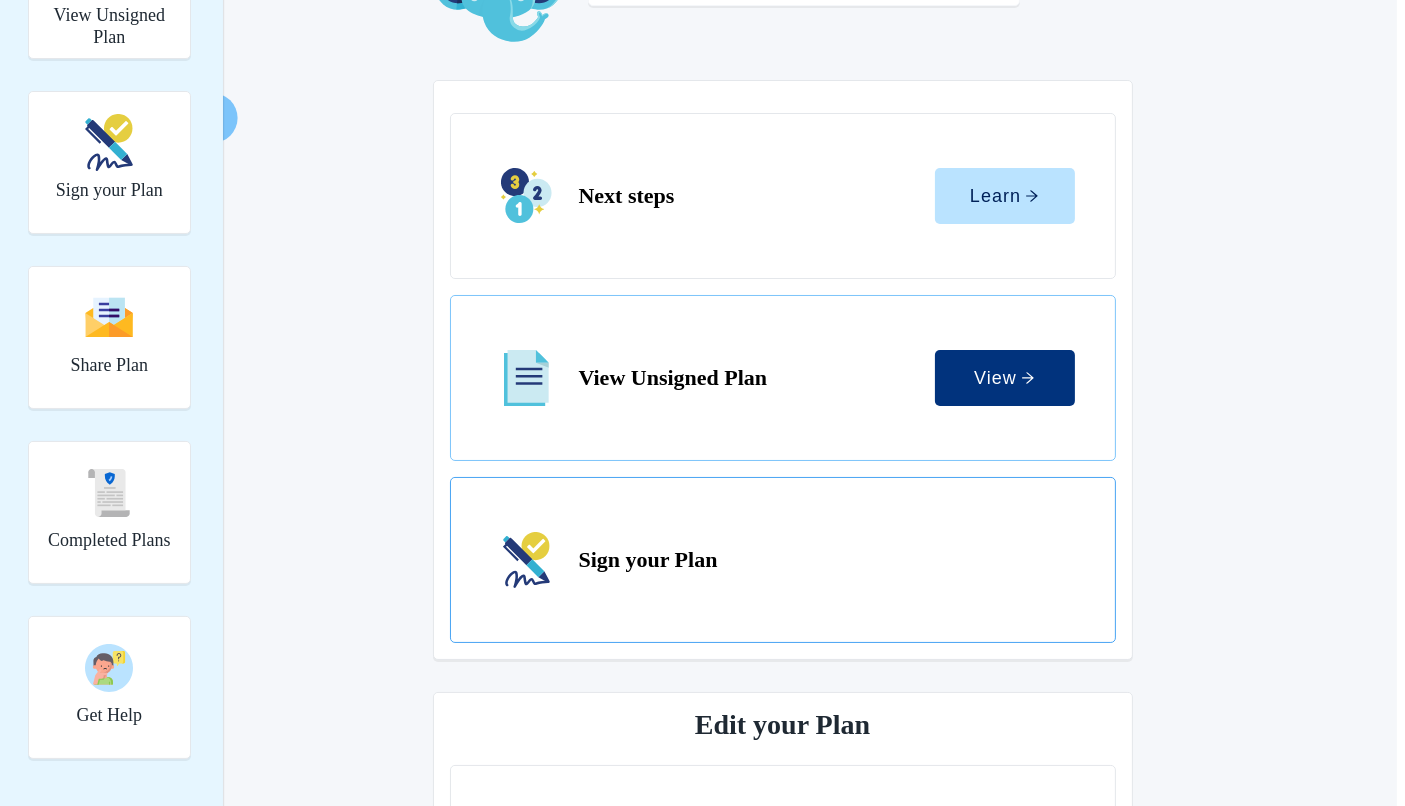 click on "Sign your Plan" at bounding box center (783, 560) 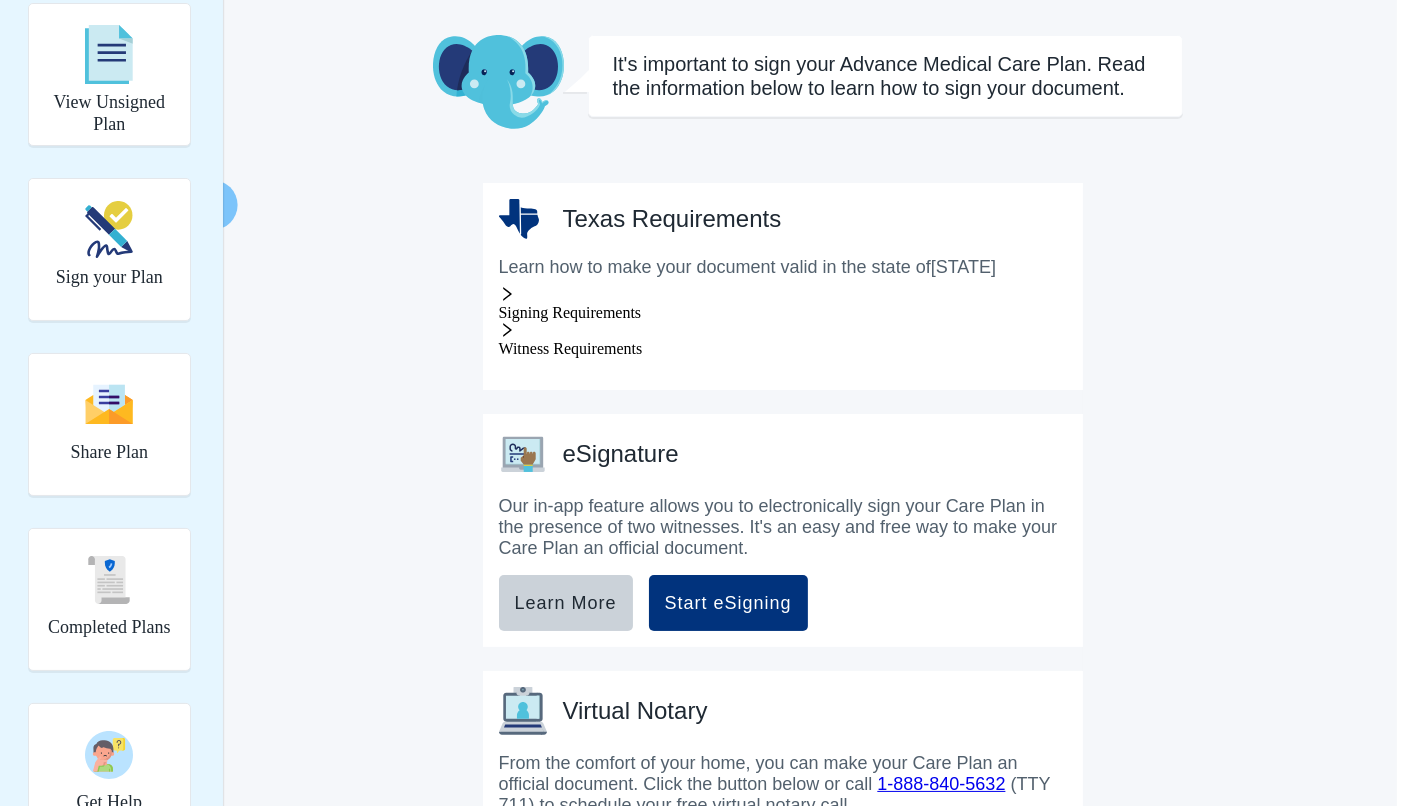 scroll, scrollTop: 114, scrollLeft: 0, axis: vertical 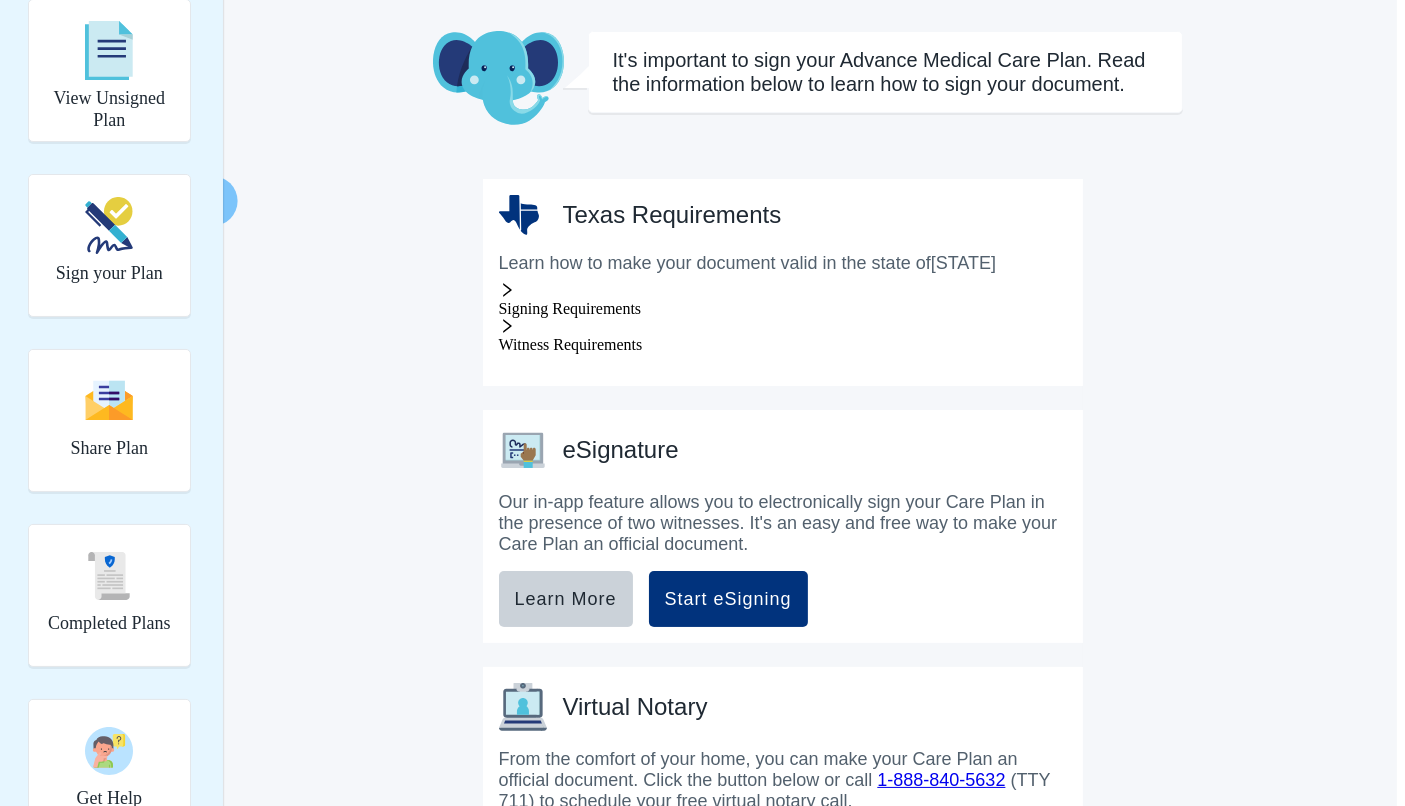 click on "Signing Requirements" at bounding box center (570, 308) 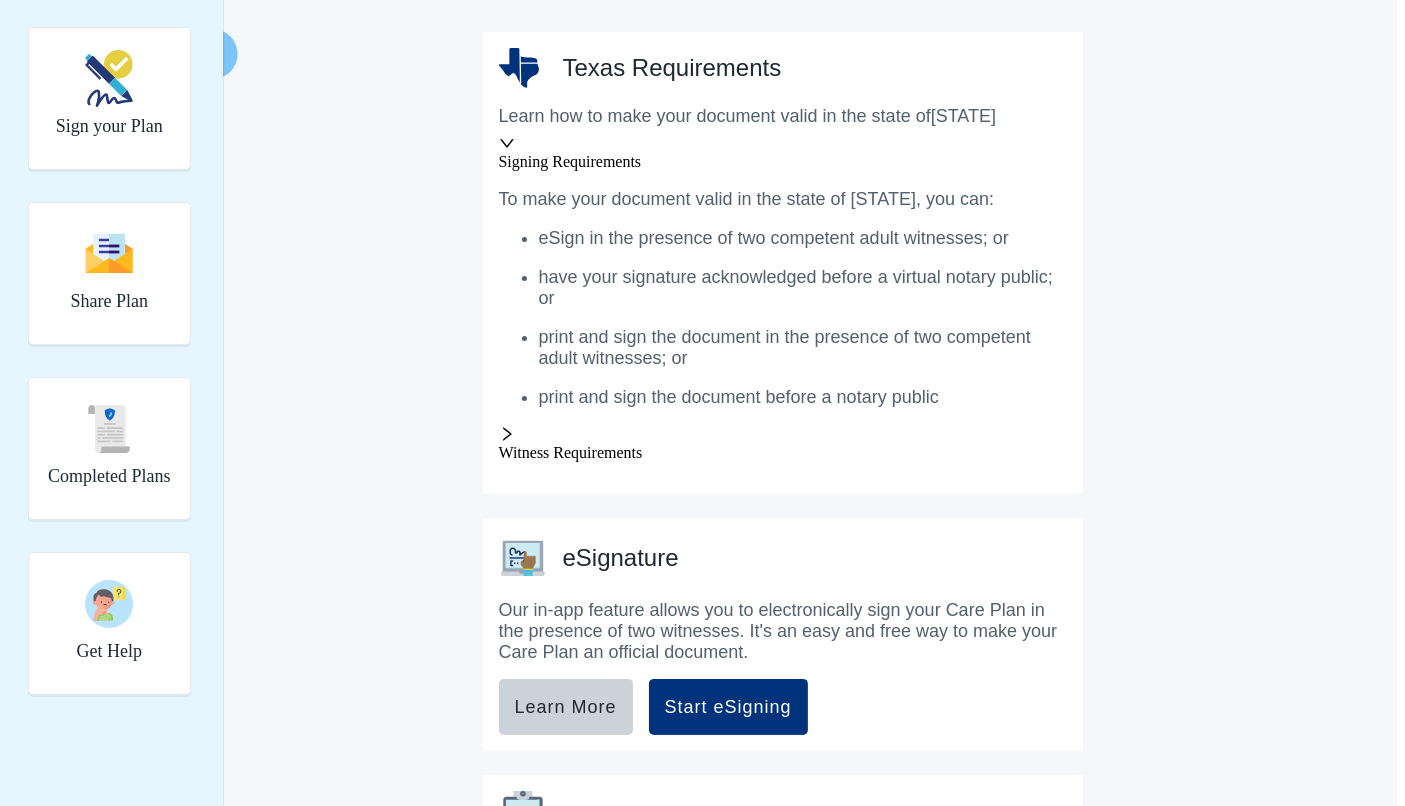 scroll, scrollTop: 264, scrollLeft: 0, axis: vertical 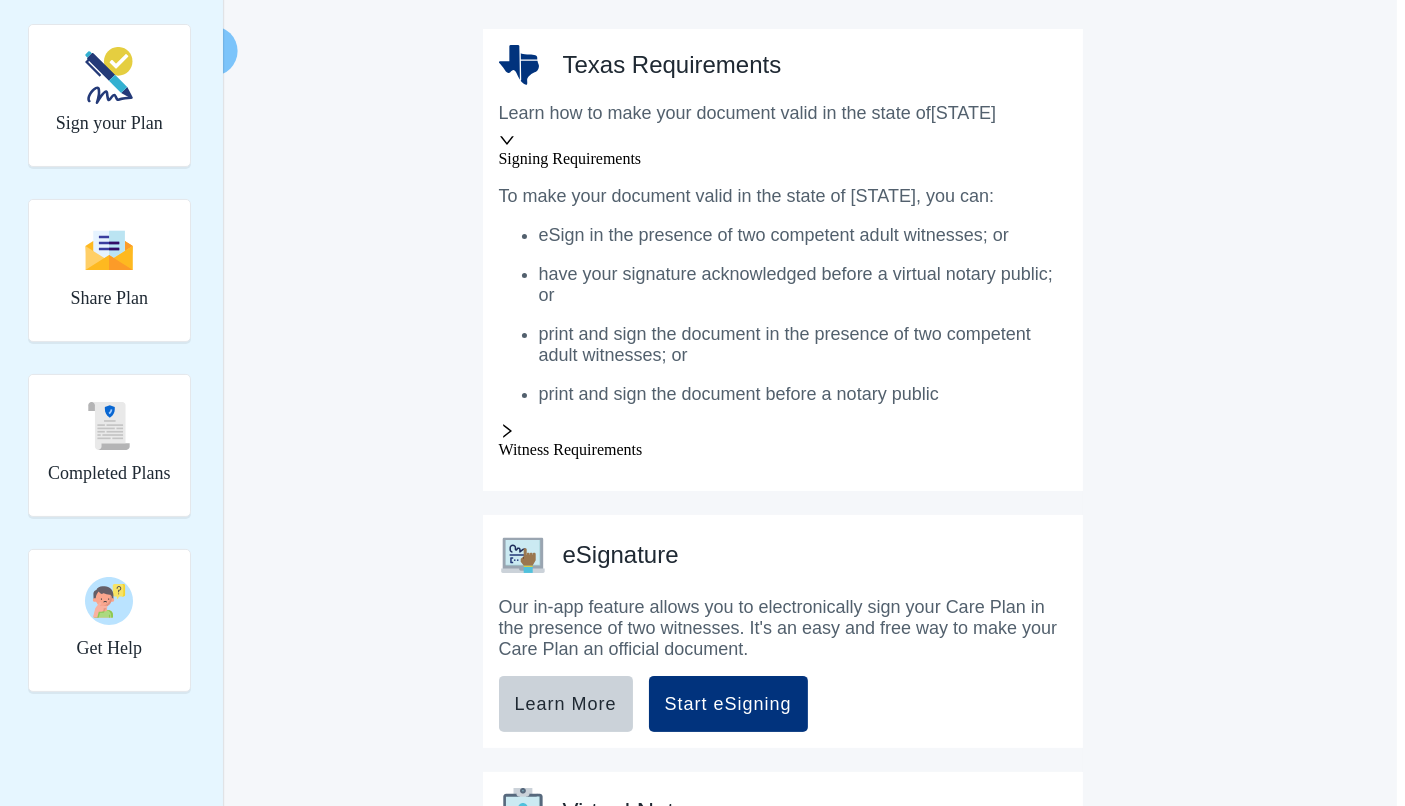 click on "Witness Requirements" at bounding box center [571, 449] 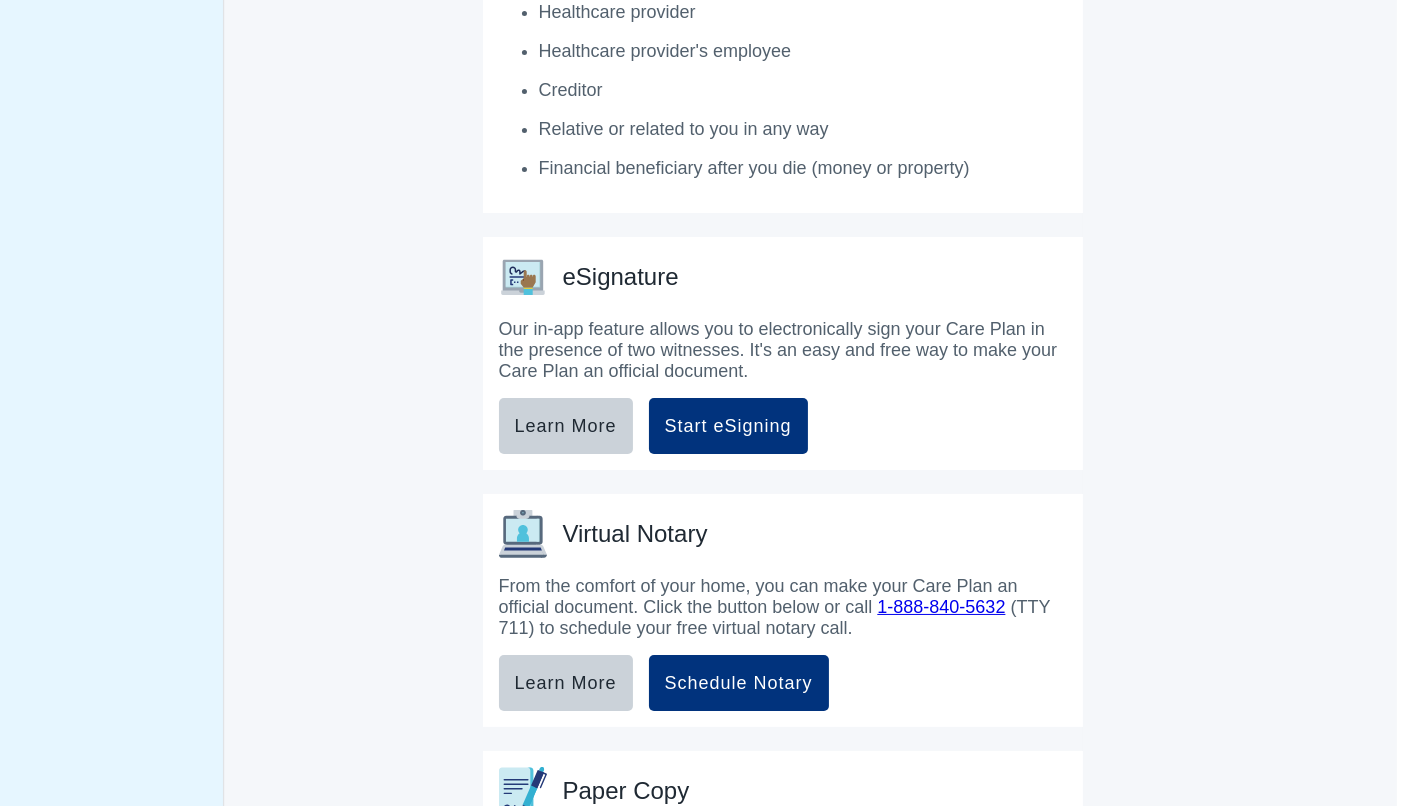 scroll, scrollTop: 974, scrollLeft: 0, axis: vertical 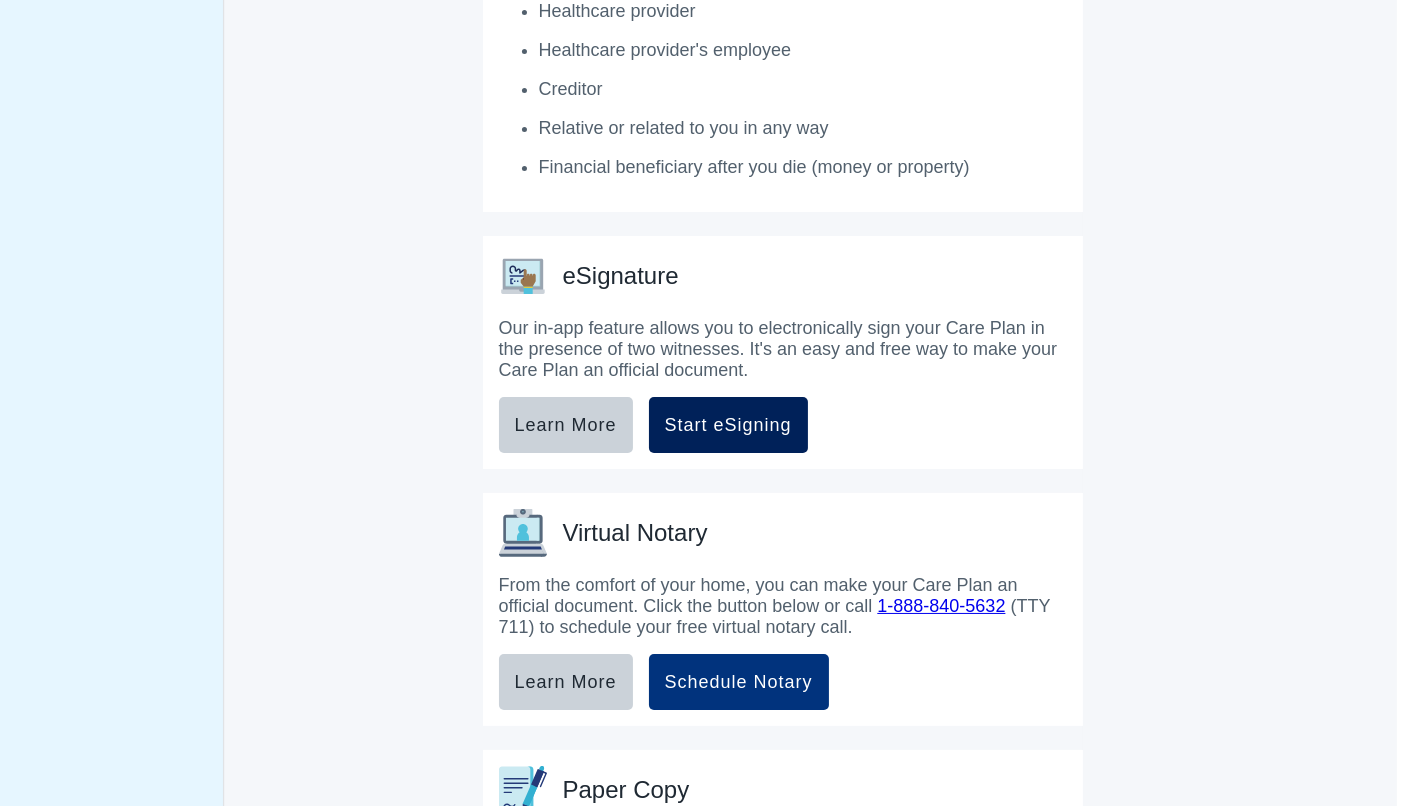 click on "Start eSigning" at bounding box center [728, 425] 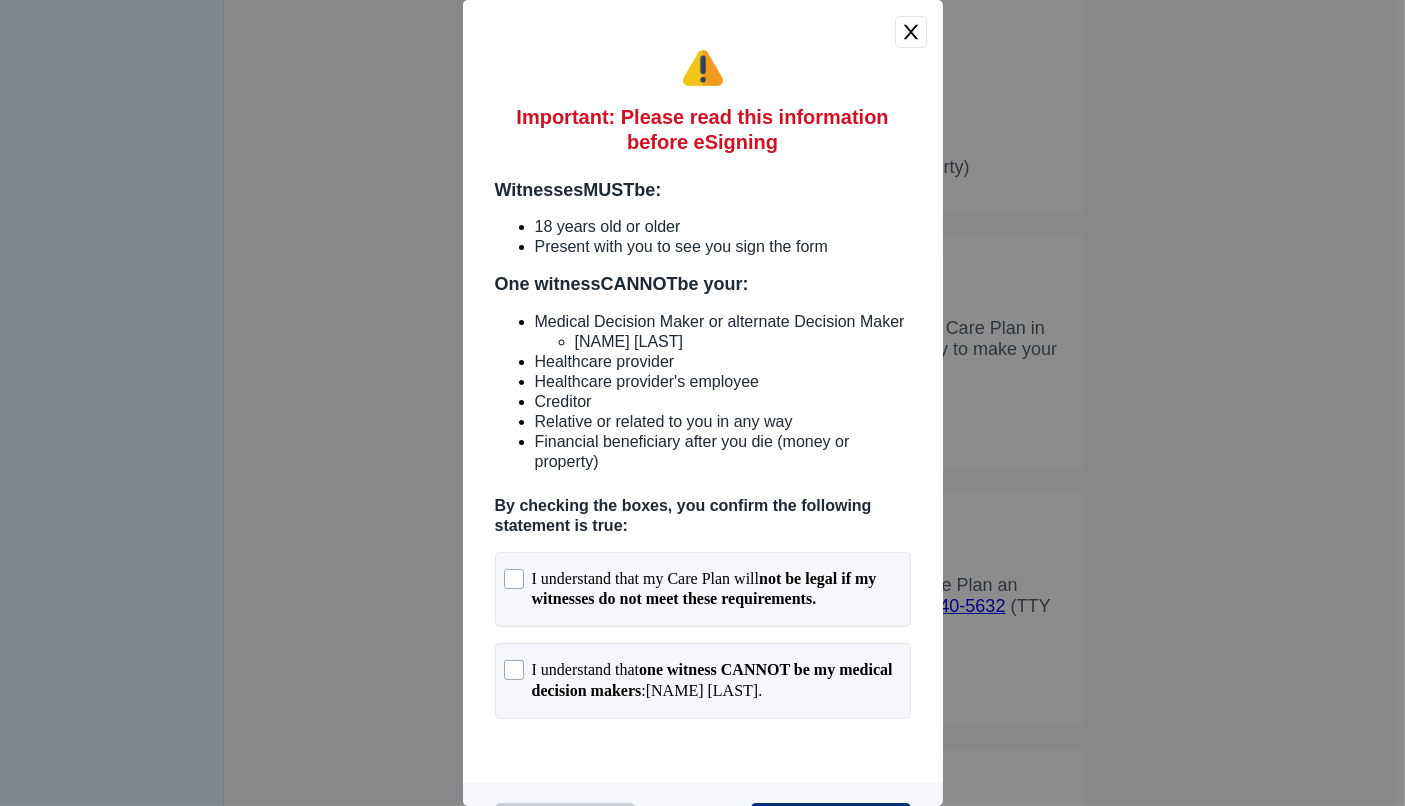 scroll, scrollTop: 62, scrollLeft: 0, axis: vertical 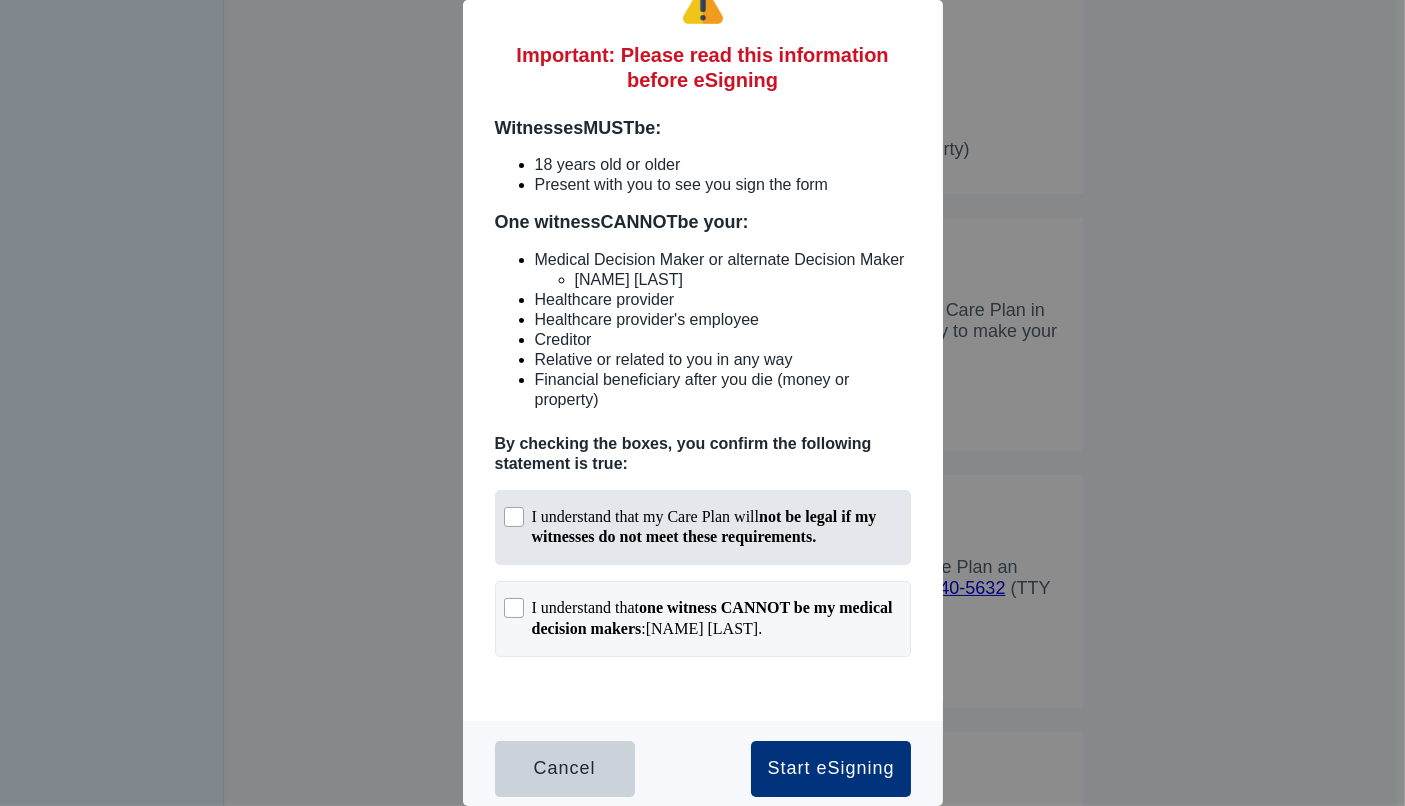 click at bounding box center [514, 517] 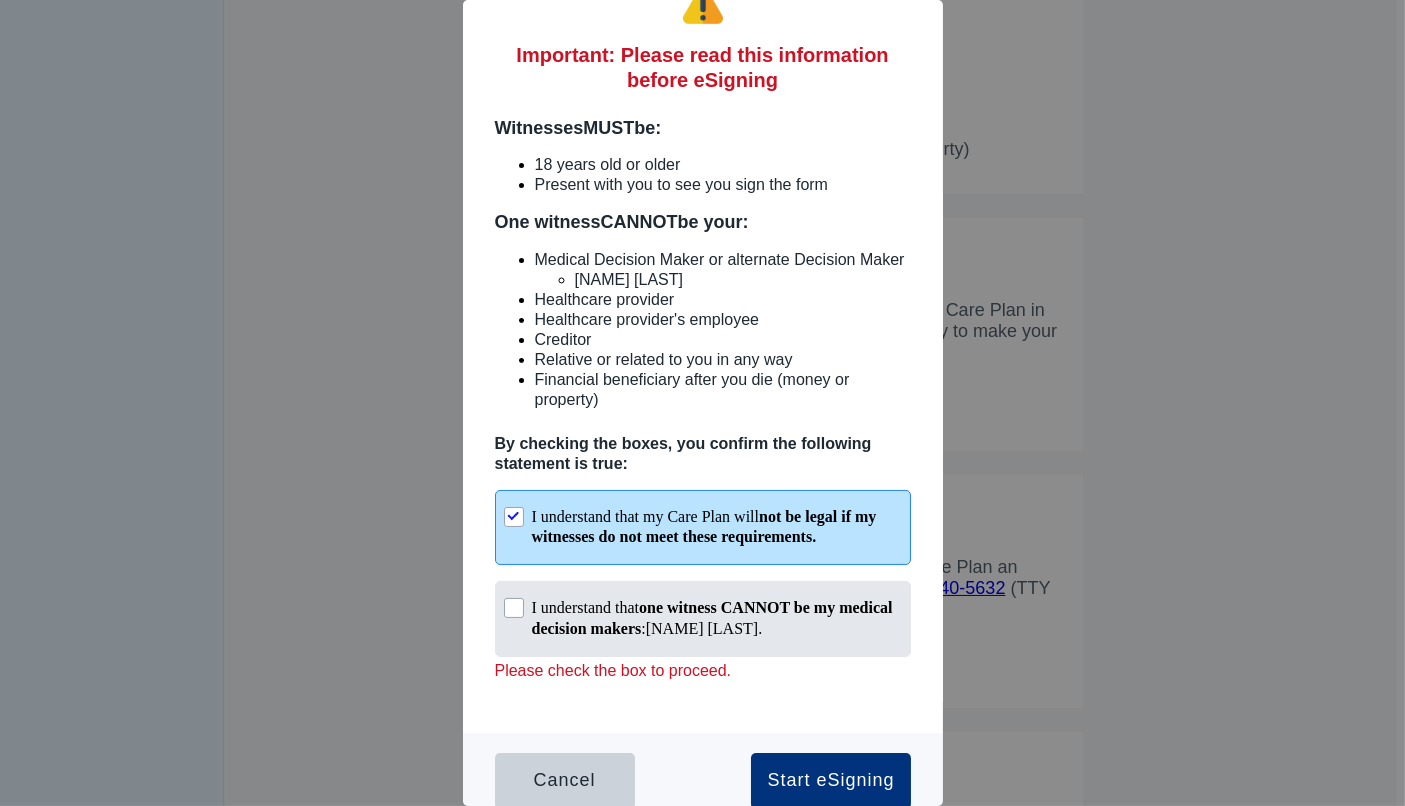 click at bounding box center (514, 608) 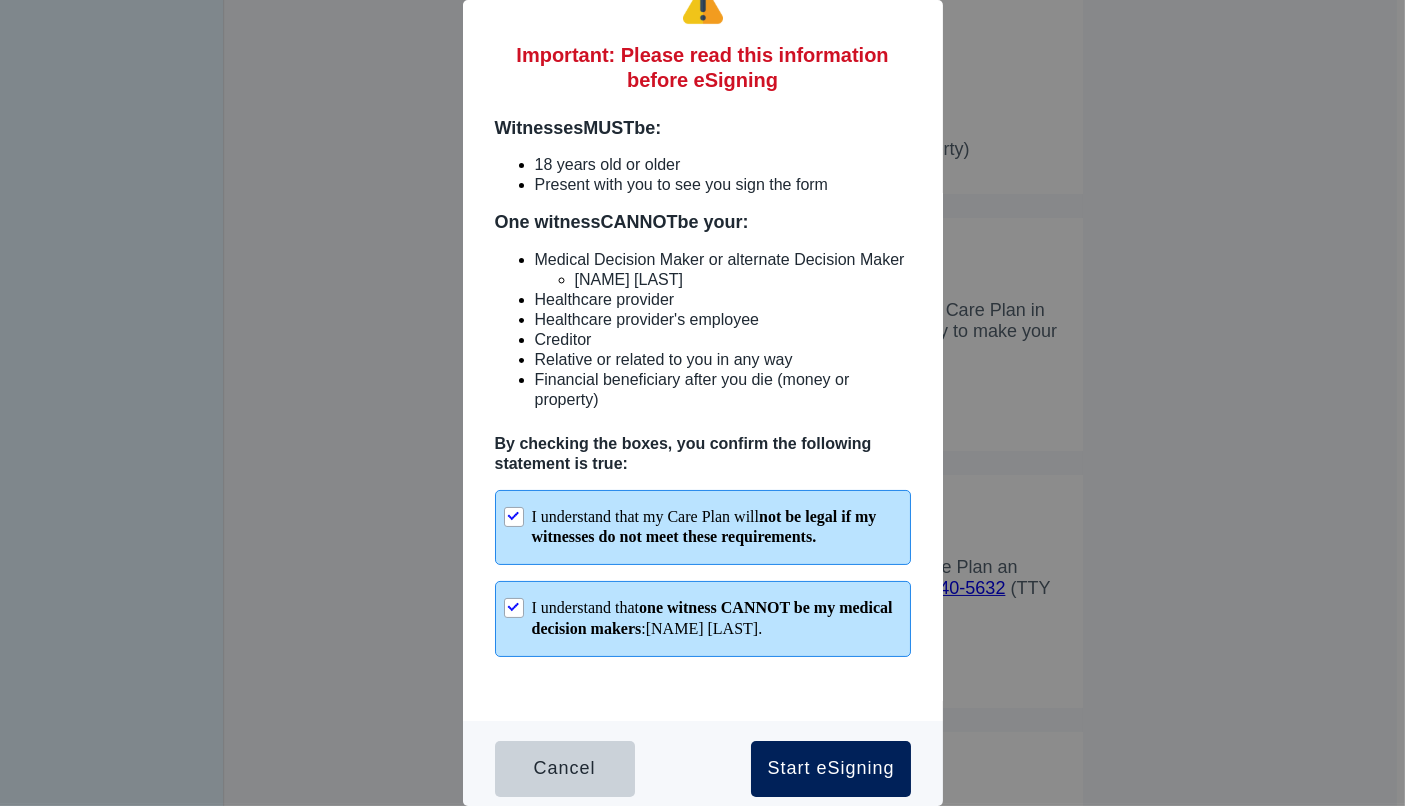 click on "Start eSigning" at bounding box center [830, 769] 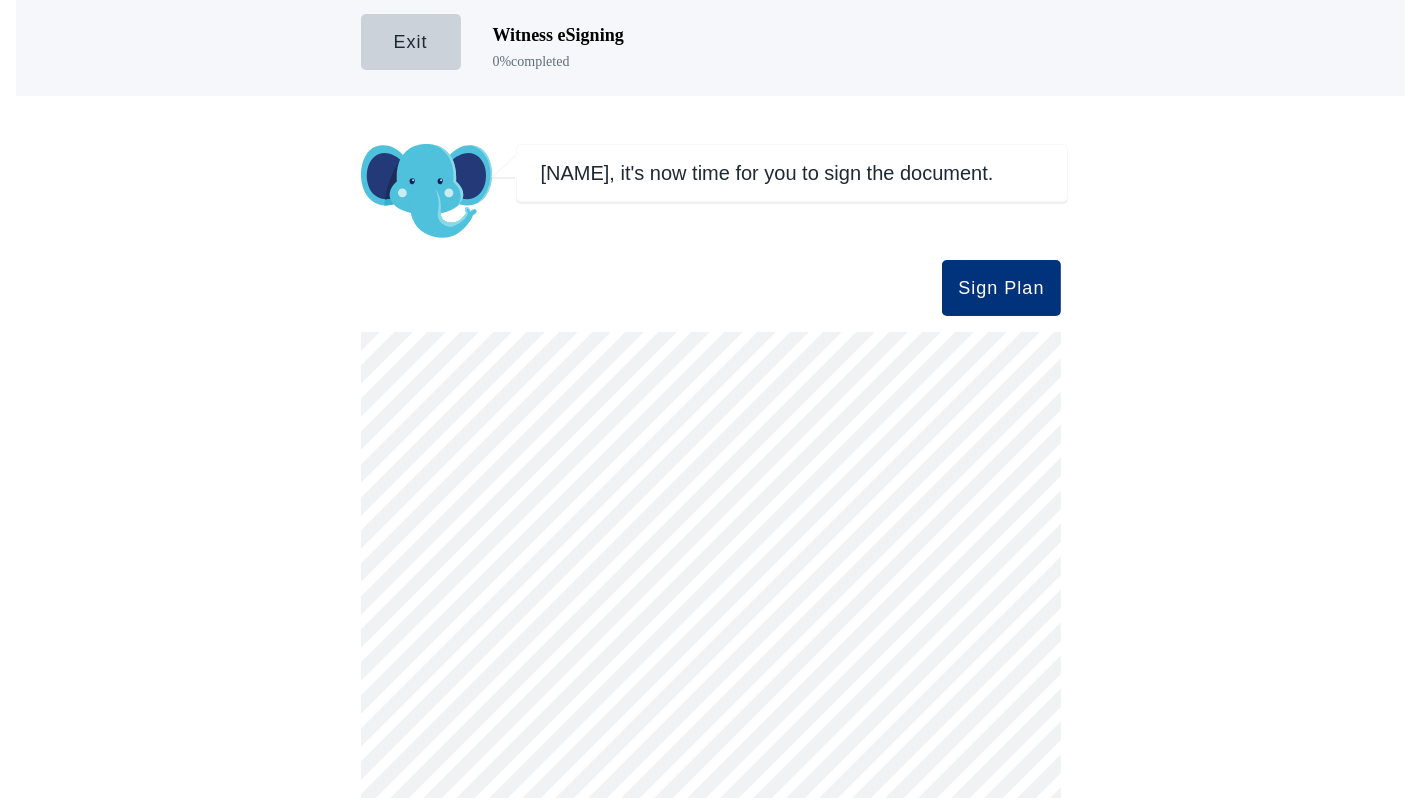 scroll, scrollTop: 0, scrollLeft: 0, axis: both 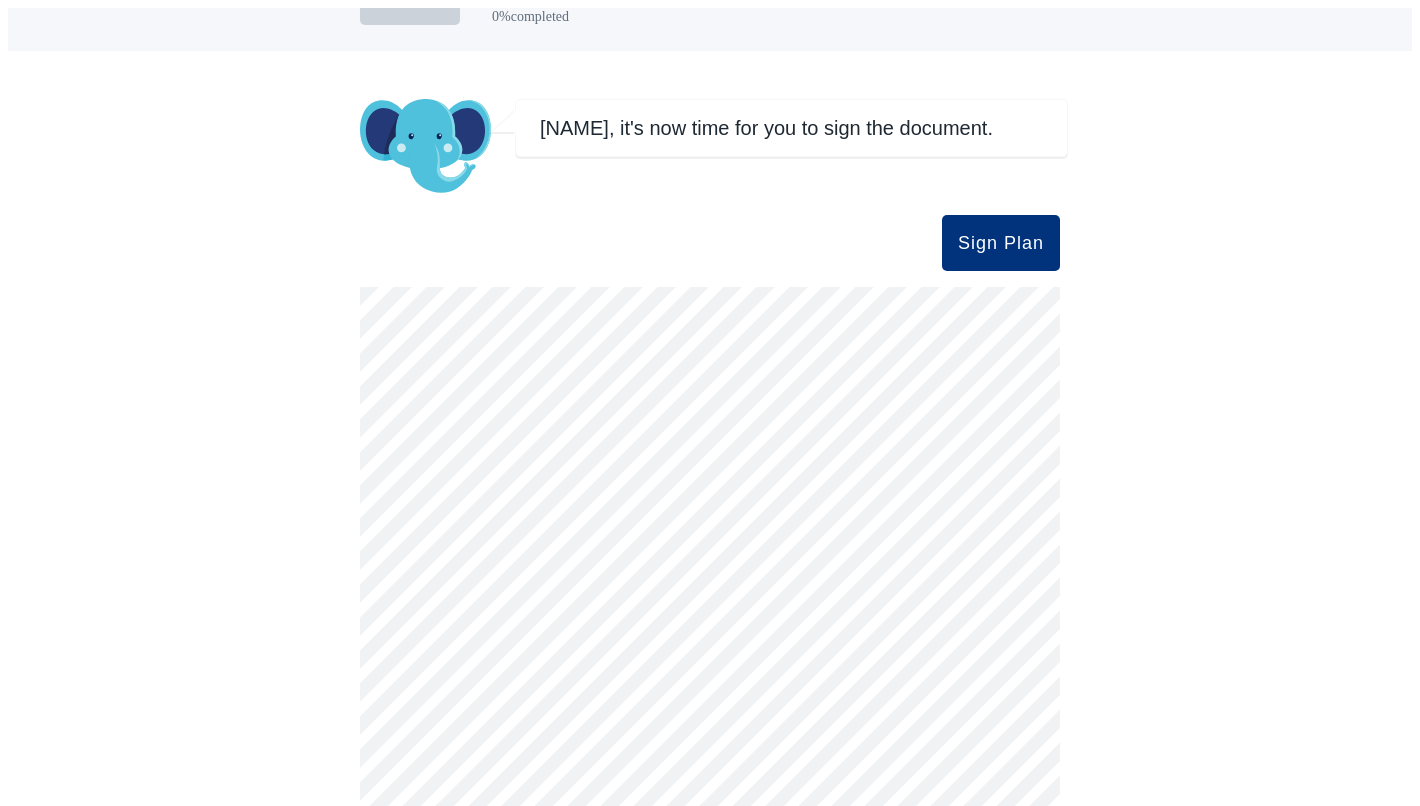 click on "Sign Plan" at bounding box center [1001, 243] 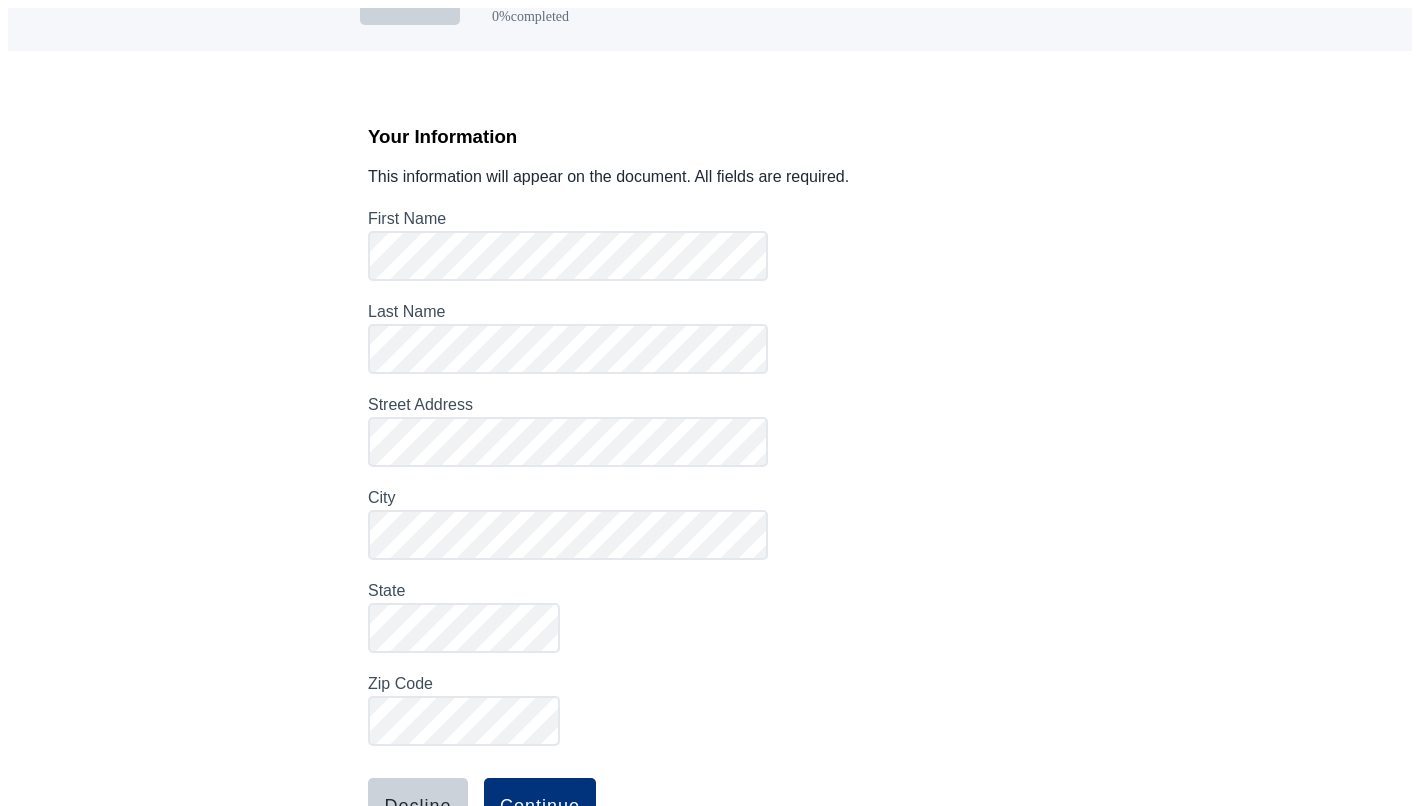 scroll, scrollTop: 61, scrollLeft: 0, axis: vertical 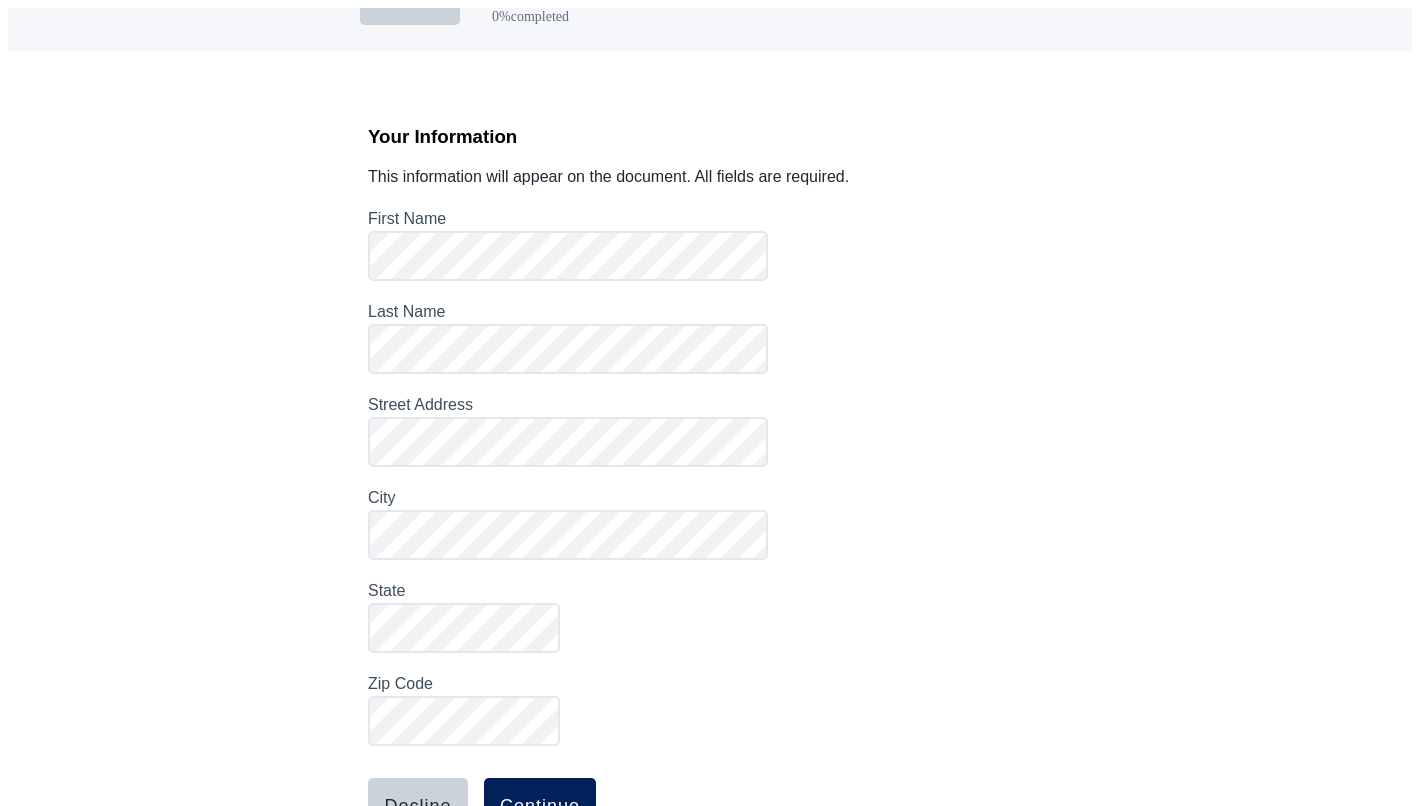 click on "Continue" at bounding box center [540, 806] 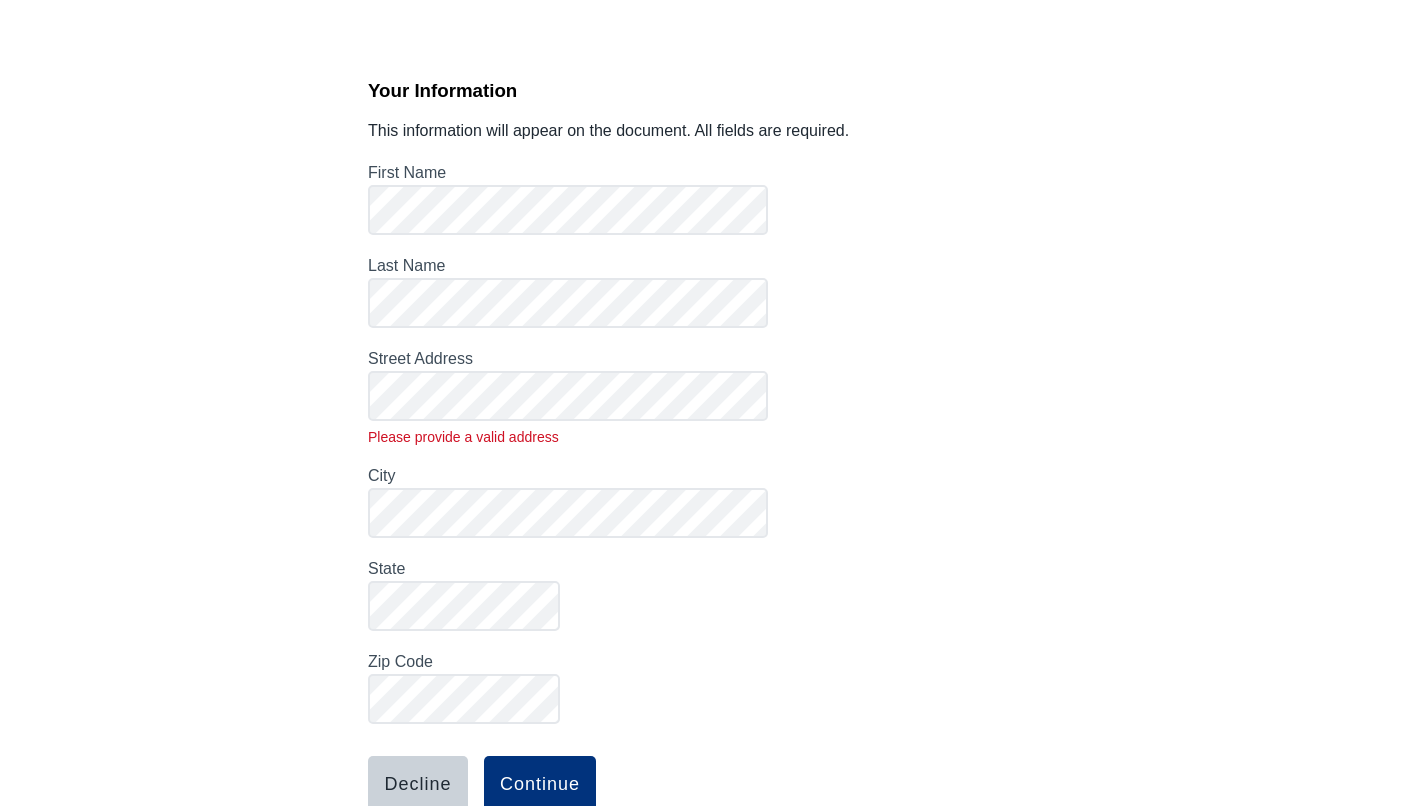 scroll, scrollTop: 118, scrollLeft: 0, axis: vertical 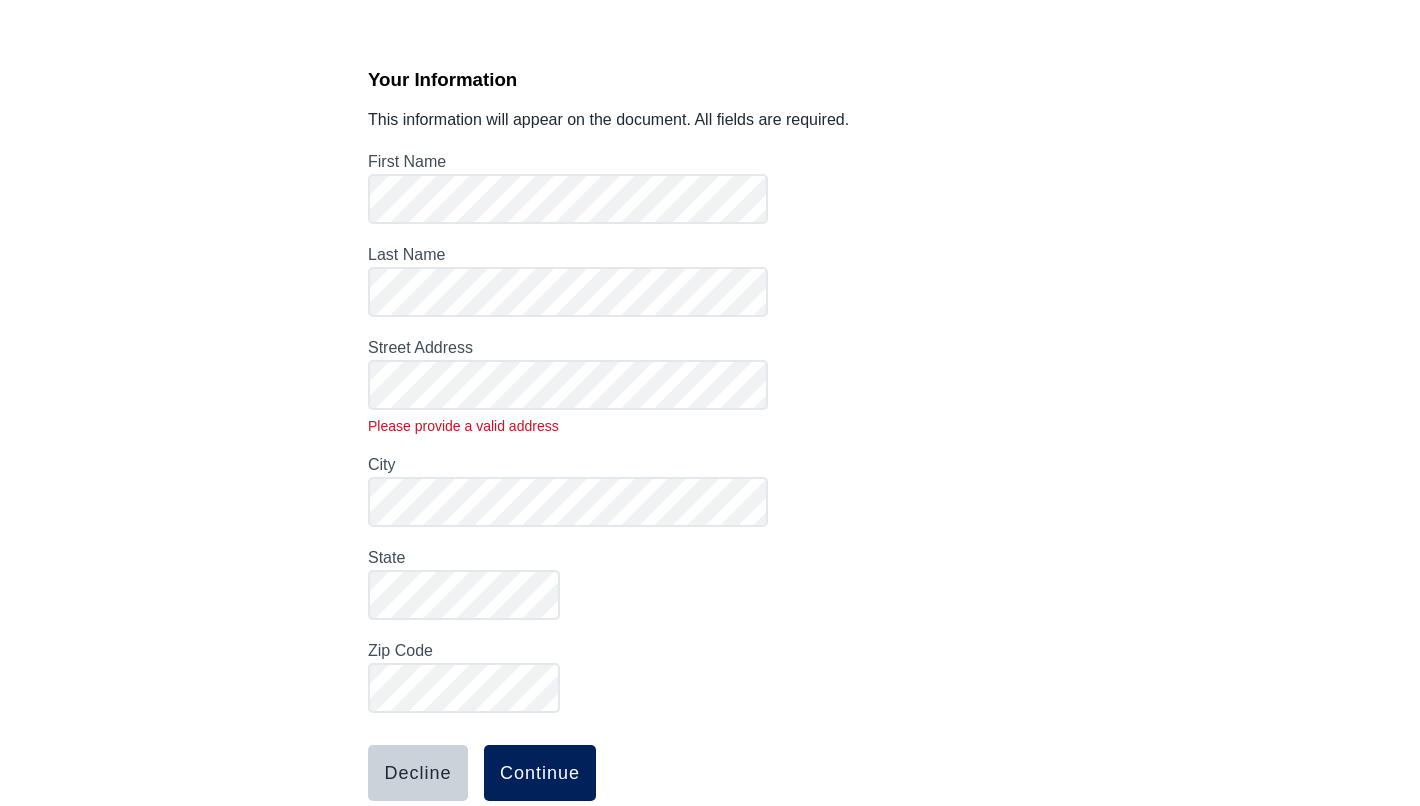 click on "Continue" at bounding box center [540, 773] 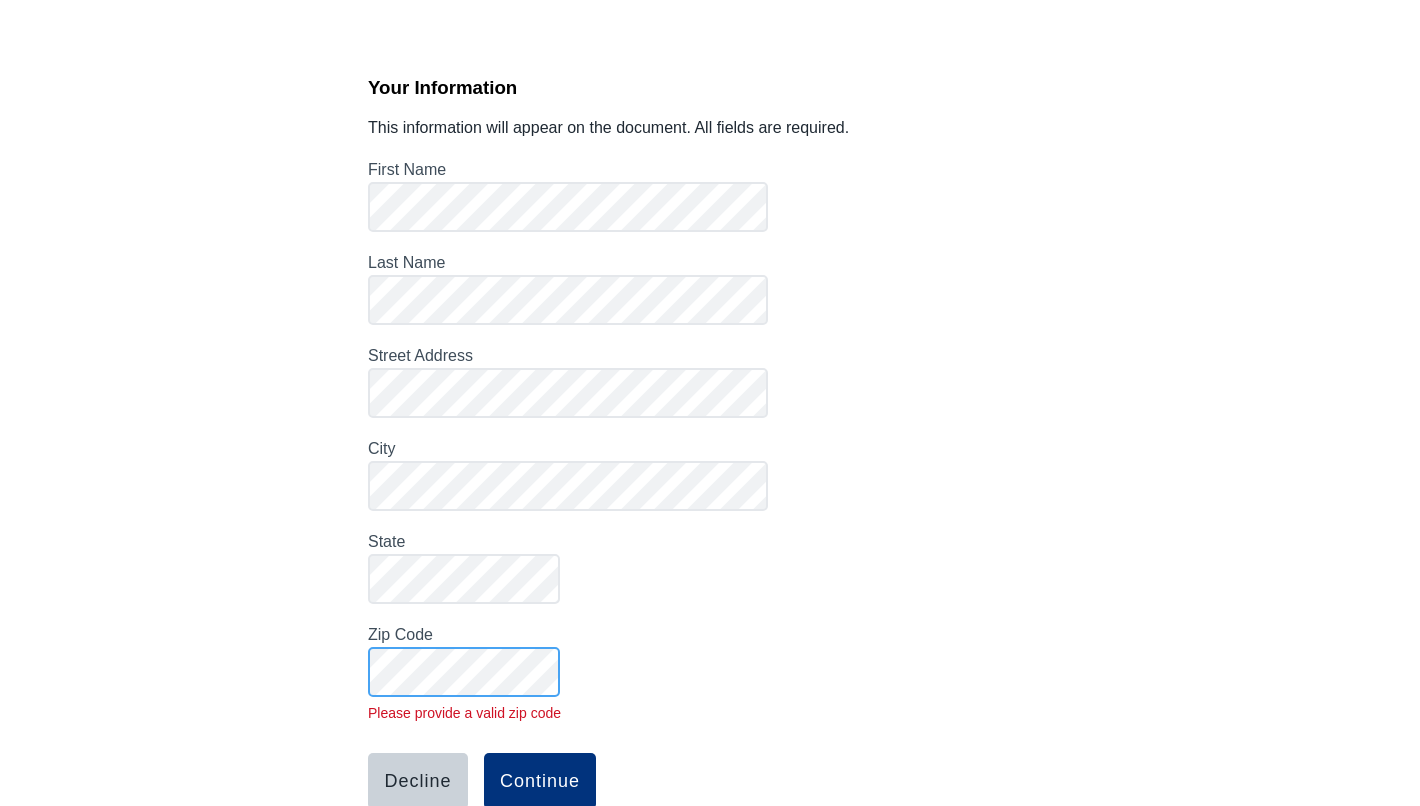 scroll, scrollTop: 110, scrollLeft: 0, axis: vertical 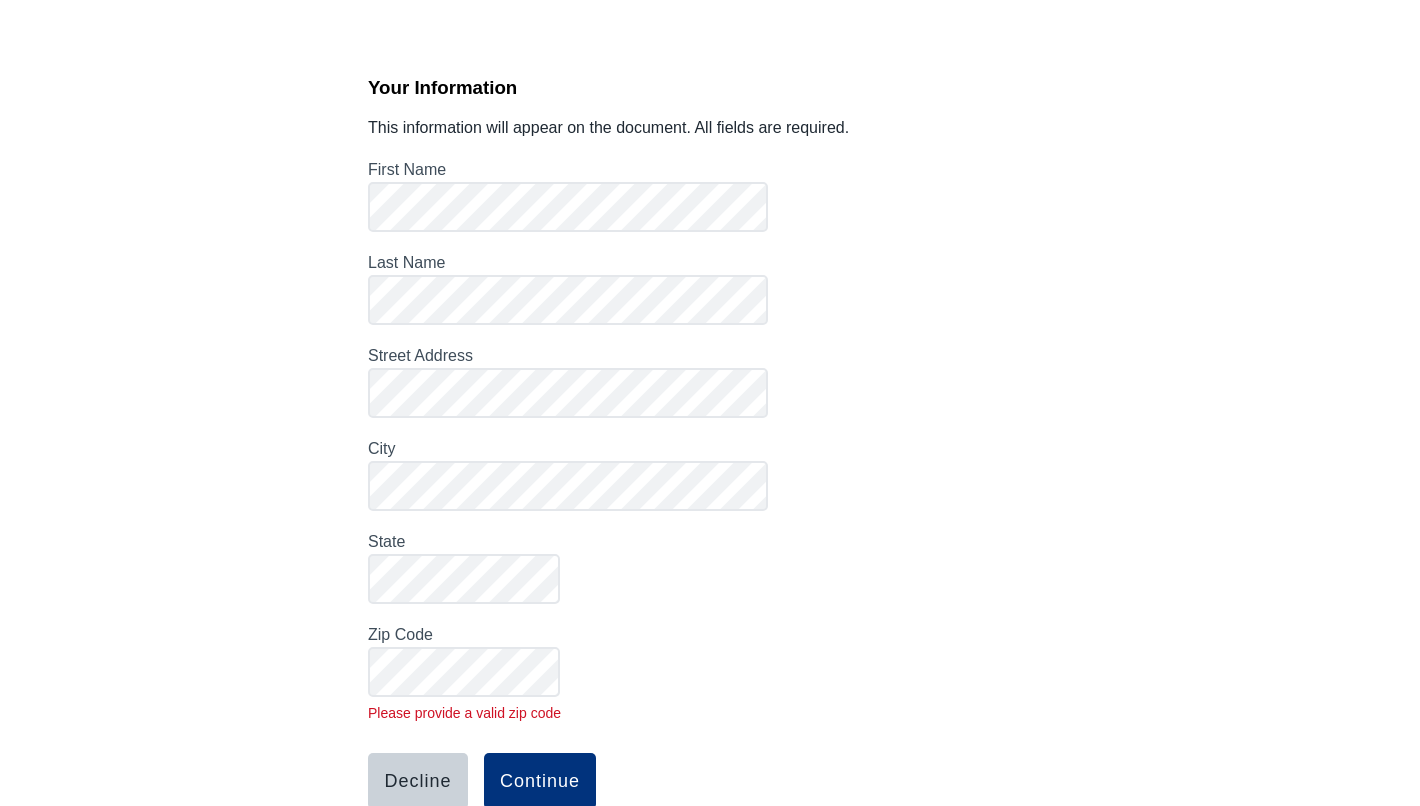type 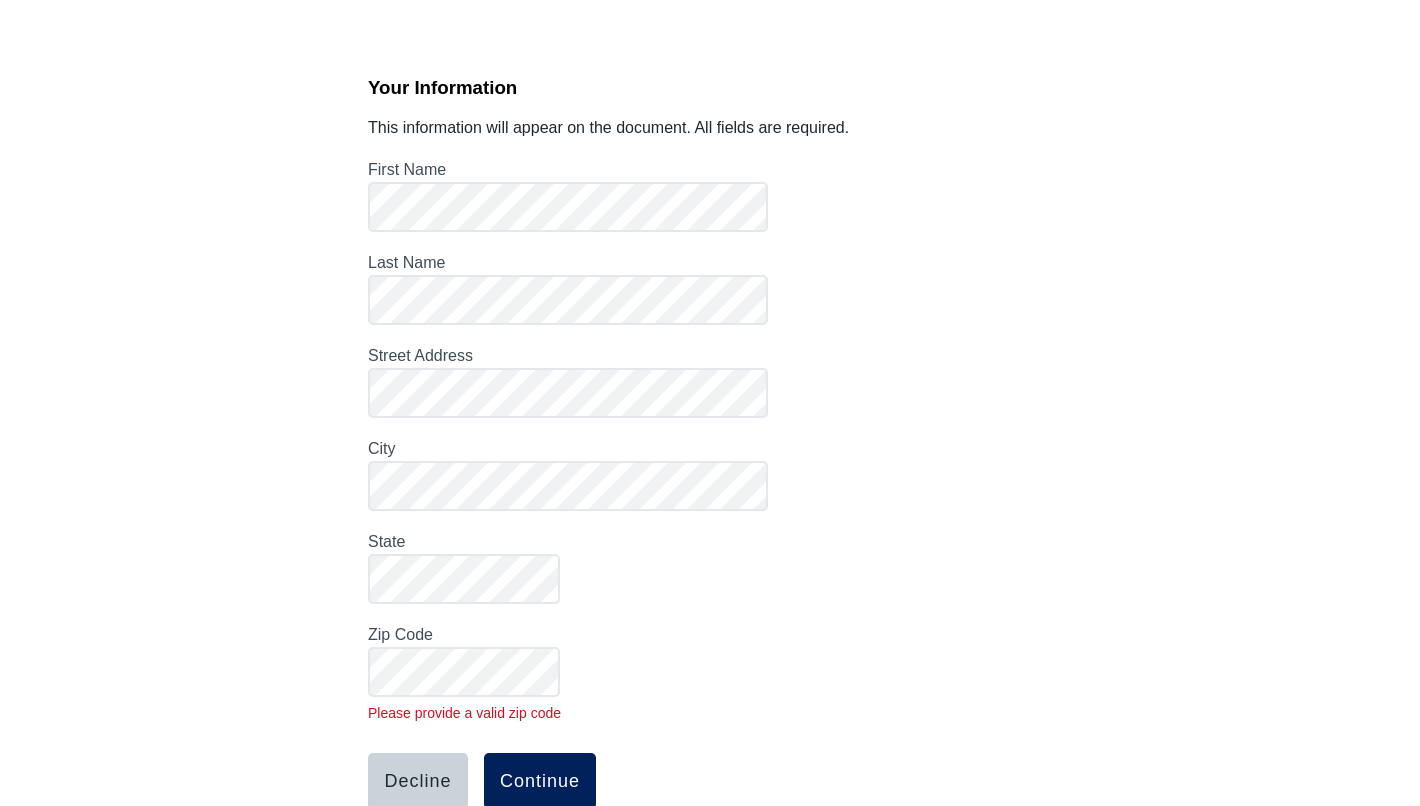 click on "Continue" at bounding box center [540, 781] 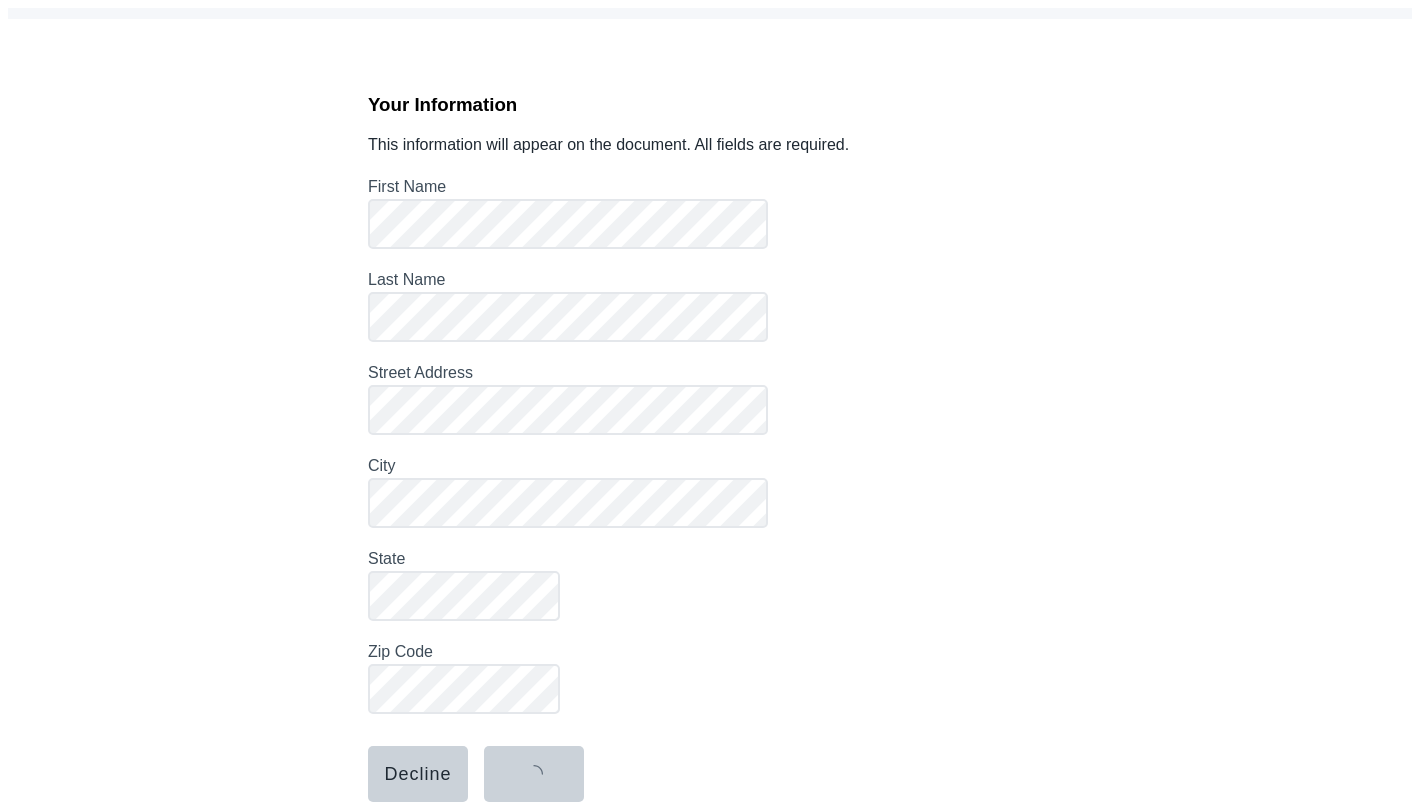 scroll, scrollTop: 0, scrollLeft: 0, axis: both 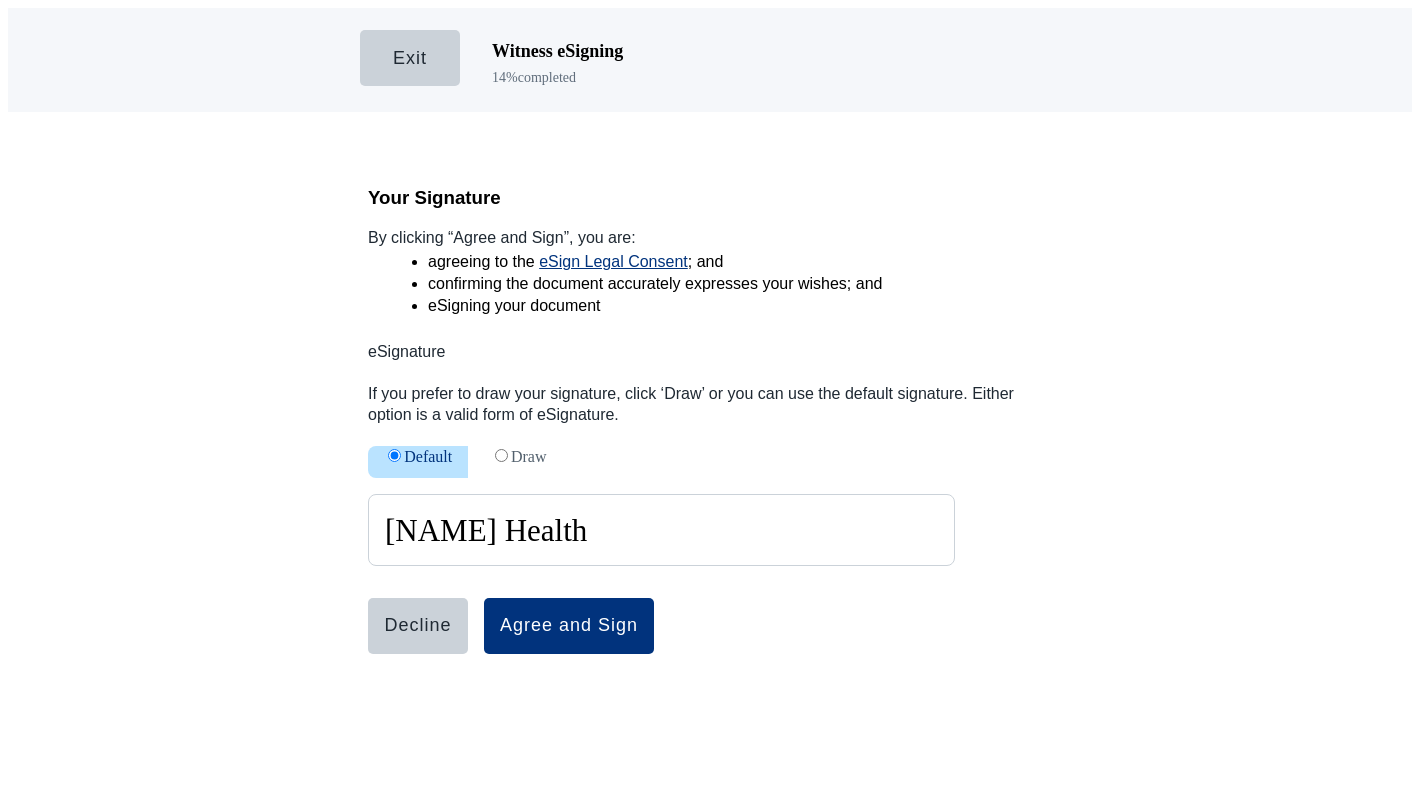 click on "Draw" at bounding box center [428, 456] 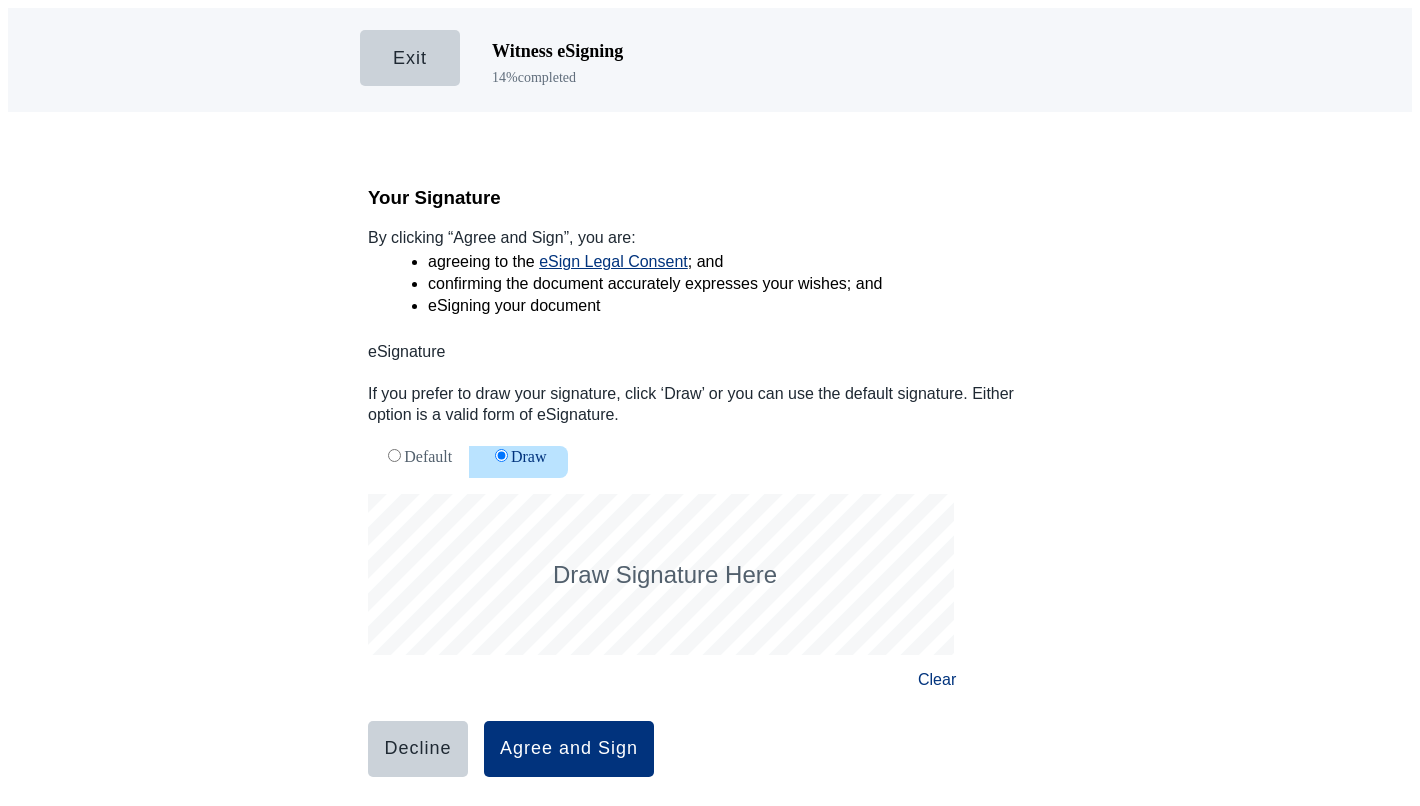 click on "Default" at bounding box center (428, 456) 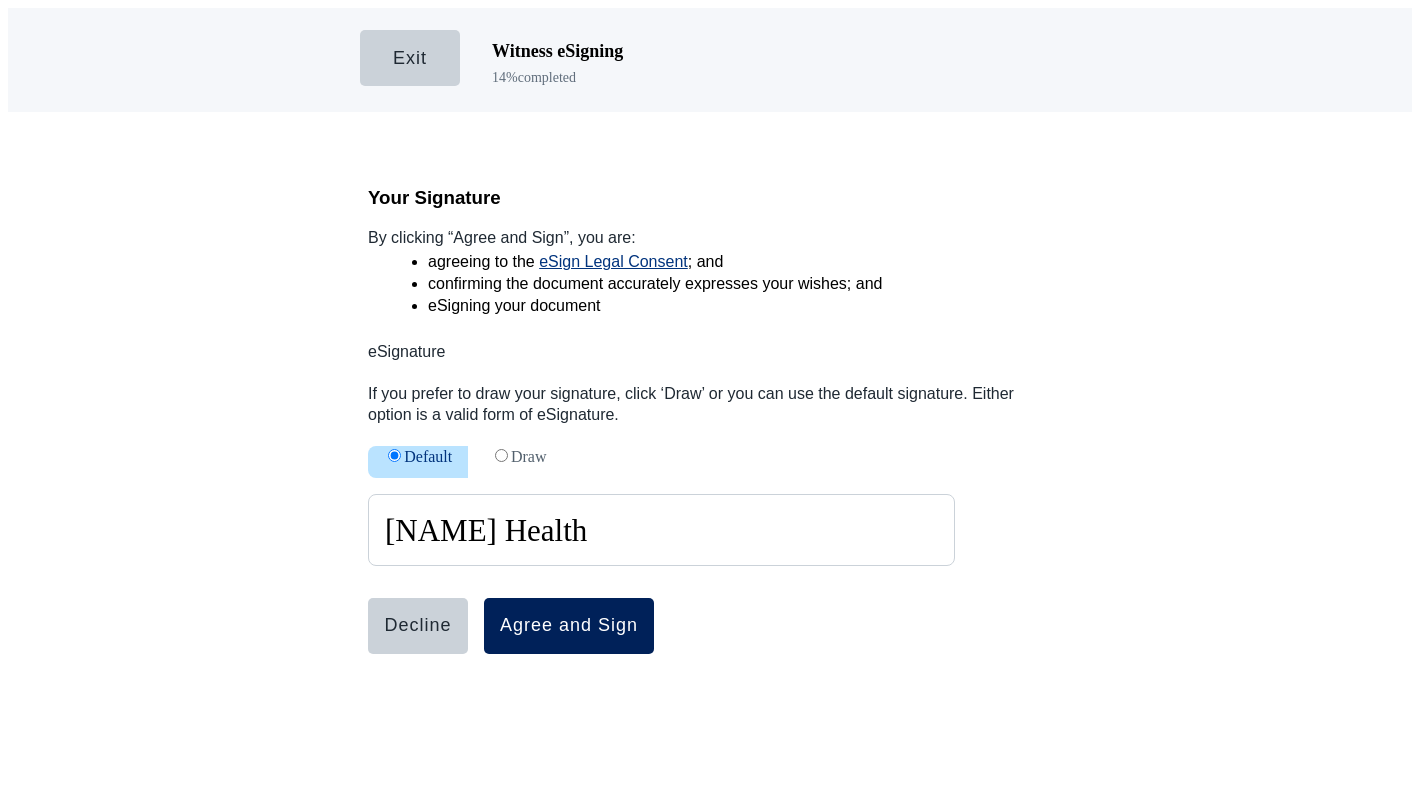 click on "Agree and Sign" at bounding box center [569, 626] 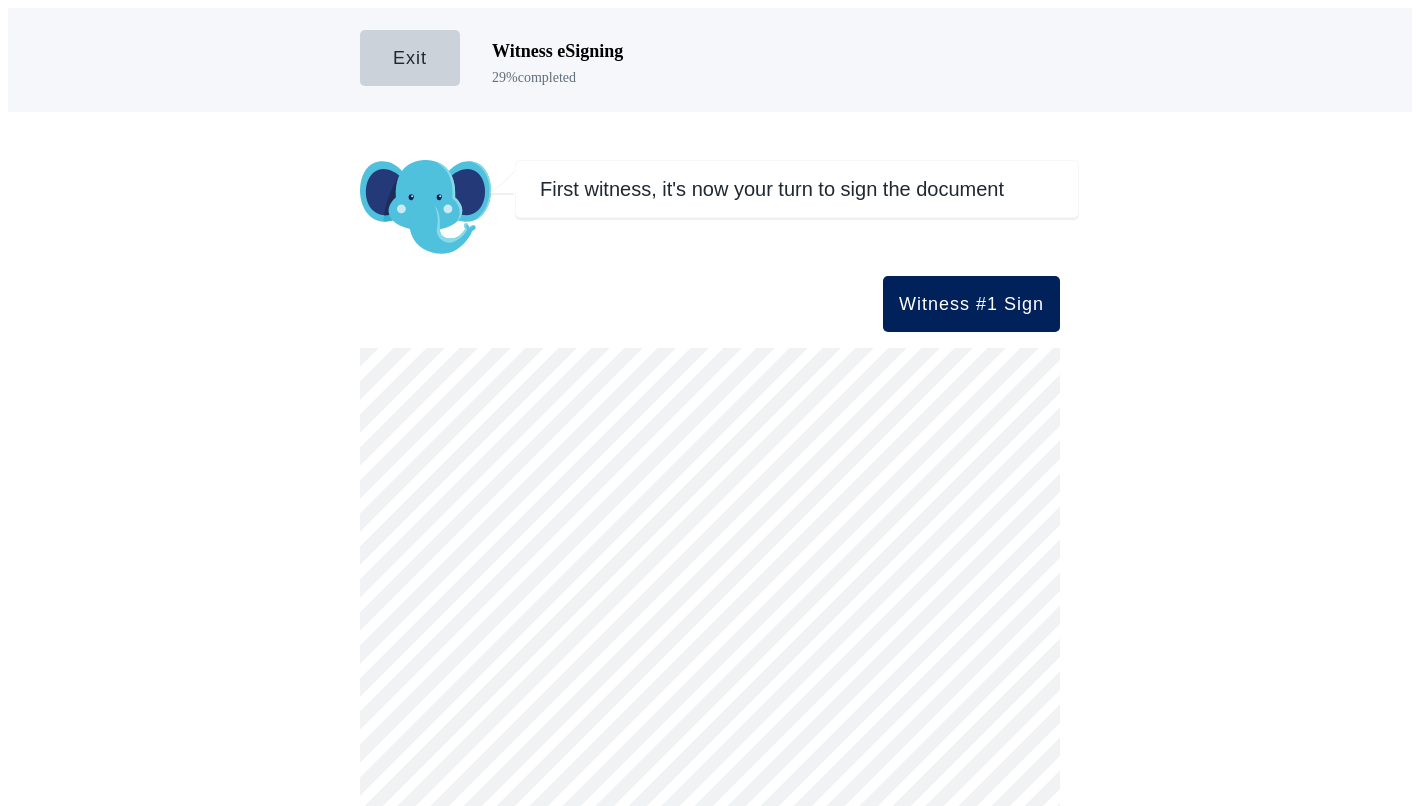 click on "Witness #1 Sign" at bounding box center (971, 304) 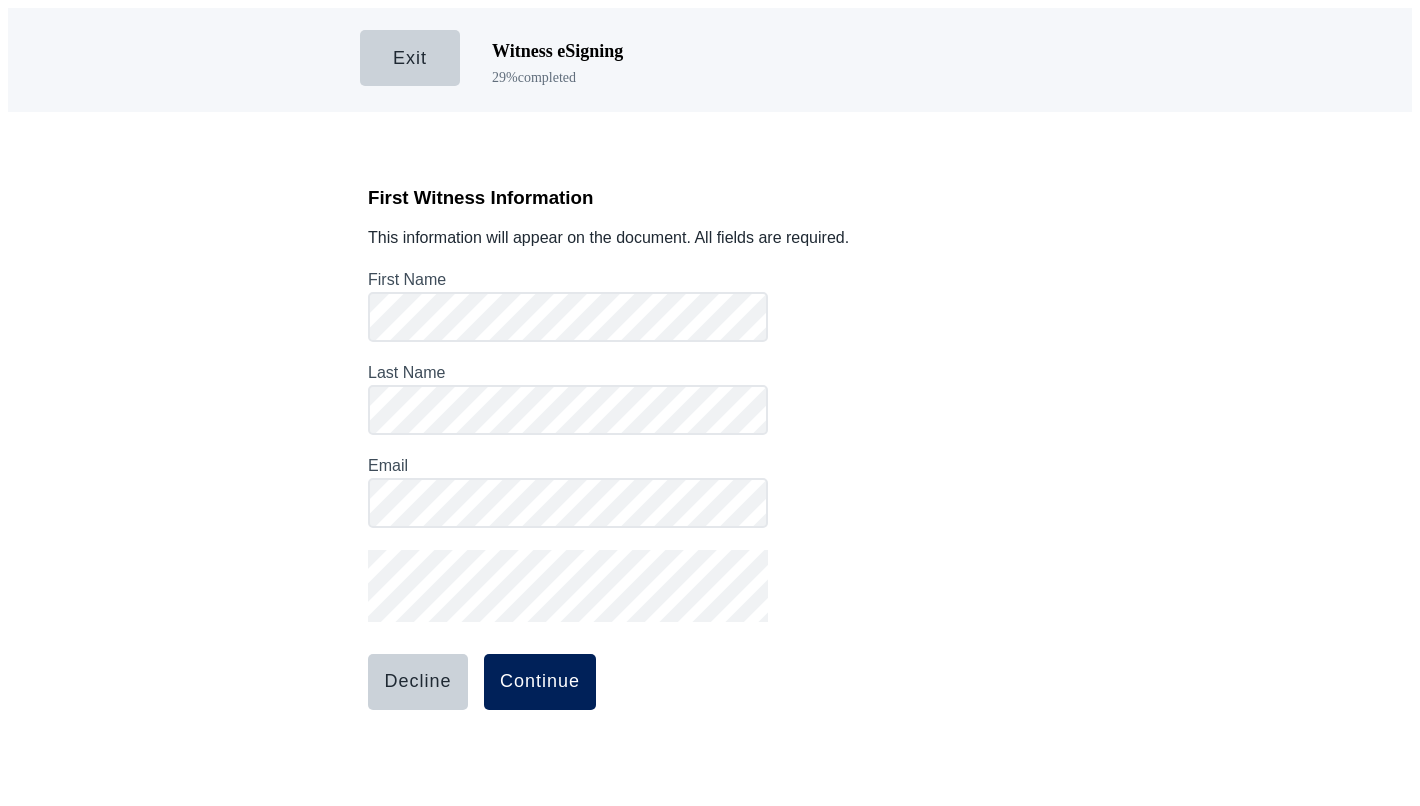 click on "Continue" at bounding box center [540, 682] 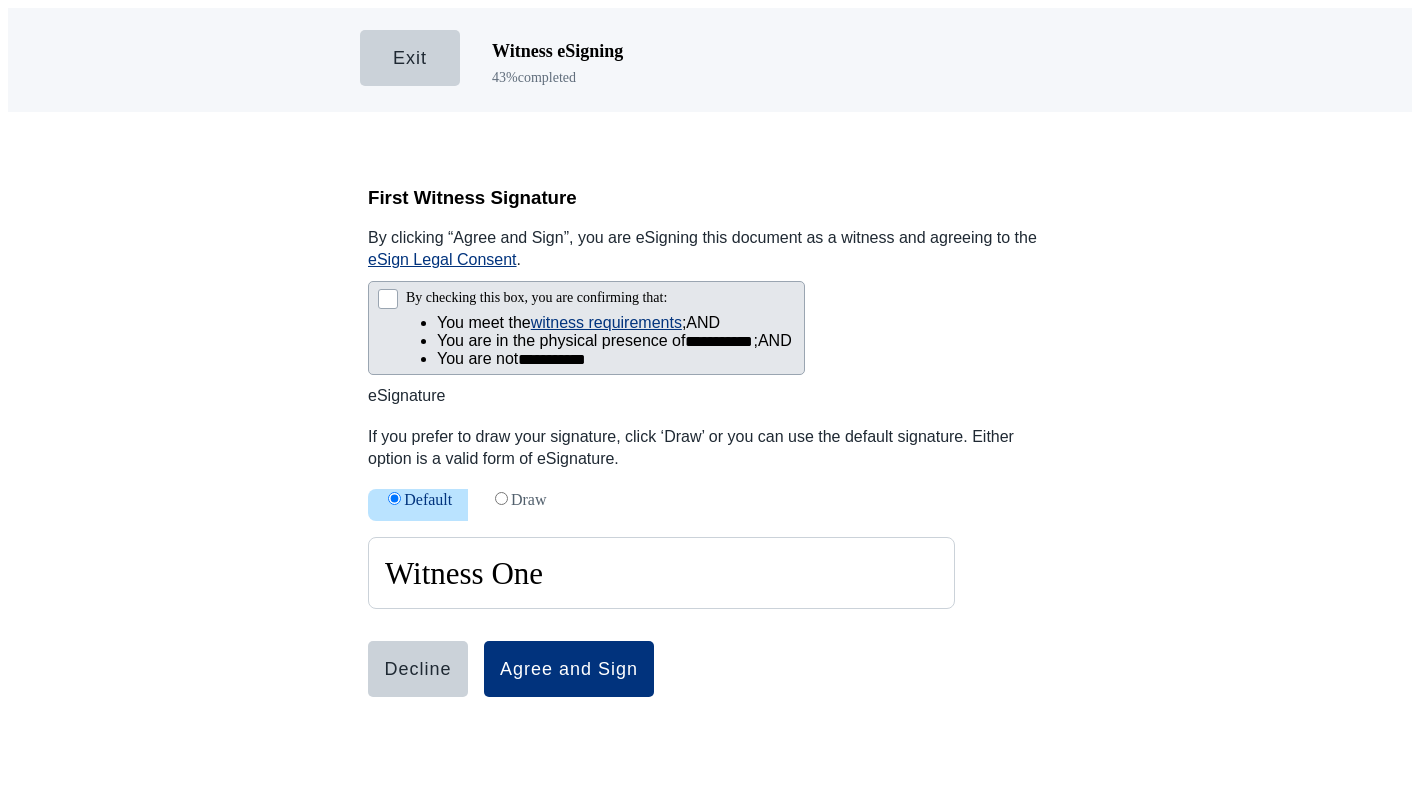 click at bounding box center (388, 299) 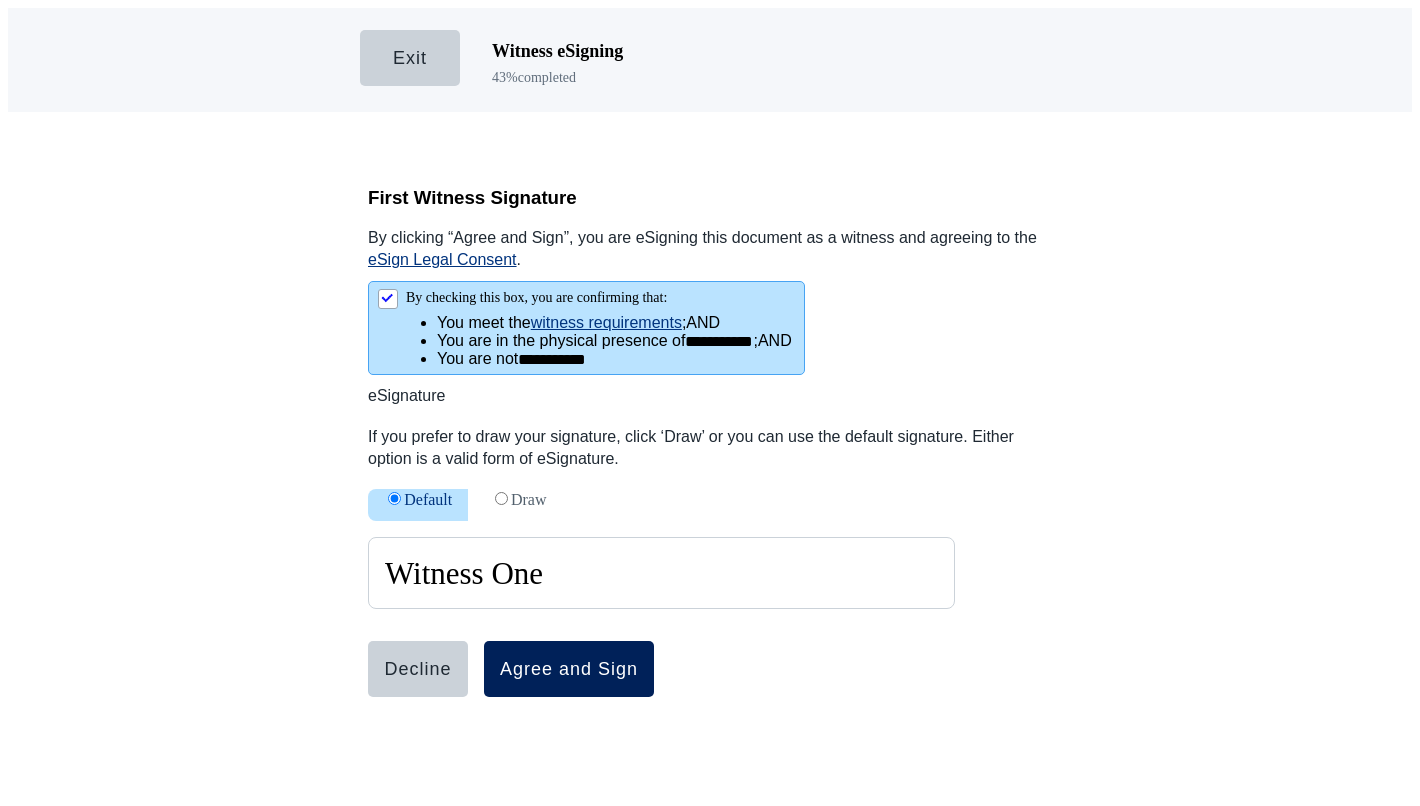 click on "Agree and Sign" at bounding box center [569, 669] 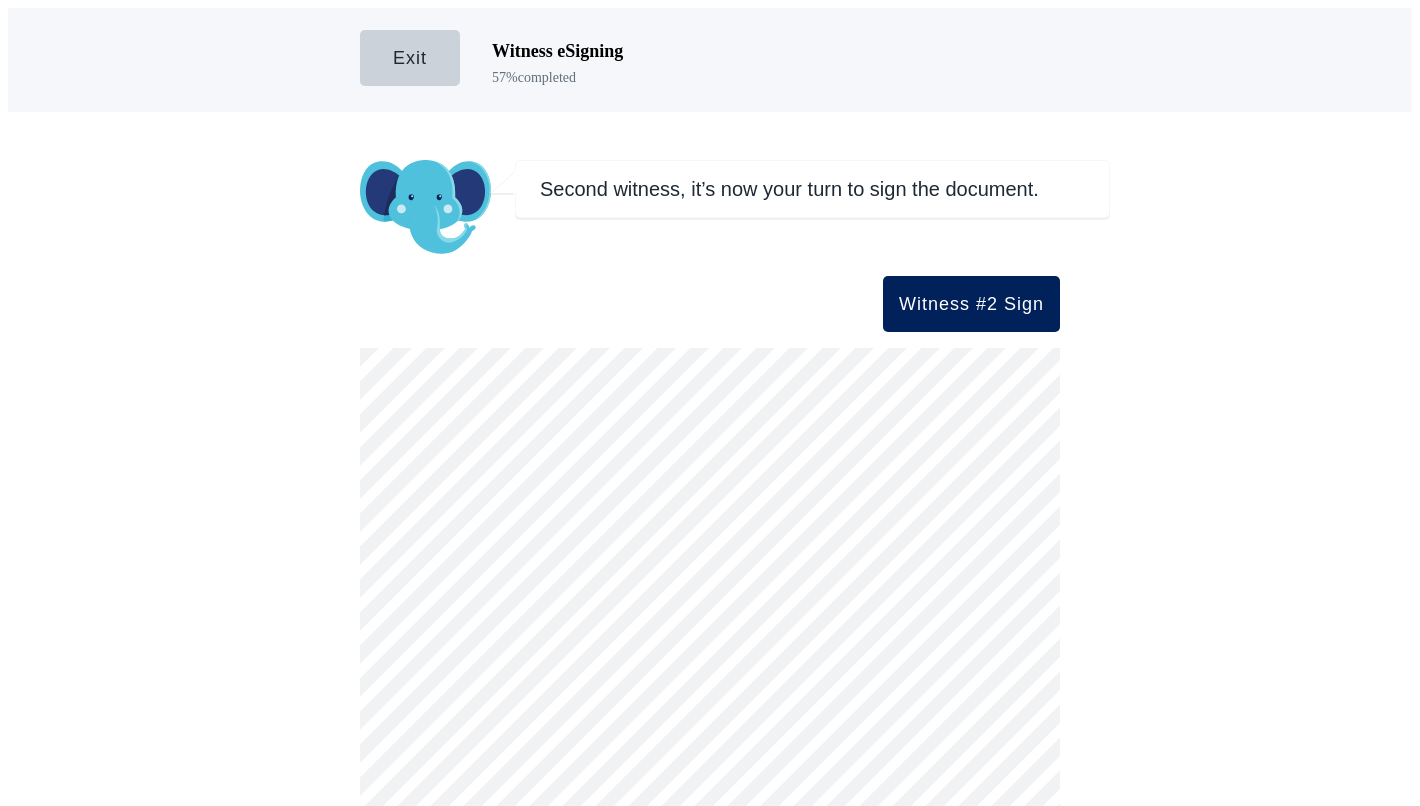click on "Second witness, it’s now your turn to sign the document. Witness #2 Sign Witness #2 Sign" at bounding box center (710, 552) 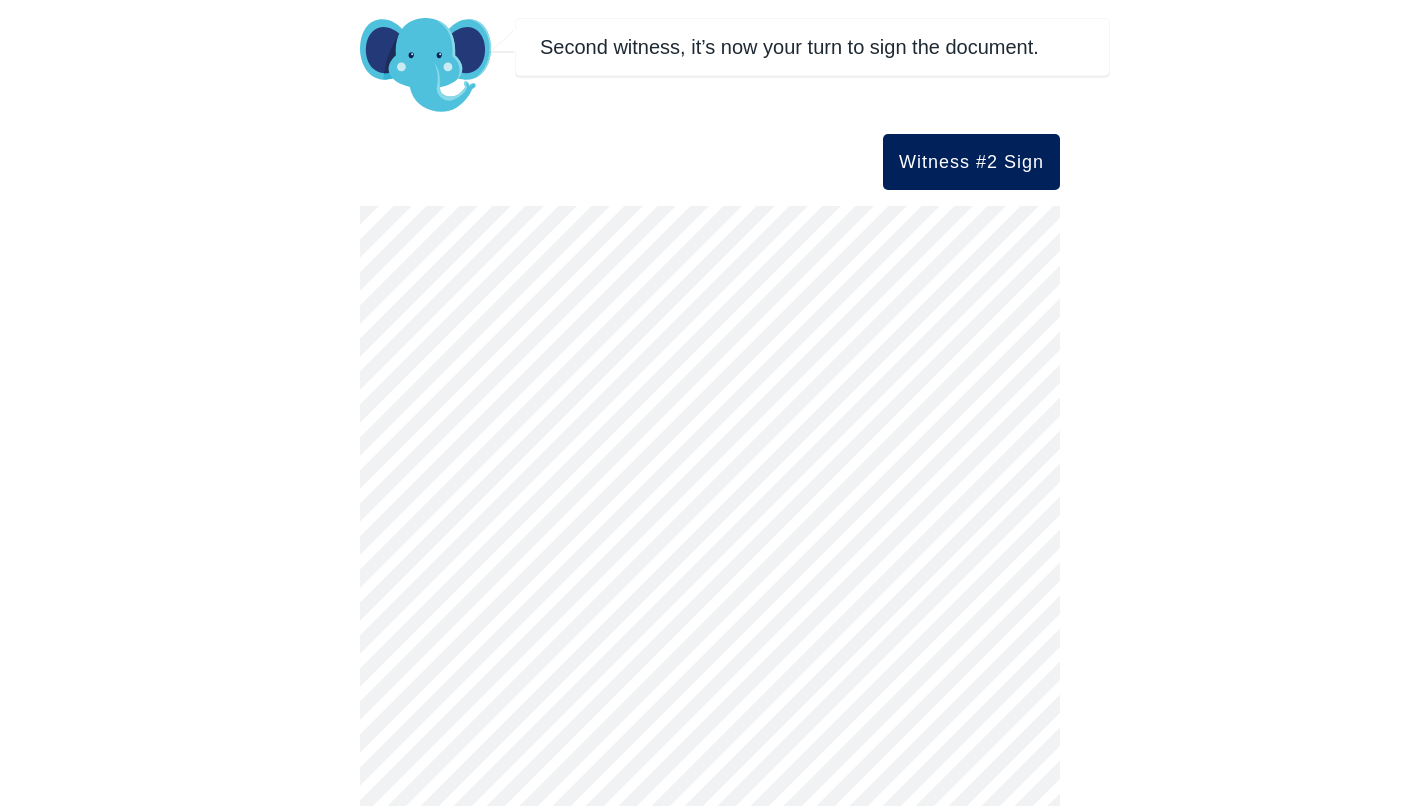 click on "Second witness, it’s now your turn to sign the document. Witness #2 Sign Witness #2 Sign" at bounding box center [710, 410] 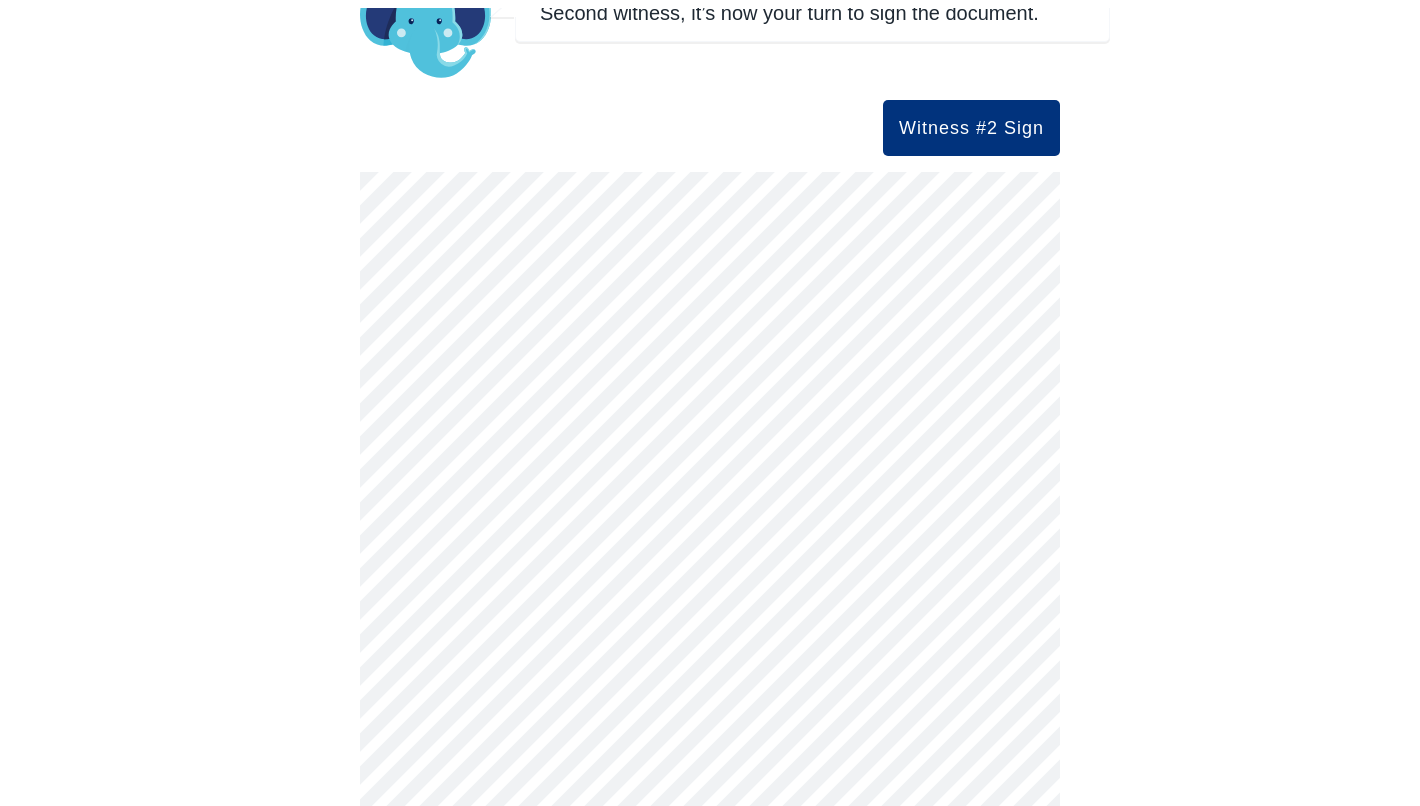 scroll, scrollTop: 0, scrollLeft: 0, axis: both 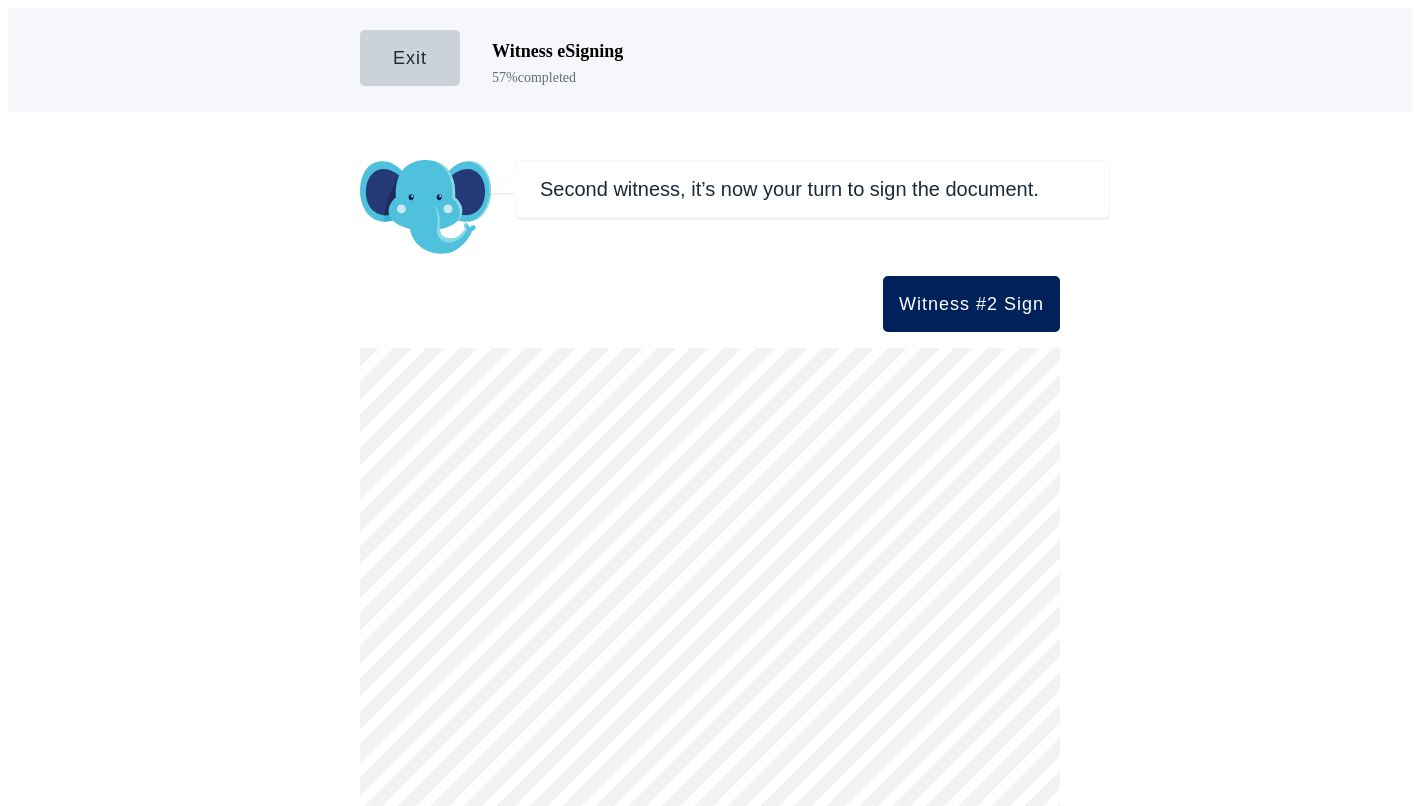 click on "Witness #2 Sign" at bounding box center [971, 304] 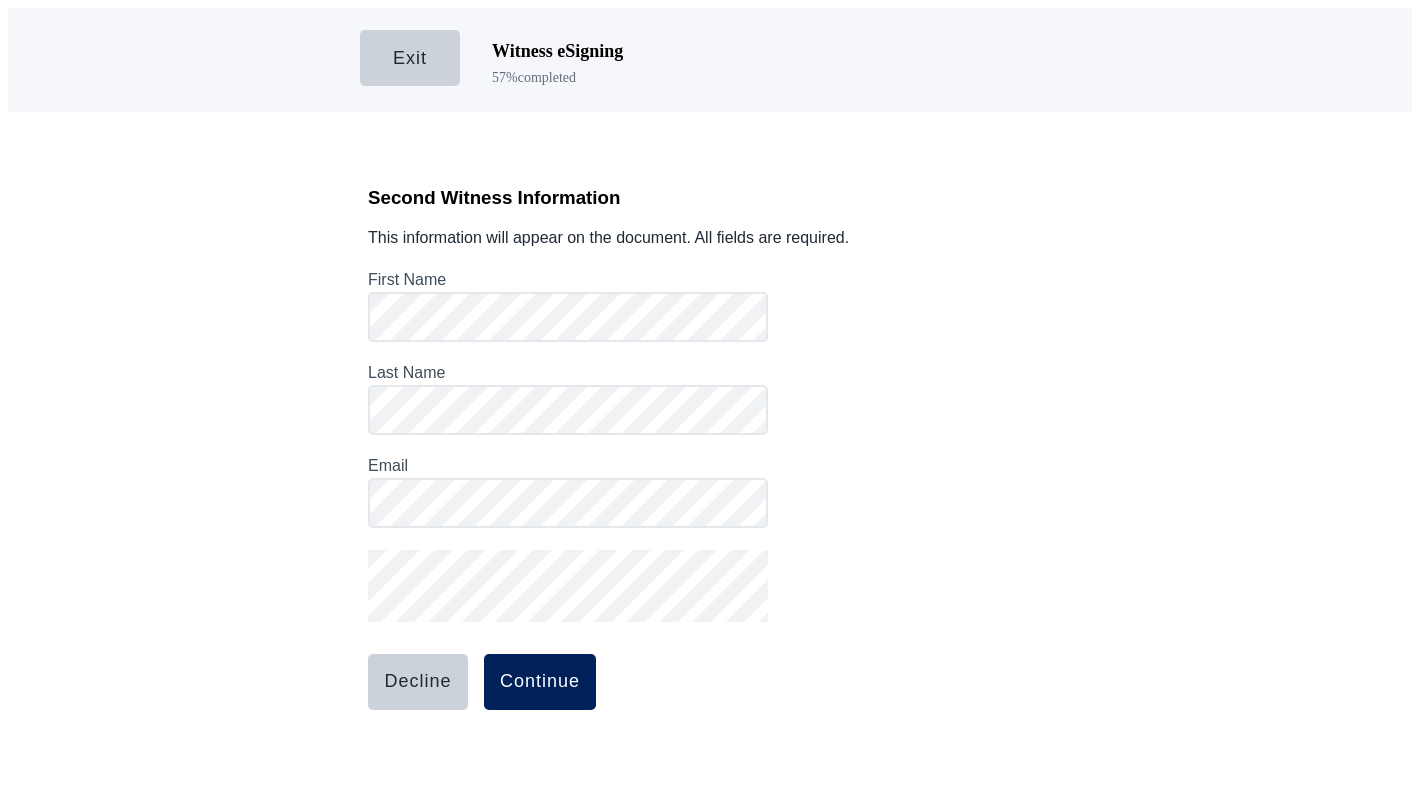 click on "Continue" at bounding box center [540, 682] 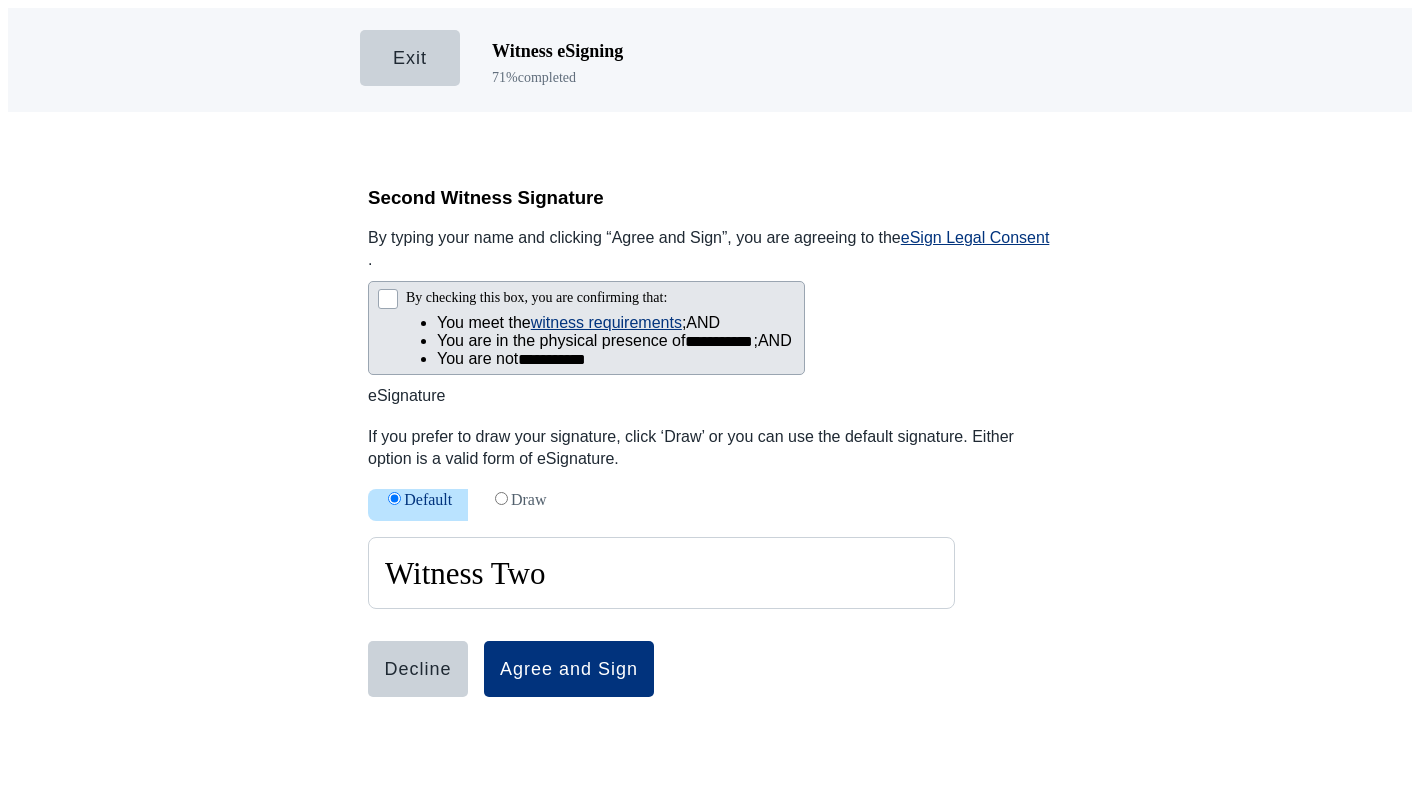 click at bounding box center [388, 299] 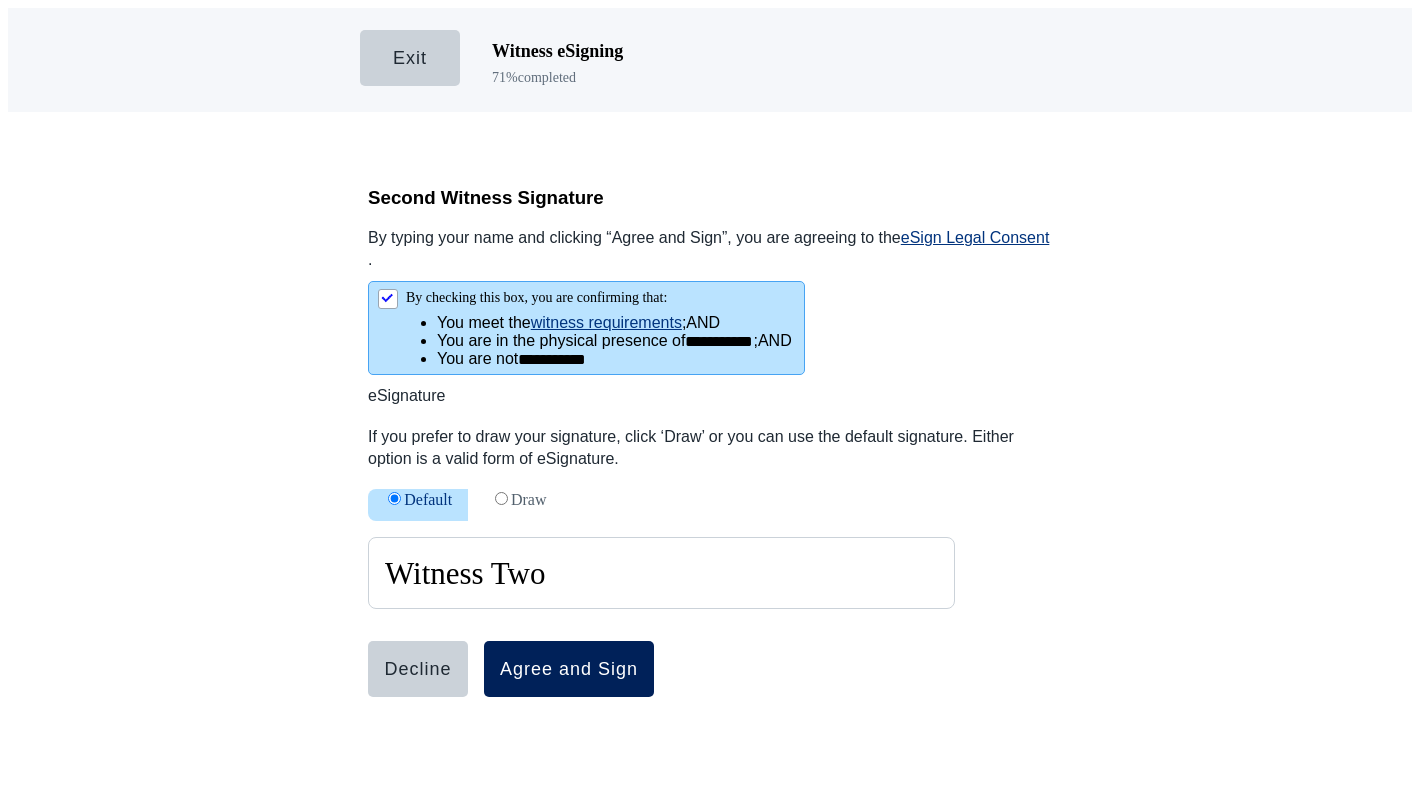 click on "Agree and Sign" at bounding box center [569, 669] 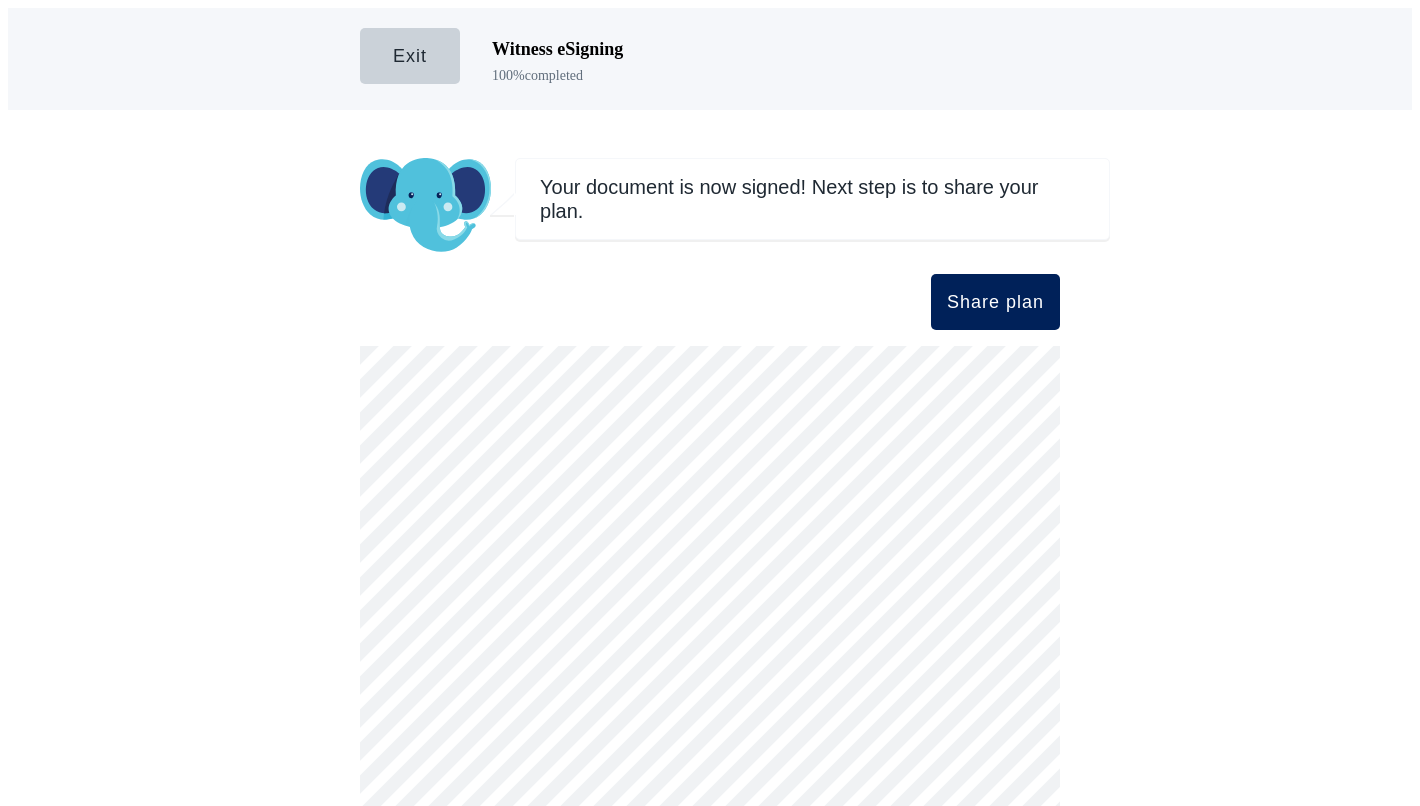 drag, startPoint x: 981, startPoint y: 291, endPoint x: 558, endPoint y: 166, distance: 441.08276 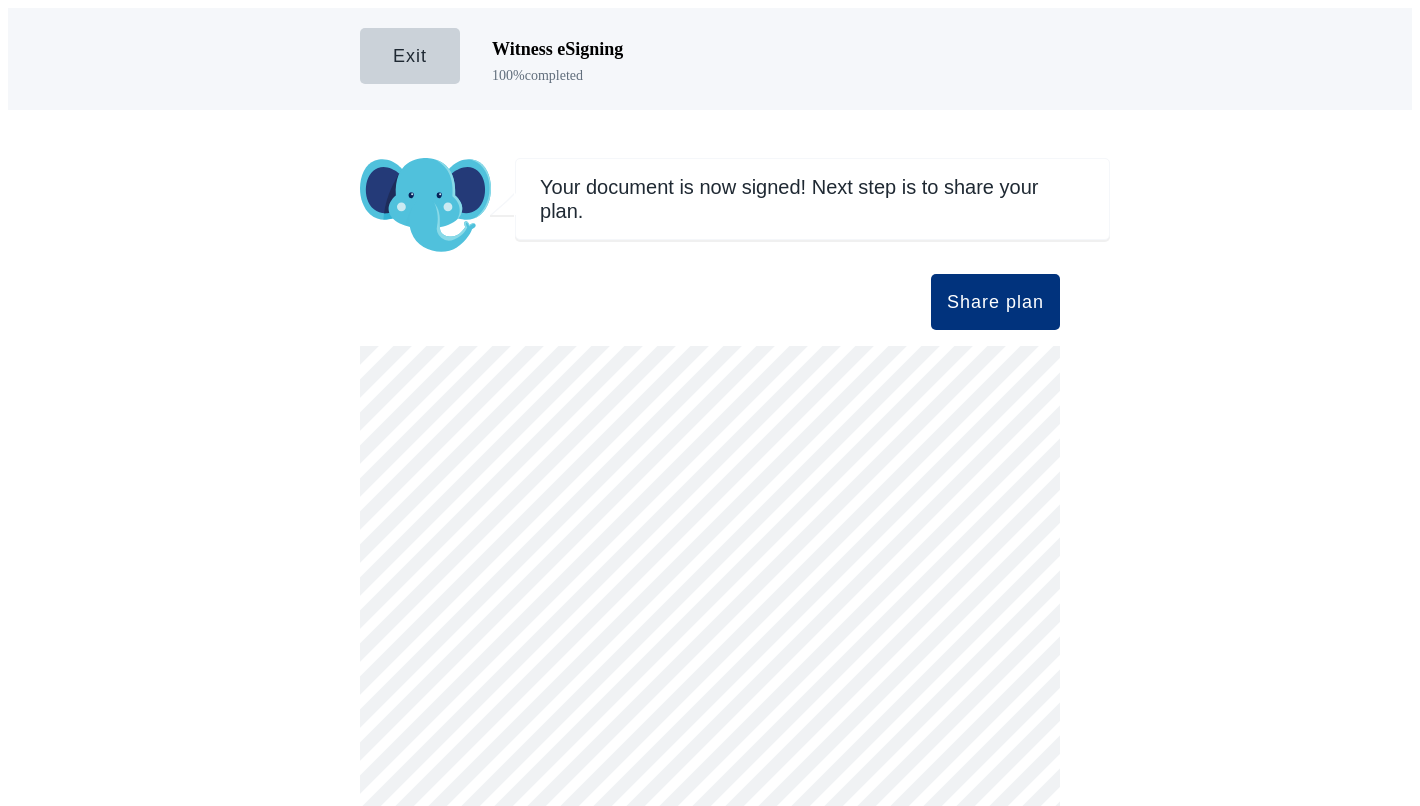click on "Your document is now signed! Next step is to share your plan. Share plan Share plan" at bounding box center (710, 550) 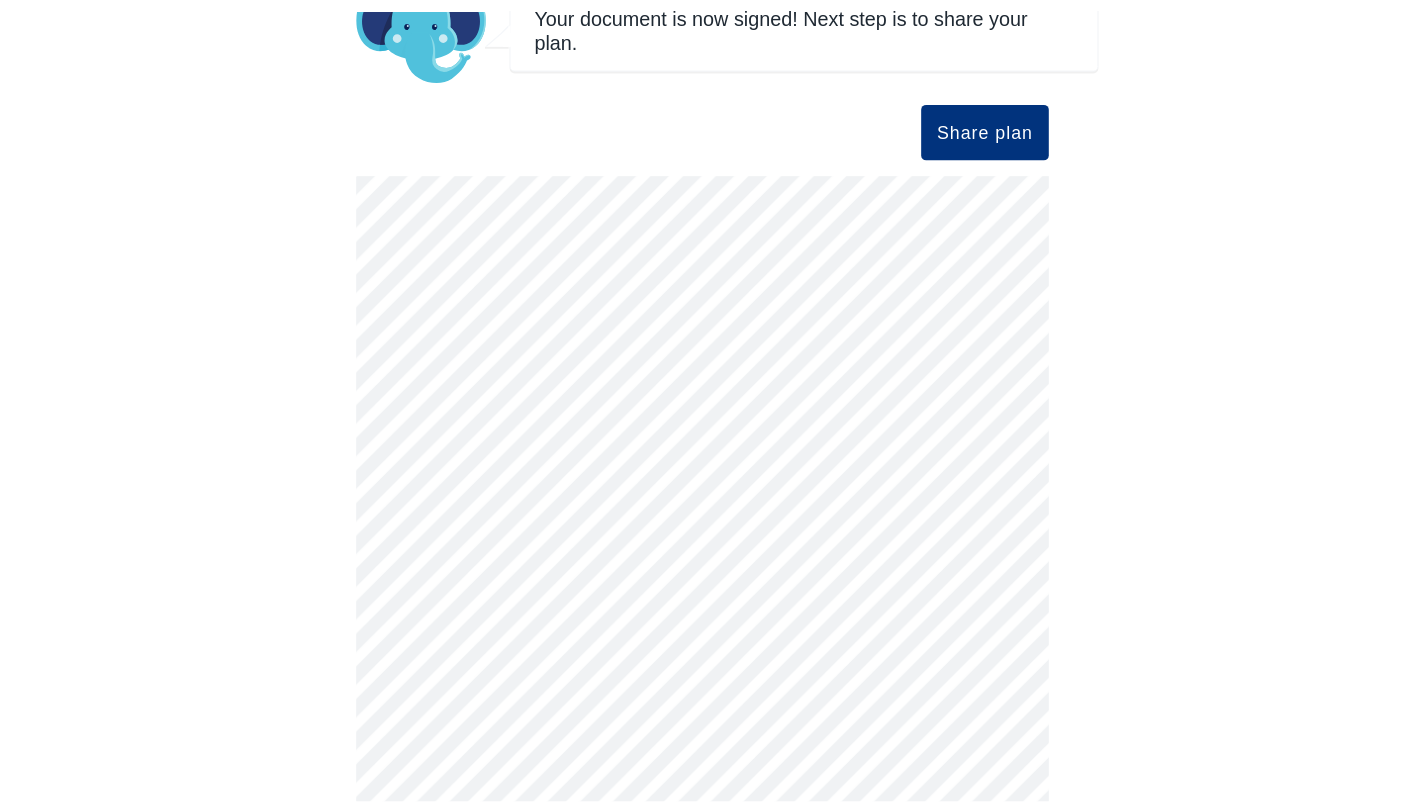 scroll, scrollTop: 174, scrollLeft: 0, axis: vertical 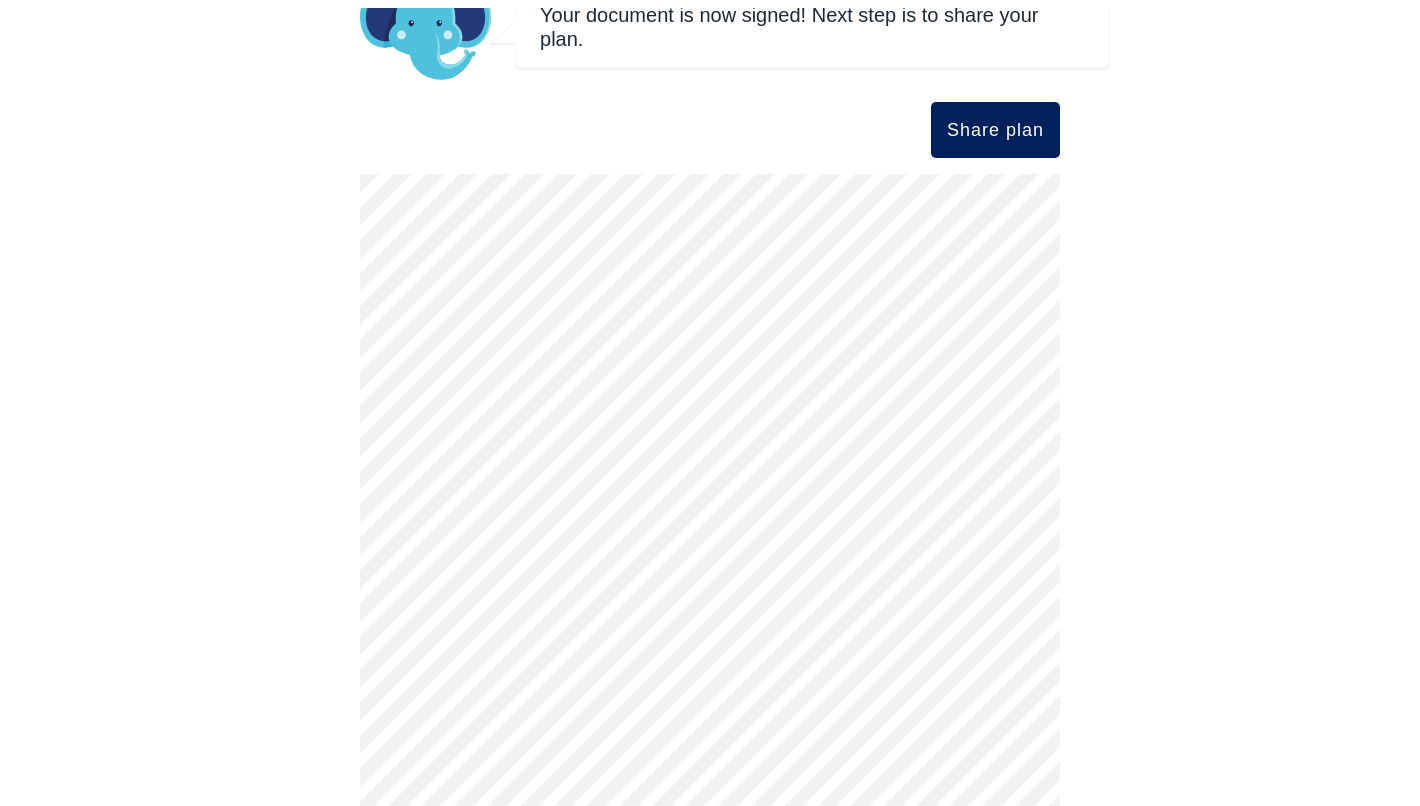 click on "Share plan" at bounding box center (995, 130) 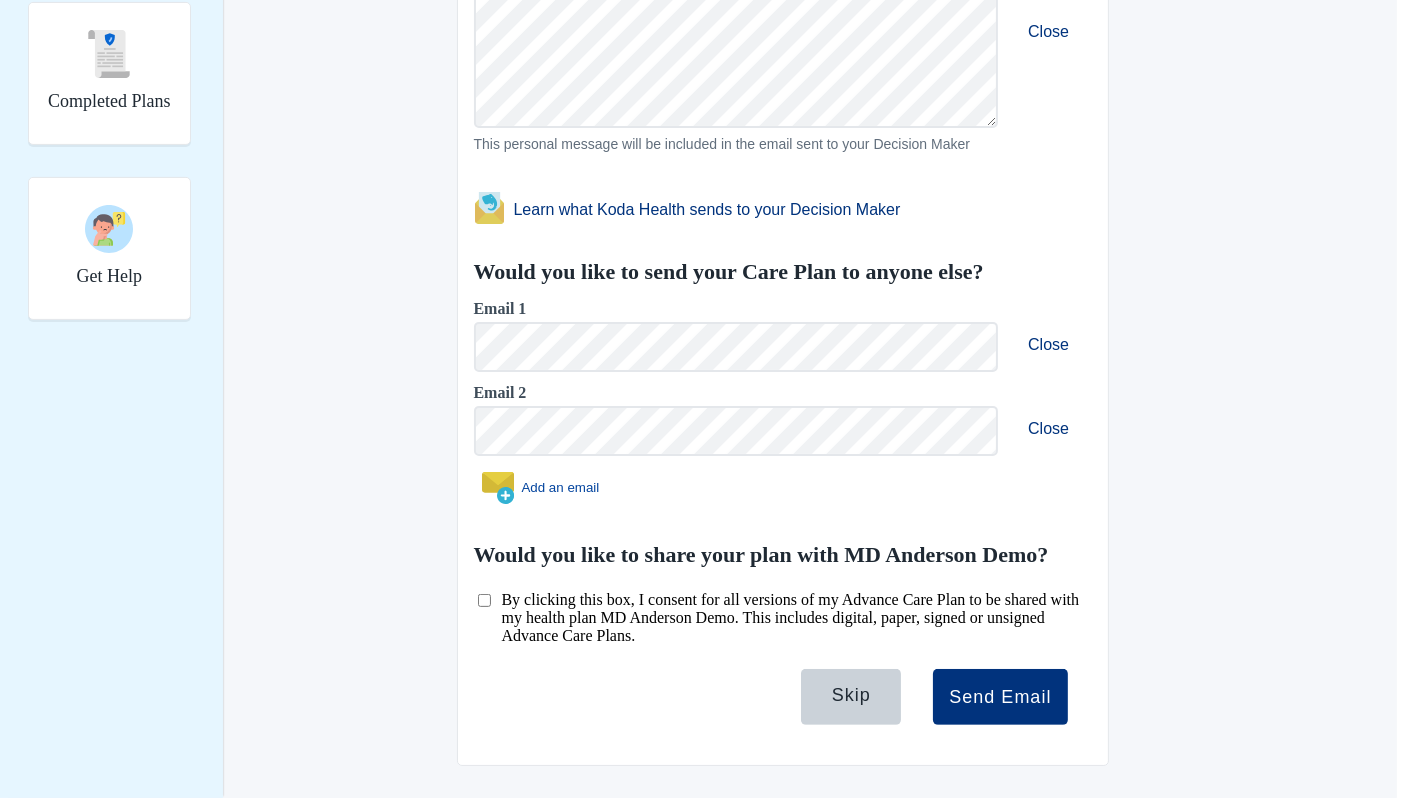 scroll, scrollTop: 656, scrollLeft: 0, axis: vertical 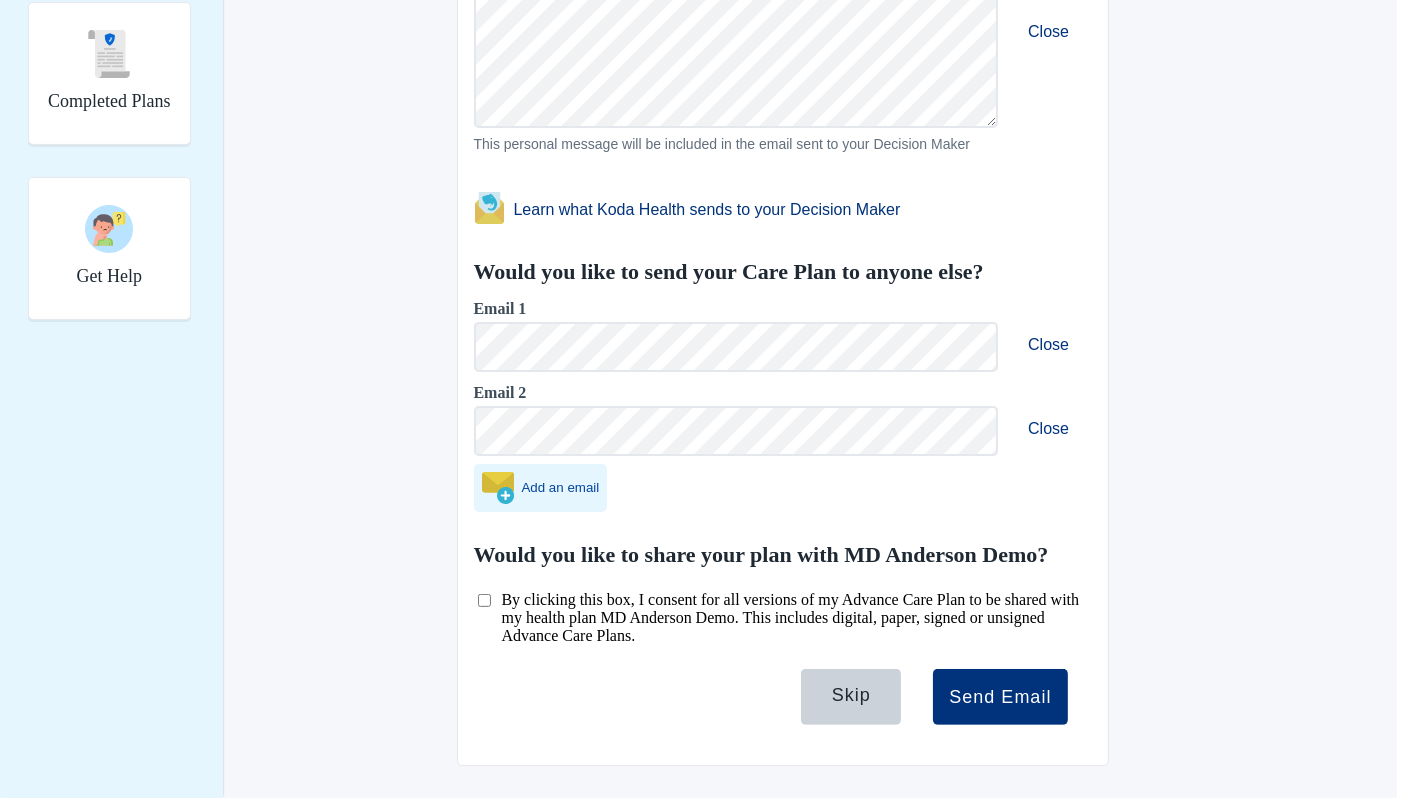 click on "Add an email" at bounding box center [561, 487] 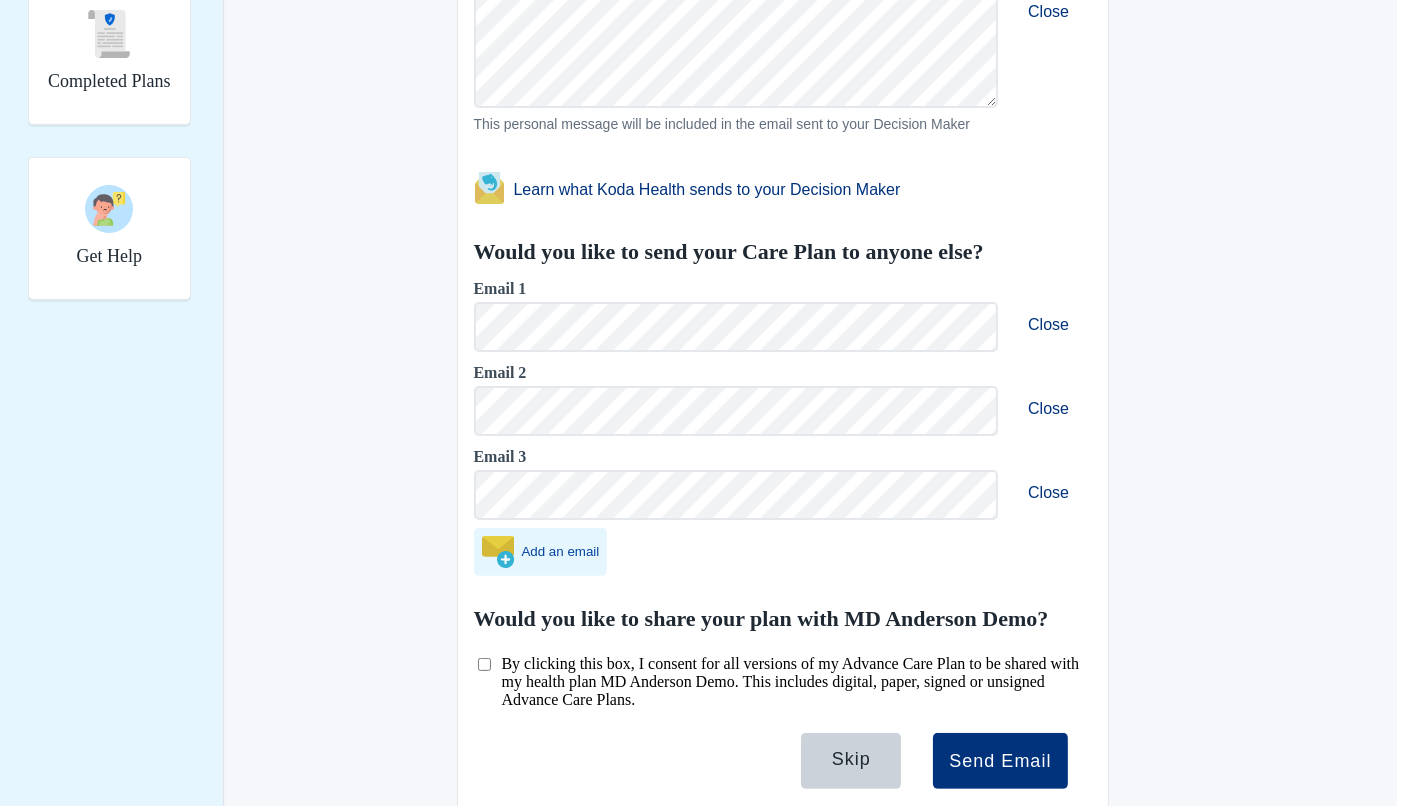 click on "Add an email" at bounding box center [561, 551] 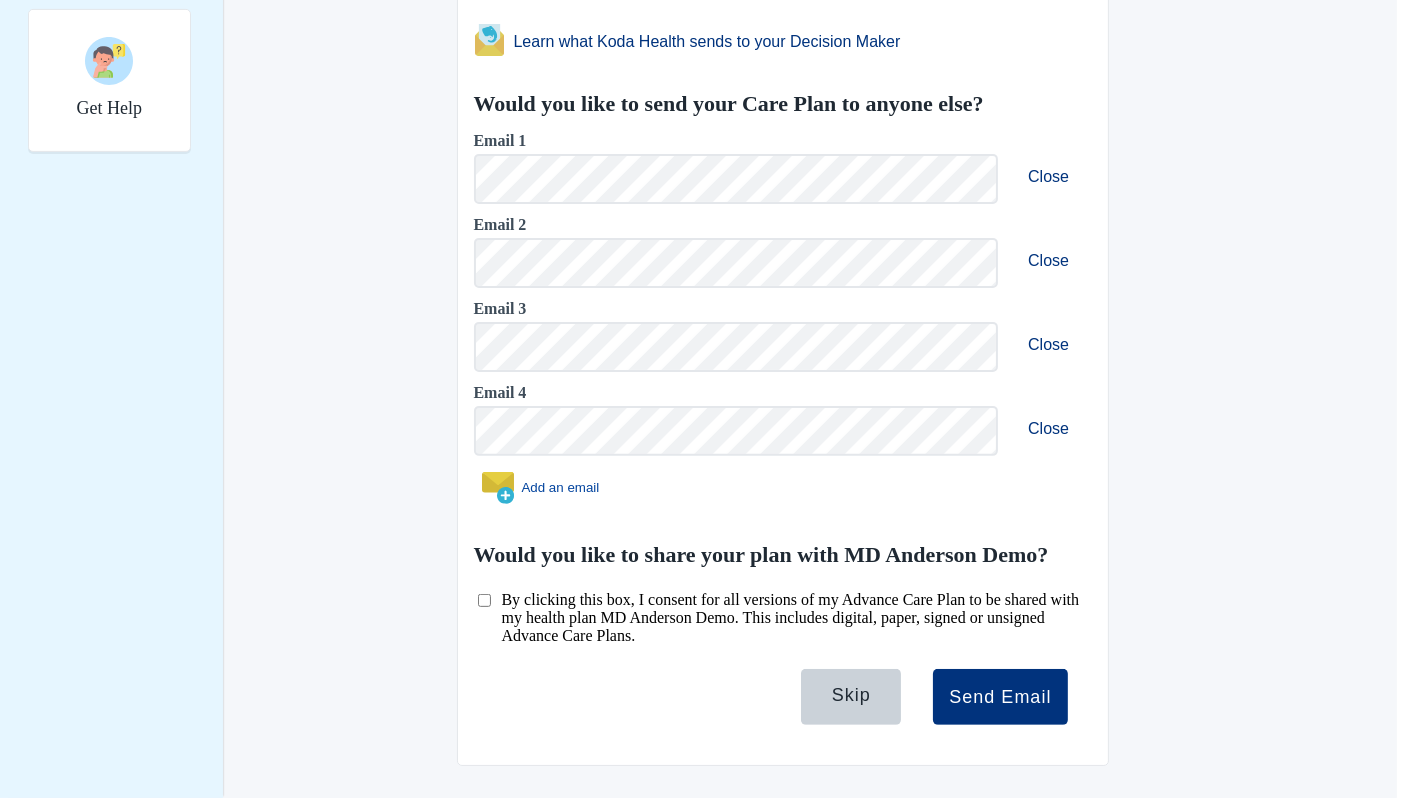 scroll, scrollTop: 848, scrollLeft: 0, axis: vertical 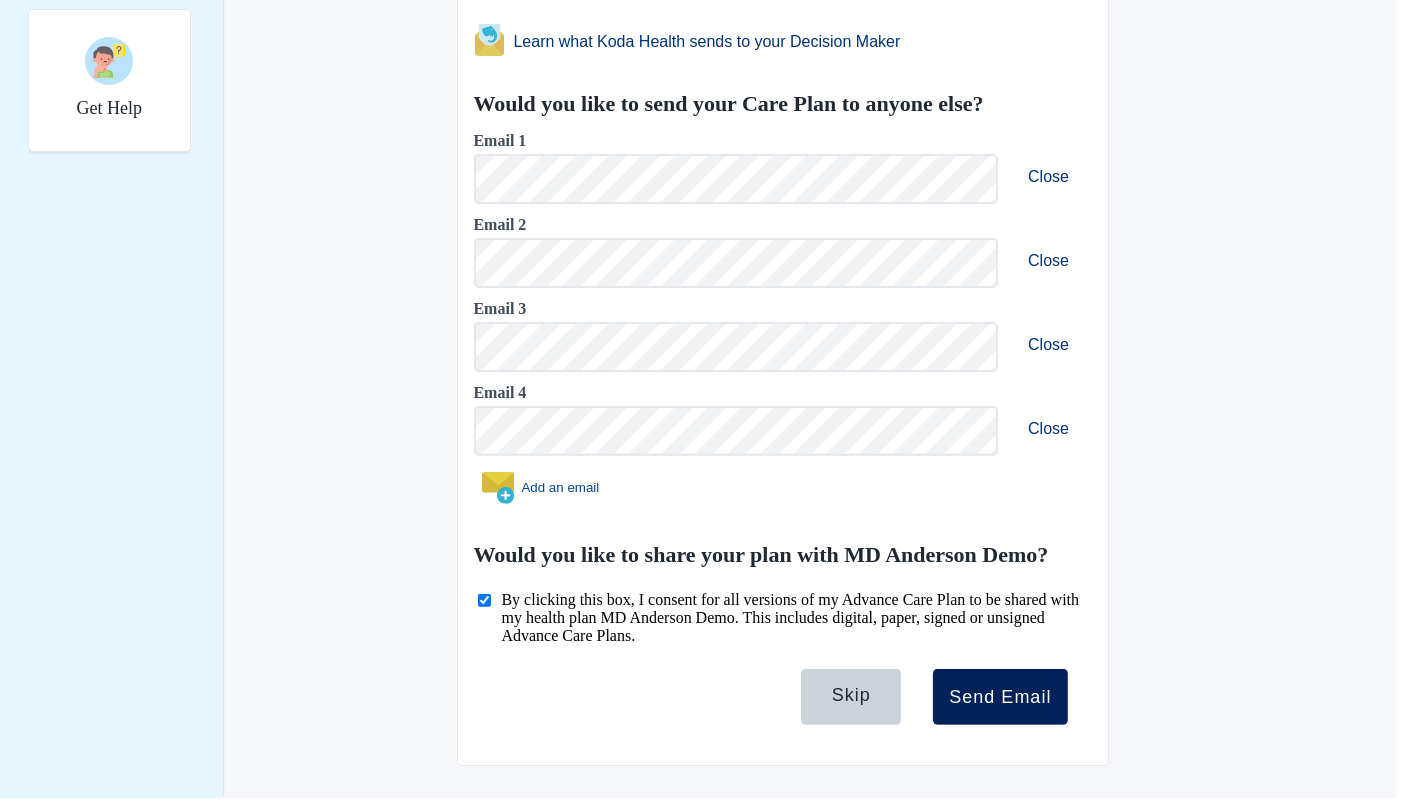 click on "Send Email" at bounding box center (1000, 697) 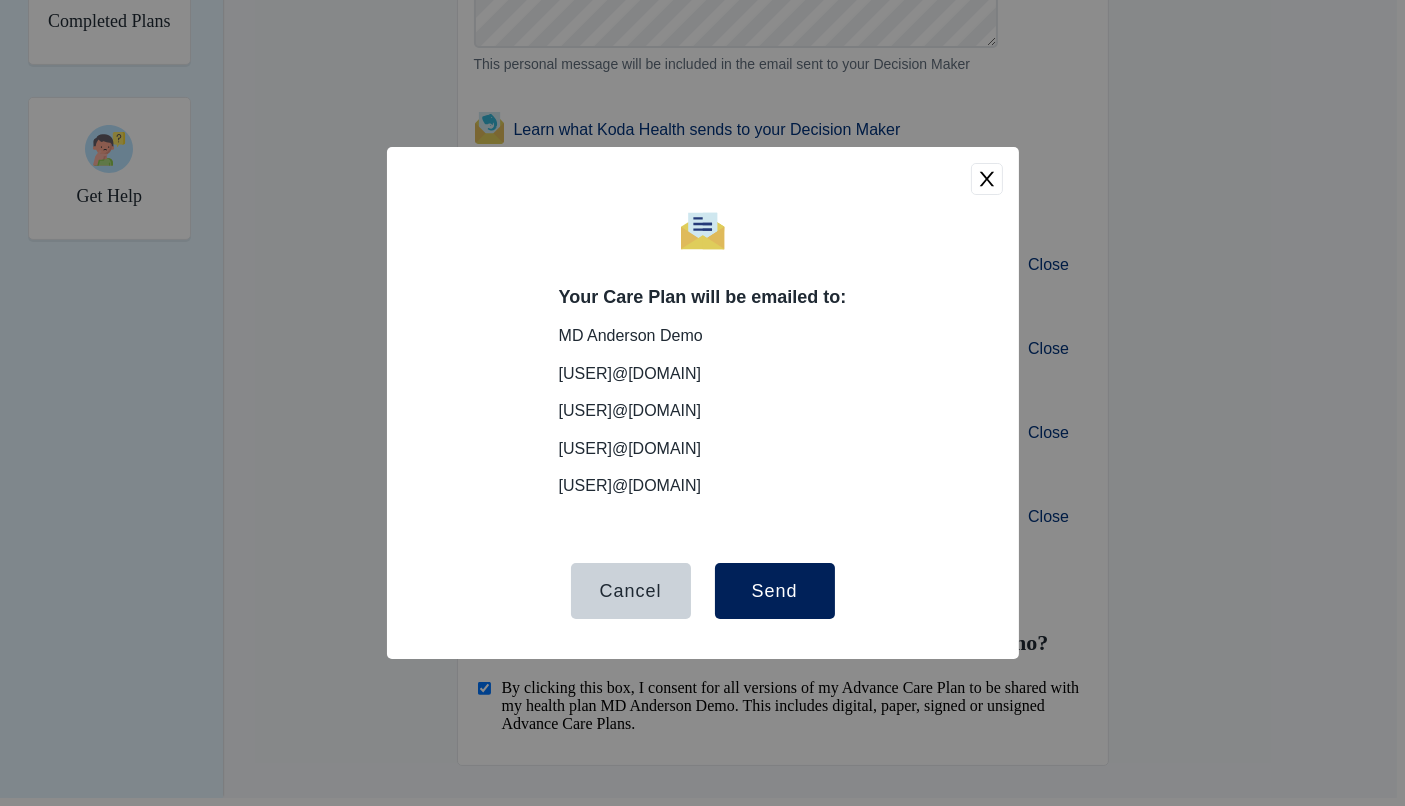 click on "Send" at bounding box center [774, 591] 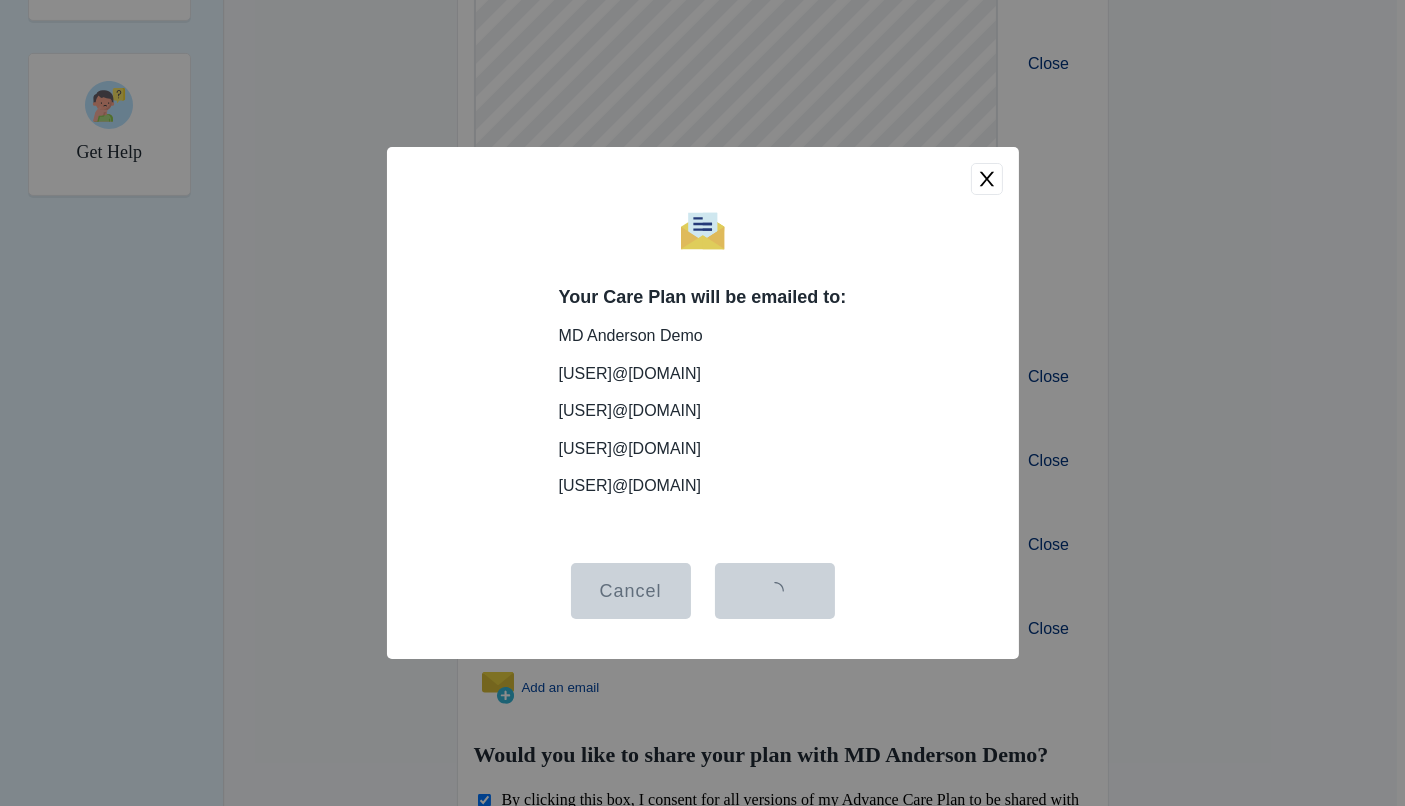 scroll, scrollTop: 904, scrollLeft: 0, axis: vertical 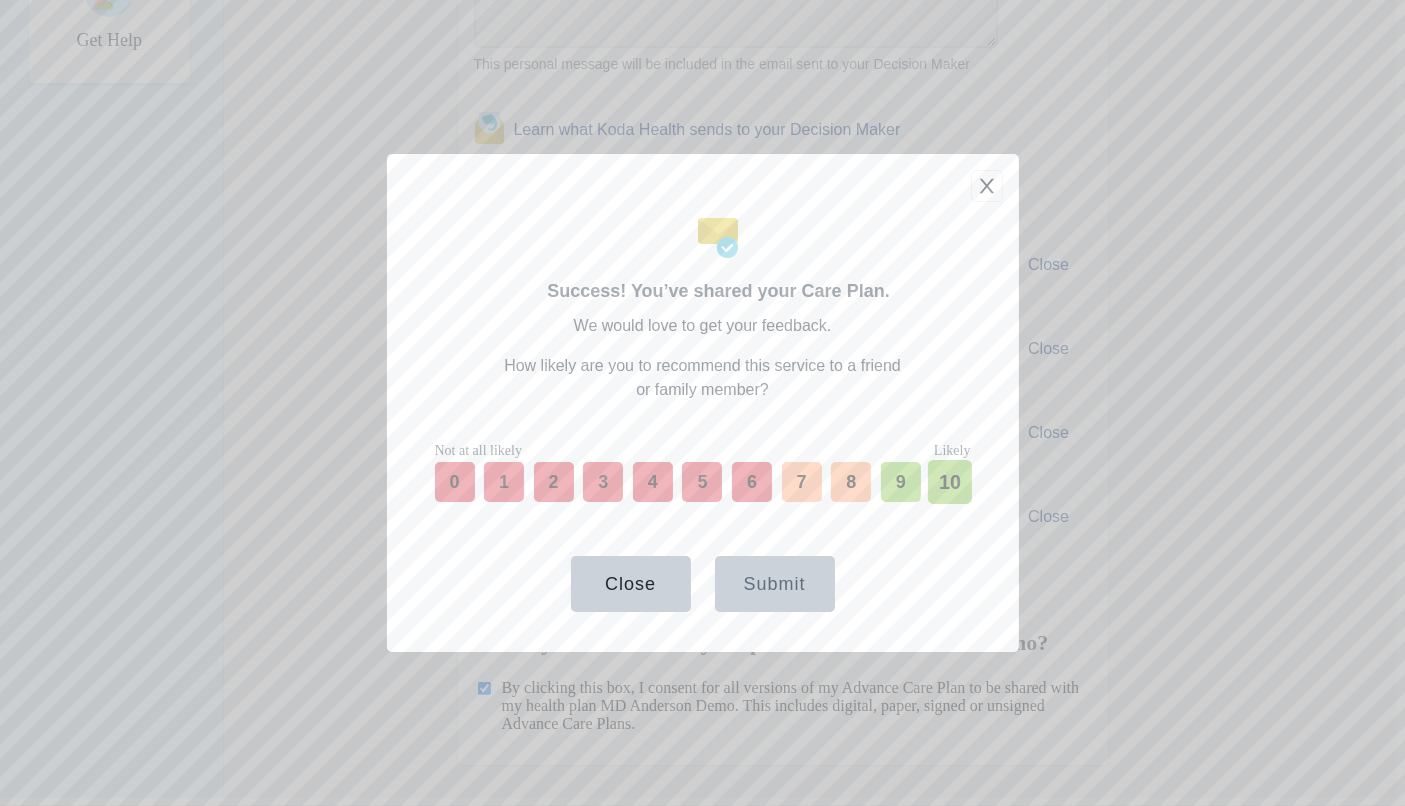 drag, startPoint x: 930, startPoint y: 468, endPoint x: 924, endPoint y: 478, distance: 11.661903 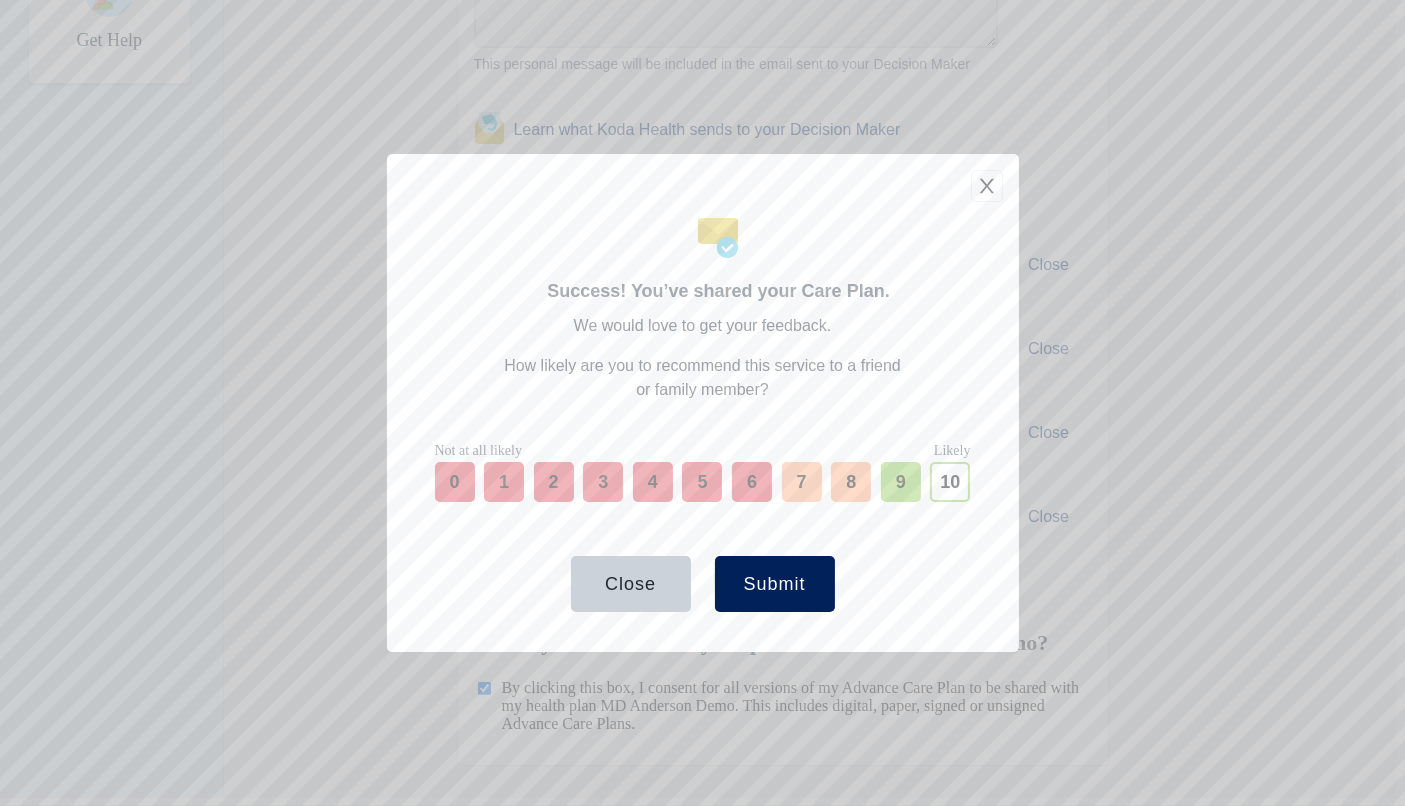 click on "Submit" at bounding box center [774, 584] 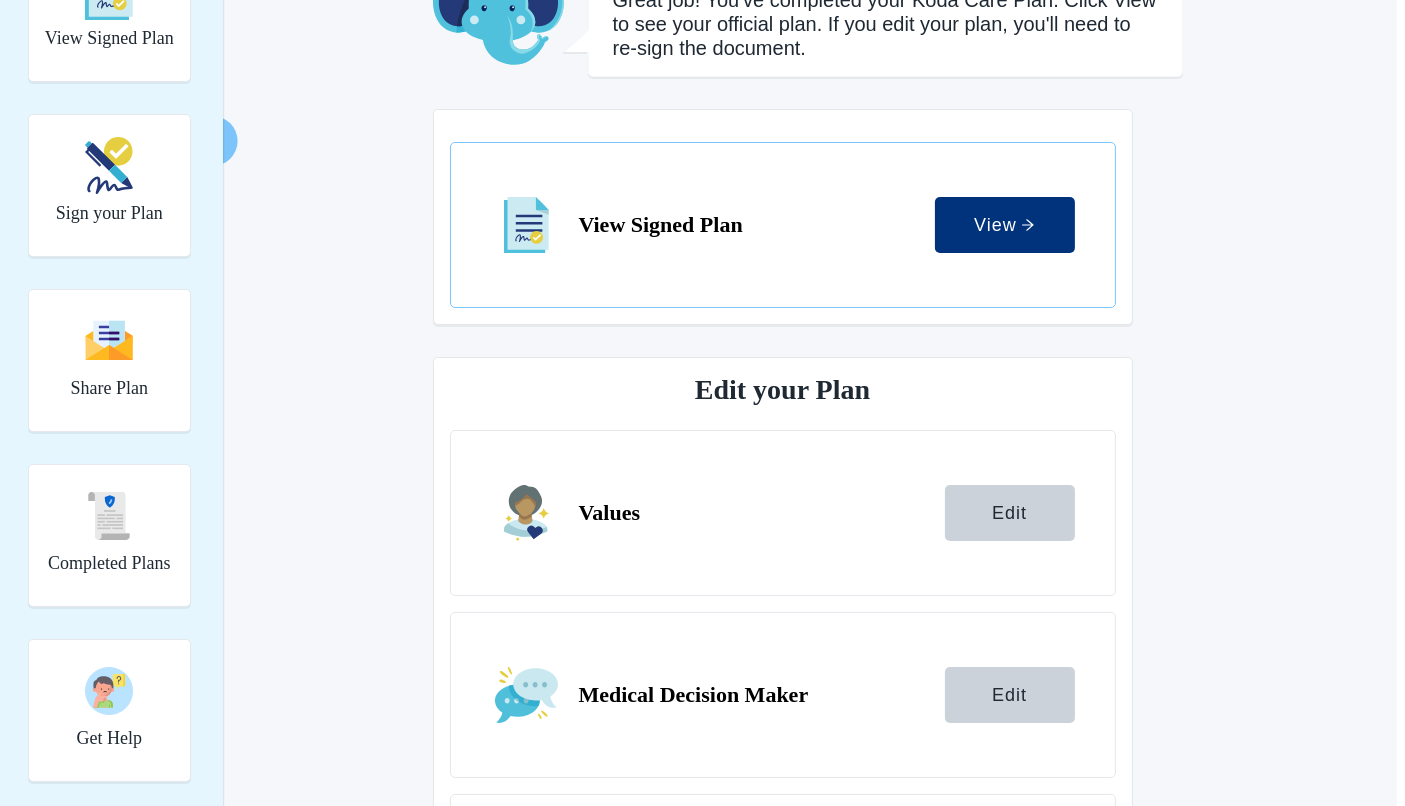 scroll, scrollTop: 150, scrollLeft: 0, axis: vertical 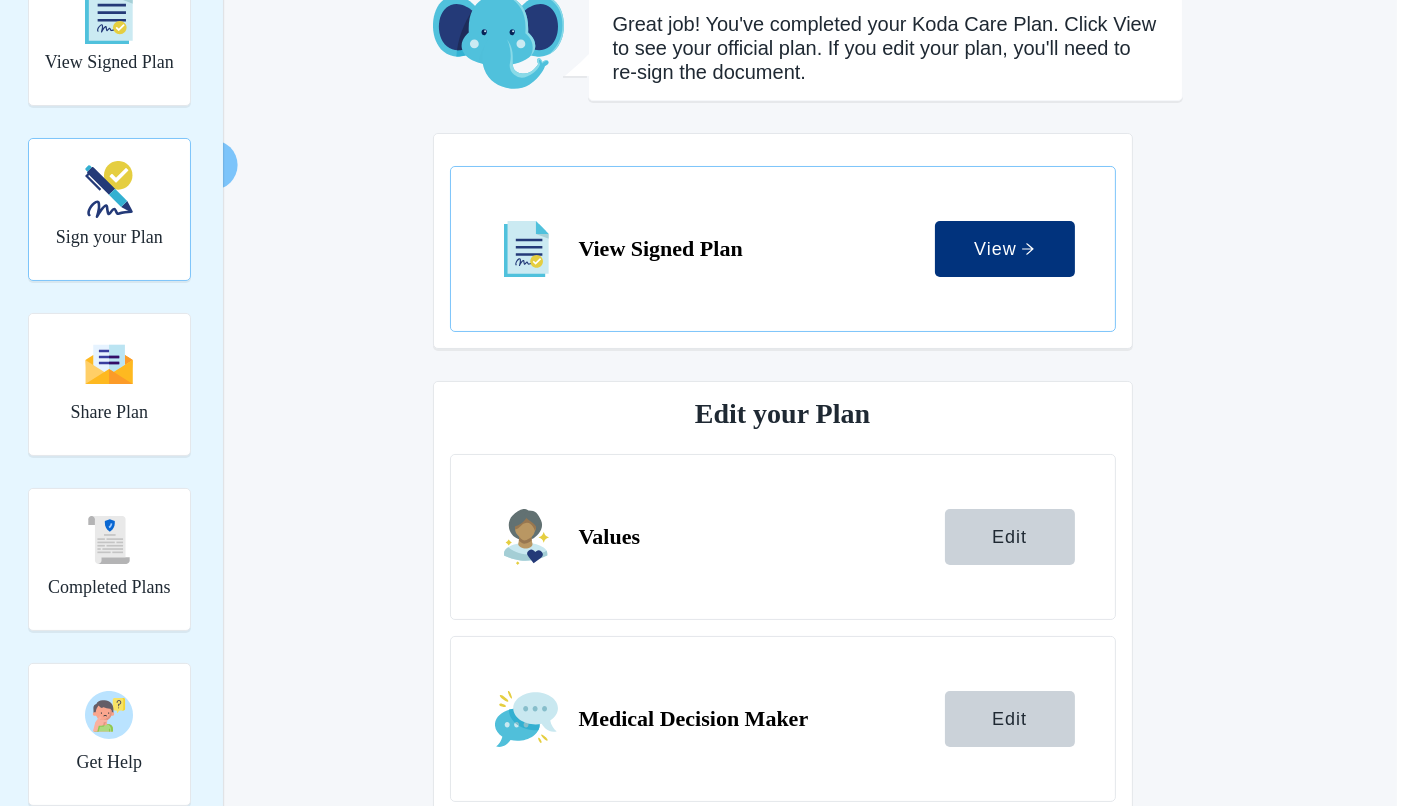 click at bounding box center [109, 189] 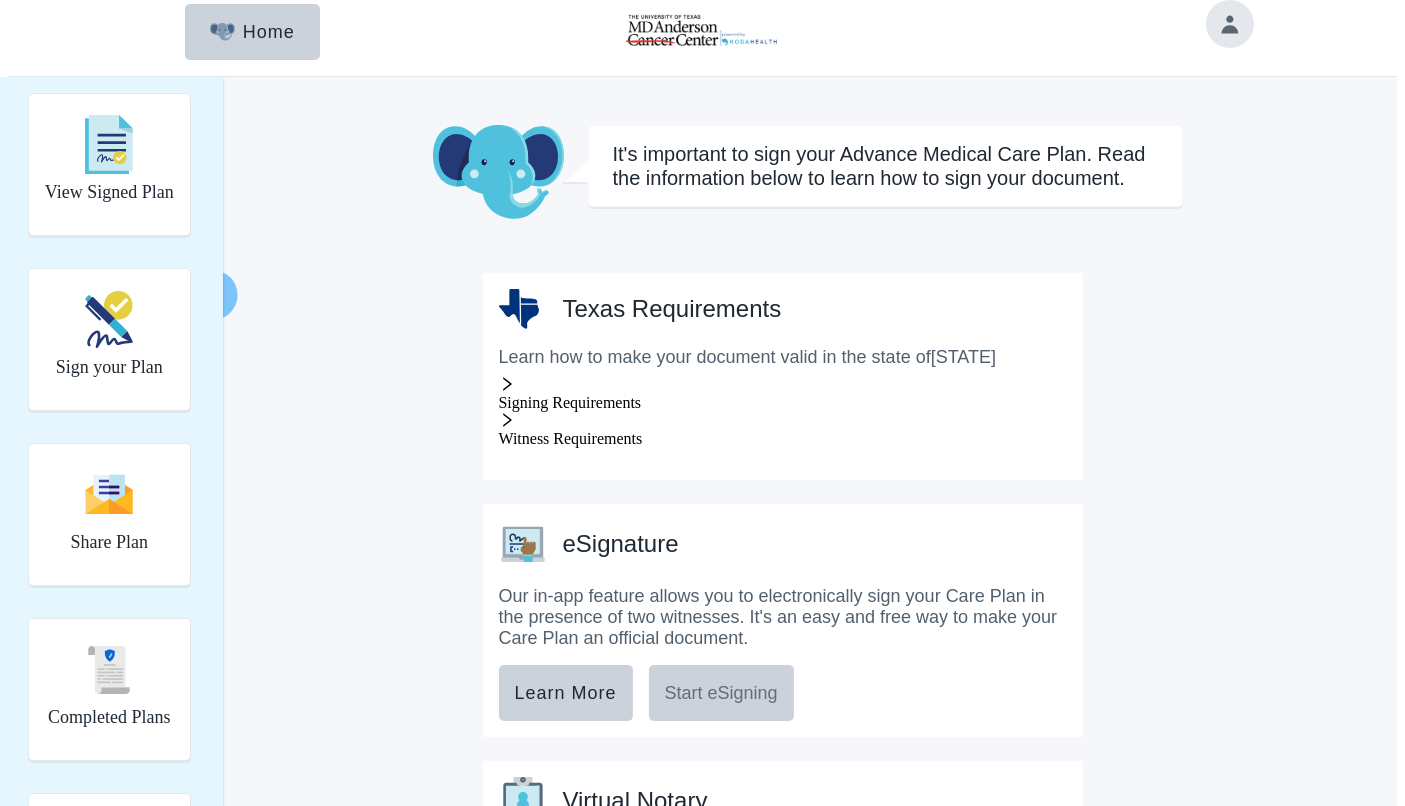 scroll, scrollTop: 0, scrollLeft: 0, axis: both 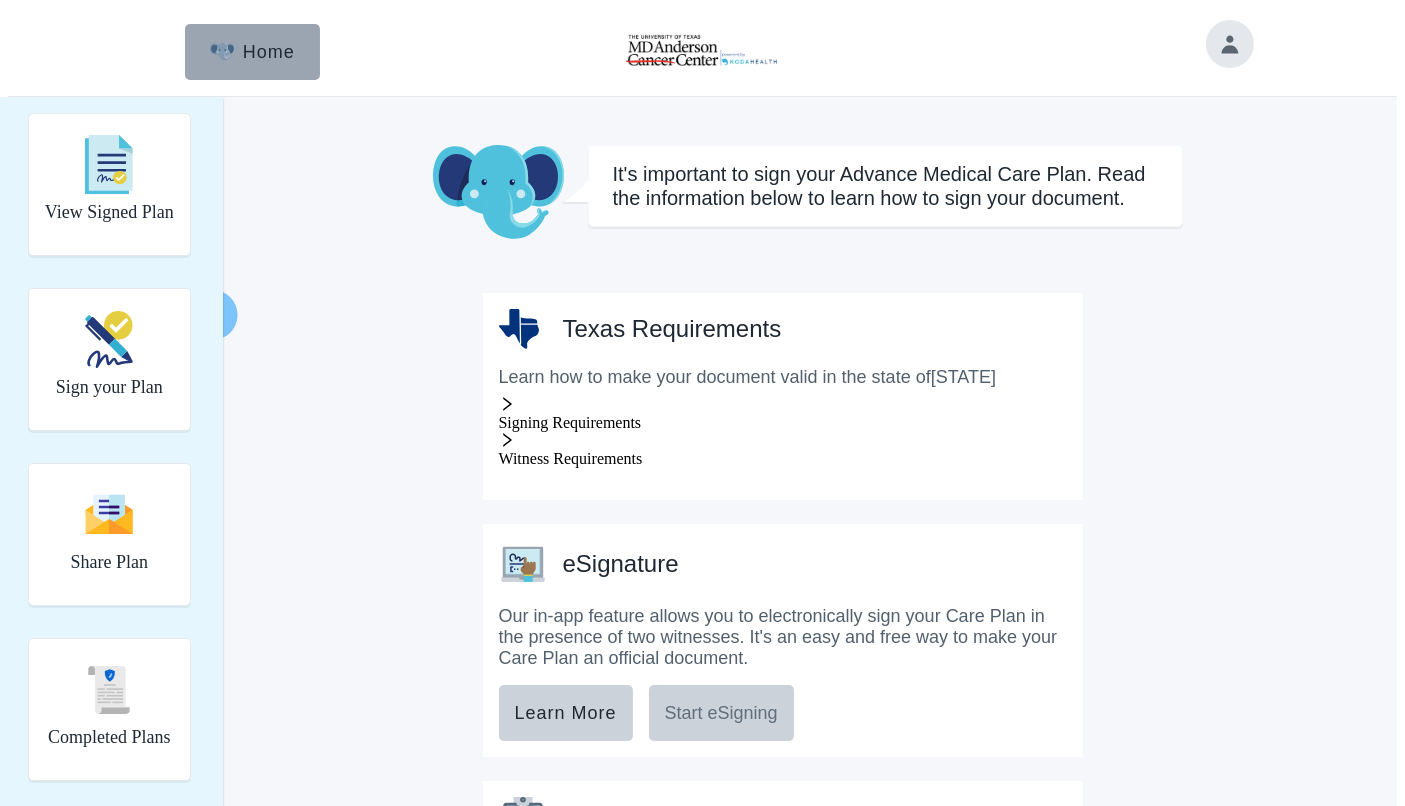 click on "Home" at bounding box center [252, 52] 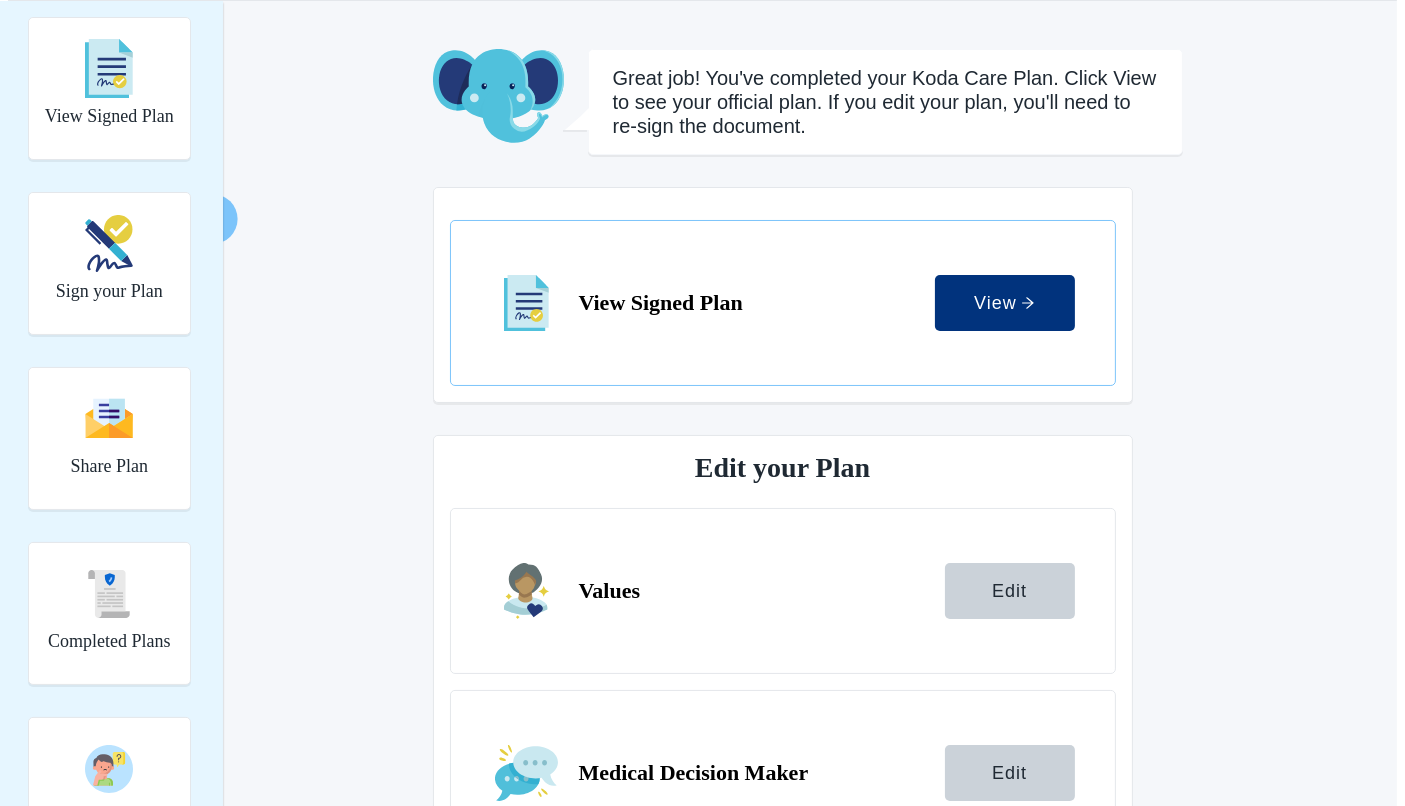 scroll, scrollTop: 52, scrollLeft: 0, axis: vertical 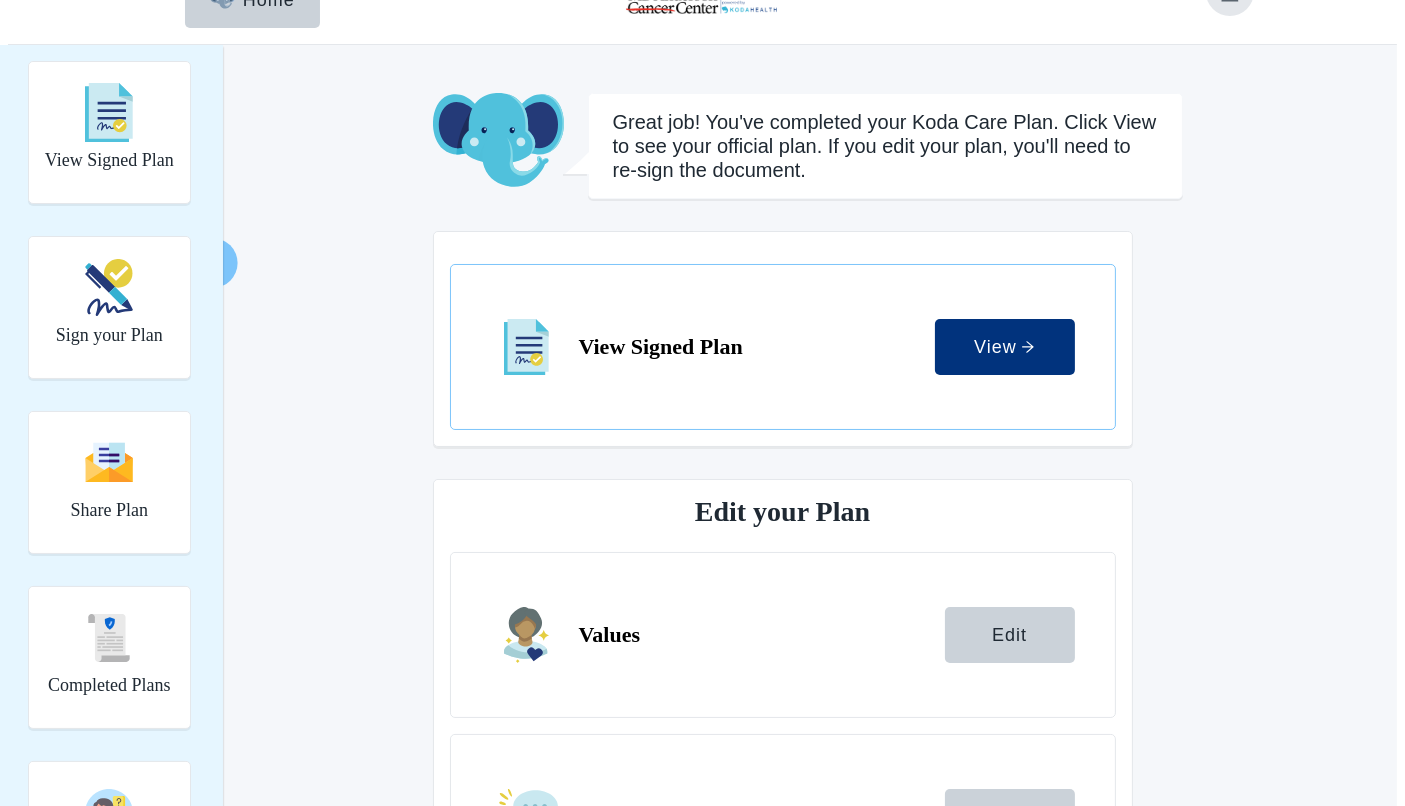 drag, startPoint x: 82, startPoint y: 410, endPoint x: 189, endPoint y: 399, distance: 107.563934 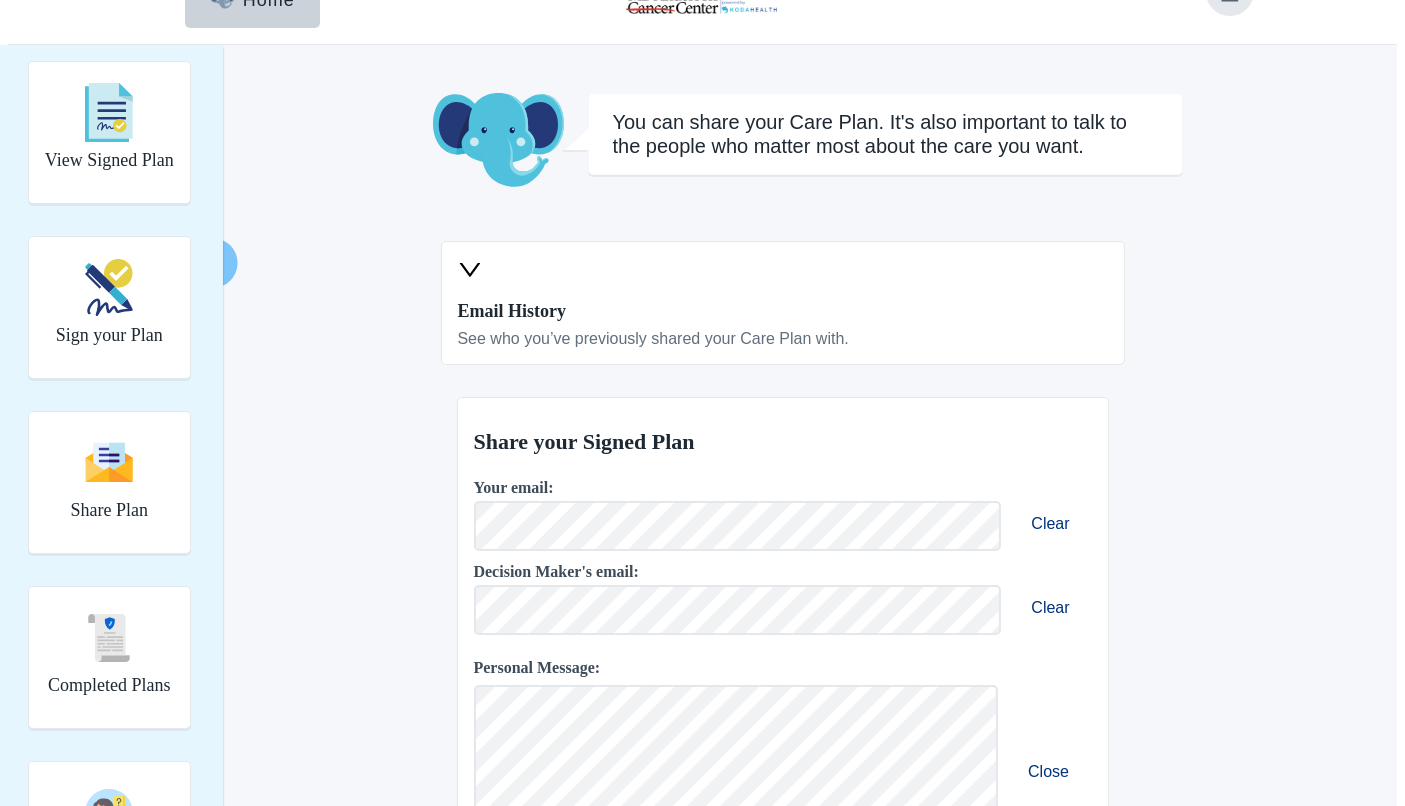 scroll, scrollTop: 64, scrollLeft: 0, axis: vertical 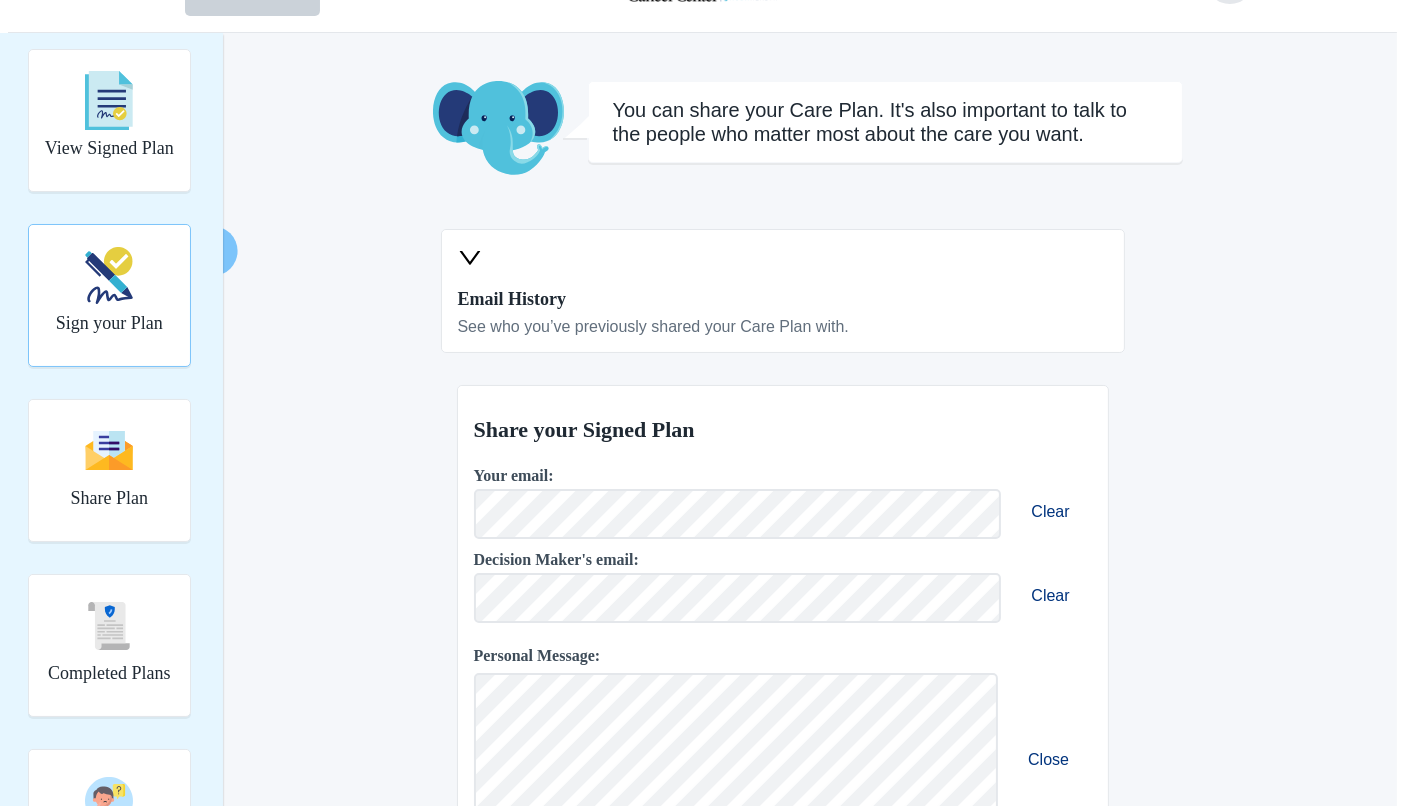 click on "Sign your Plan" at bounding box center [109, 324] 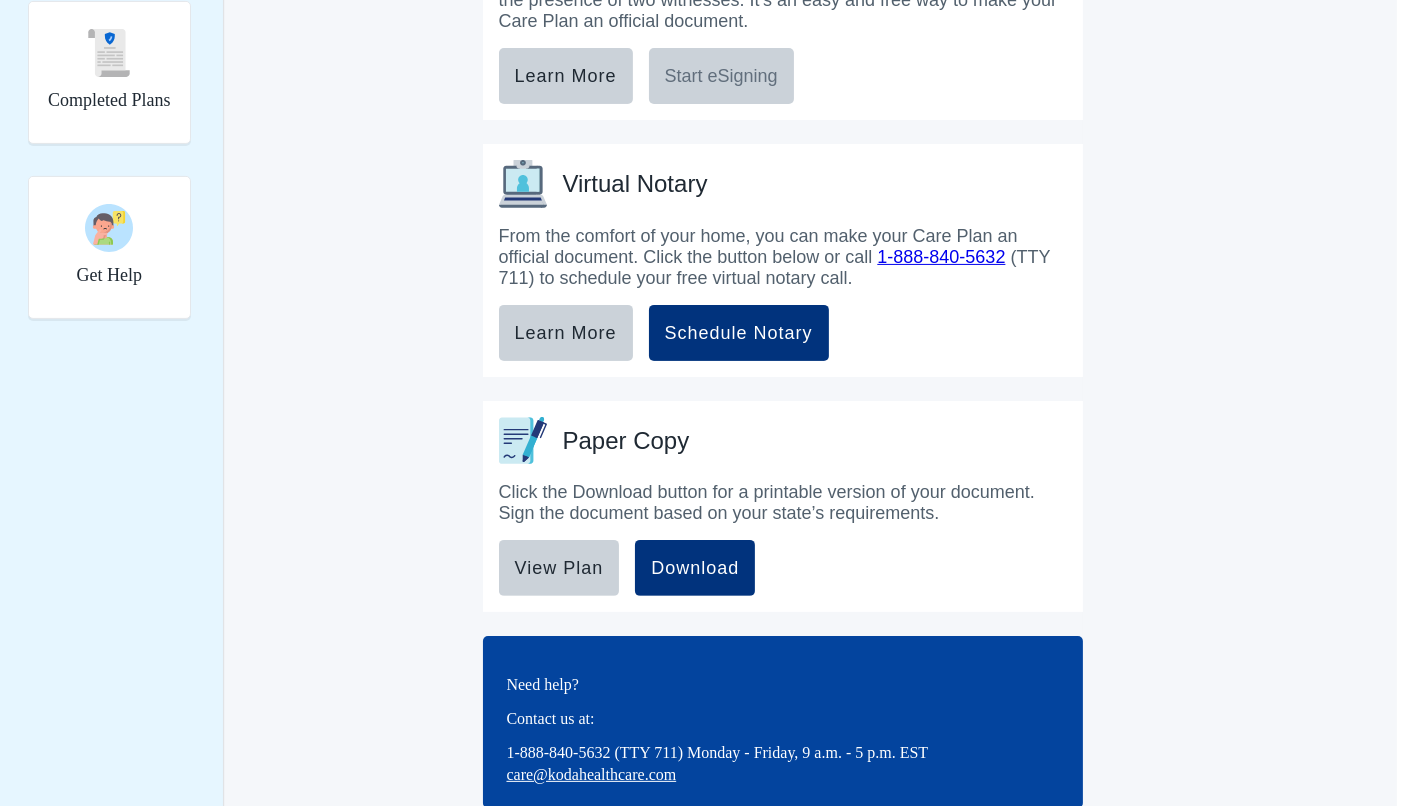 scroll, scrollTop: 640, scrollLeft: 0, axis: vertical 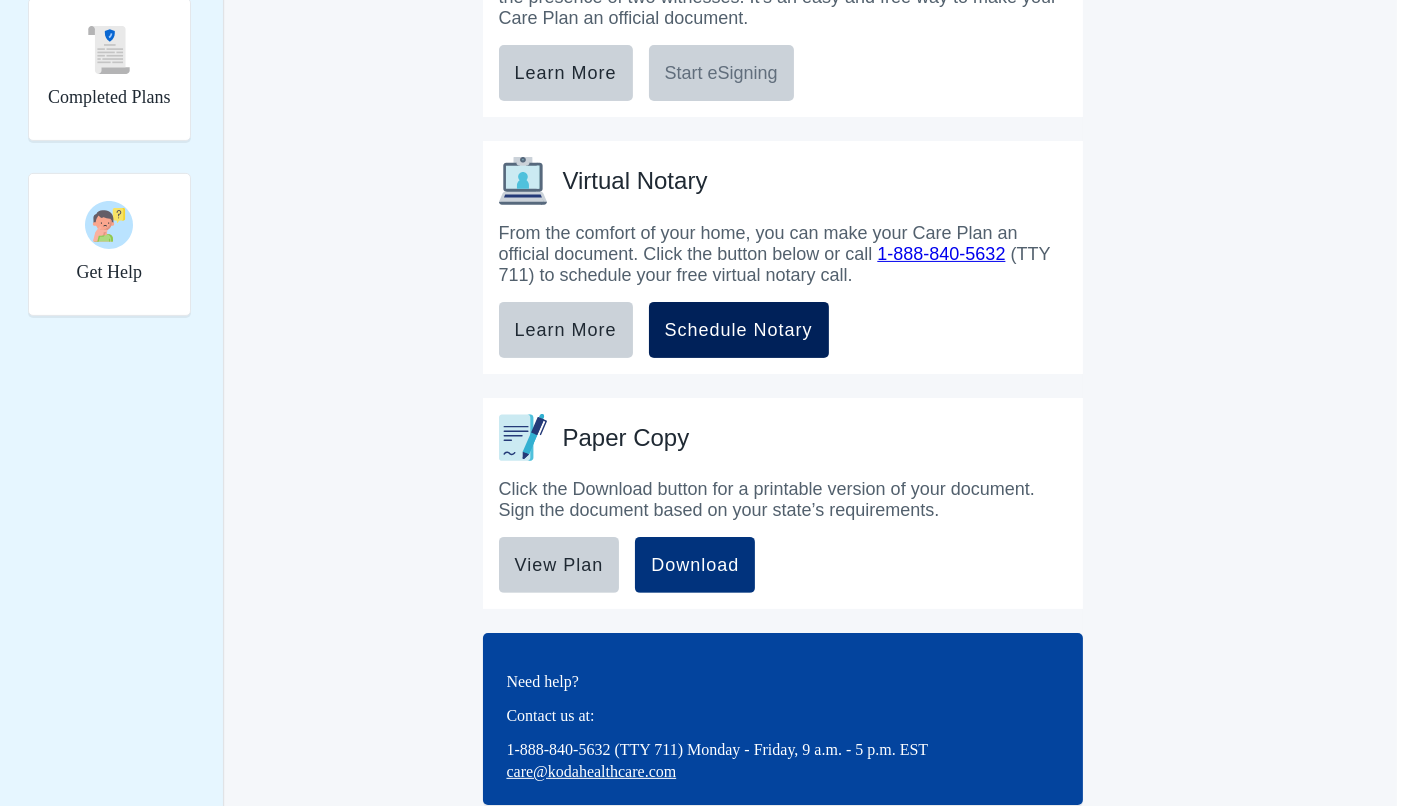 click on "Schedule Notary" at bounding box center (739, 330) 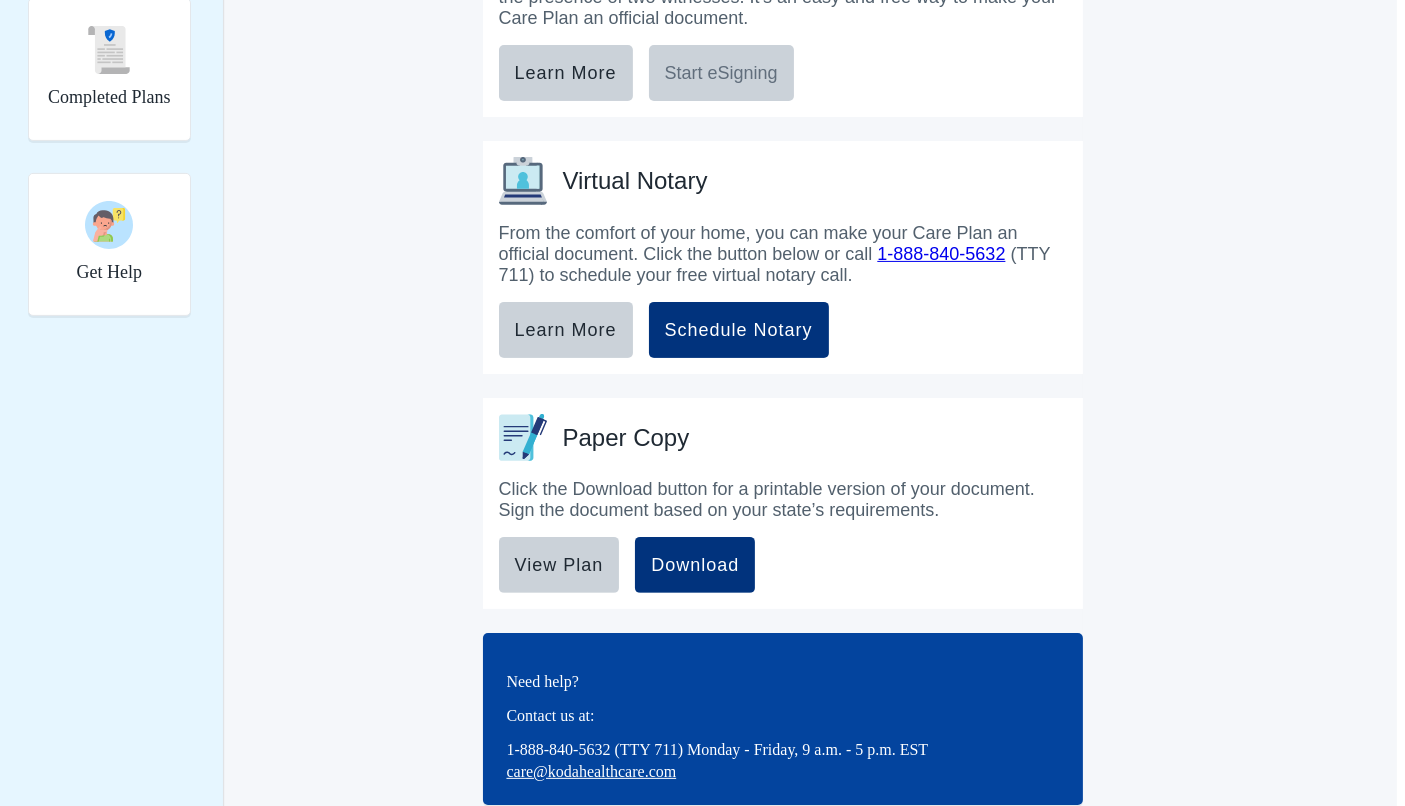 scroll, scrollTop: 725, scrollLeft: 0, axis: vertical 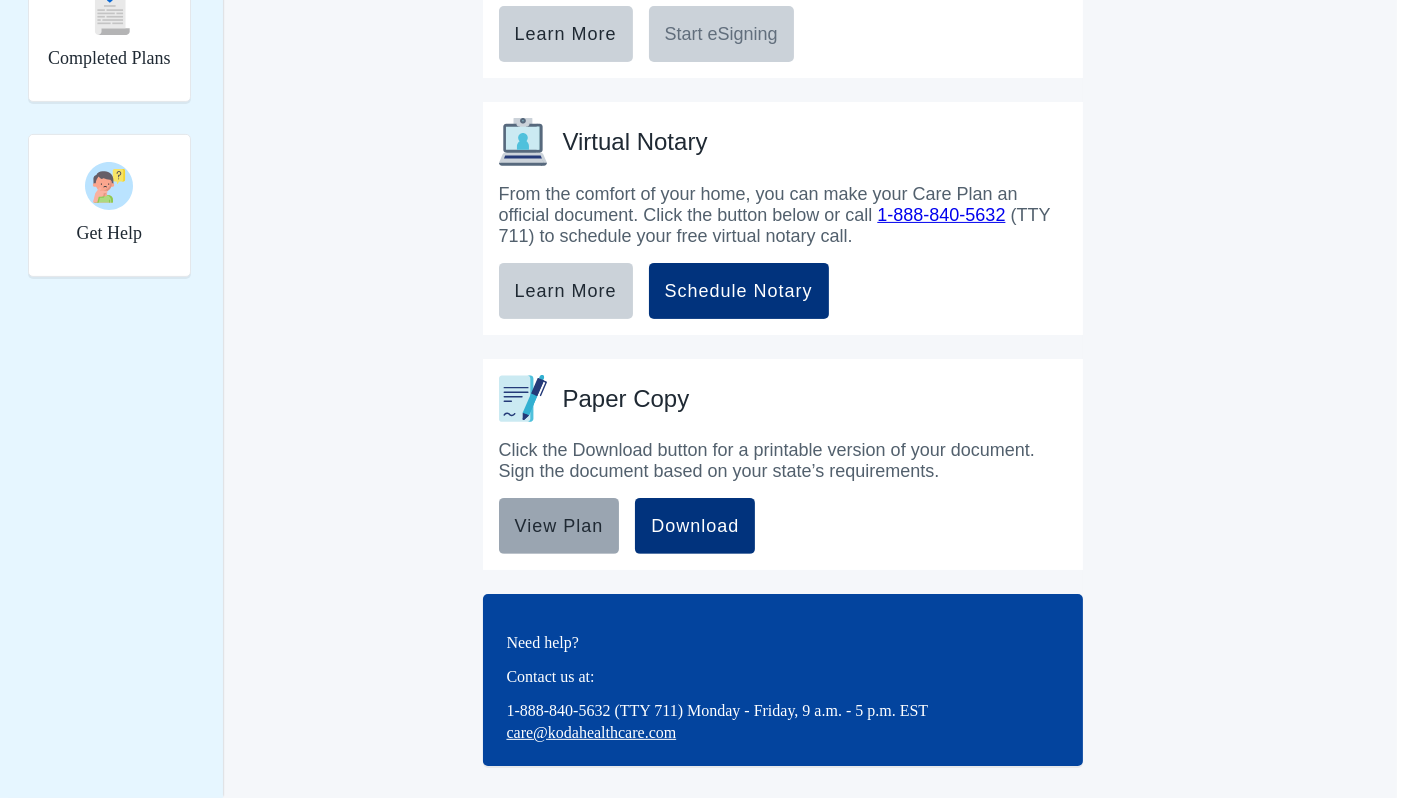 click on "View Plan" at bounding box center (559, 526) 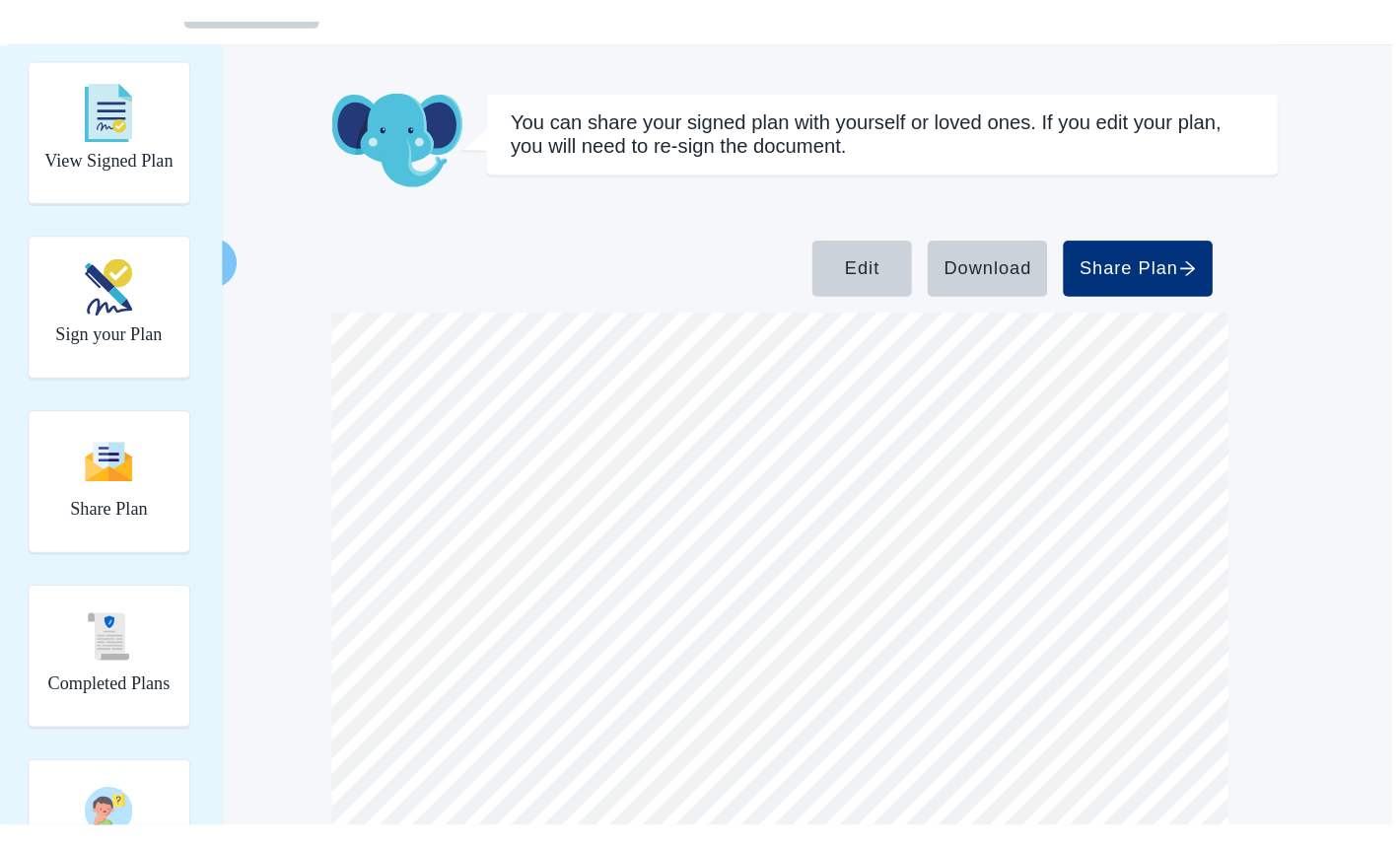 scroll, scrollTop: 0, scrollLeft: 0, axis: both 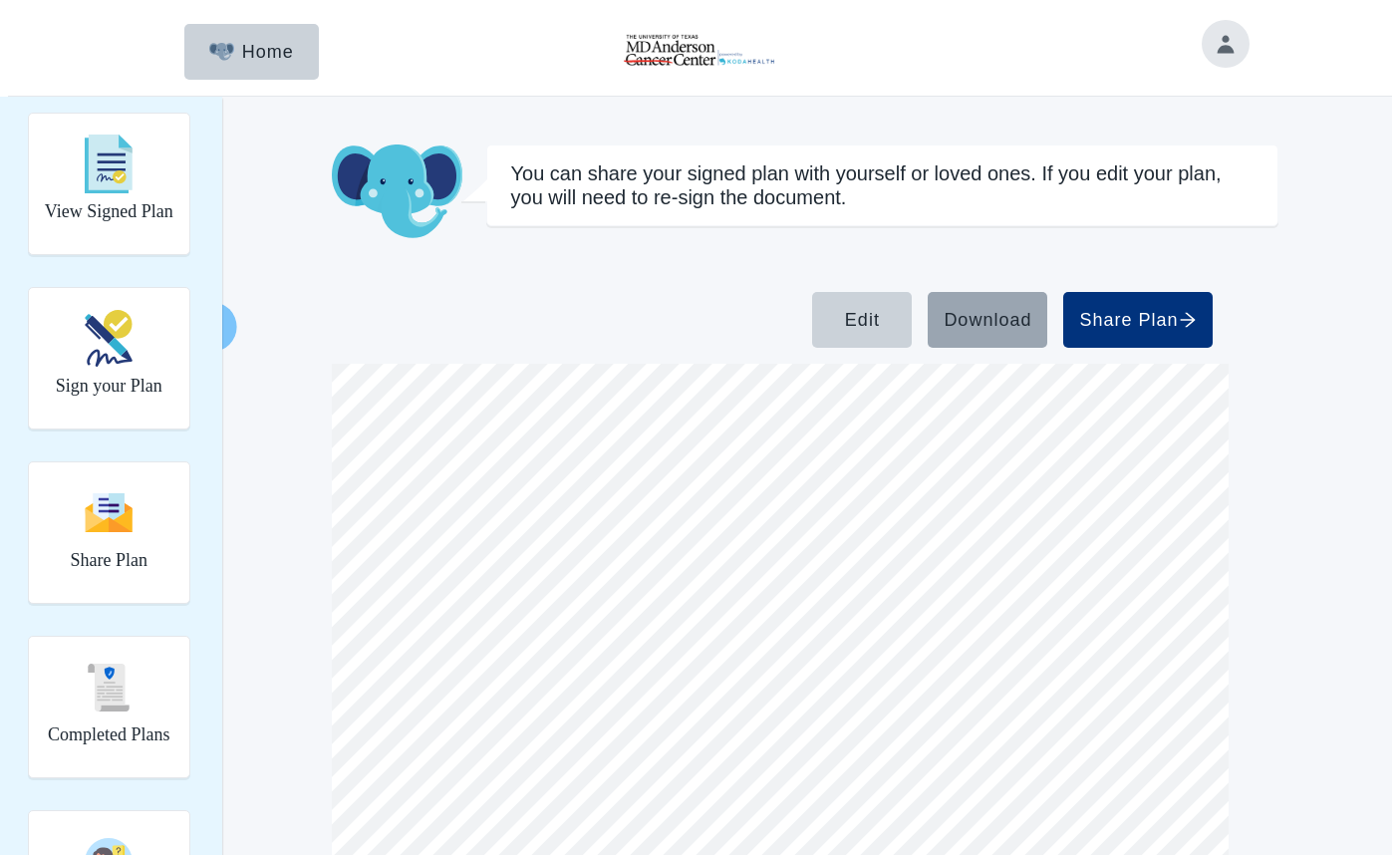 click on "Download" at bounding box center [862, 320] 